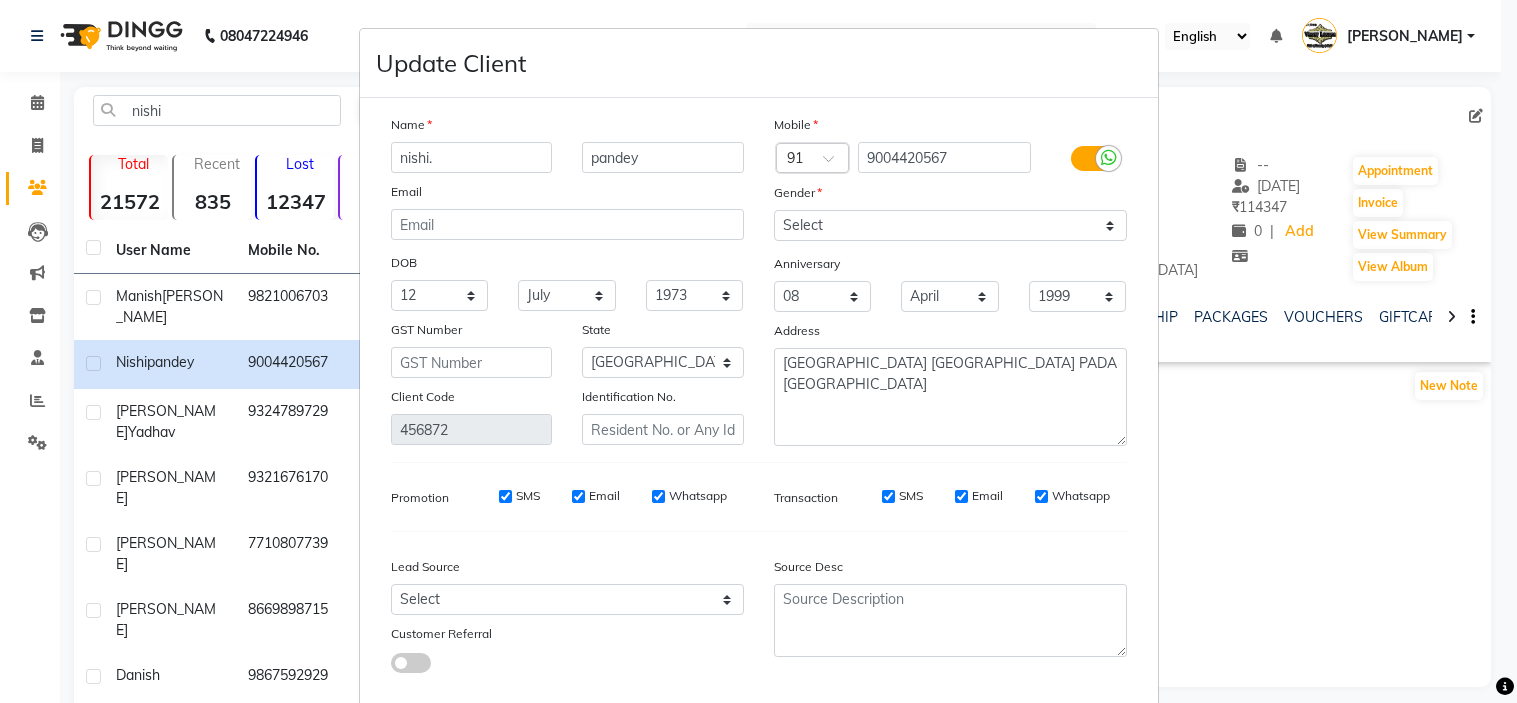 select on "12" 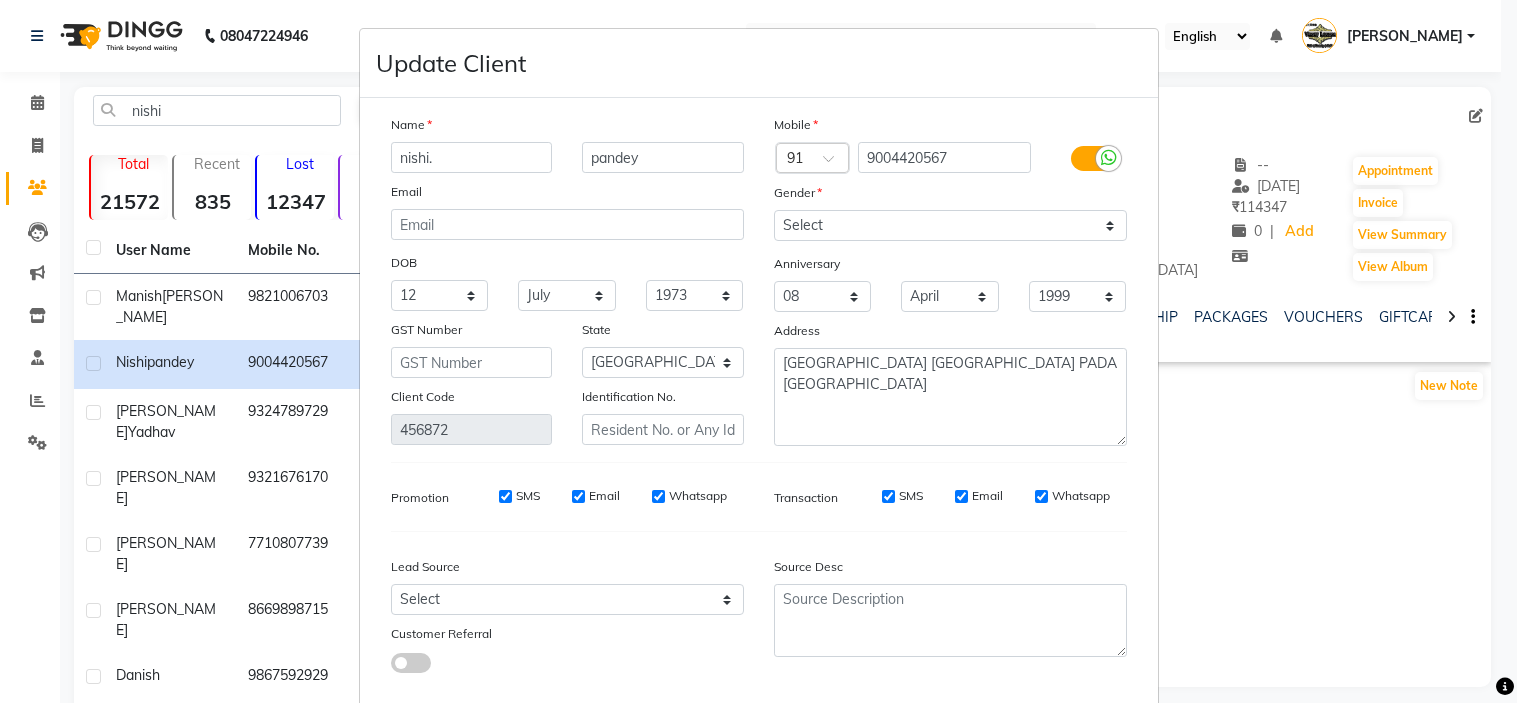 scroll, scrollTop: 0, scrollLeft: 0, axis: both 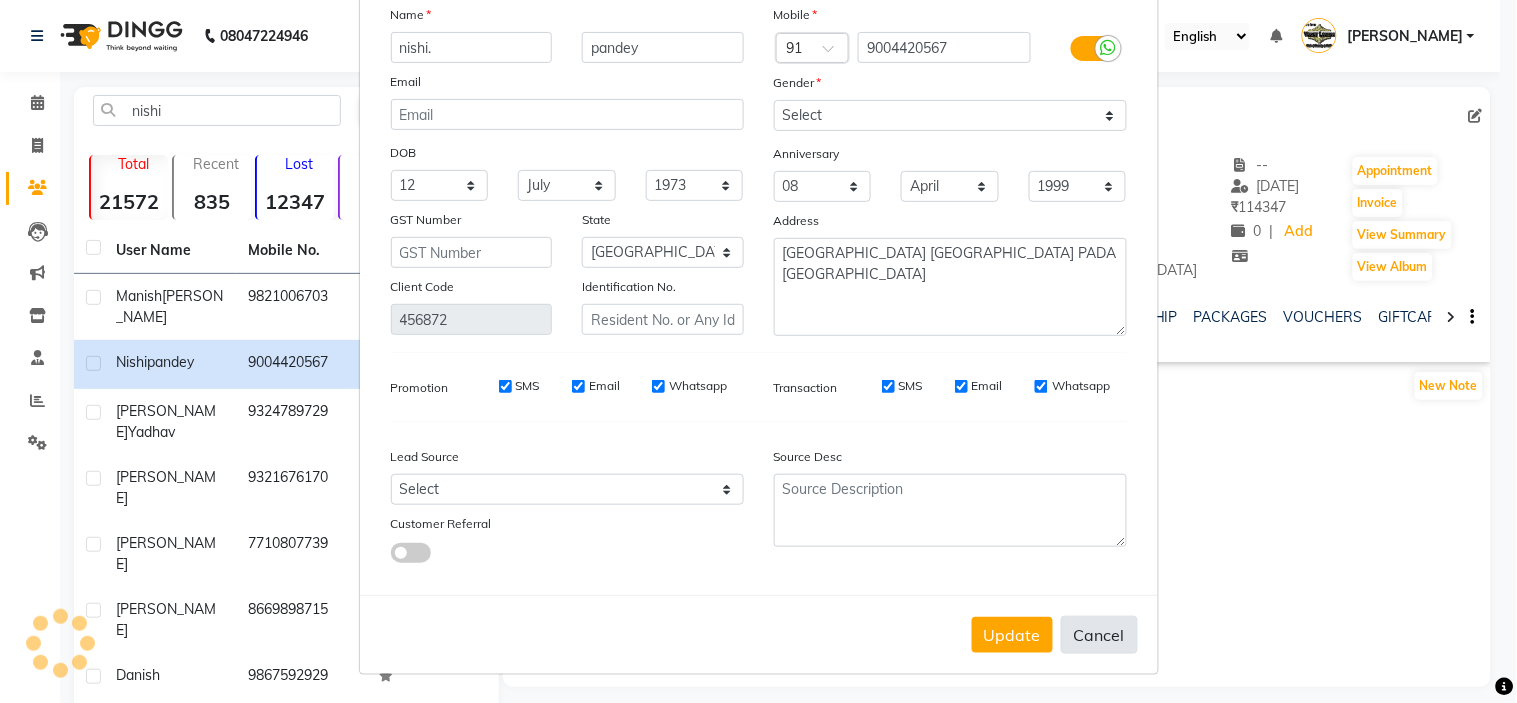 drag, startPoint x: 1113, startPoint y: 611, endPoint x: 1110, endPoint y: 628, distance: 17.262676 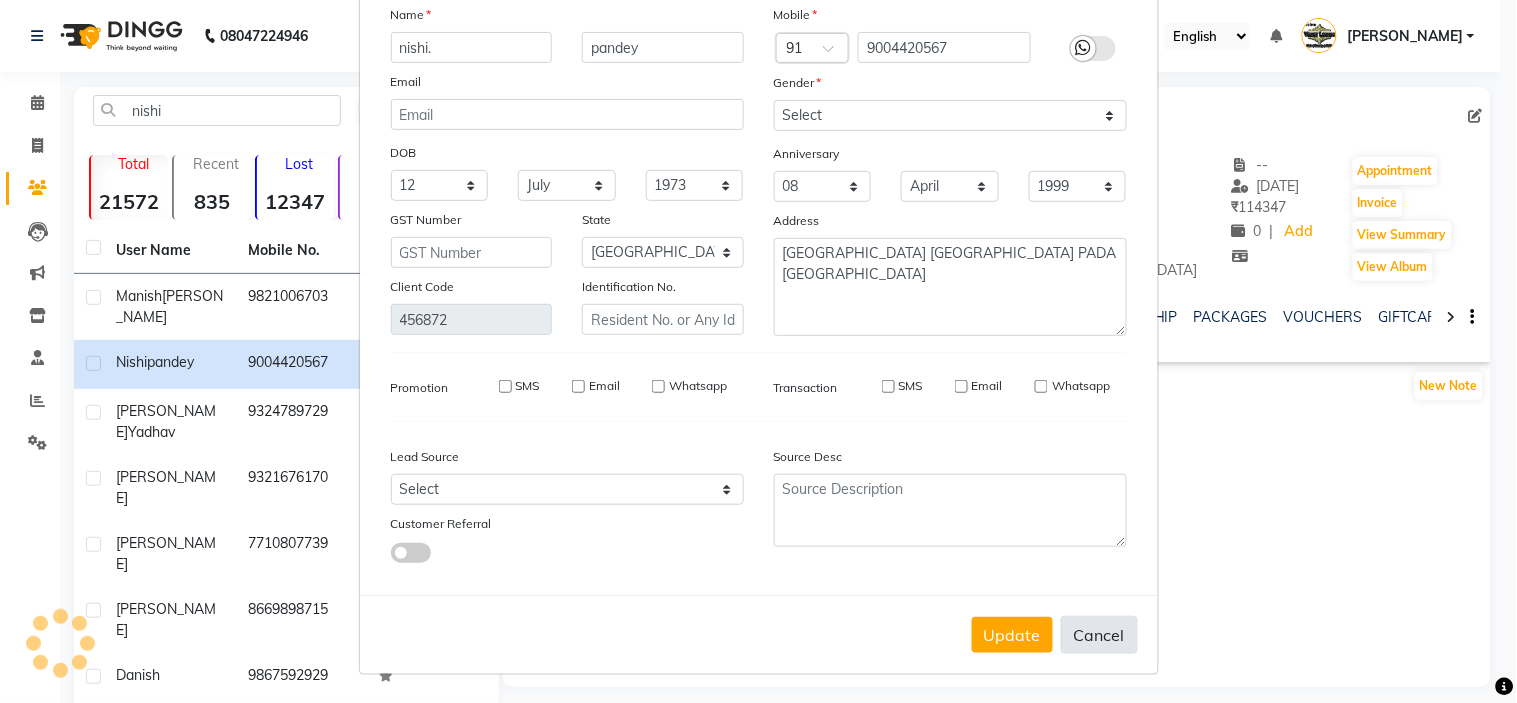 type 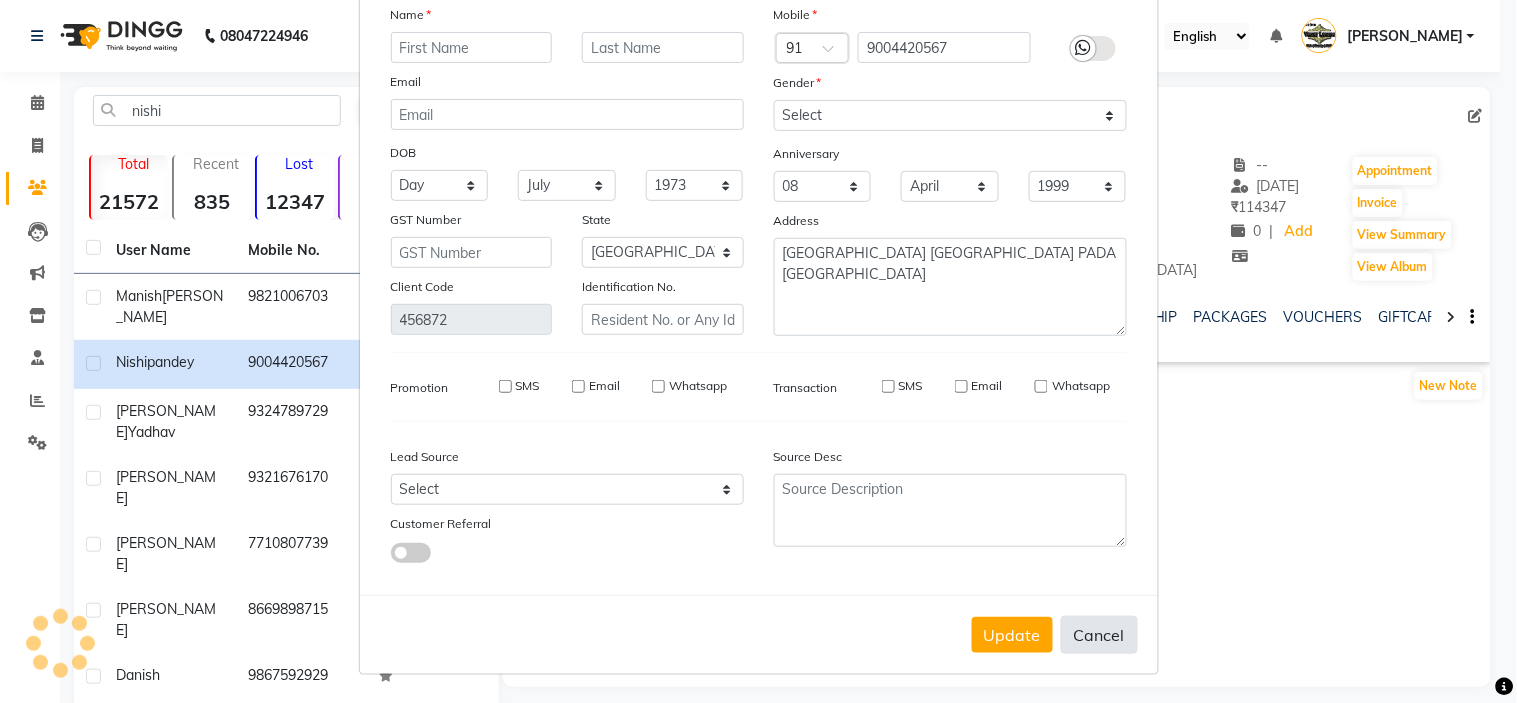 select 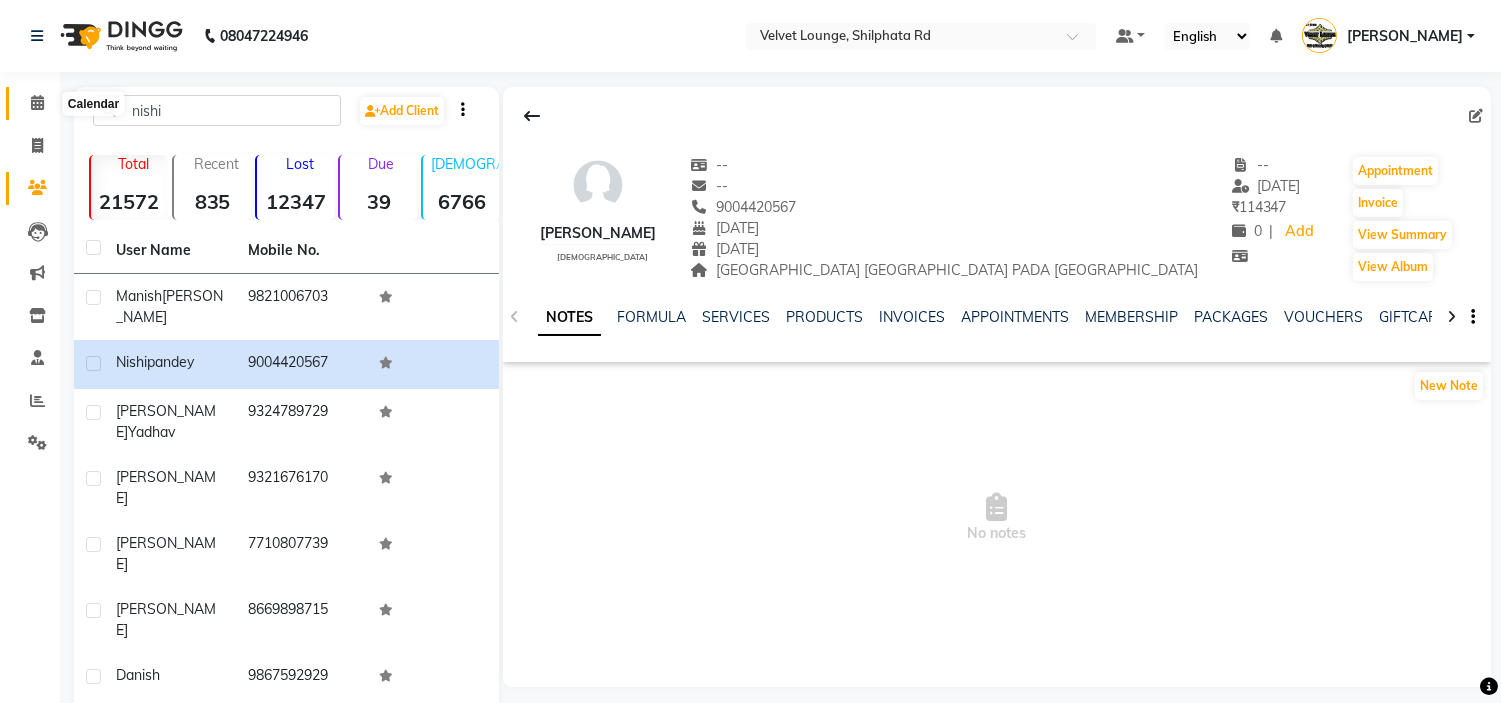 click 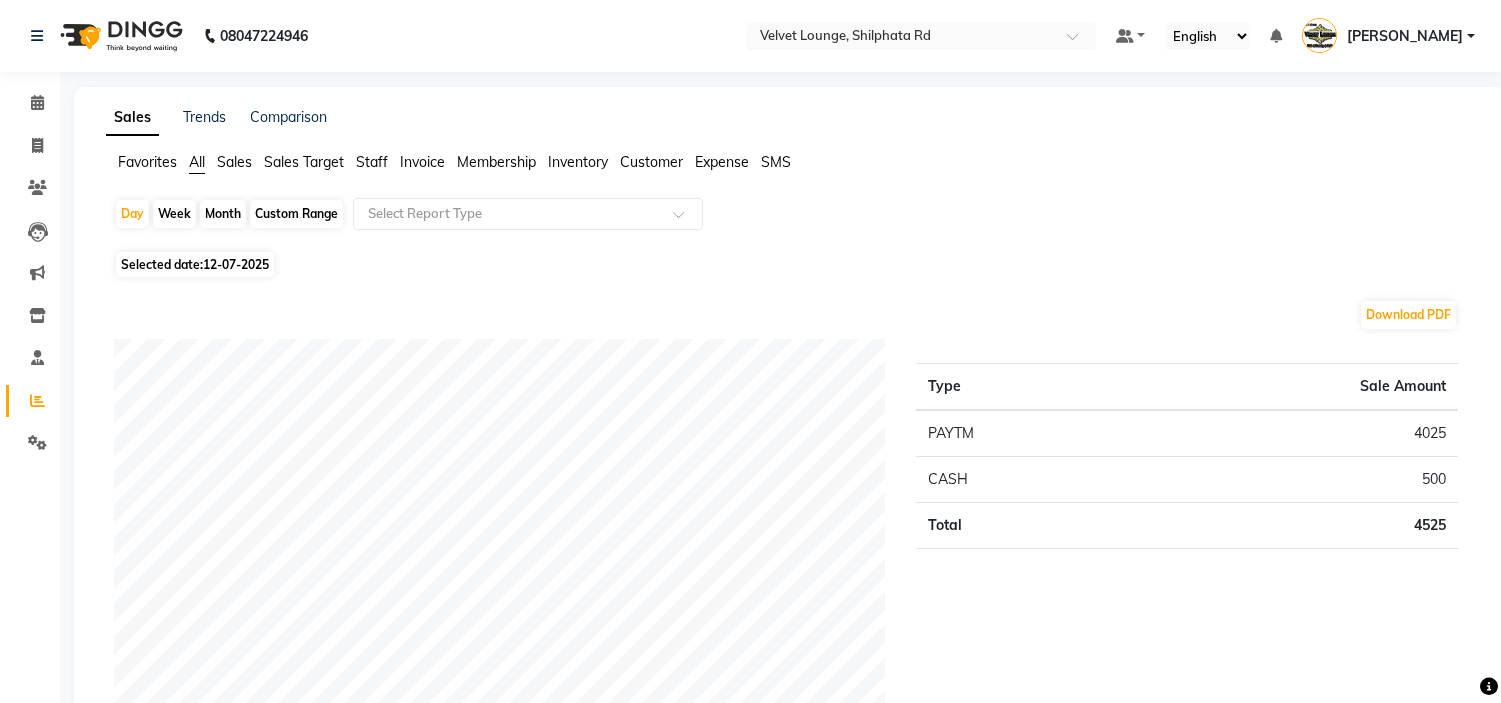 scroll, scrollTop: 0, scrollLeft: 0, axis: both 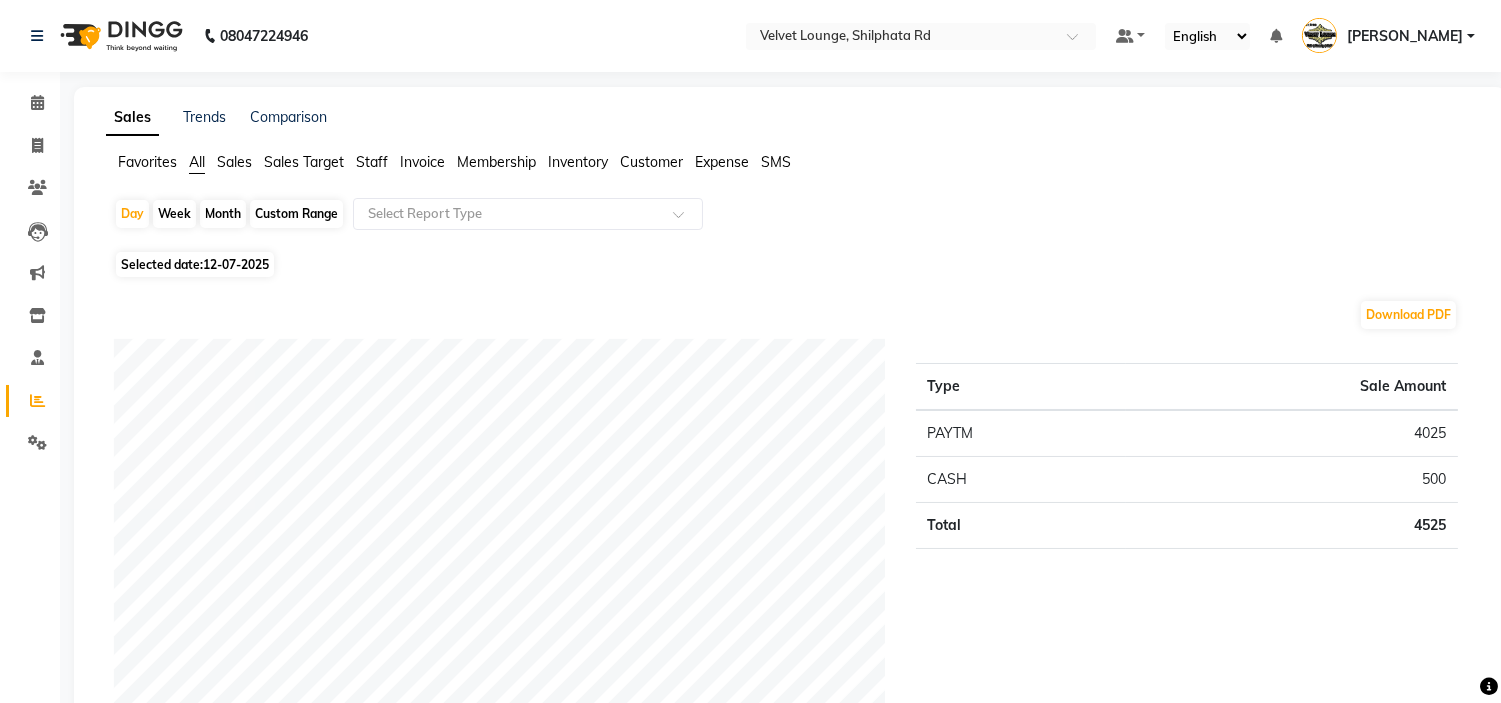 click on "Download PDF Payment mode Type Sale Amount PAYTM 4025 CASH 500 Total 4525 Staff summary Type Sale Amount Razak Salim Saikh 3425 Jaya 500 Alam Khan 300 Sameer Khan 300 Total 4525 Sales summary Type Sale Amount Memberships 0 Prepaid 0 Vouchers 0 Gift card 0 Packages 0 Tips 0 Services 3600 Products 925 Fee 0 Total 4525 Service sales Type Sale Amount SCALPPURE TREATMENT TREATMENT (1 SITTING) WITH WASH 2500 Hair - Hair Cut / Basic (Female) 350 Hair - Hair Cut (Male) 300 Hair - Stylish Shave (Male) 300 Hair - Hair Cut / Fringe (Female) 150 Total 3600" 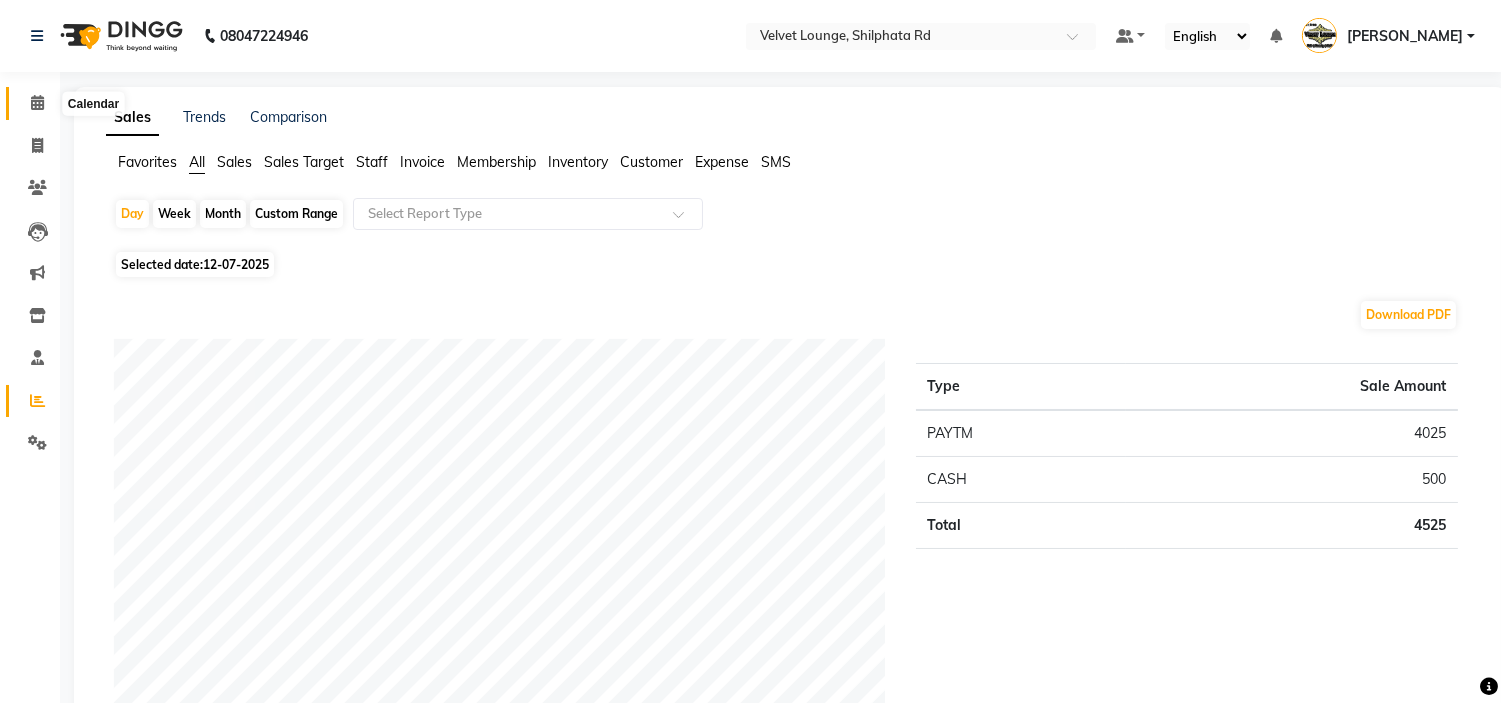 click 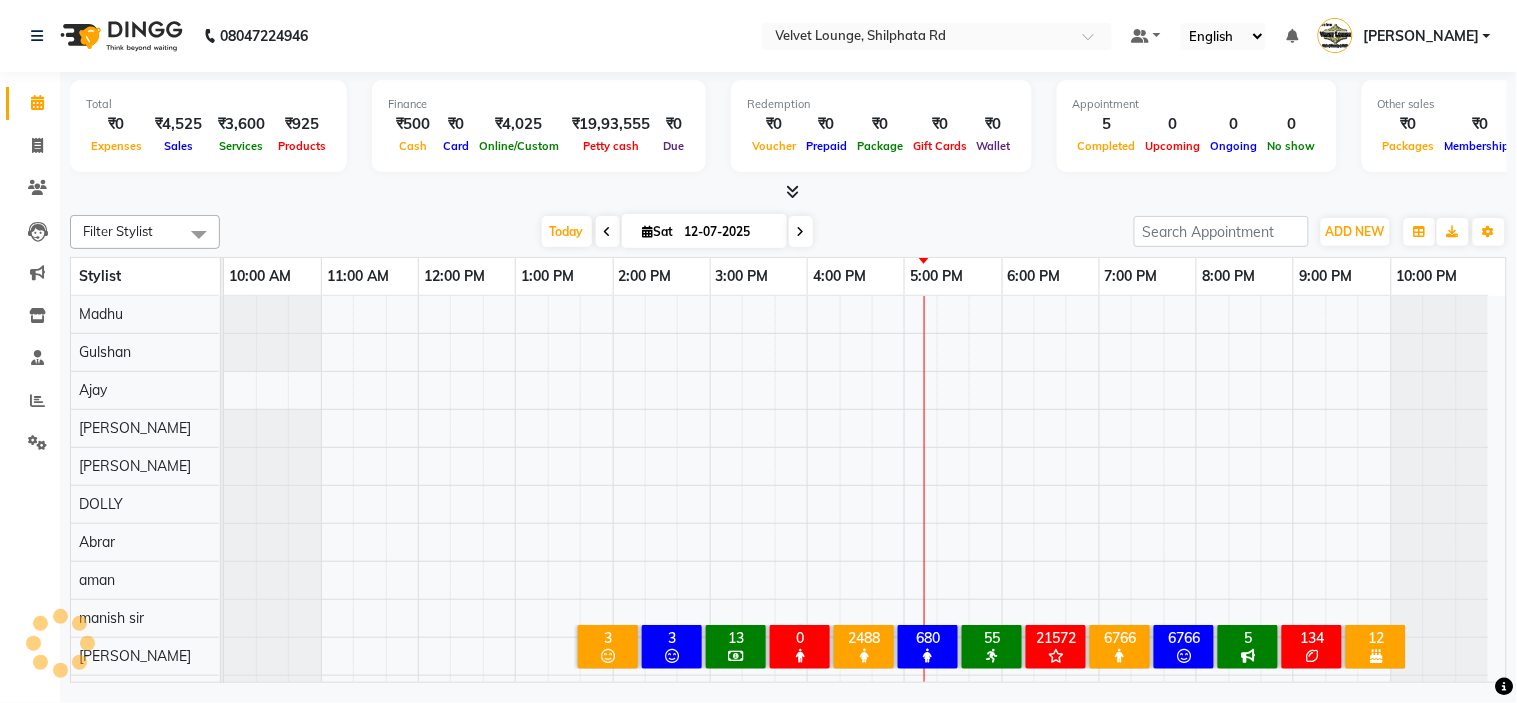 scroll, scrollTop: 26, scrollLeft: 0, axis: vertical 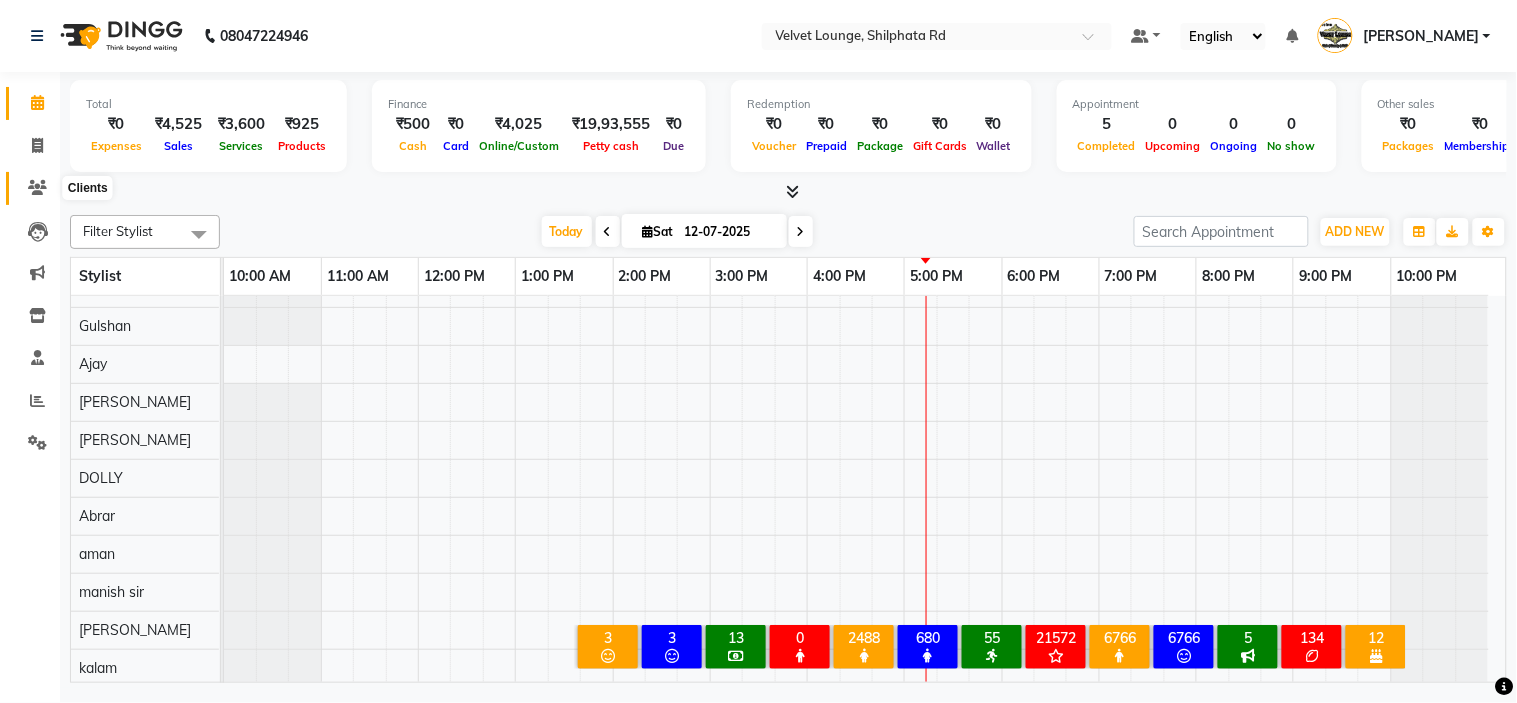 click 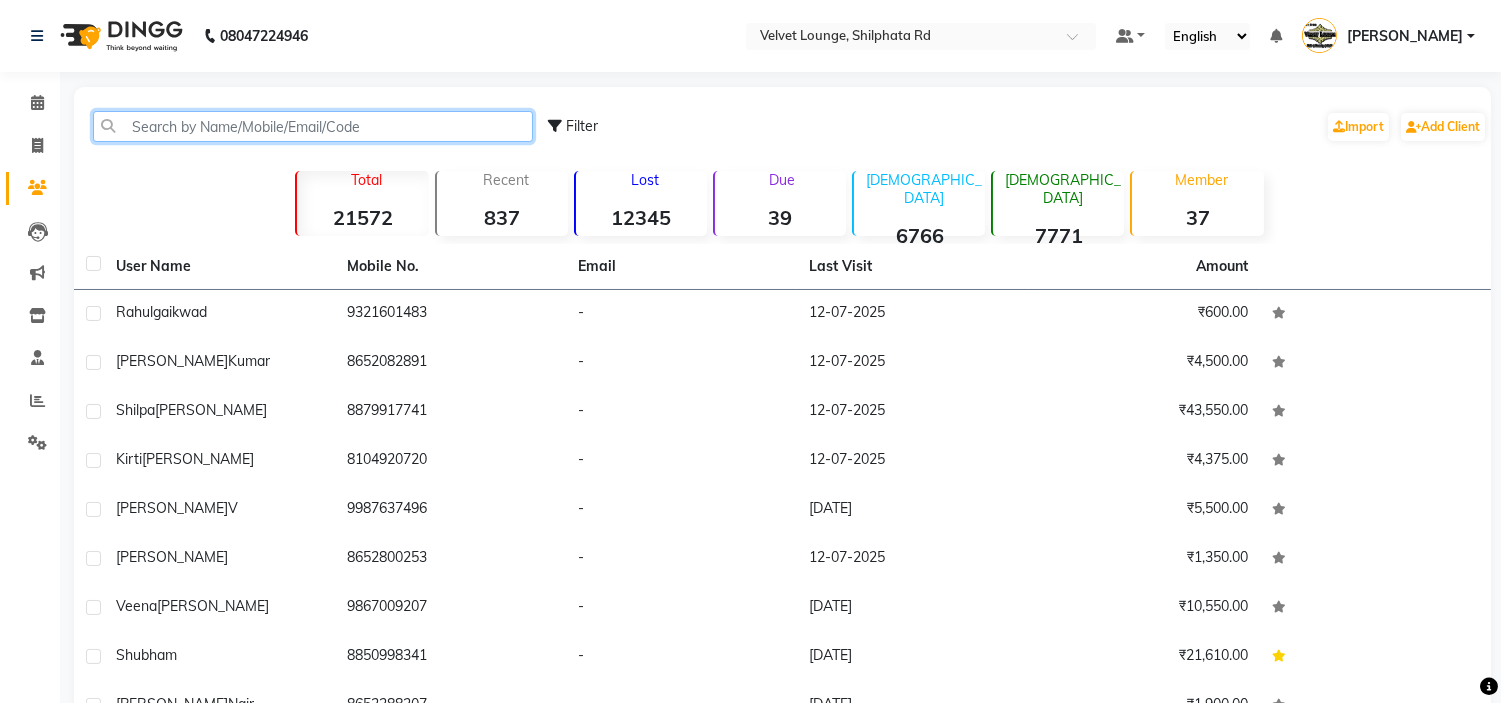 click 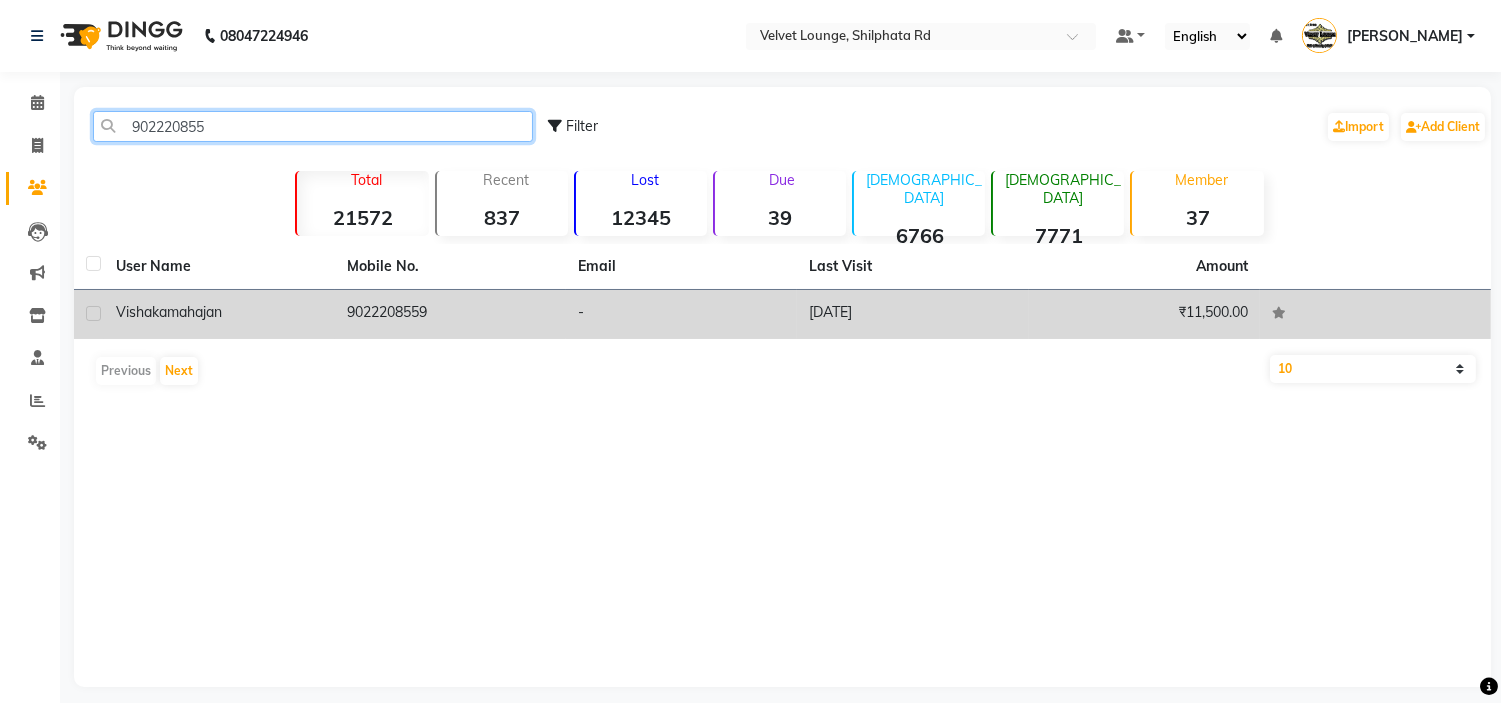 type on "902220855" 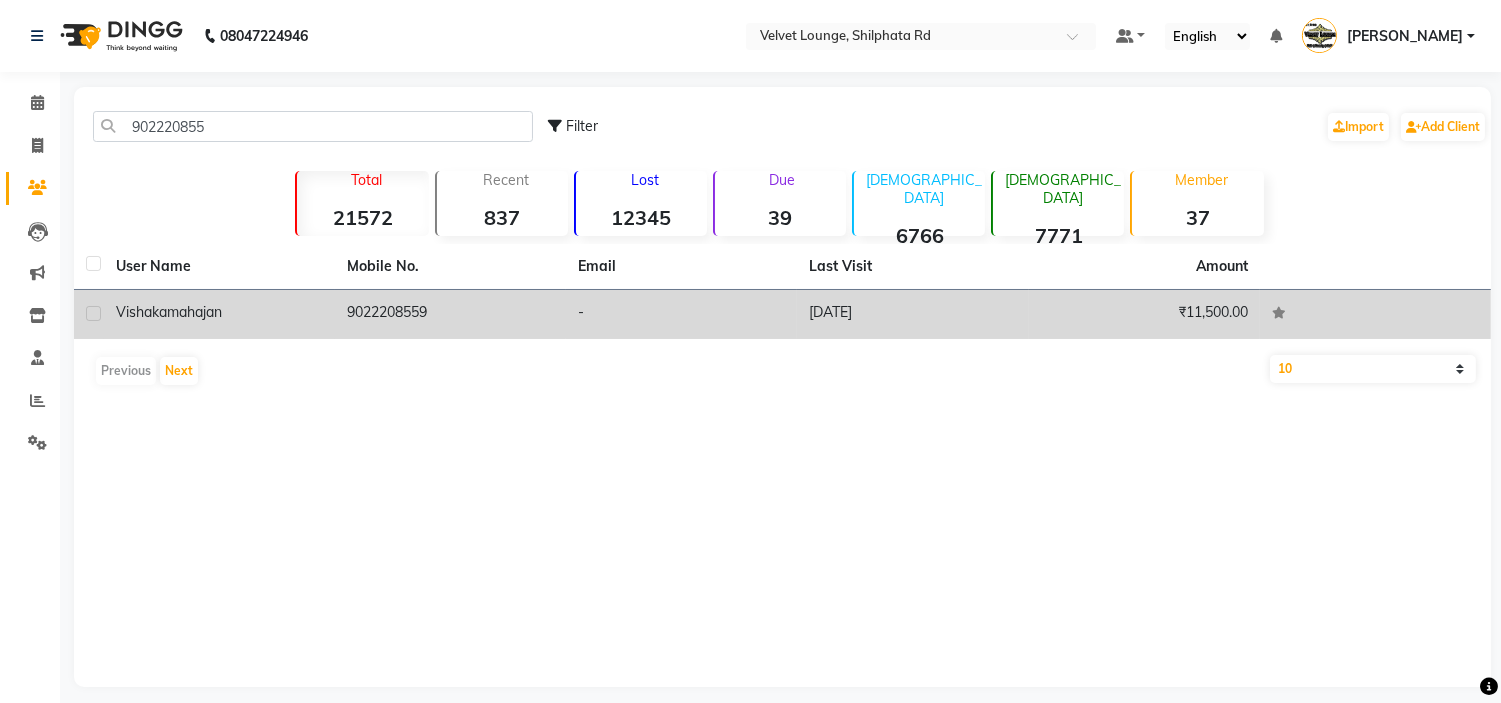 click on "vishaka  mahajan" 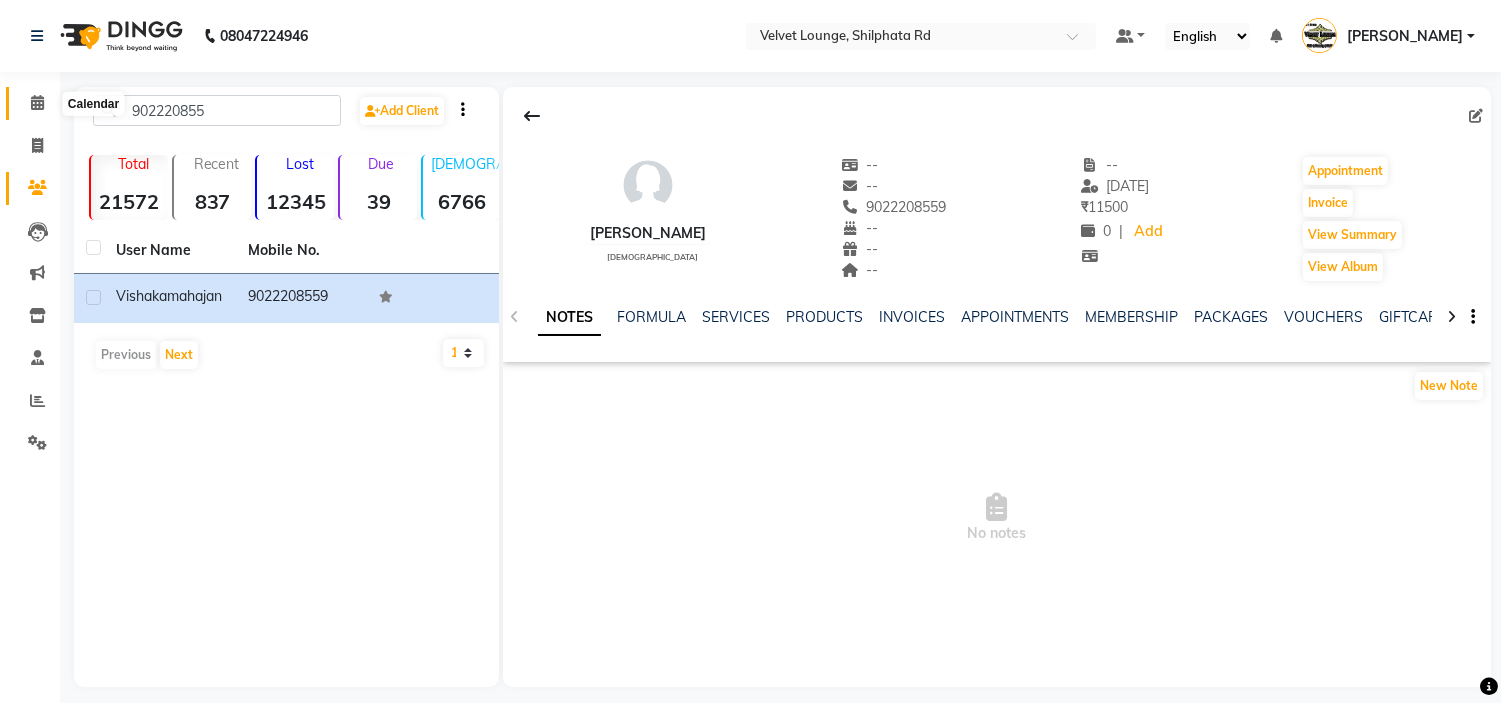 click 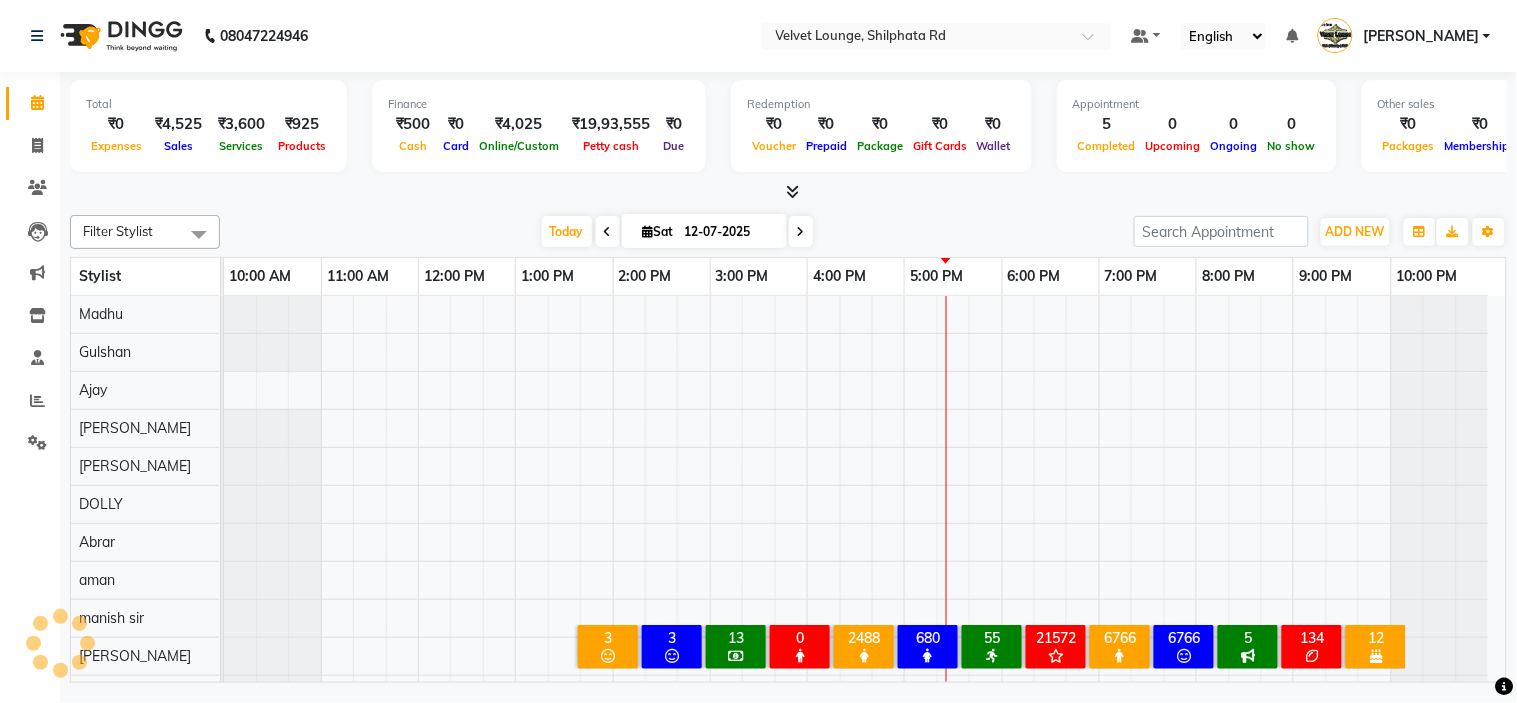 scroll, scrollTop: 26, scrollLeft: 0, axis: vertical 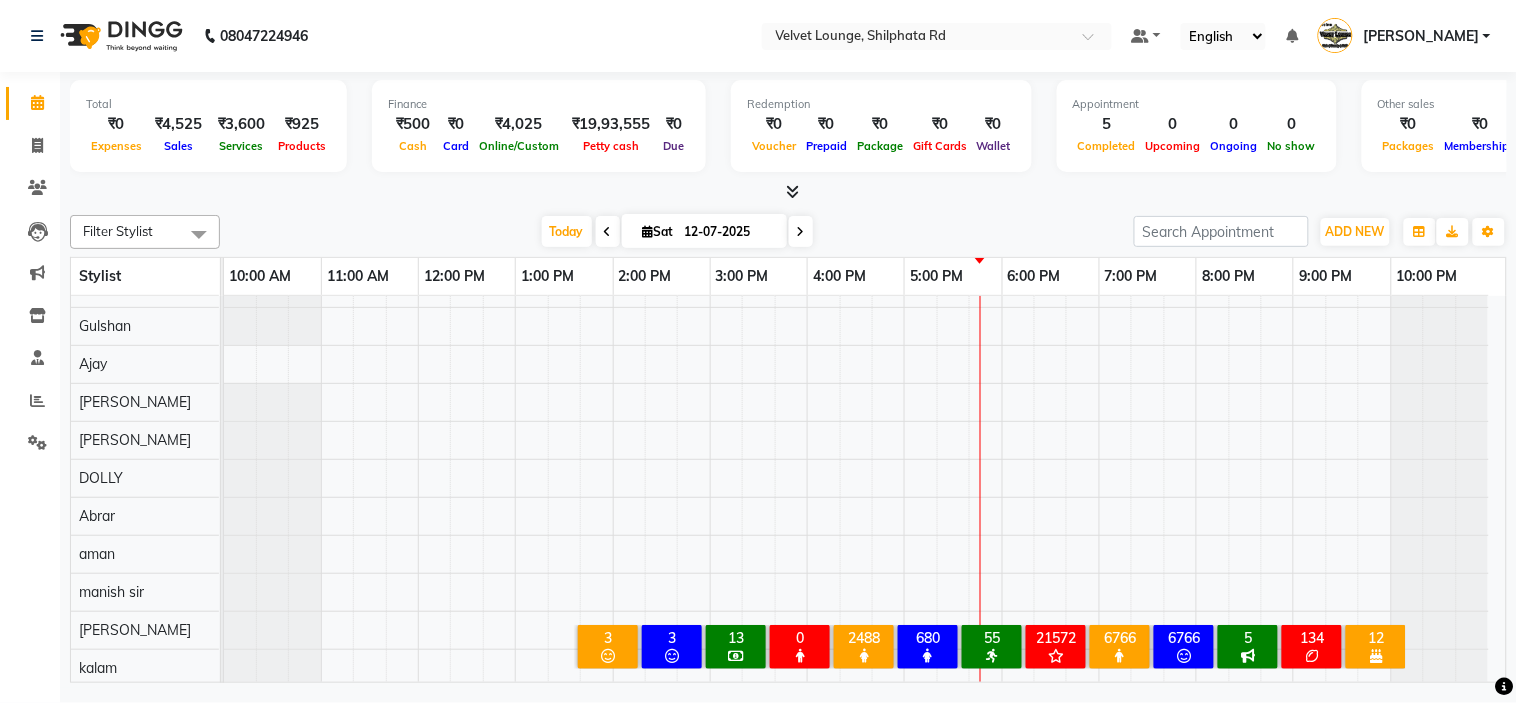 click on "Today  Sat 12-07-2025" at bounding box center [677, 232] 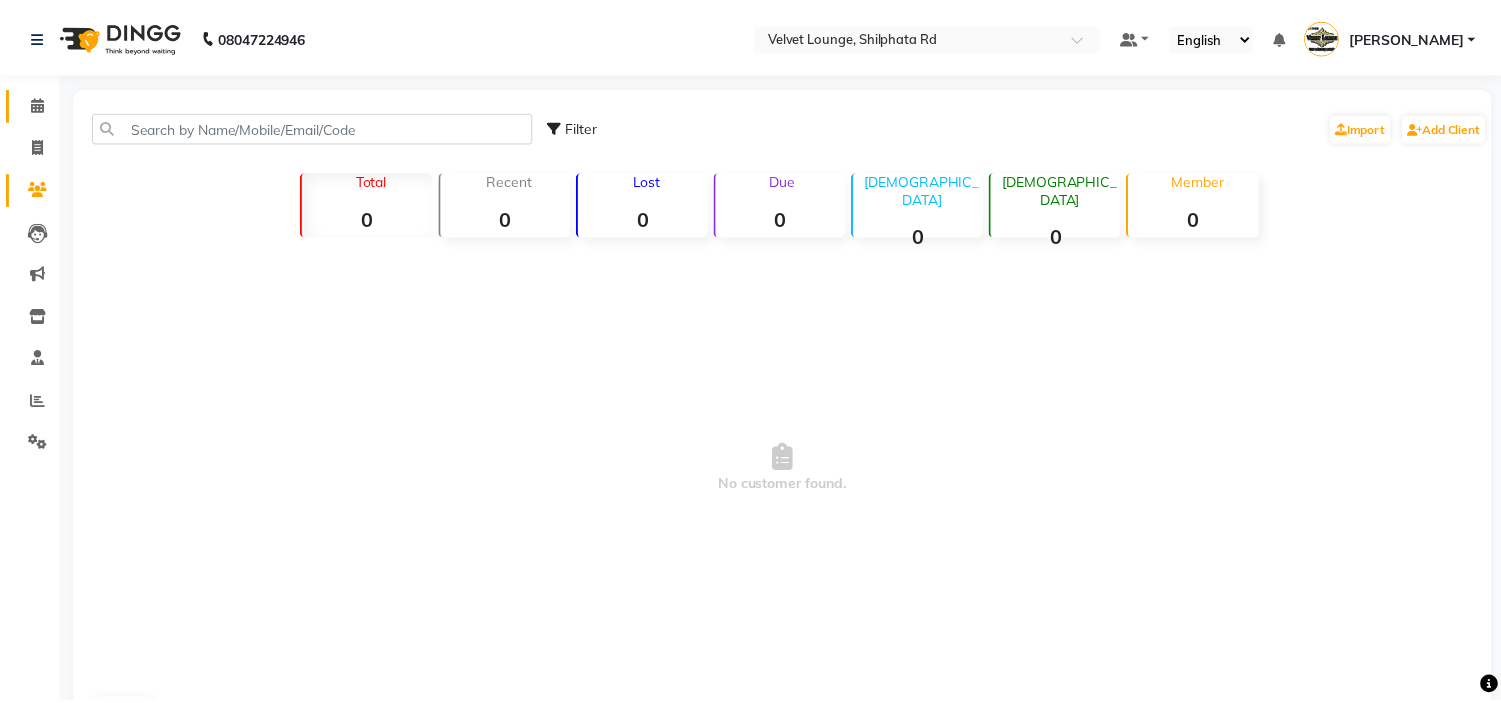 scroll, scrollTop: 0, scrollLeft: 0, axis: both 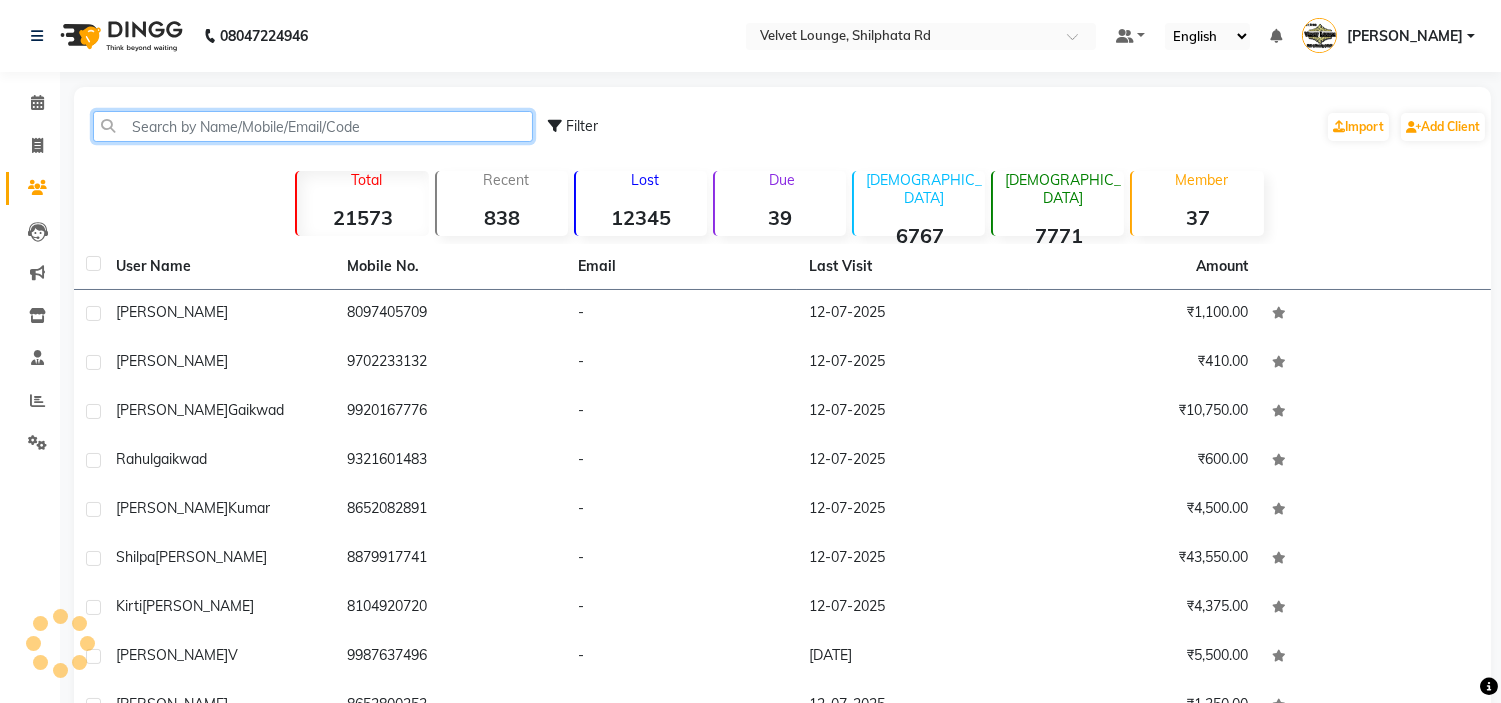 click 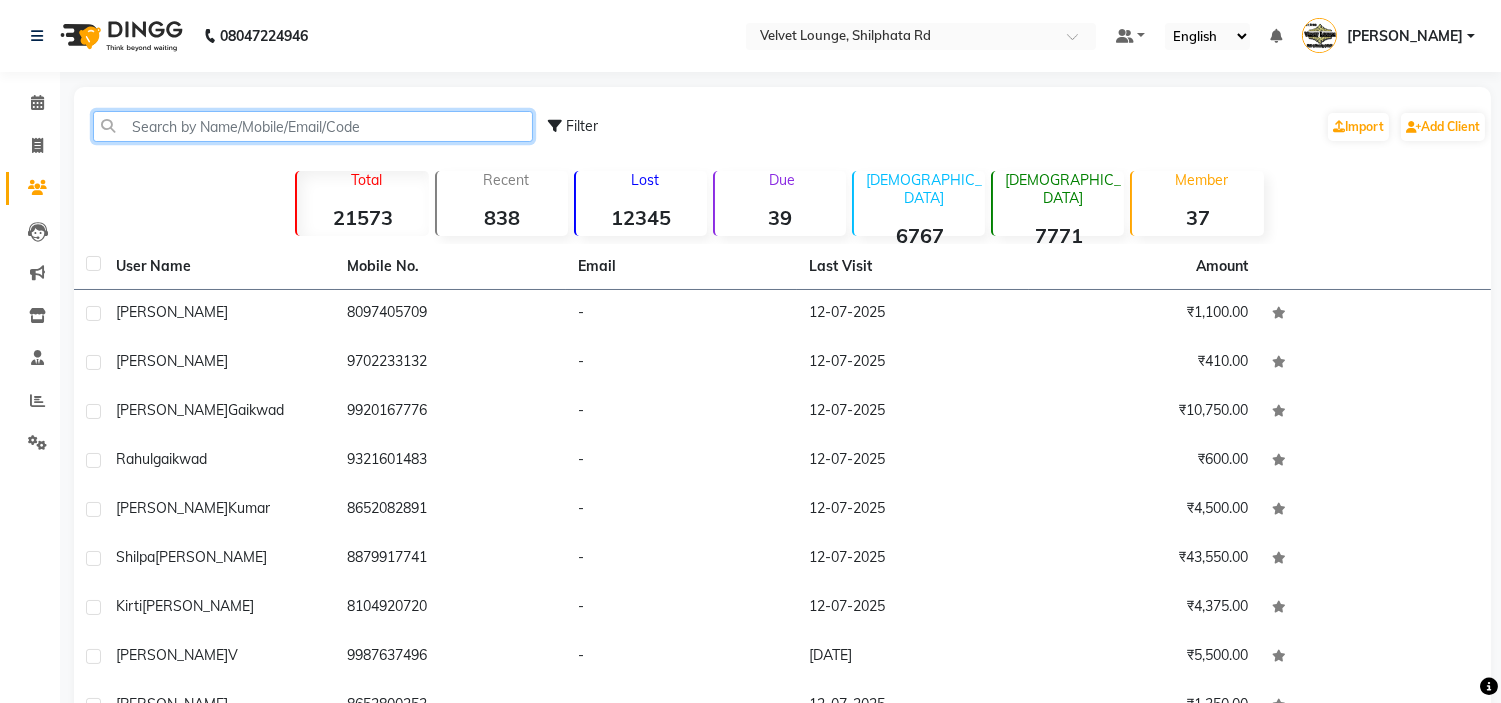 paste on "8767906556" 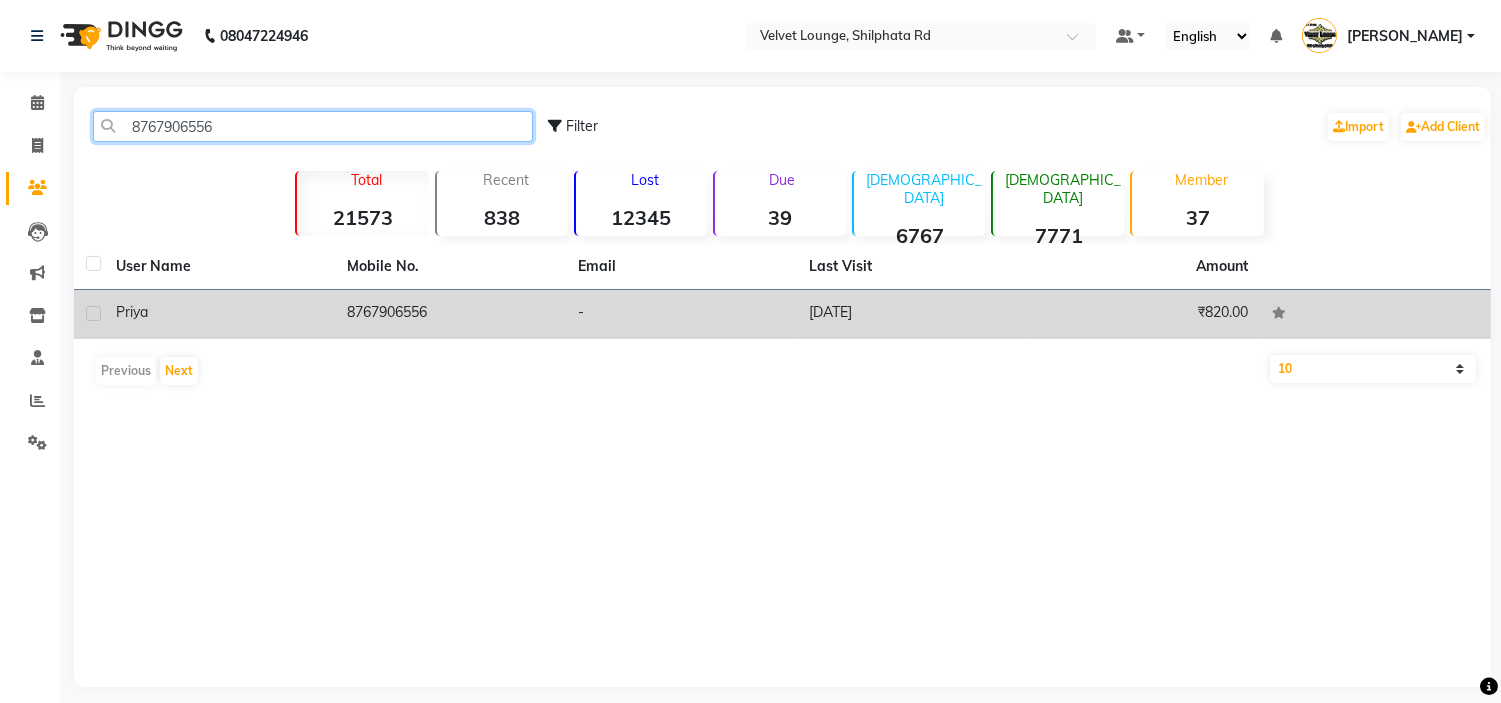 type on "8767906556" 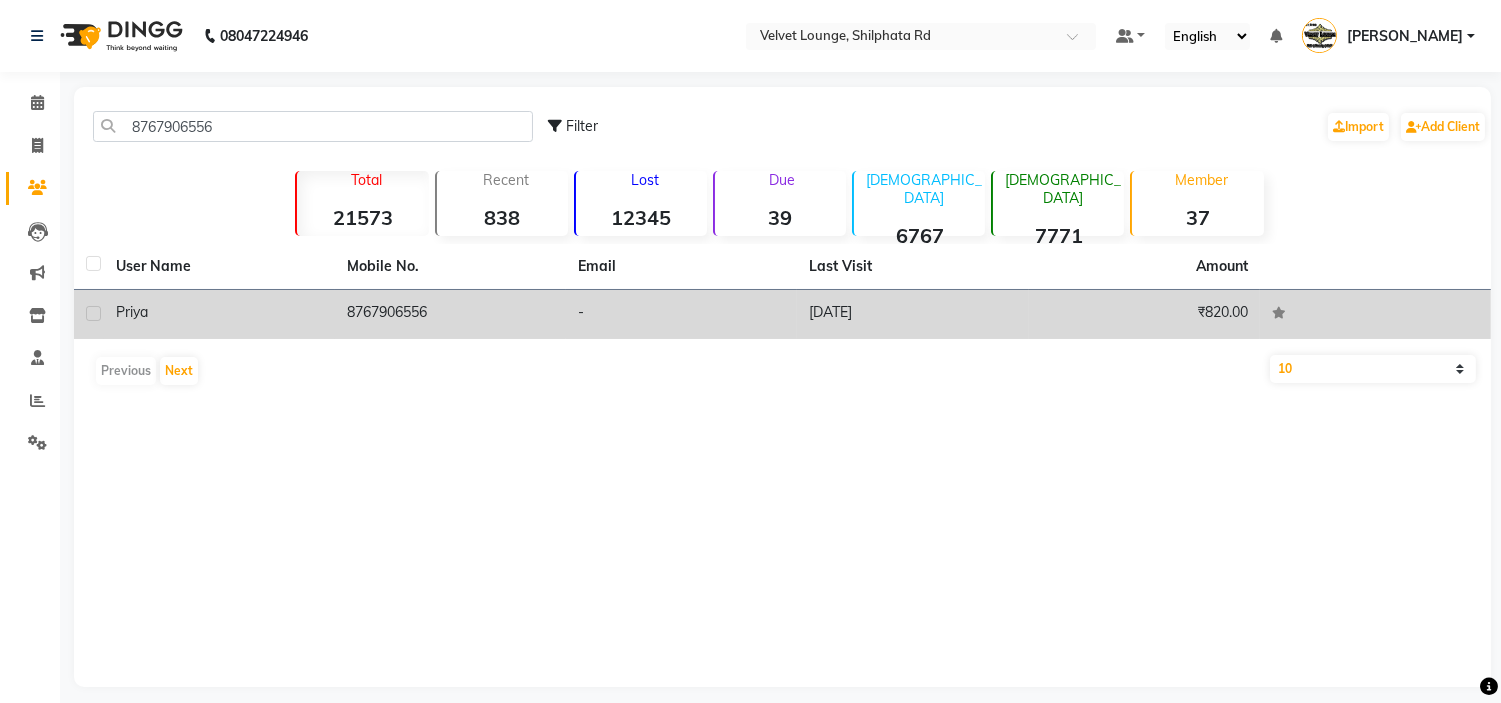 click on "8767906556" 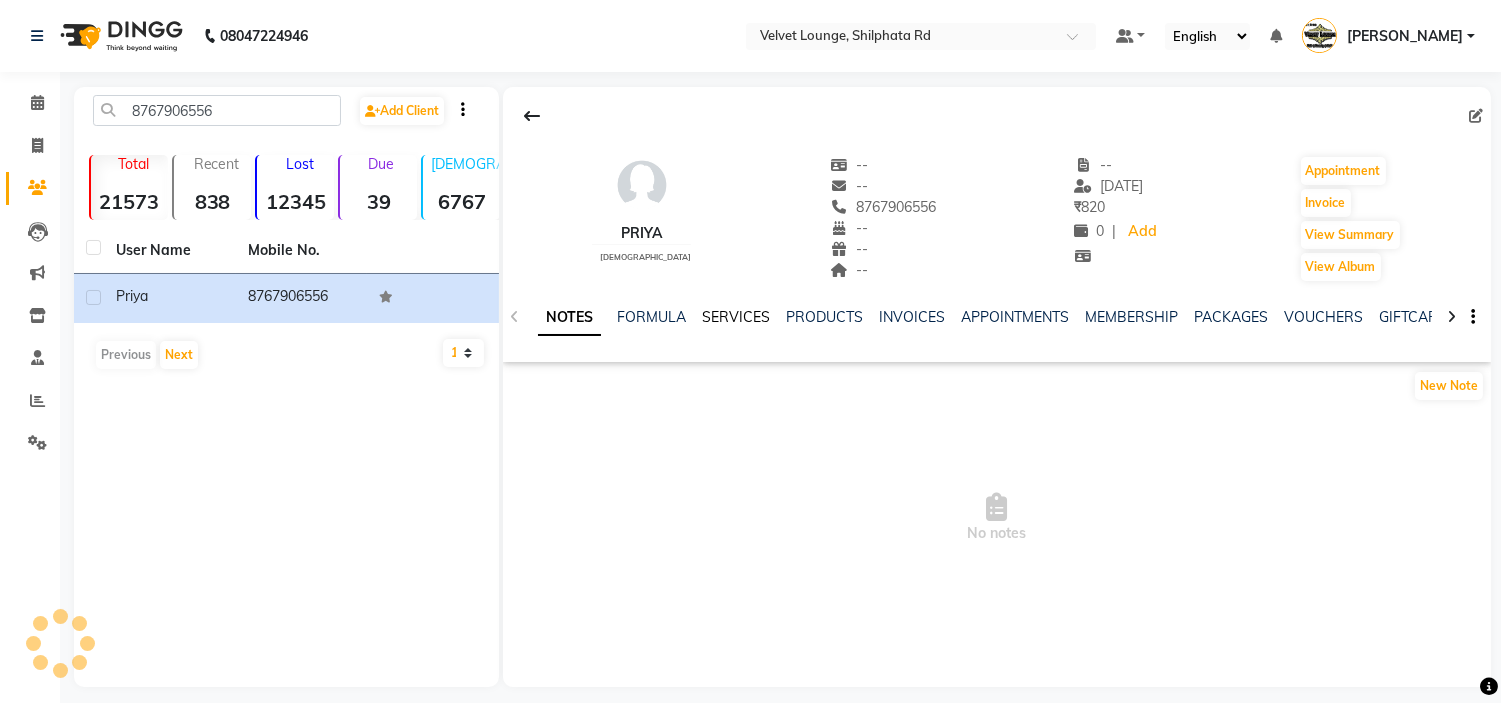 click on "SERVICES" 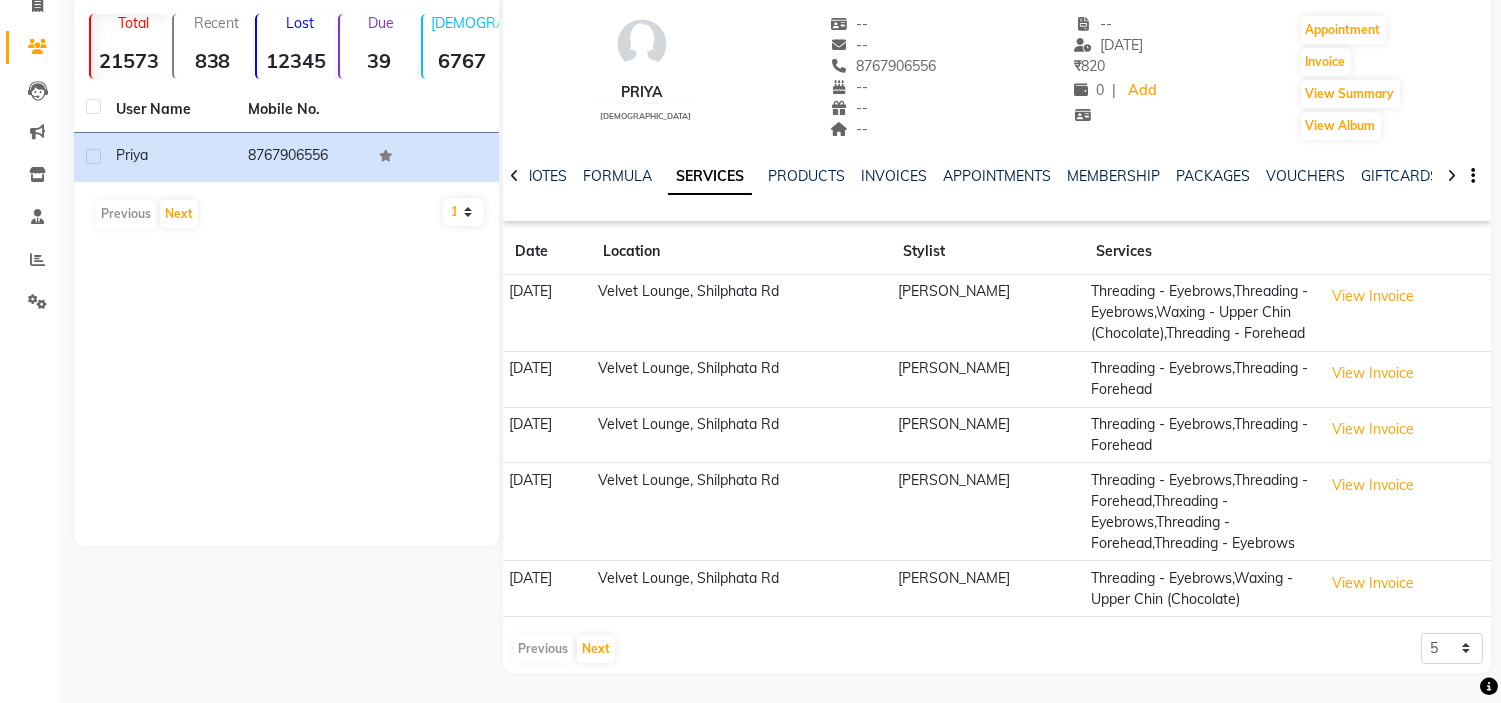 scroll, scrollTop: 266, scrollLeft: 0, axis: vertical 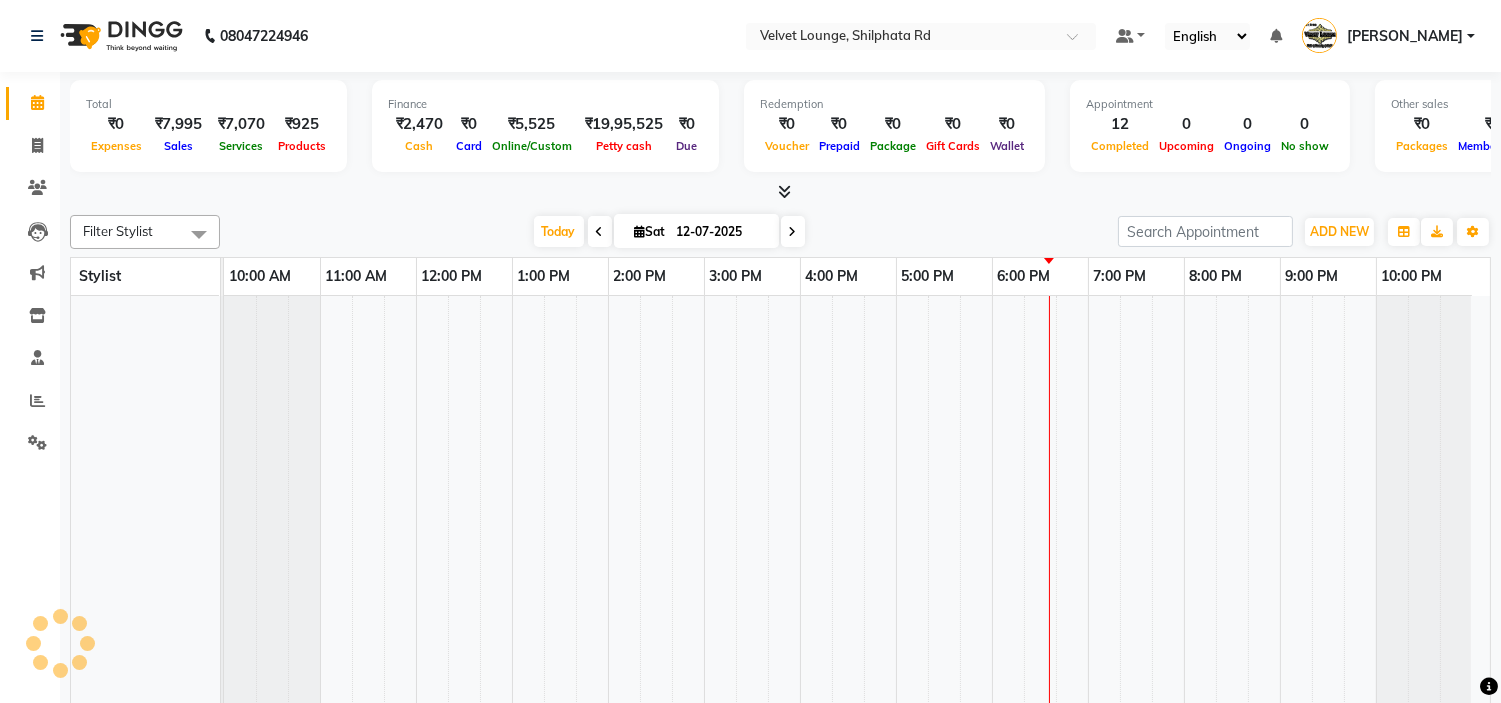 select on "en" 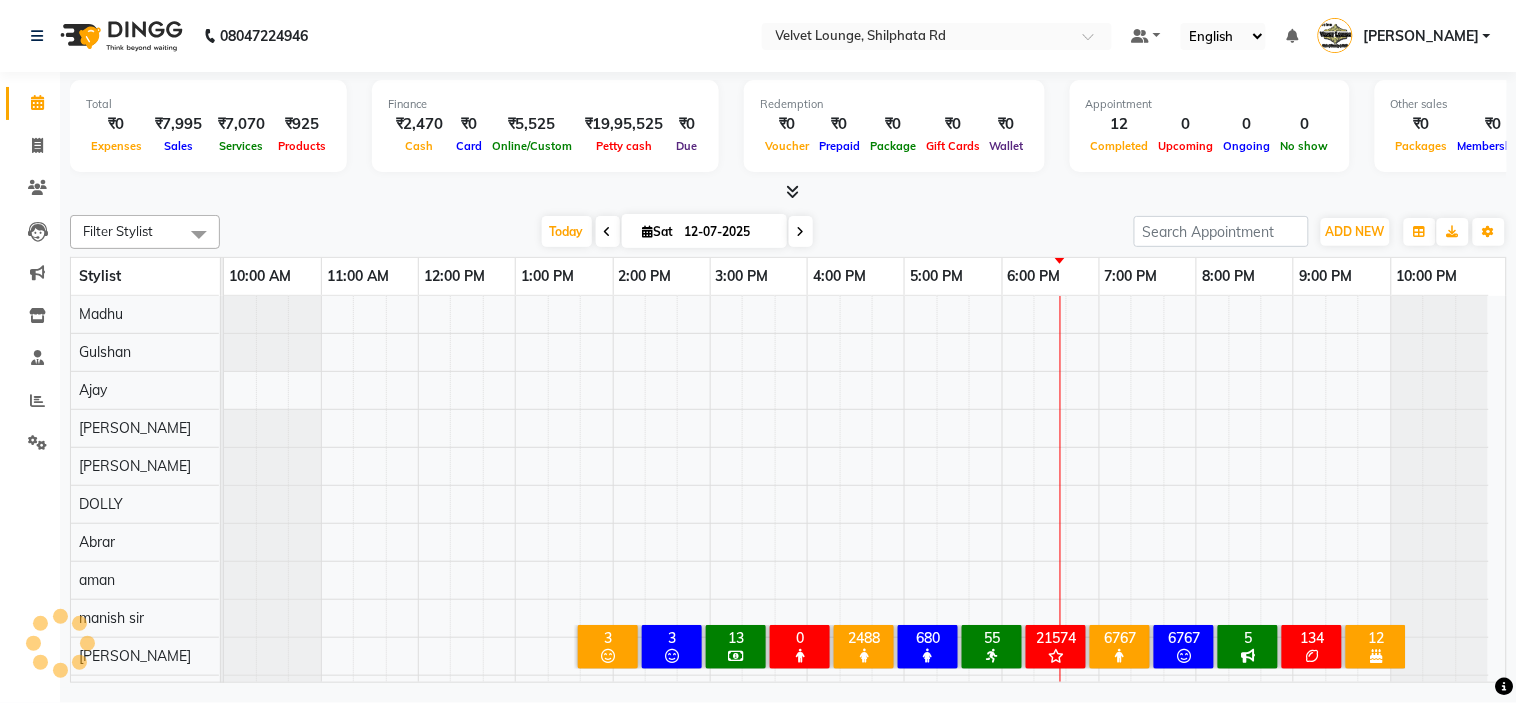 scroll, scrollTop: 26, scrollLeft: 0, axis: vertical 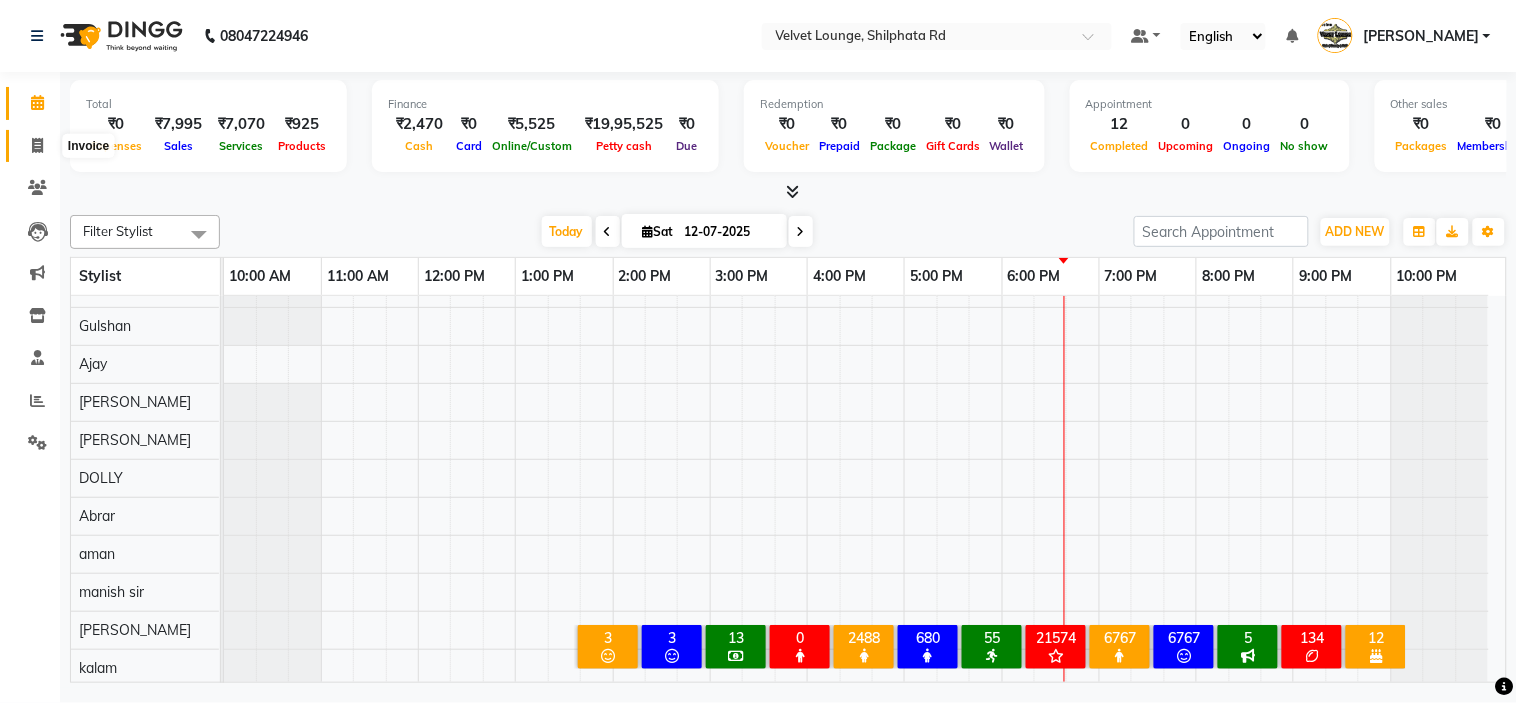 click 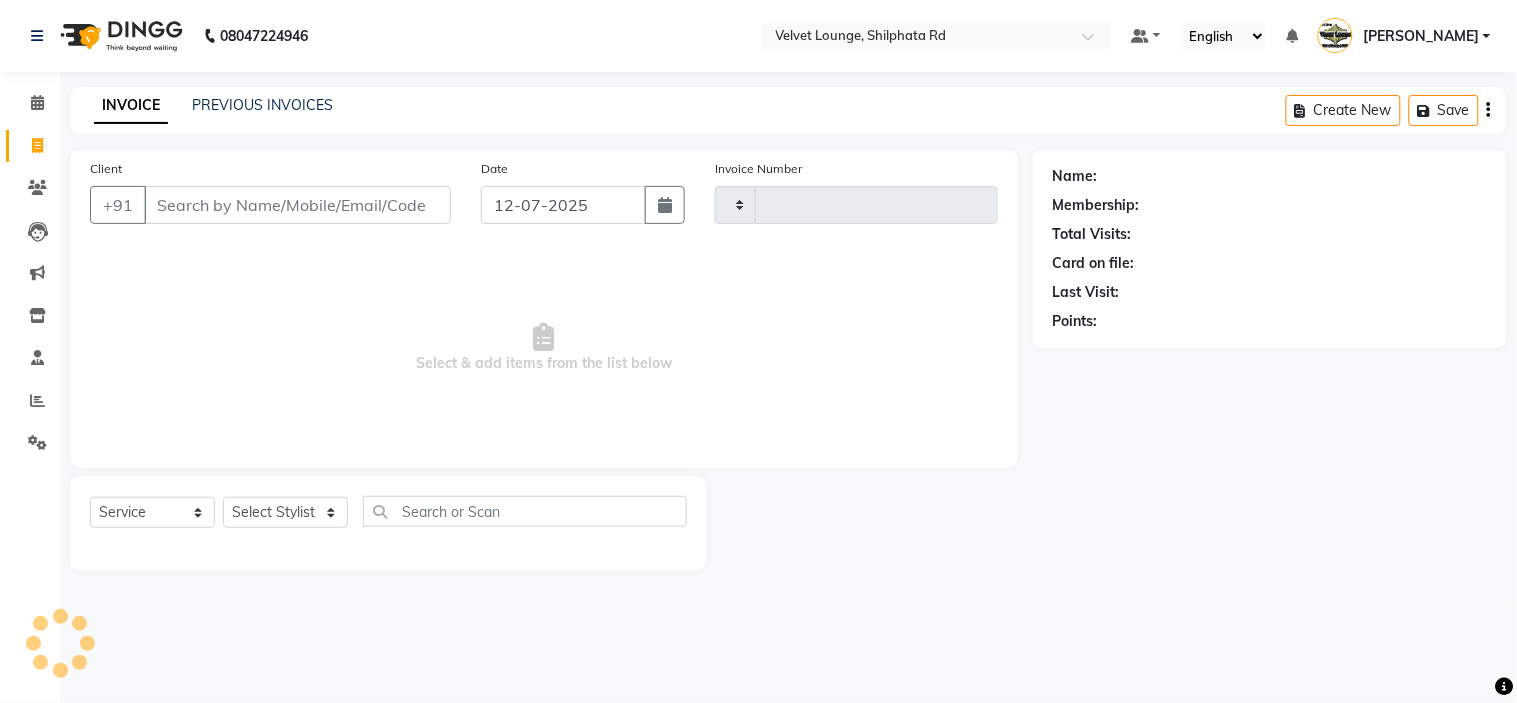 type on "1358" 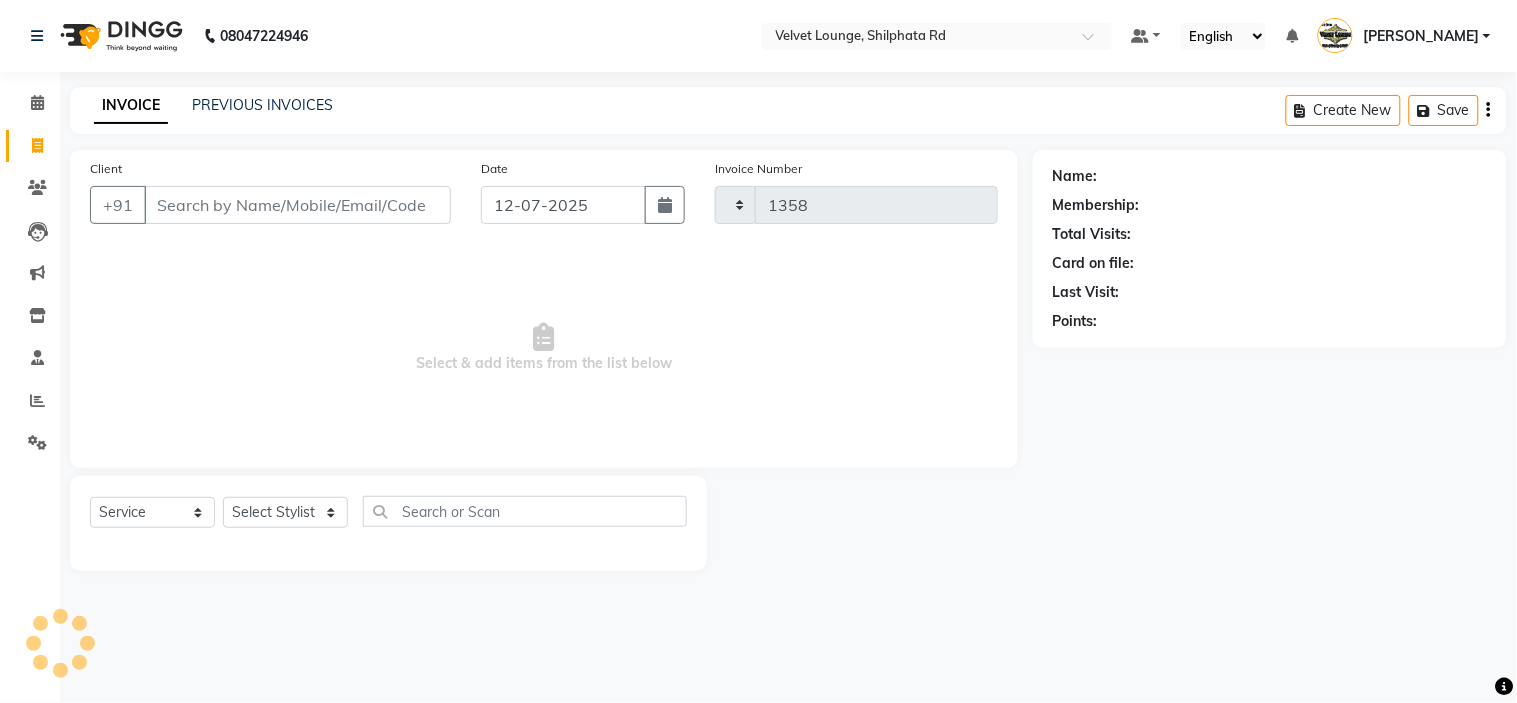 select on "122" 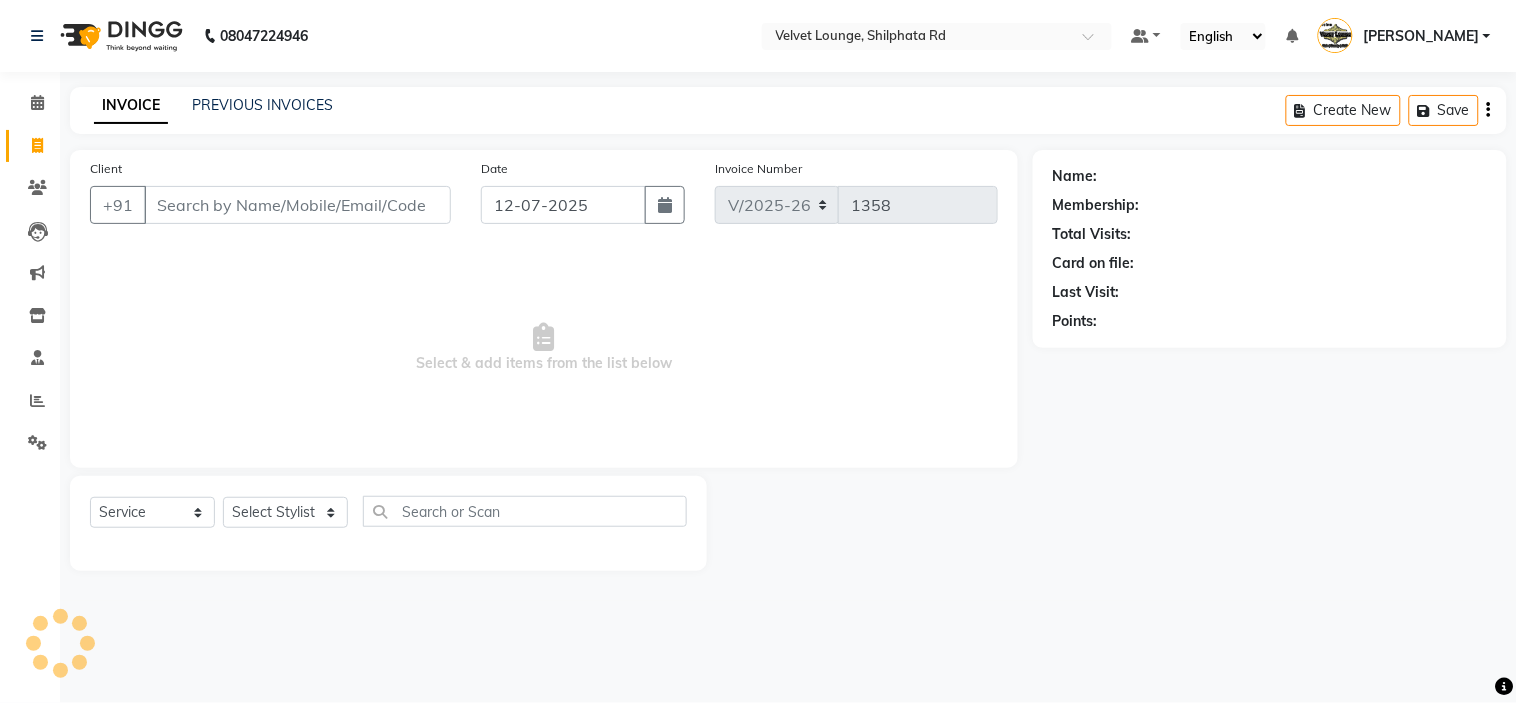 click on "Client" at bounding box center [297, 205] 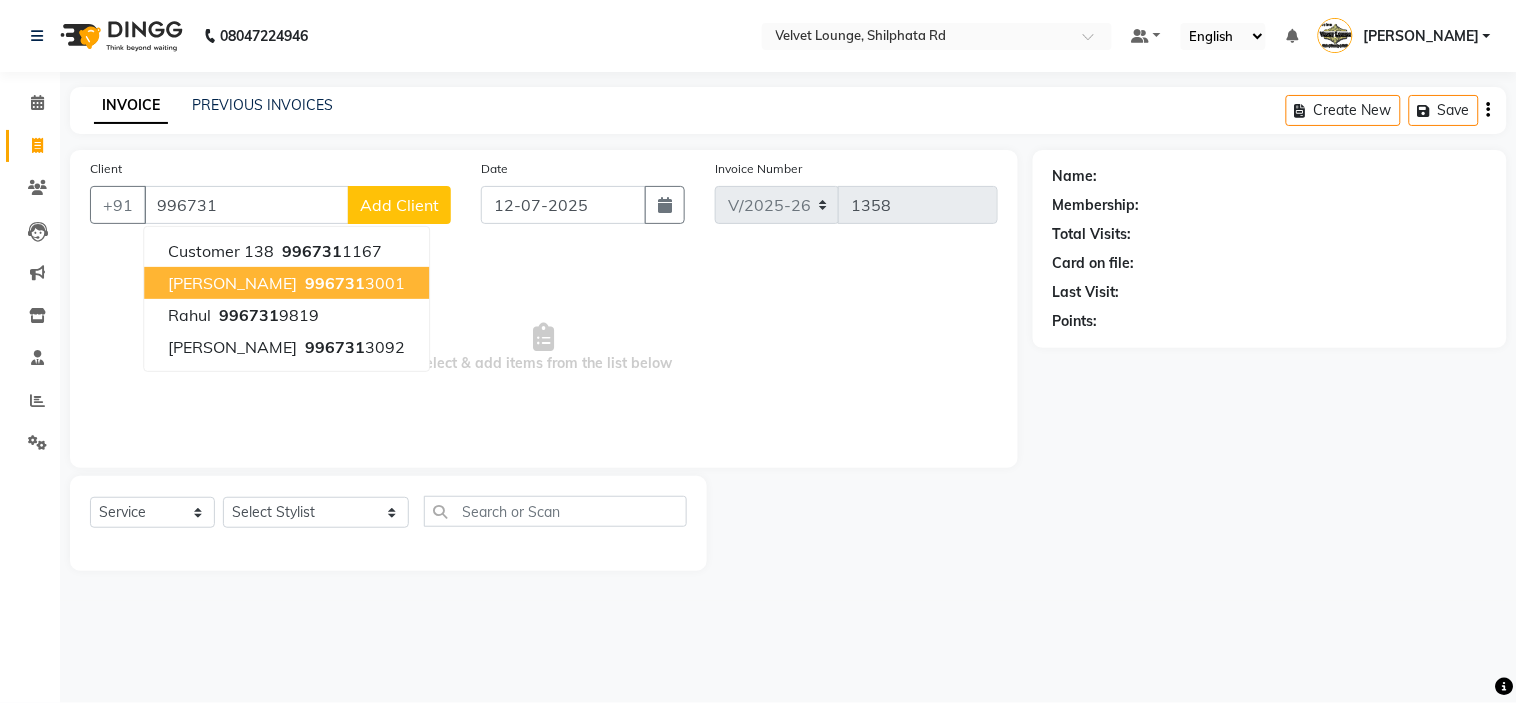 click on "sumeet biradhe" at bounding box center [232, 283] 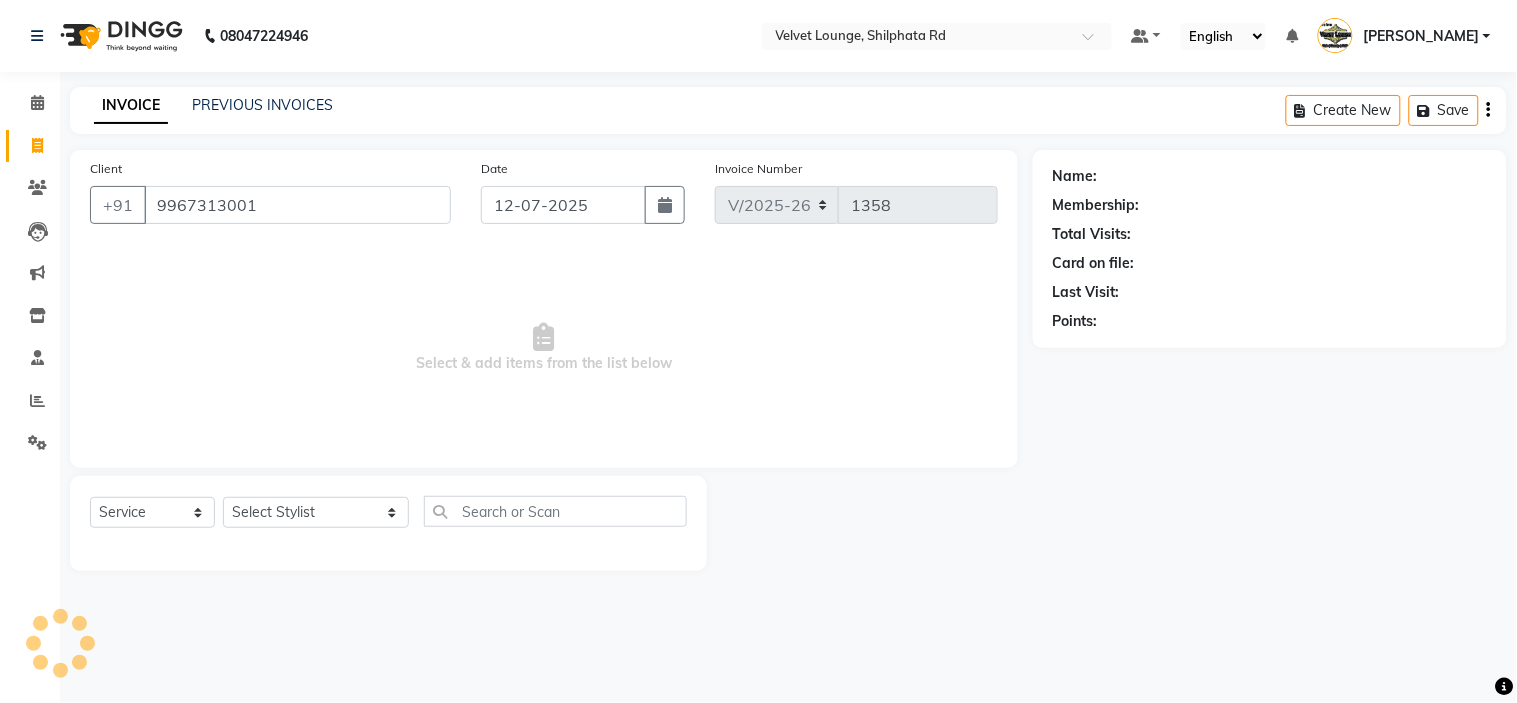 type on "9967313001" 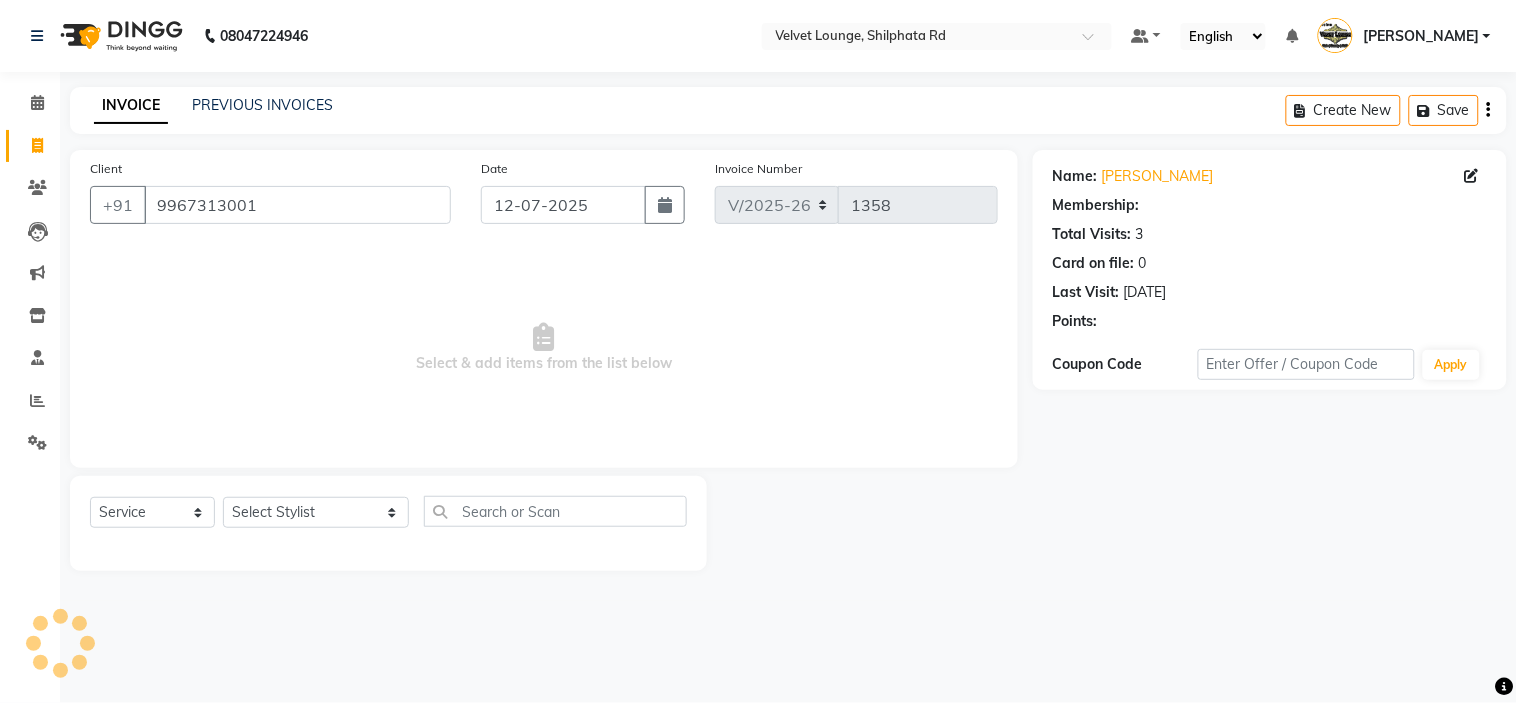 select on "1: Object" 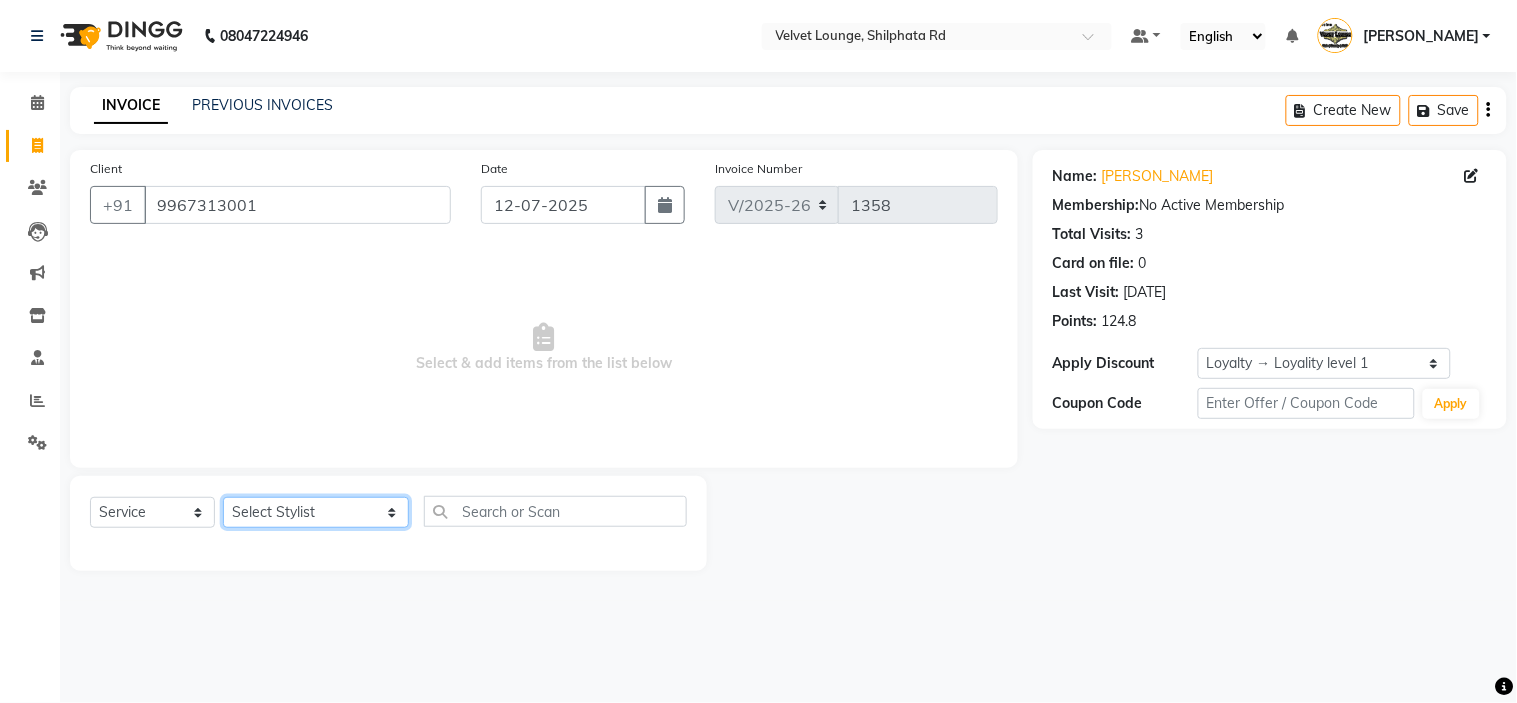 click on "Select Stylist aadil mohaMAD  aarif khan Abrar Ajay ajay jaishwal alam khan aman amit kumar  ANJALI SINGH Ashish singh ashwini palem  chandradeep DOLLY faizan siddique  fardeen shaikh Garima singh Gulshan jaya jyoti deepak chandaliya kalam karan  Madhu manish sir miraj khan  Mohmad Adnan Ansari mustakin neeta kumbhar neha tamatta pradnya rahul thakur RAZAK SALIM SAIKH rohit Rutuja SAHEER sahil khan salman mahomad imran  SALMA SHAIKH SAMEER KHAN sana santosh jaiswal saqib sayali shaddma  ansari shalu mehra shekhar bansode SHIVADURGA GANTAM shubham pal  shweta pandey varshita gurbani vishal shinde" 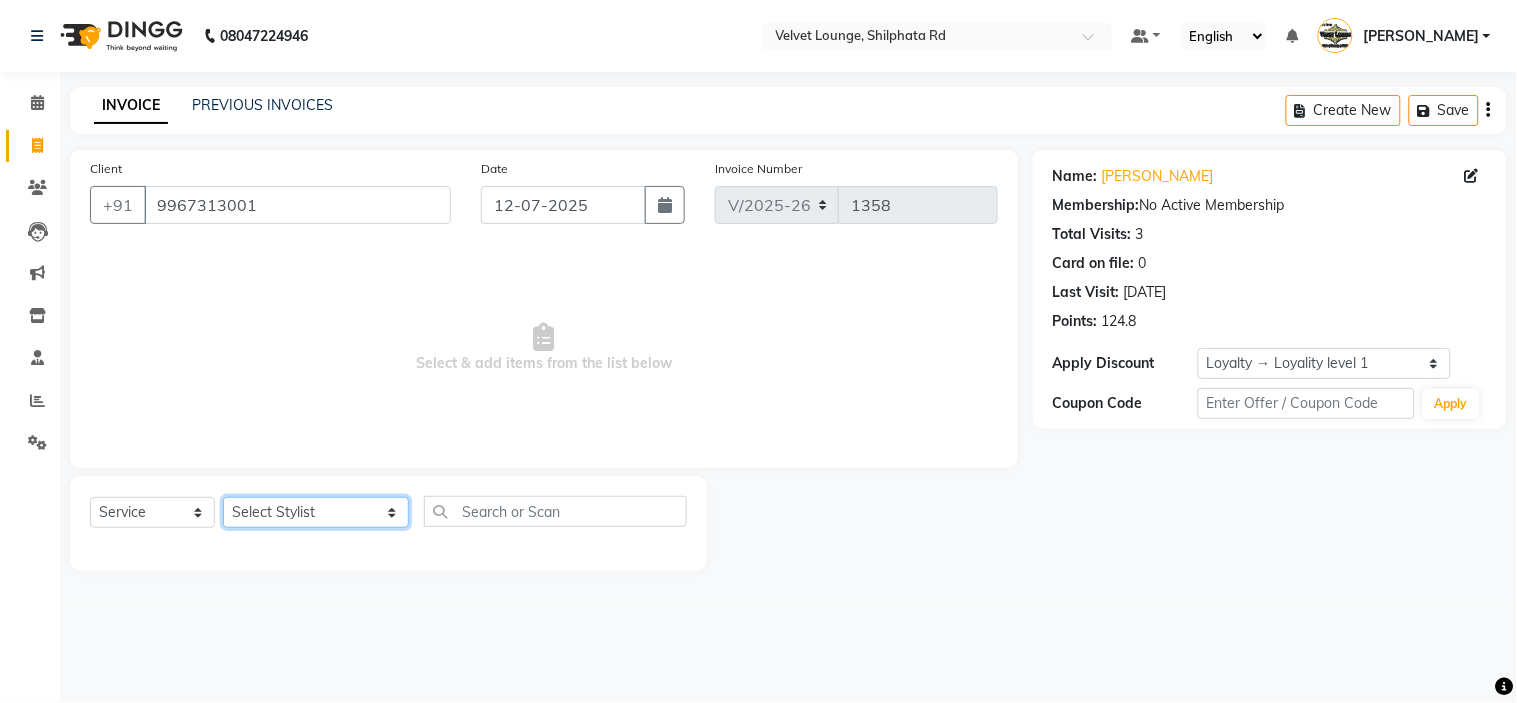 select on "83314" 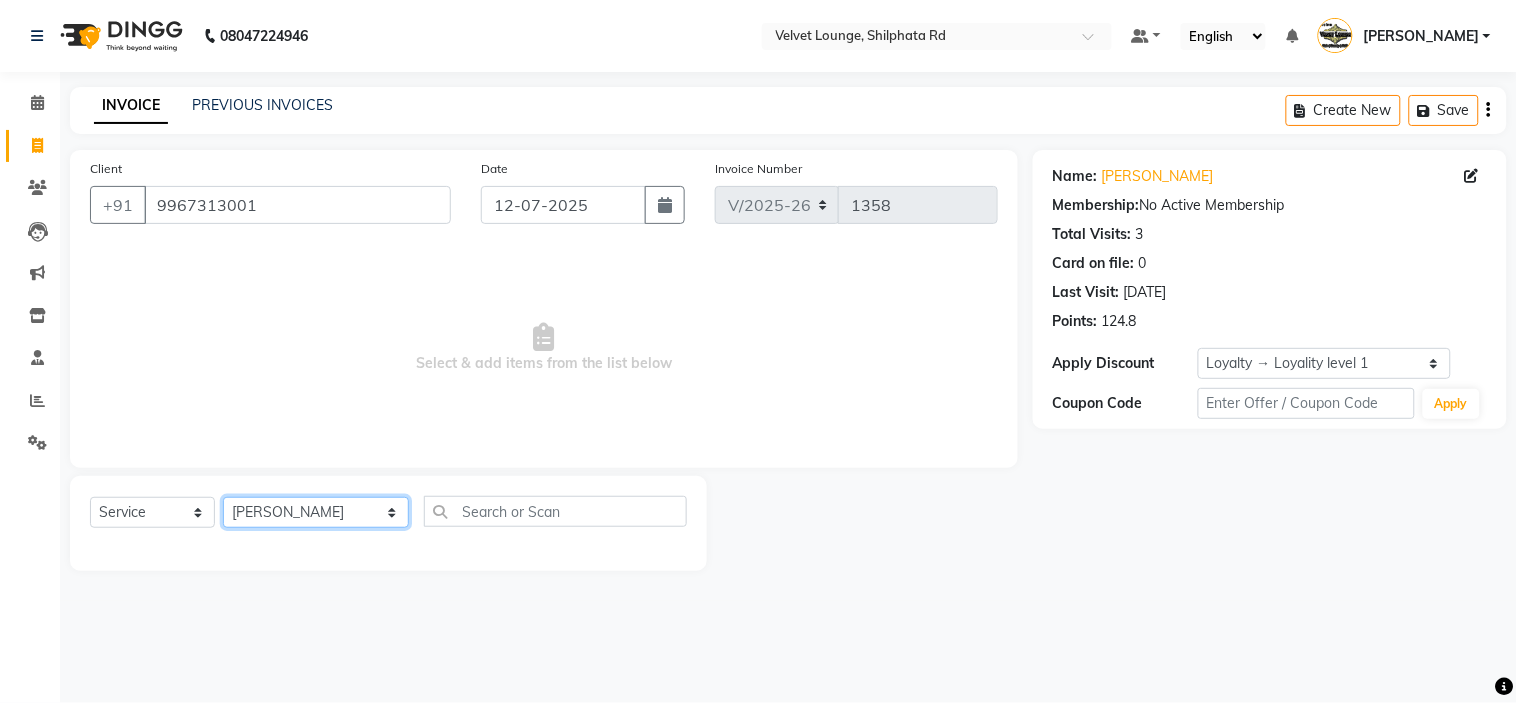 click on "Select Stylist aadil mohaMAD  aarif khan Abrar Ajay ajay jaishwal alam khan aman amit kumar  ANJALI SINGH Ashish singh ashwini palem  chandradeep DOLLY faizan siddique  fardeen shaikh Garima singh Gulshan jaya jyoti deepak chandaliya kalam karan  Madhu manish sir miraj khan  Mohmad Adnan Ansari mustakin neeta kumbhar neha tamatta pradnya rahul thakur RAZAK SALIM SAIKH rohit Rutuja SAHEER sahil khan salman mahomad imran  SALMA SHAIKH SAMEER KHAN sana santosh jaiswal saqib sayali shaddma  ansari shalu mehra shekhar bansode SHIVADURGA GANTAM shubham pal  shweta pandey varshita gurbani vishal shinde" 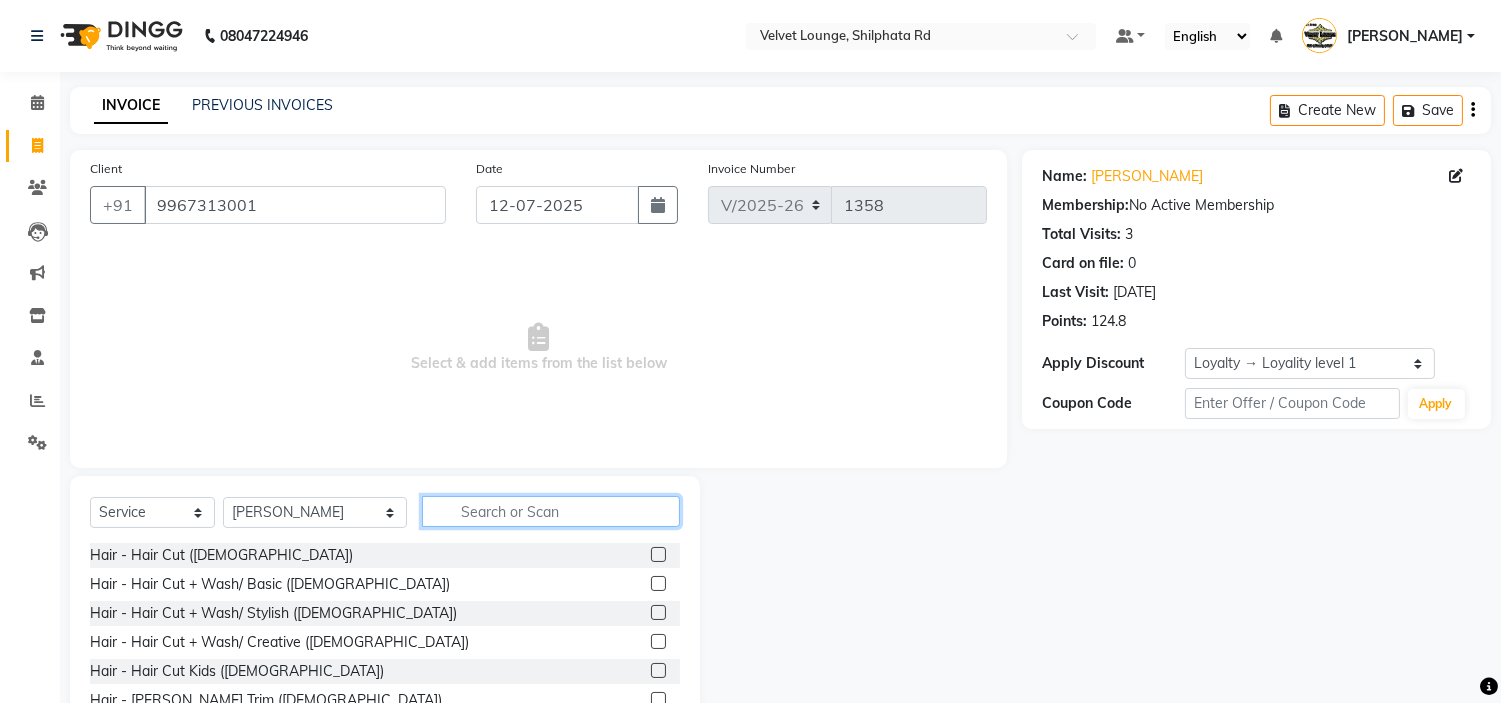 click 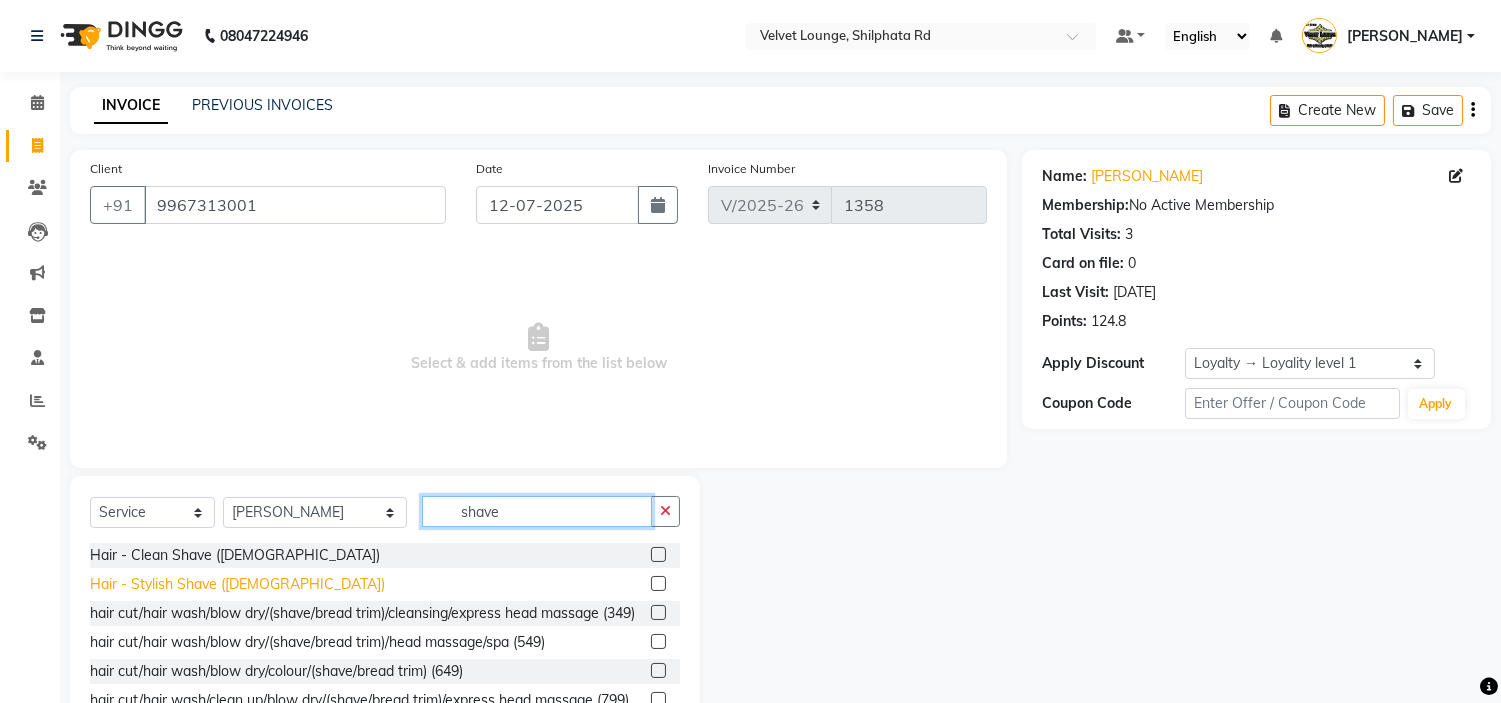 type on "shave" 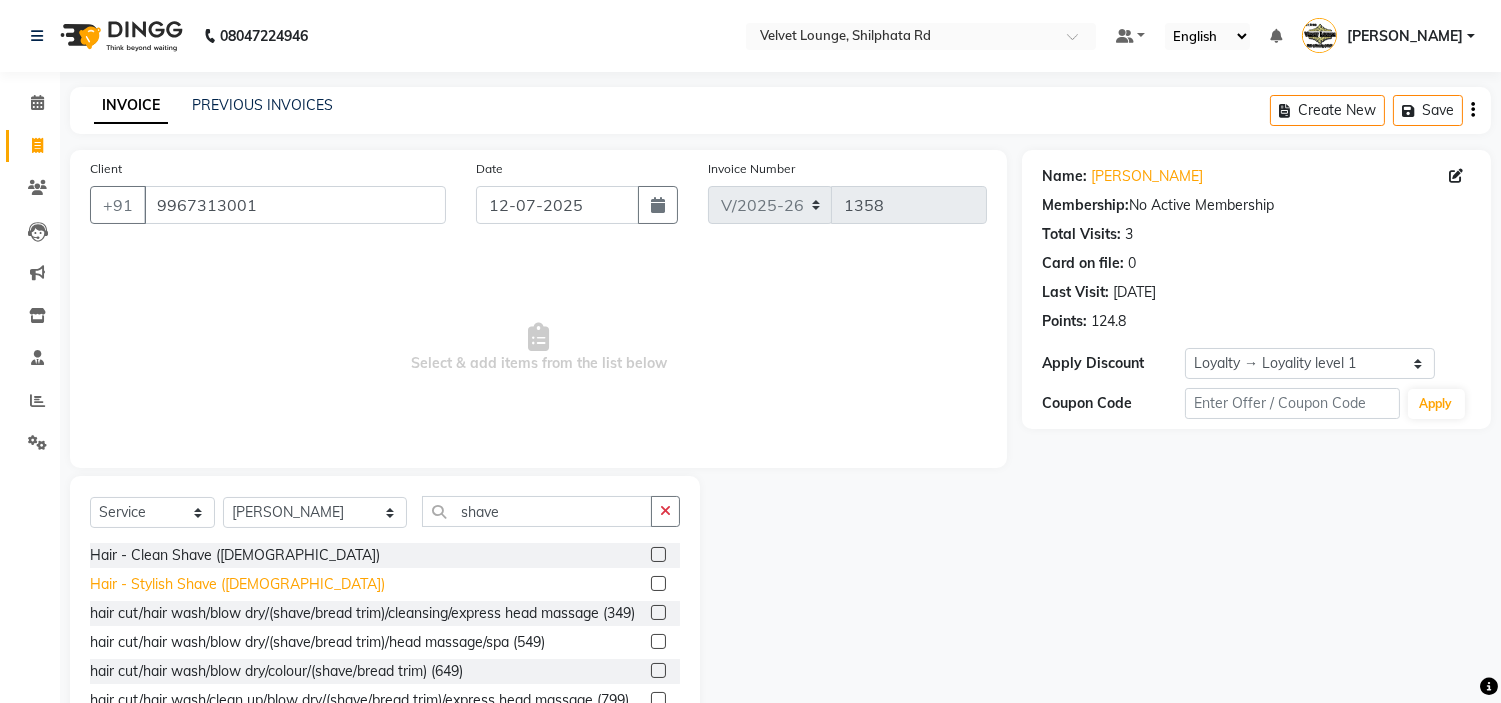 click on "Hair - Stylish Shave (Male)" 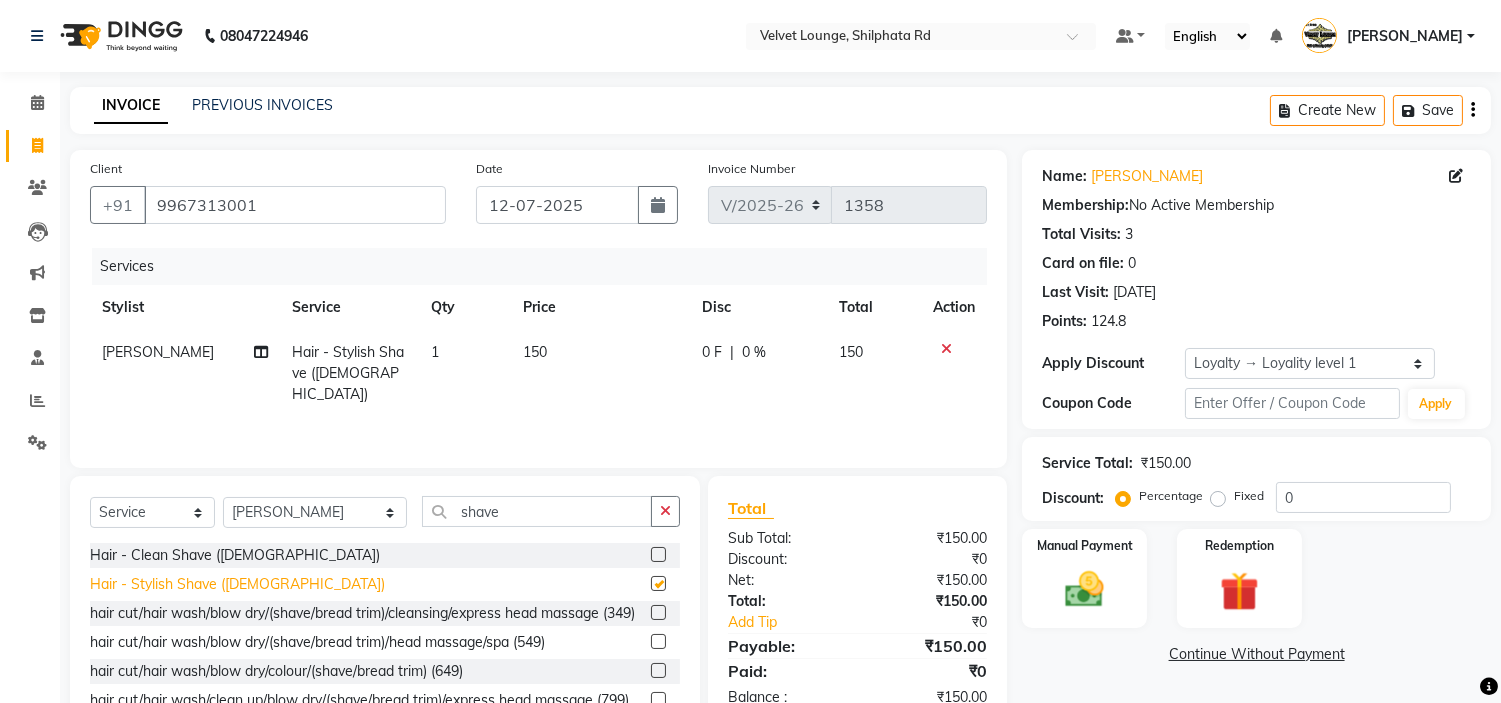 checkbox on "false" 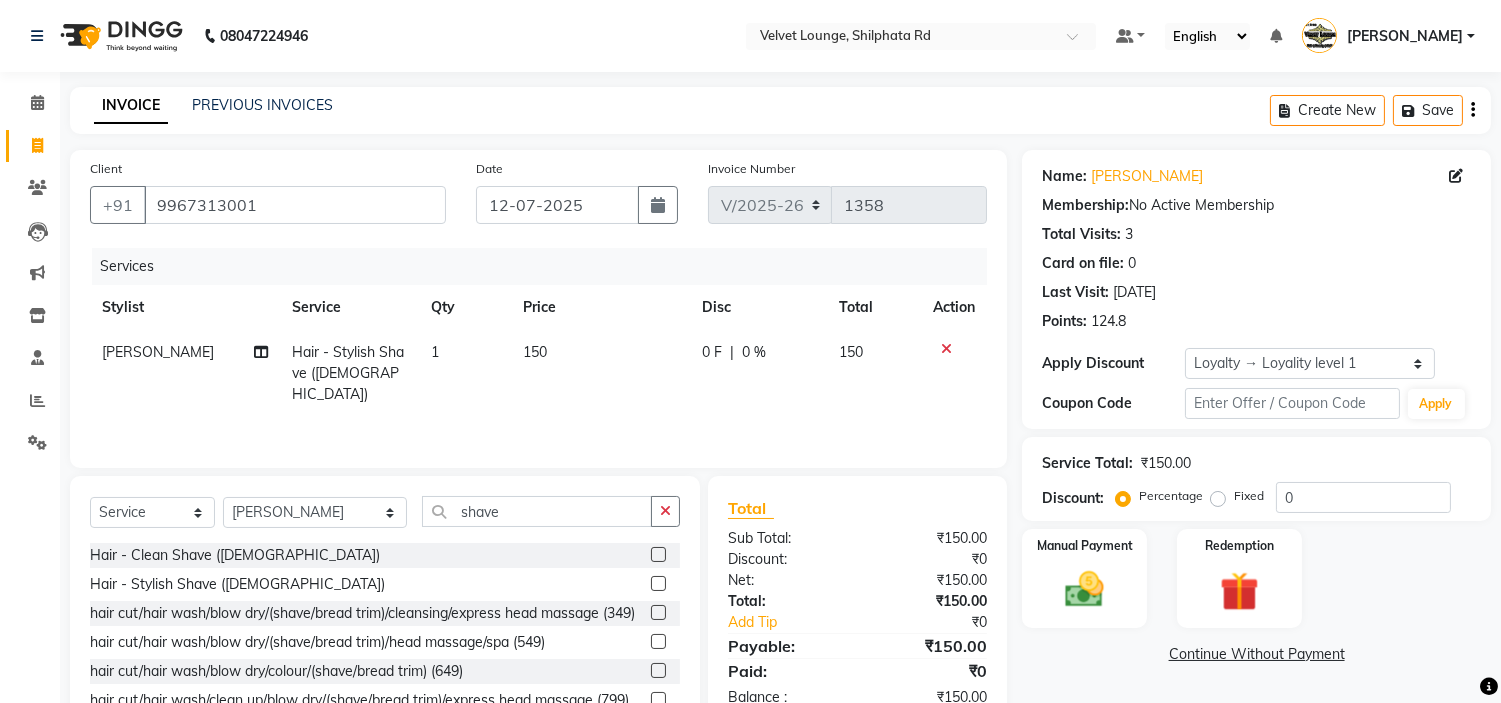 scroll, scrollTop: 97, scrollLeft: 0, axis: vertical 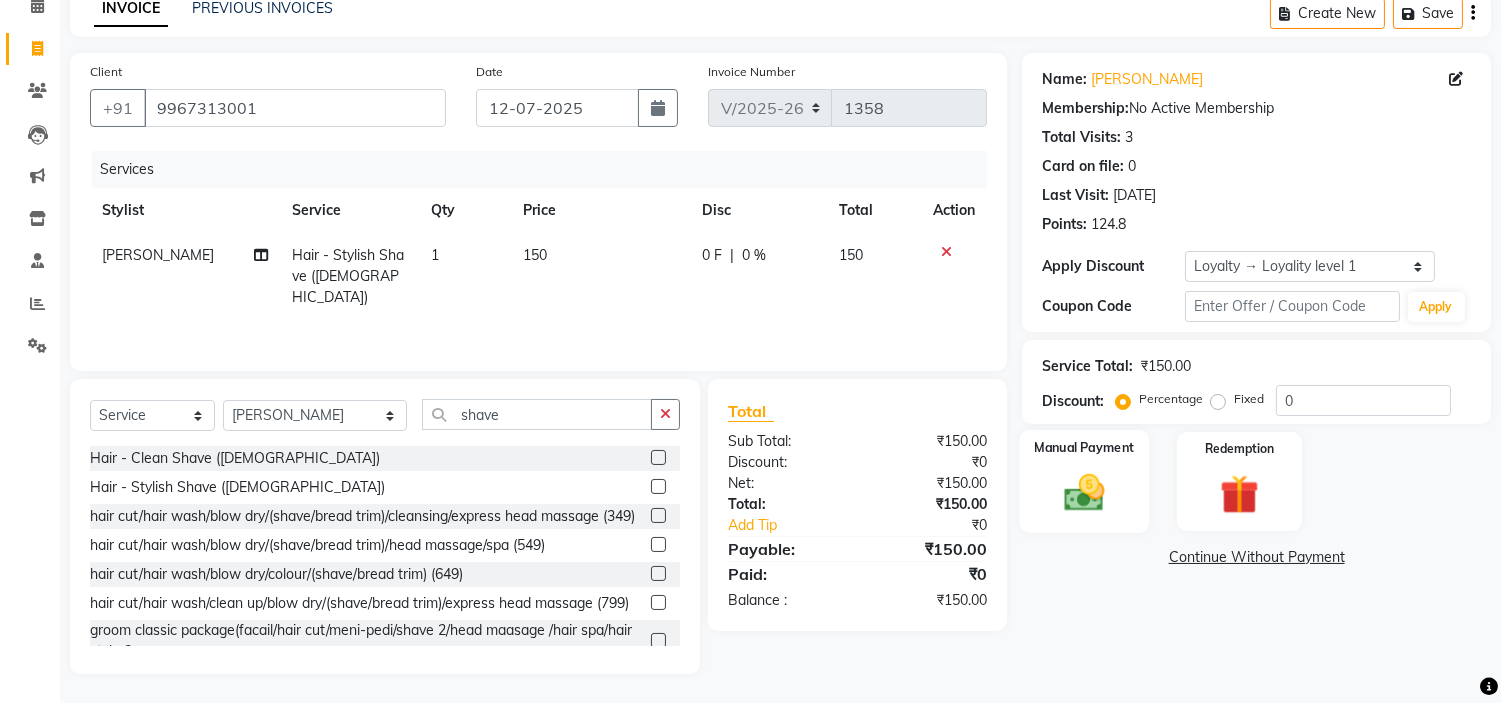 click 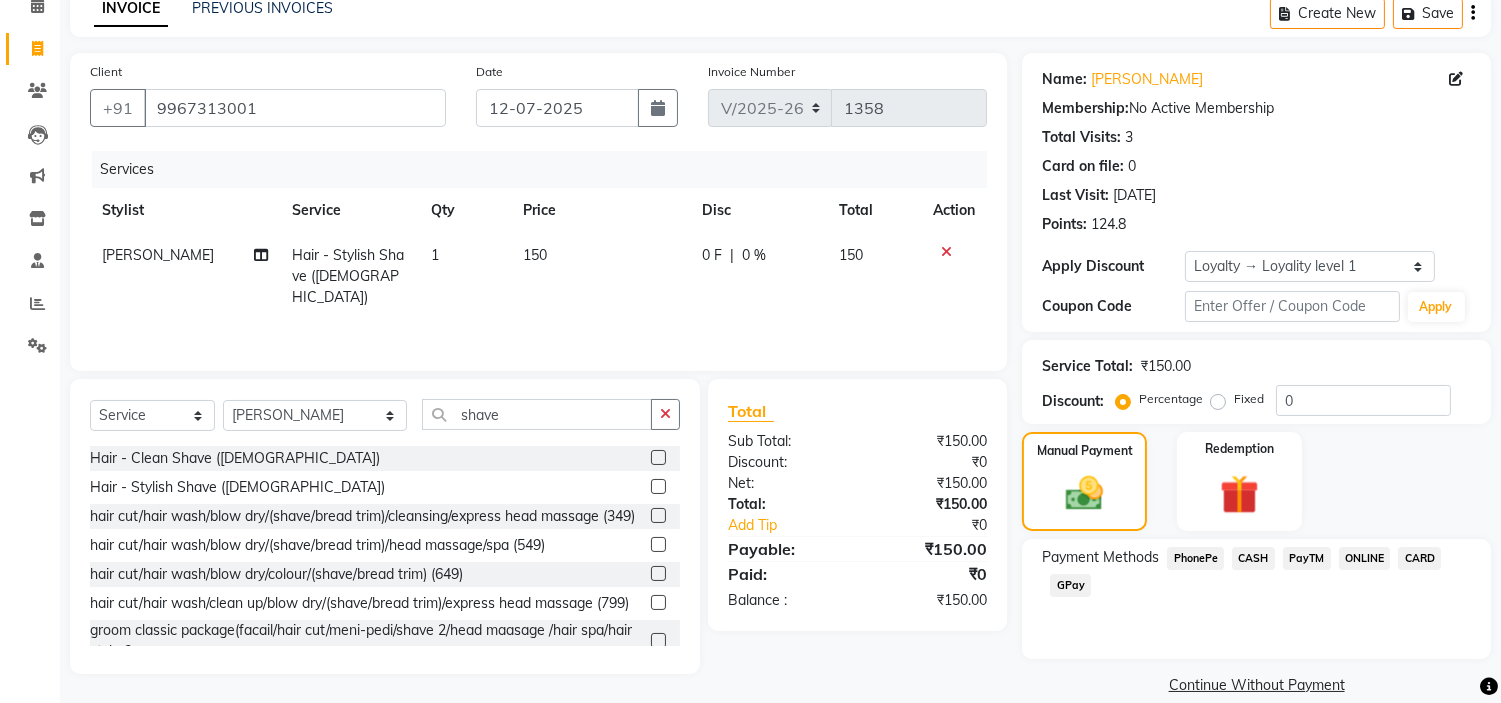 click on "PayTM" 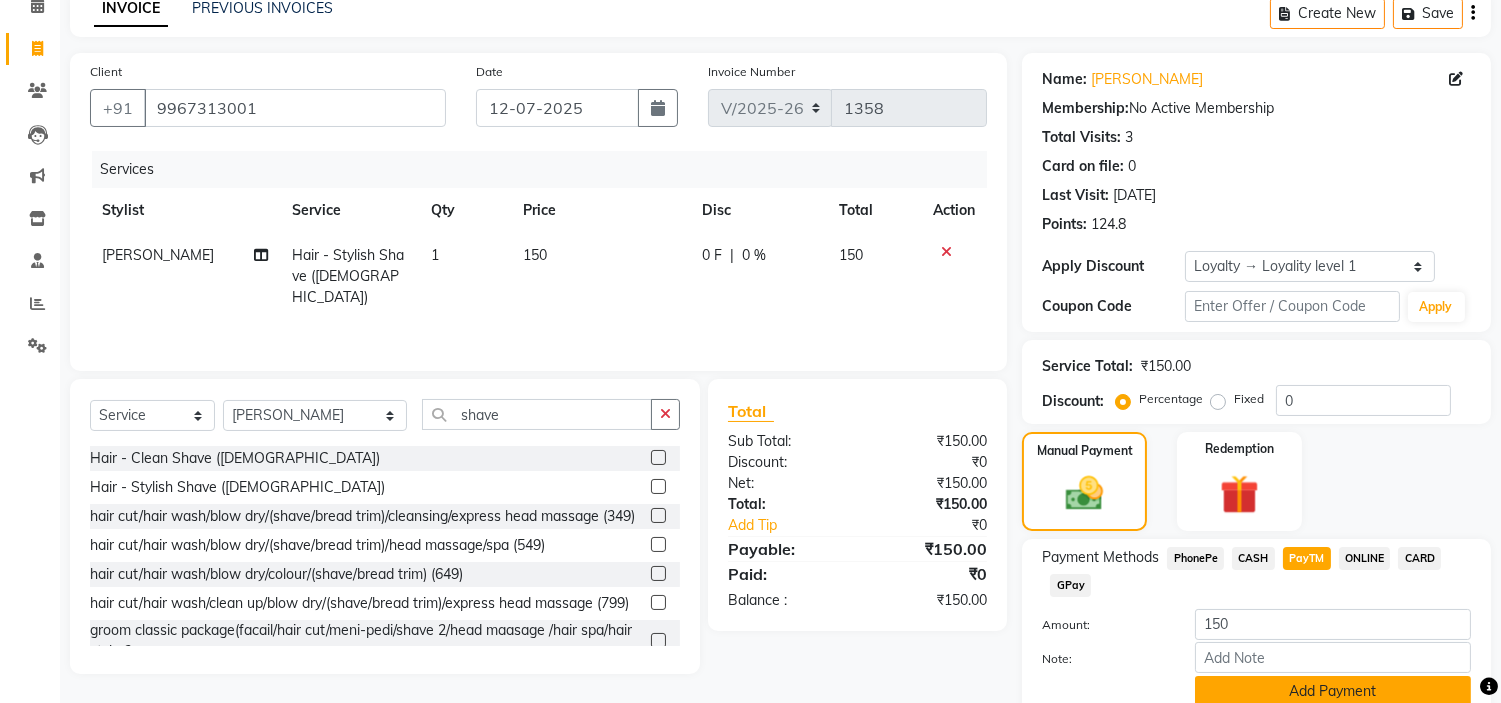 click on "Add Payment" 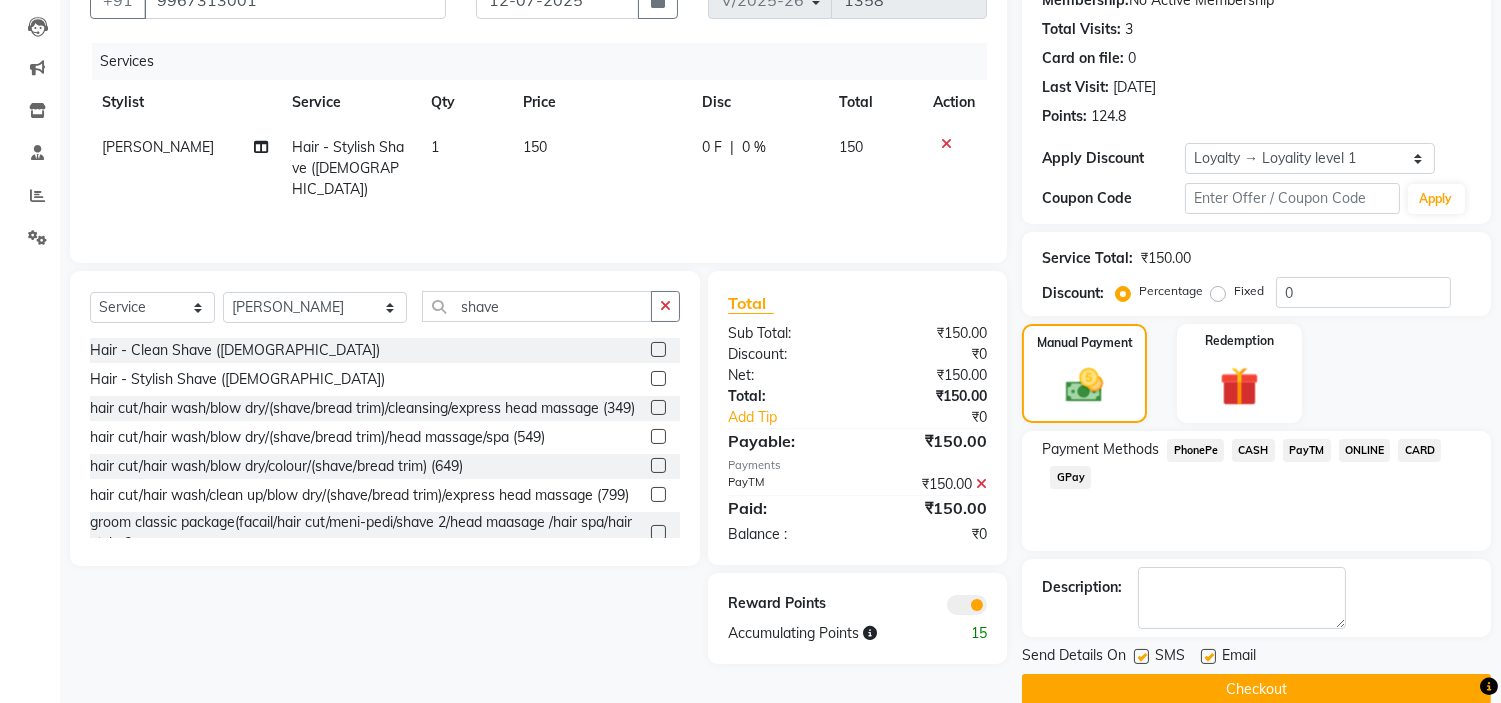 scroll, scrollTop: 236, scrollLeft: 0, axis: vertical 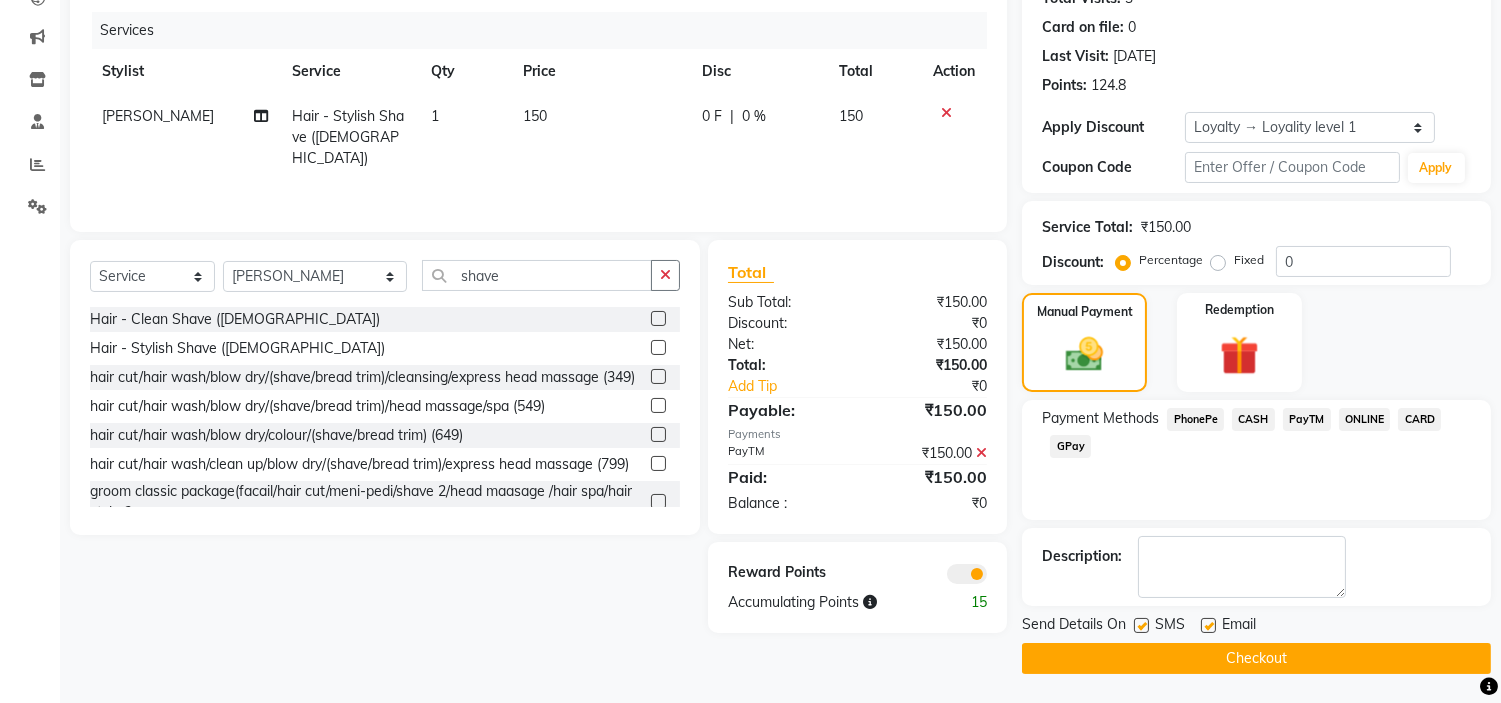 click on "Checkout" 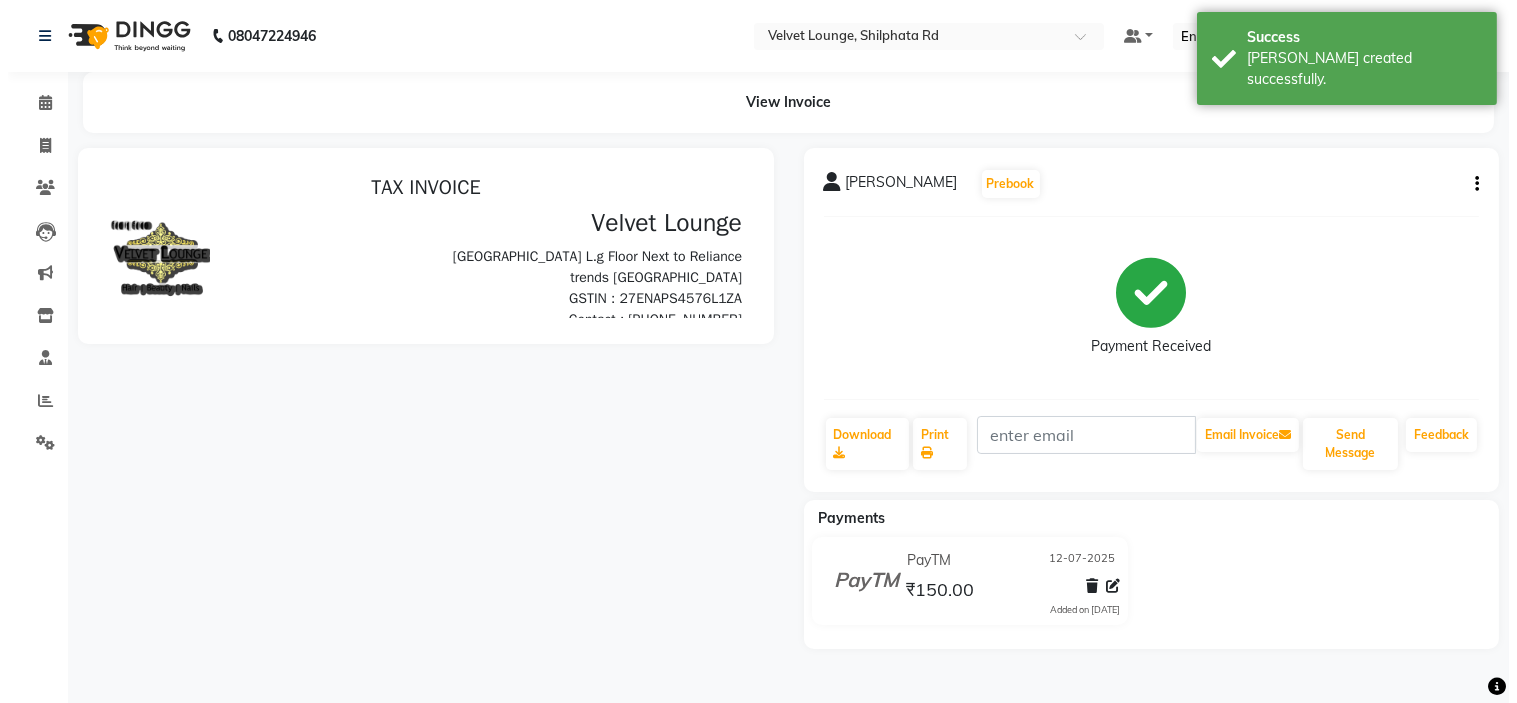 scroll, scrollTop: 0, scrollLeft: 0, axis: both 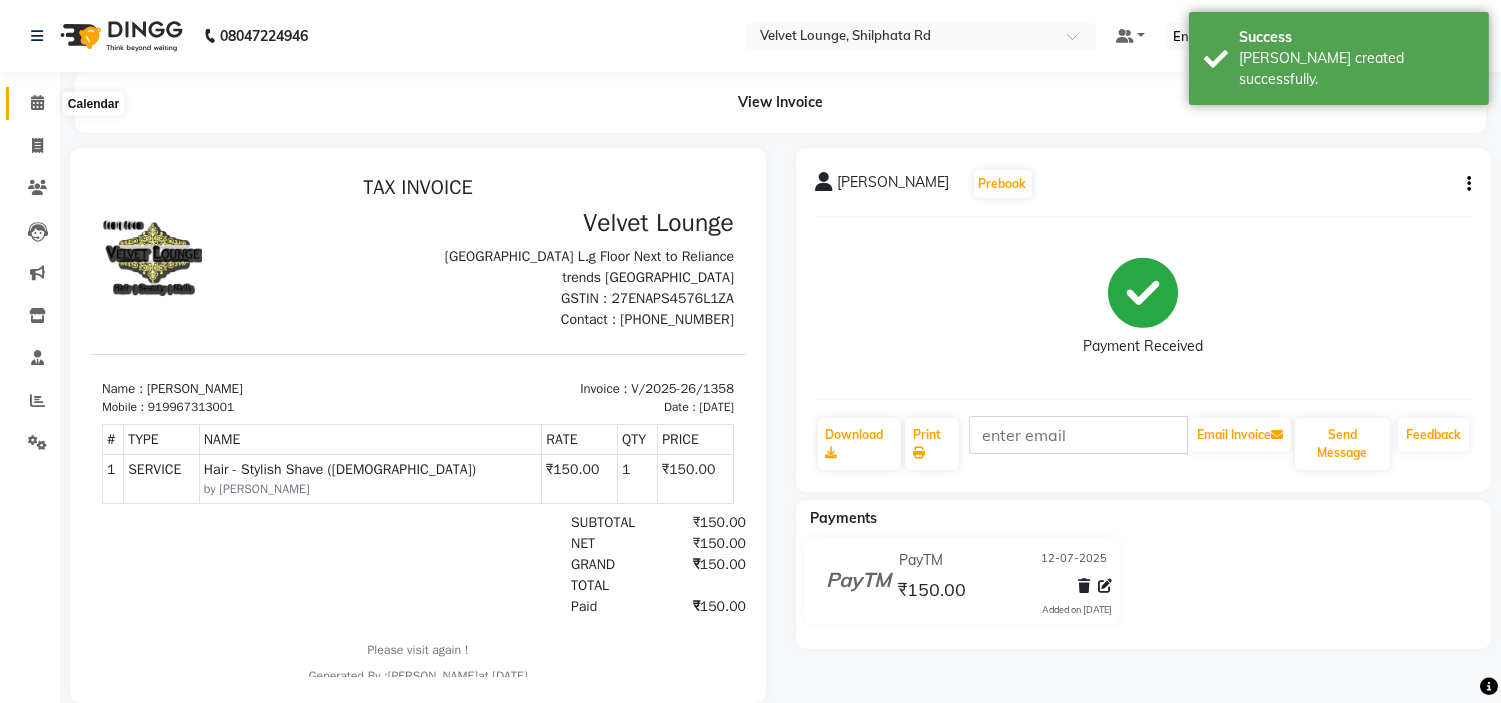 click 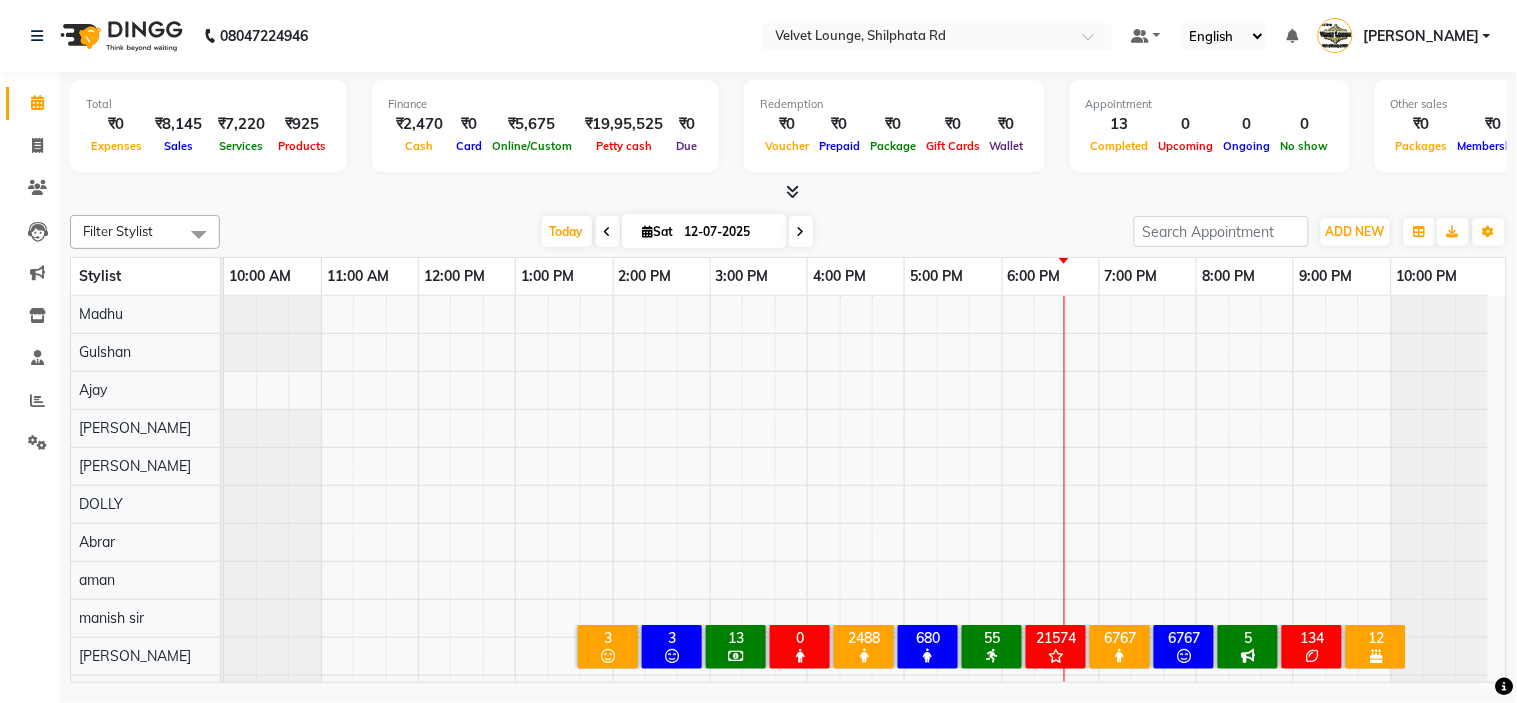 scroll, scrollTop: 26, scrollLeft: 0, axis: vertical 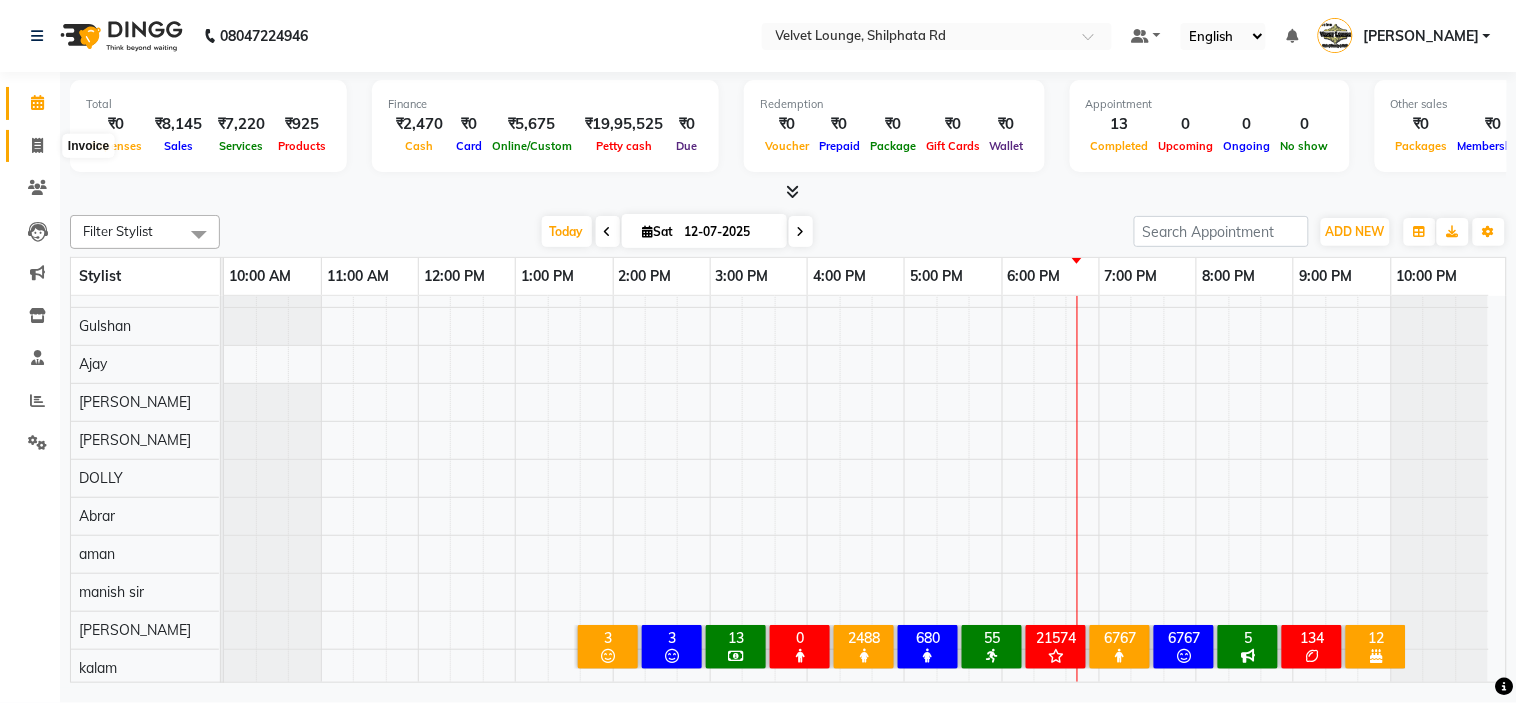 click 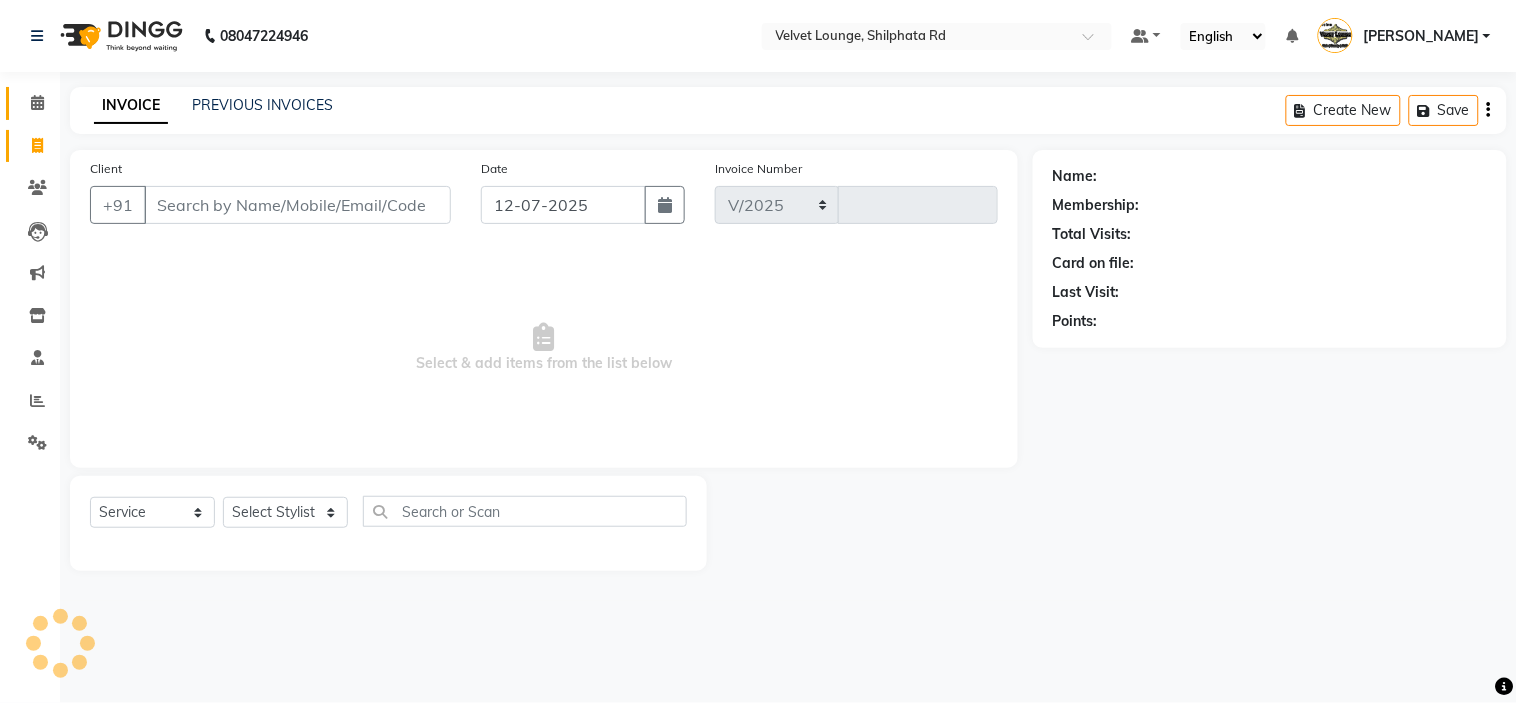select on "122" 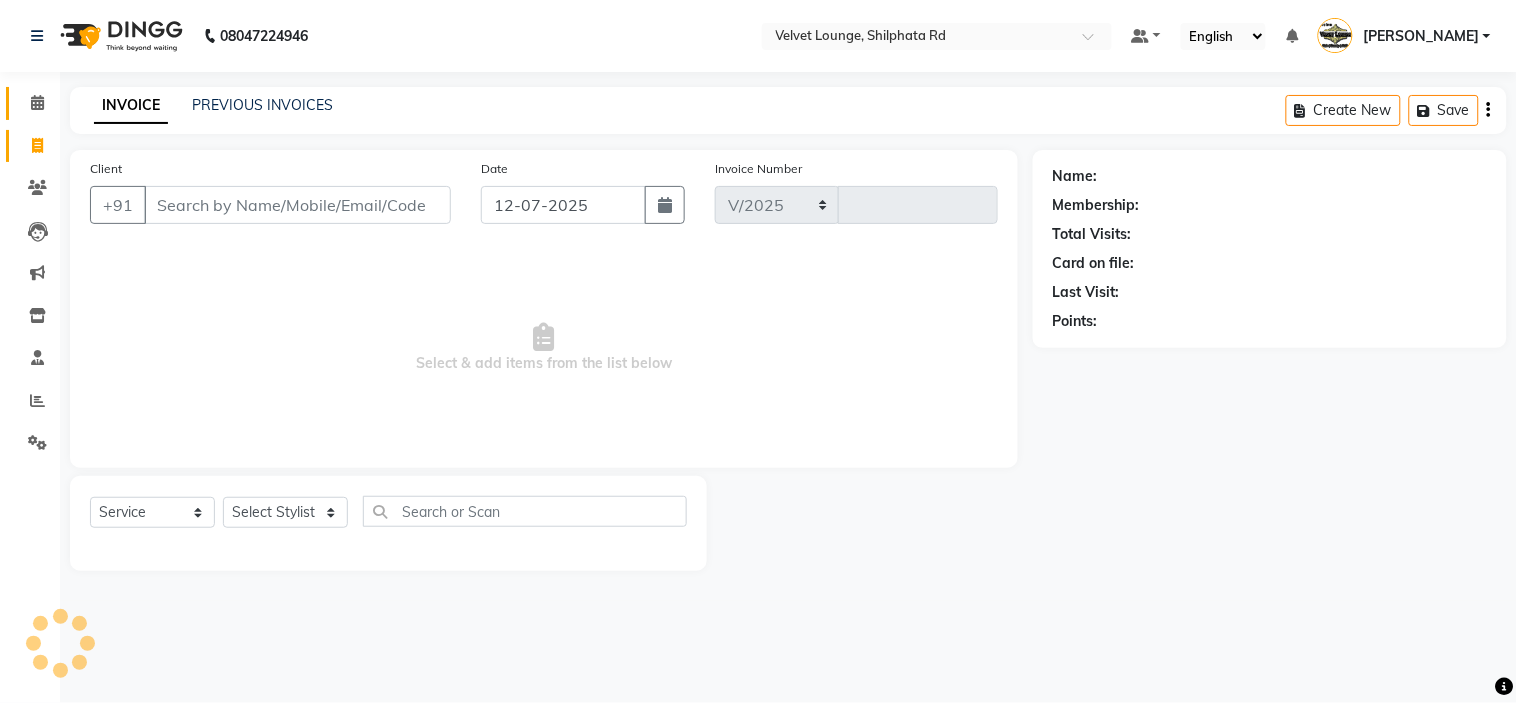 type on "1359" 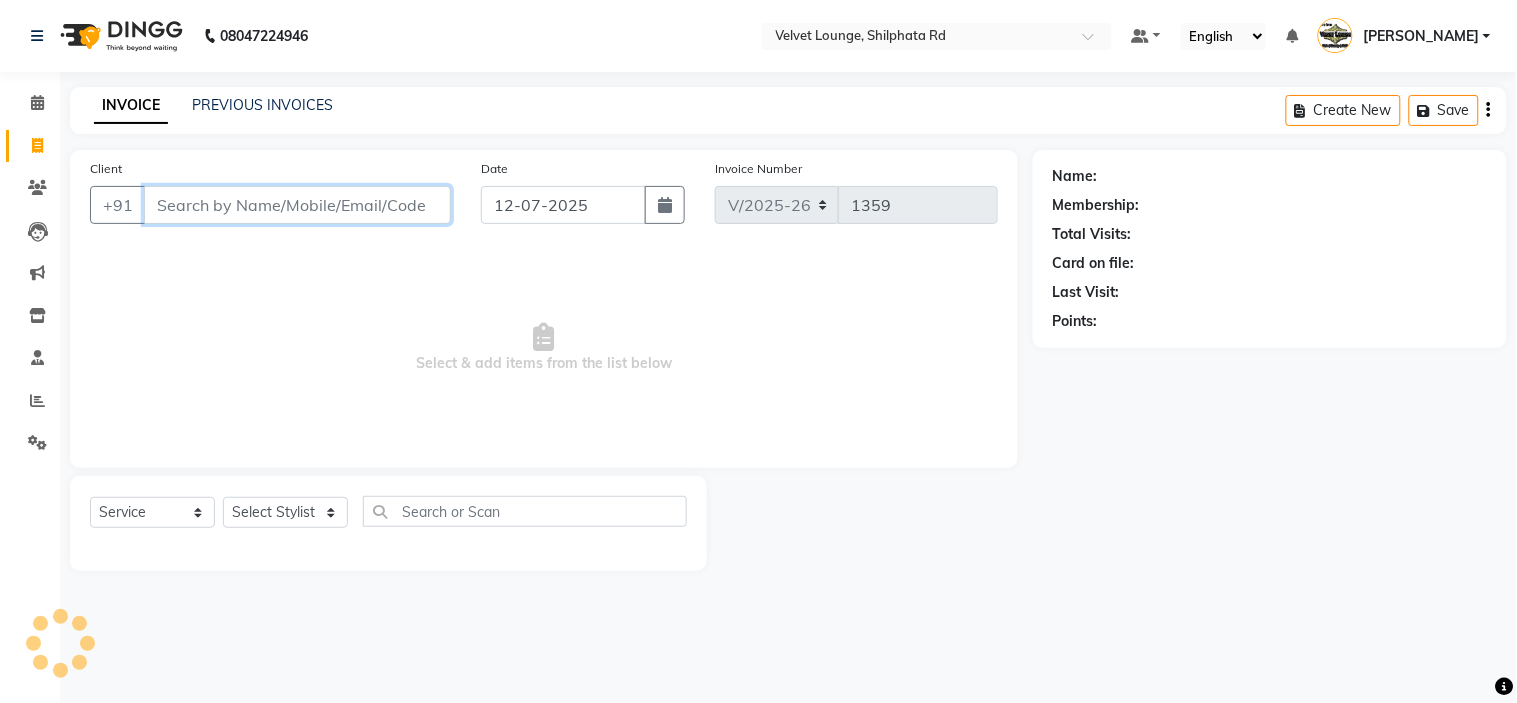 click on "Client" at bounding box center (297, 205) 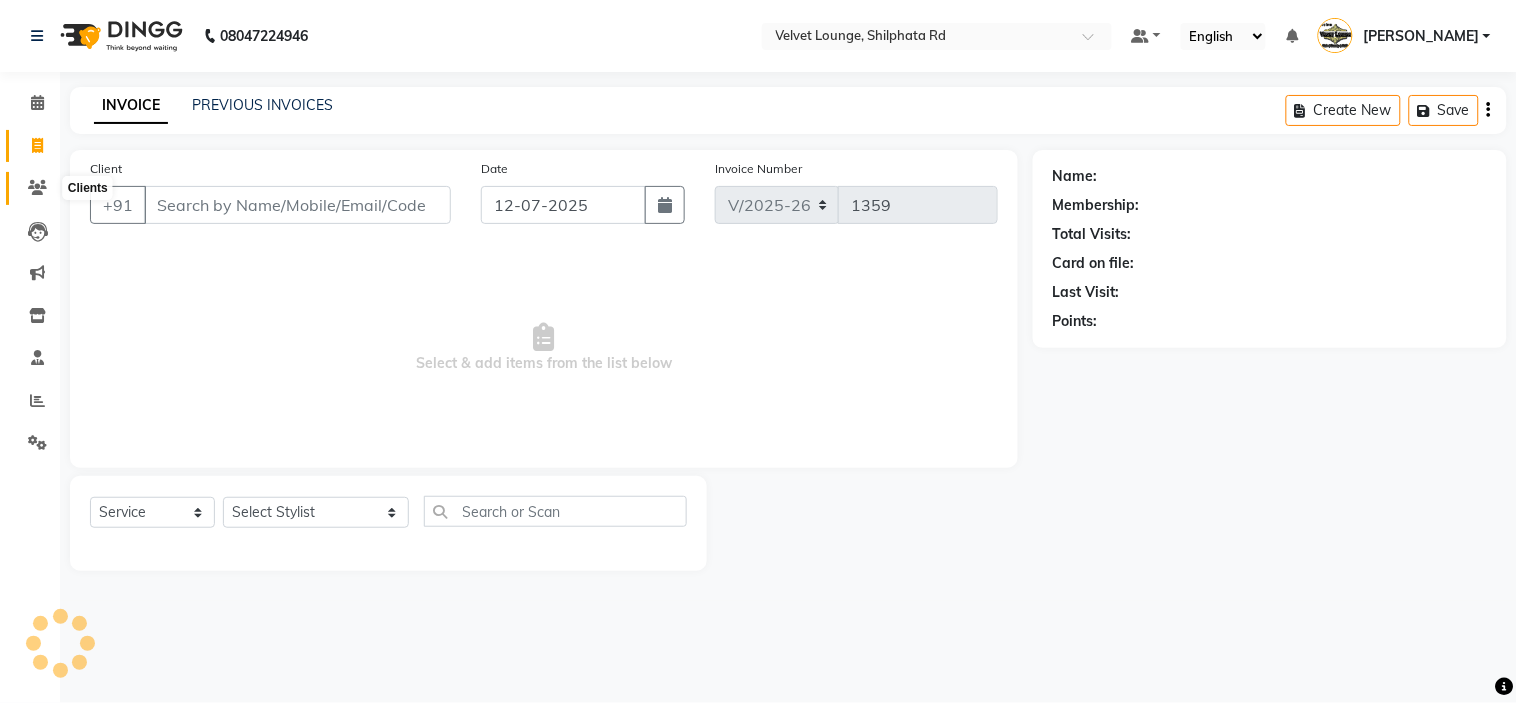 click 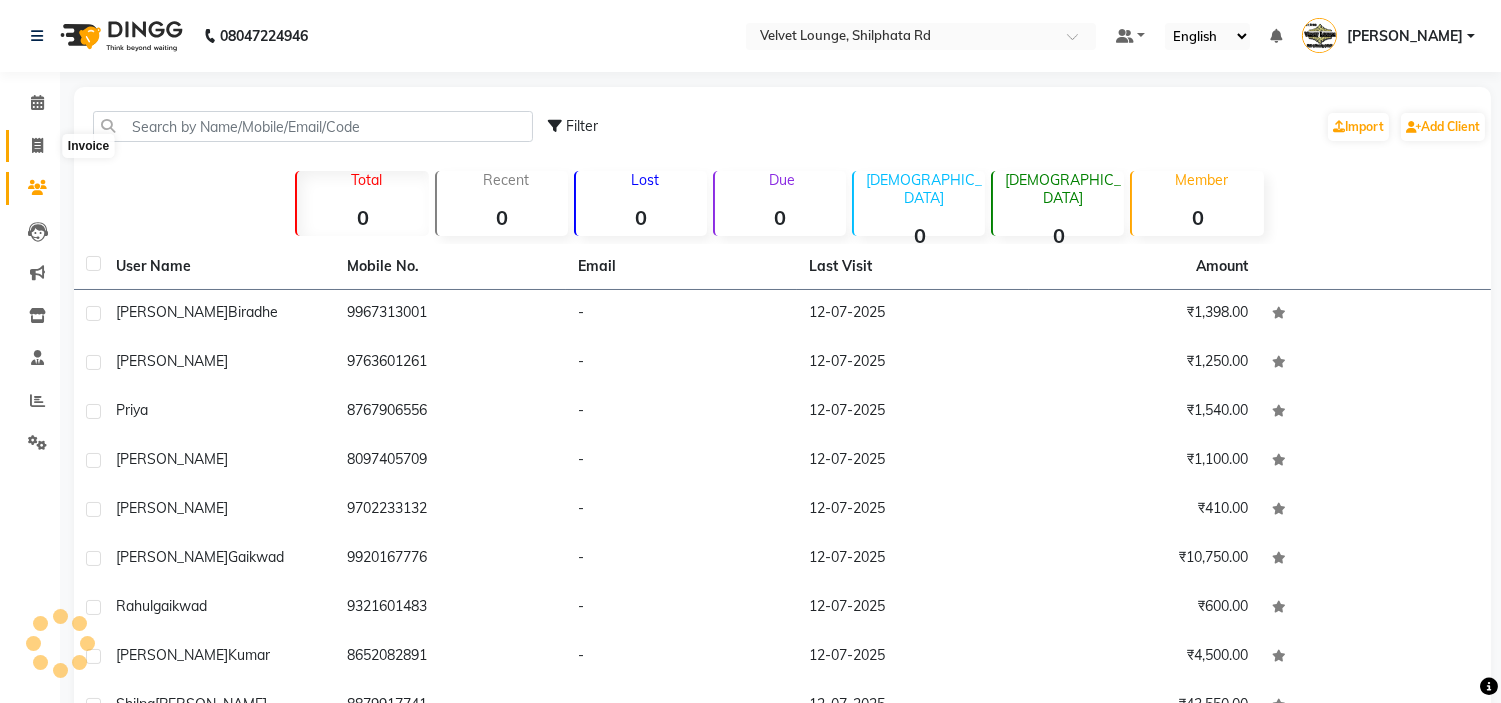 click 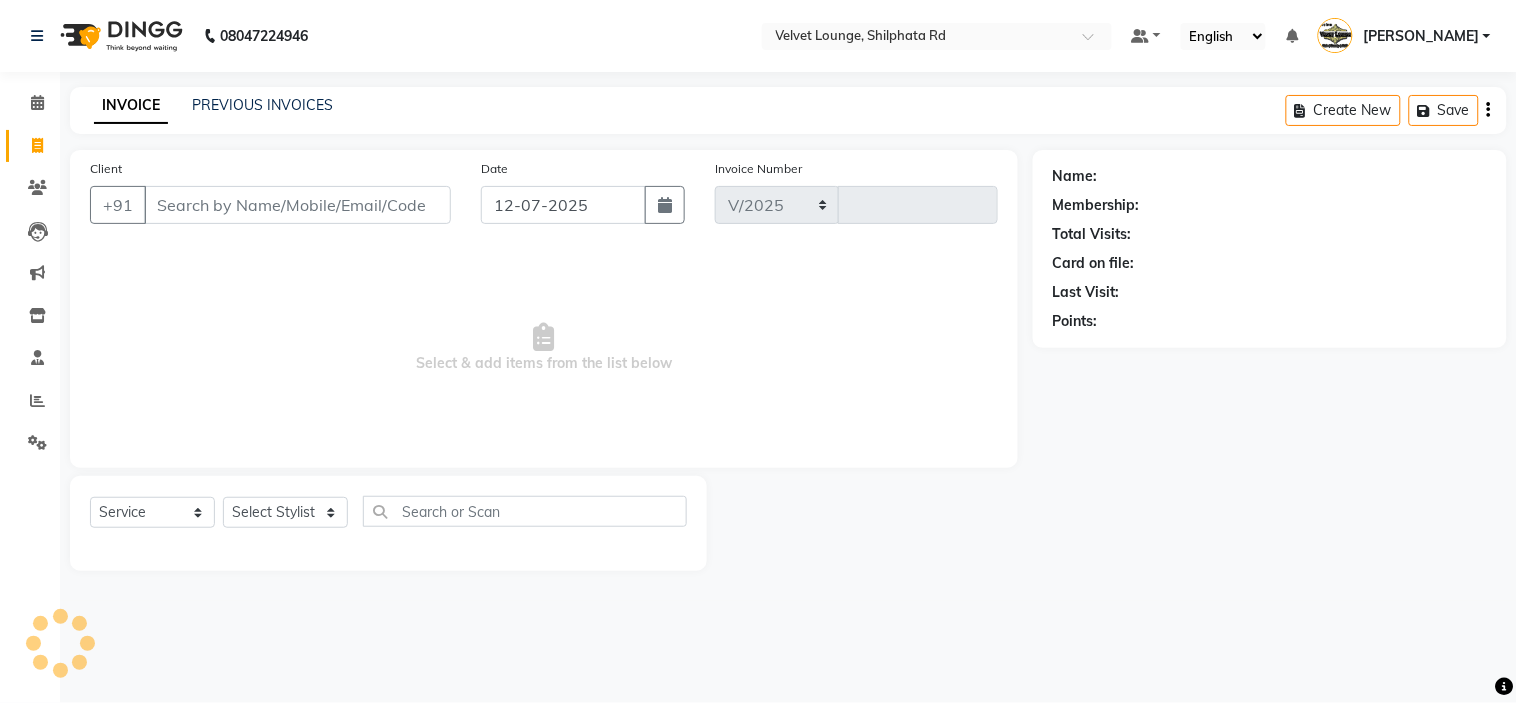 select on "122" 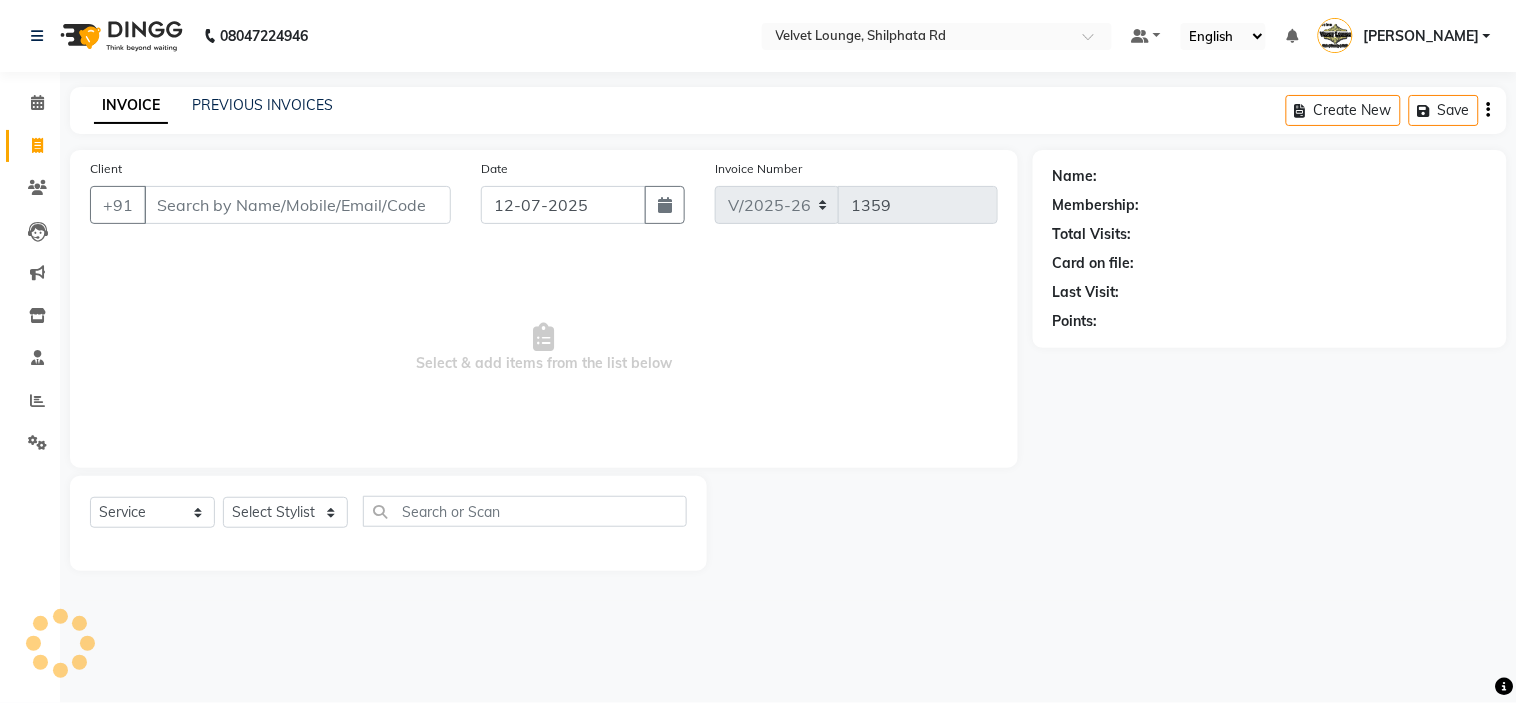 click on "Client" at bounding box center (297, 205) 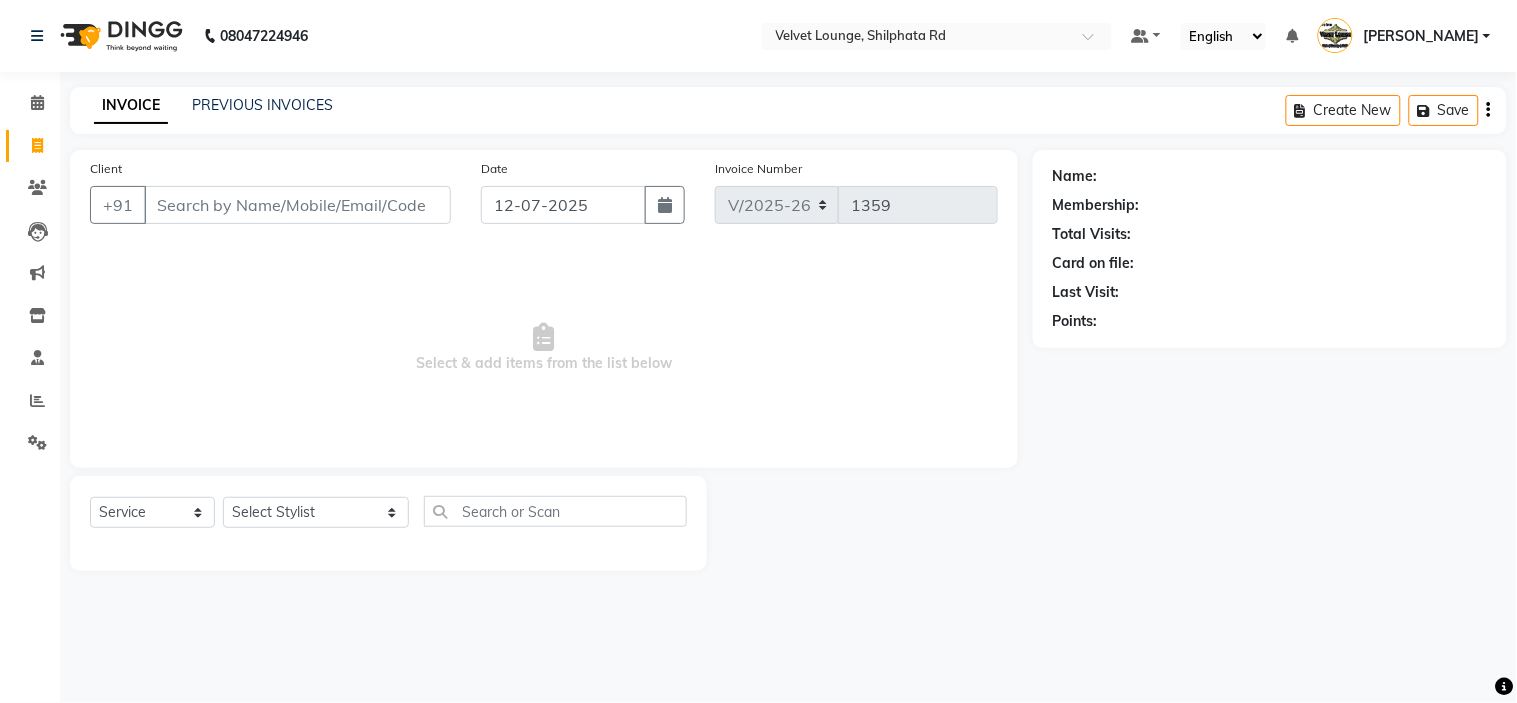 type on "1" 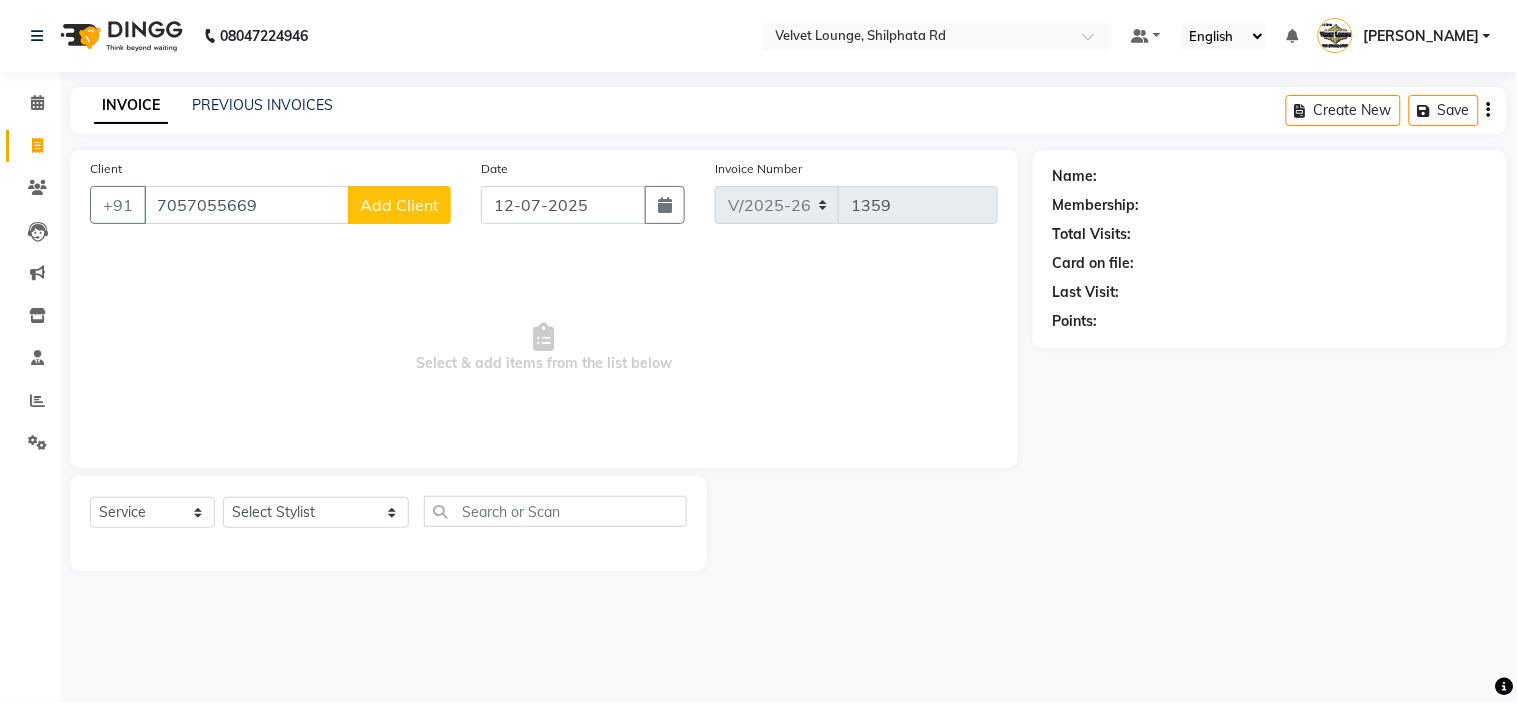 type on "7057055669" 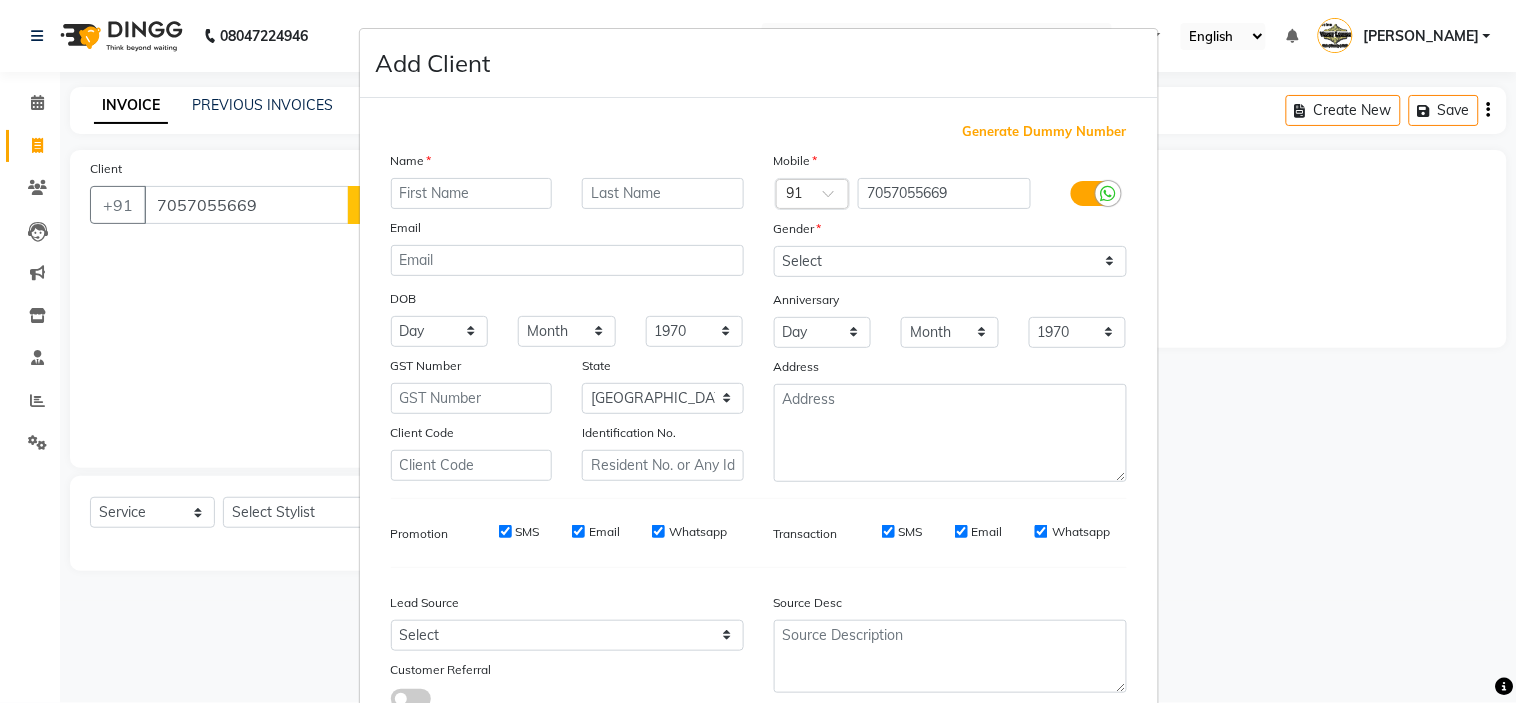 click at bounding box center (472, 193) 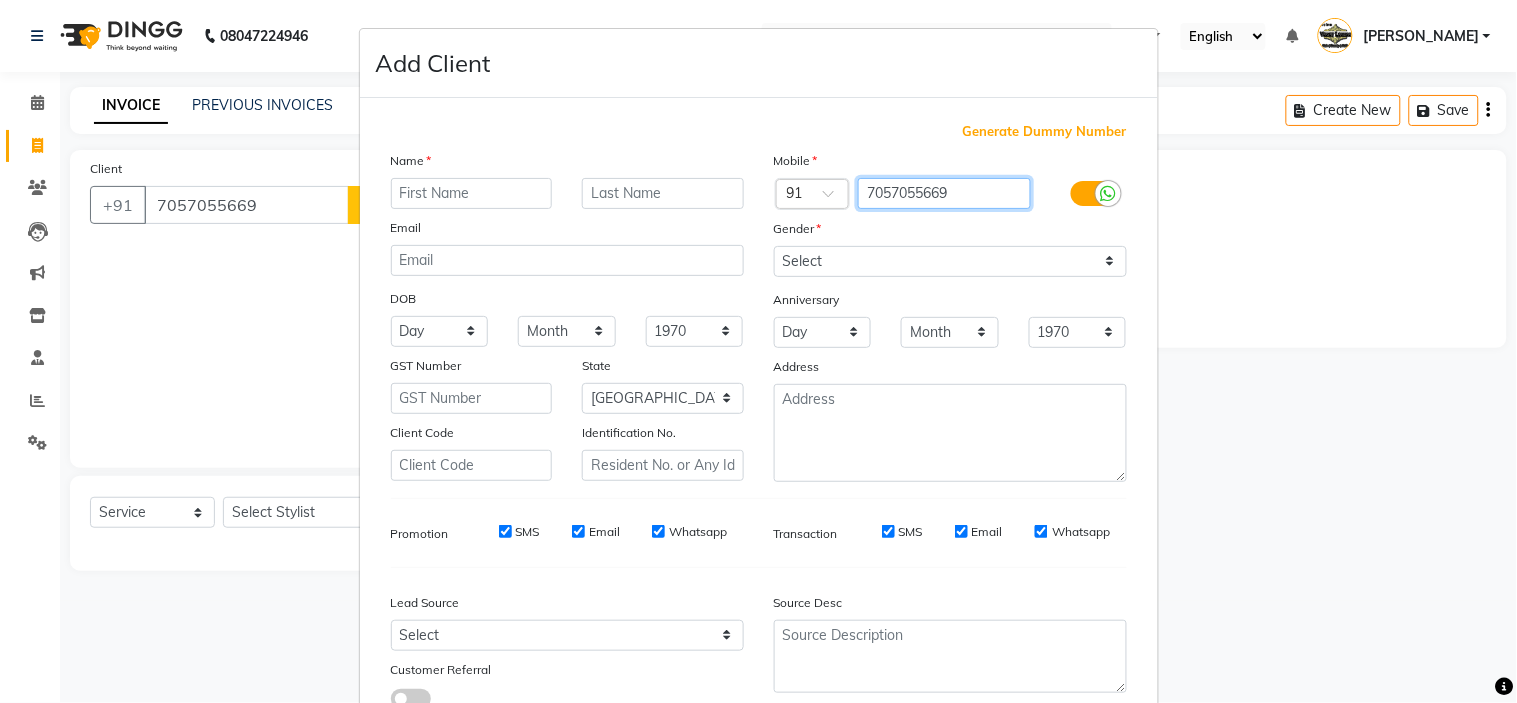 click on "7057055669" at bounding box center [944, 193] 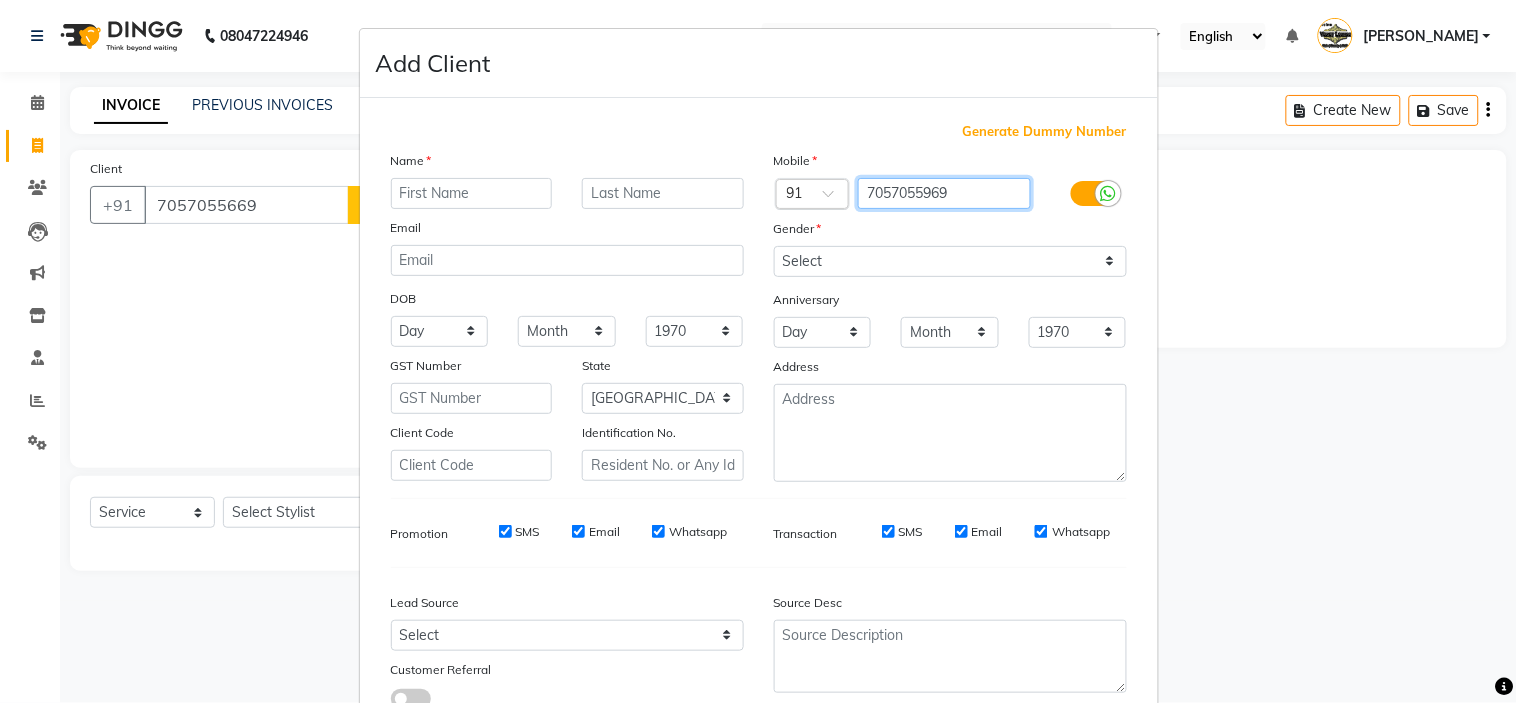 drag, startPoint x: 970, startPoint y: 192, endPoint x: 824, endPoint y: 193, distance: 146.00342 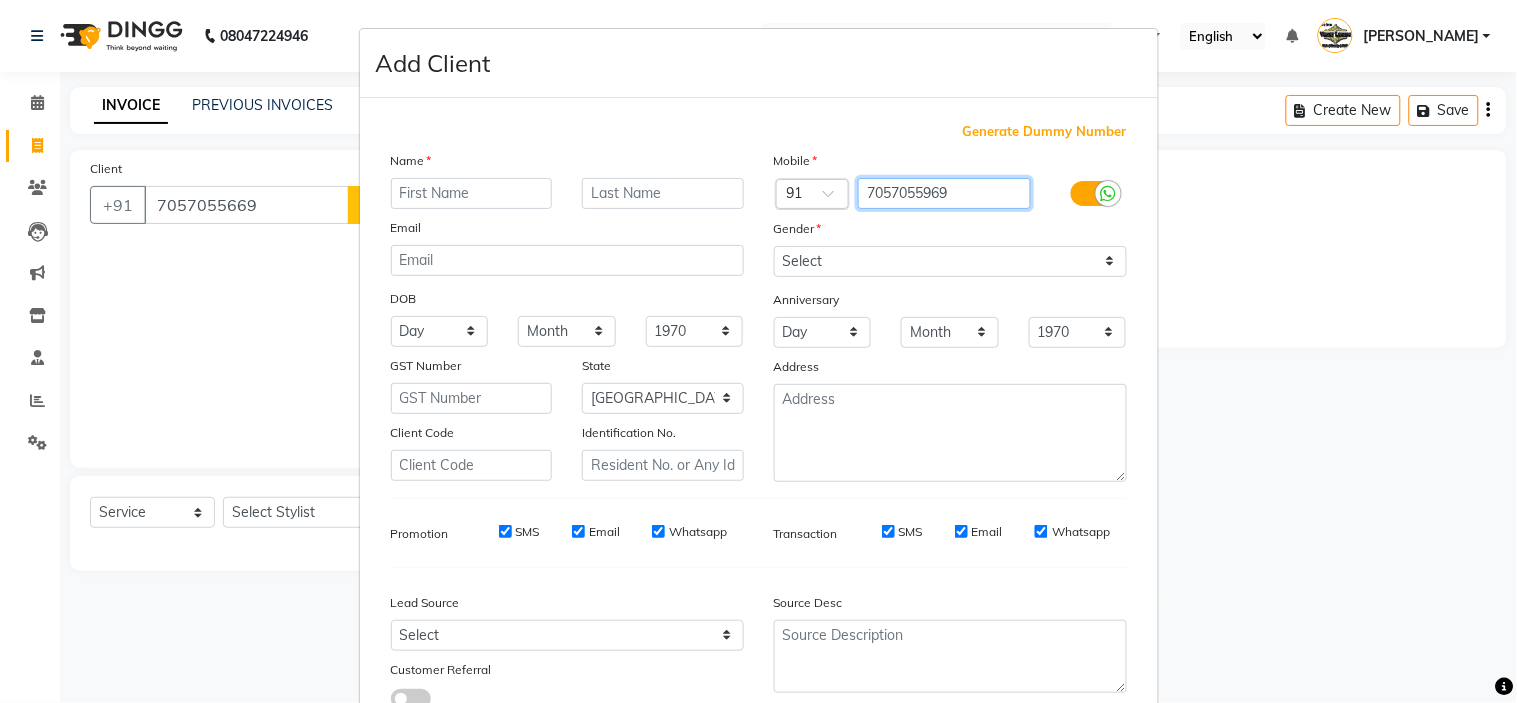 click on "Country Code × 91 7057055969" at bounding box center (950, 194) 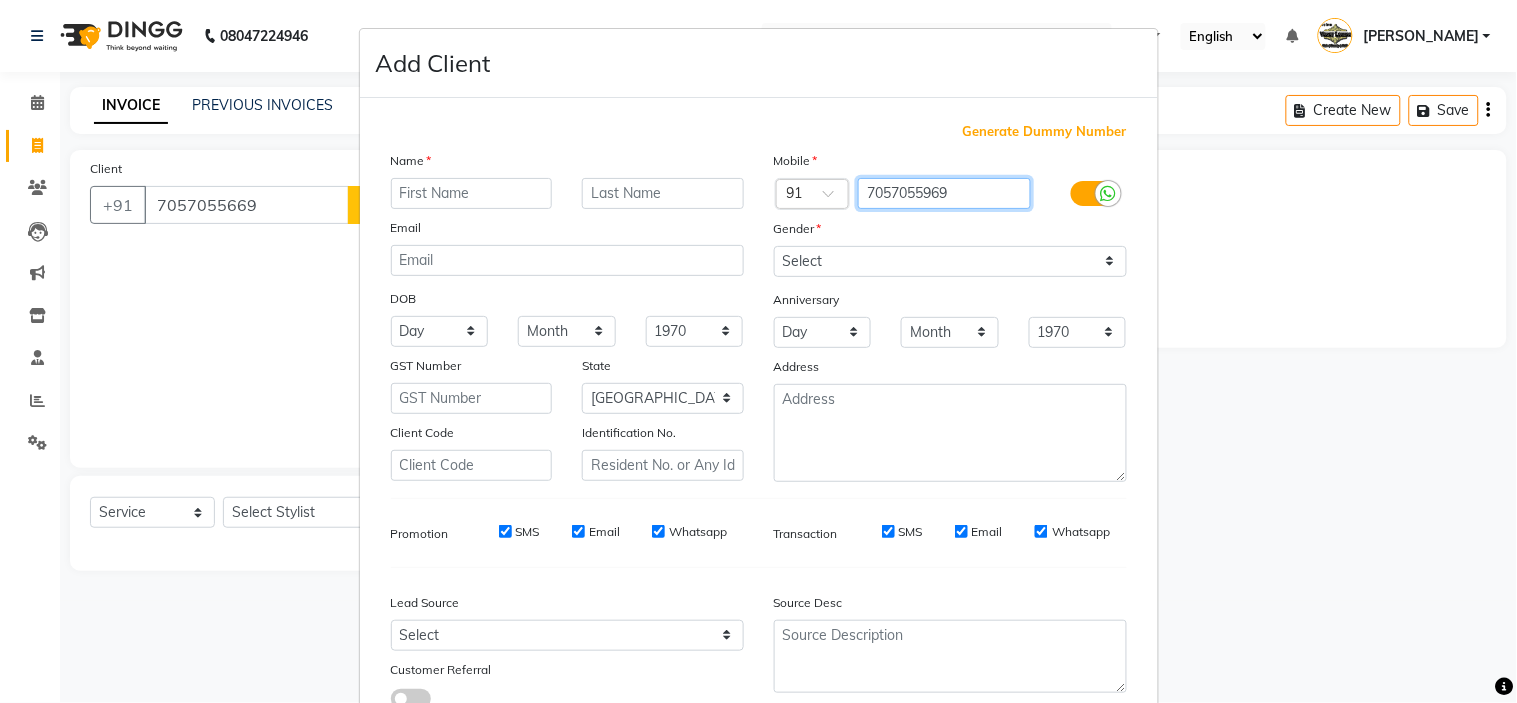 type on "7057055969" 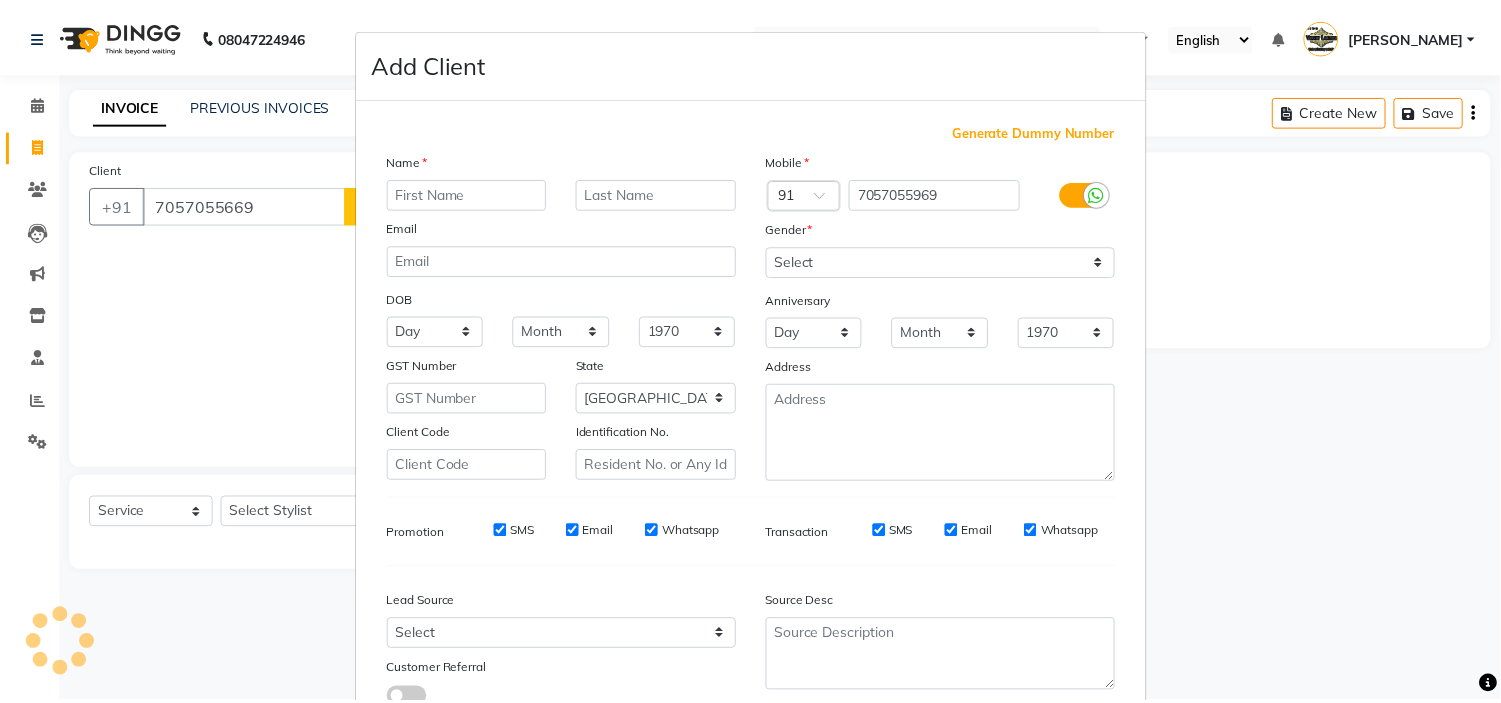 scroll, scrollTop: 147, scrollLeft: 0, axis: vertical 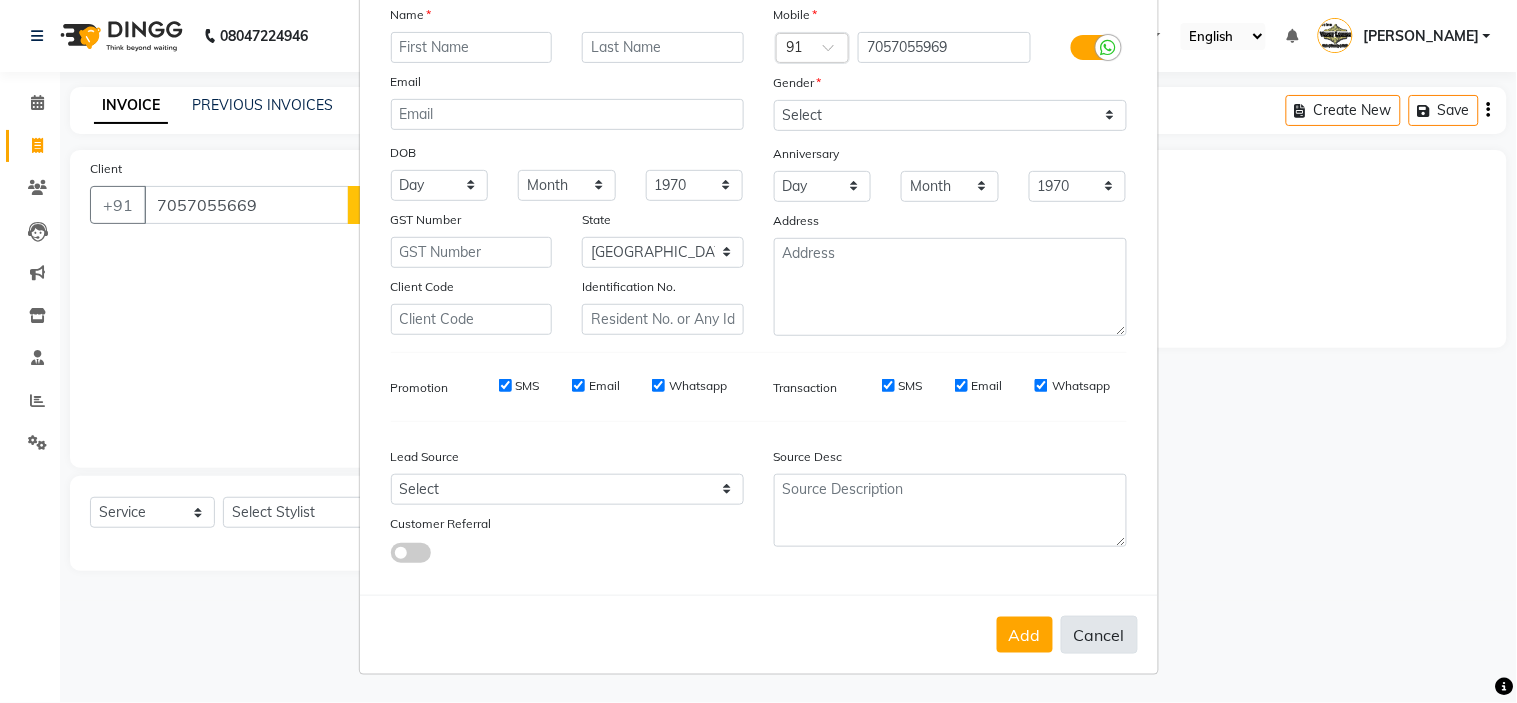 click on "Cancel" at bounding box center (1099, 635) 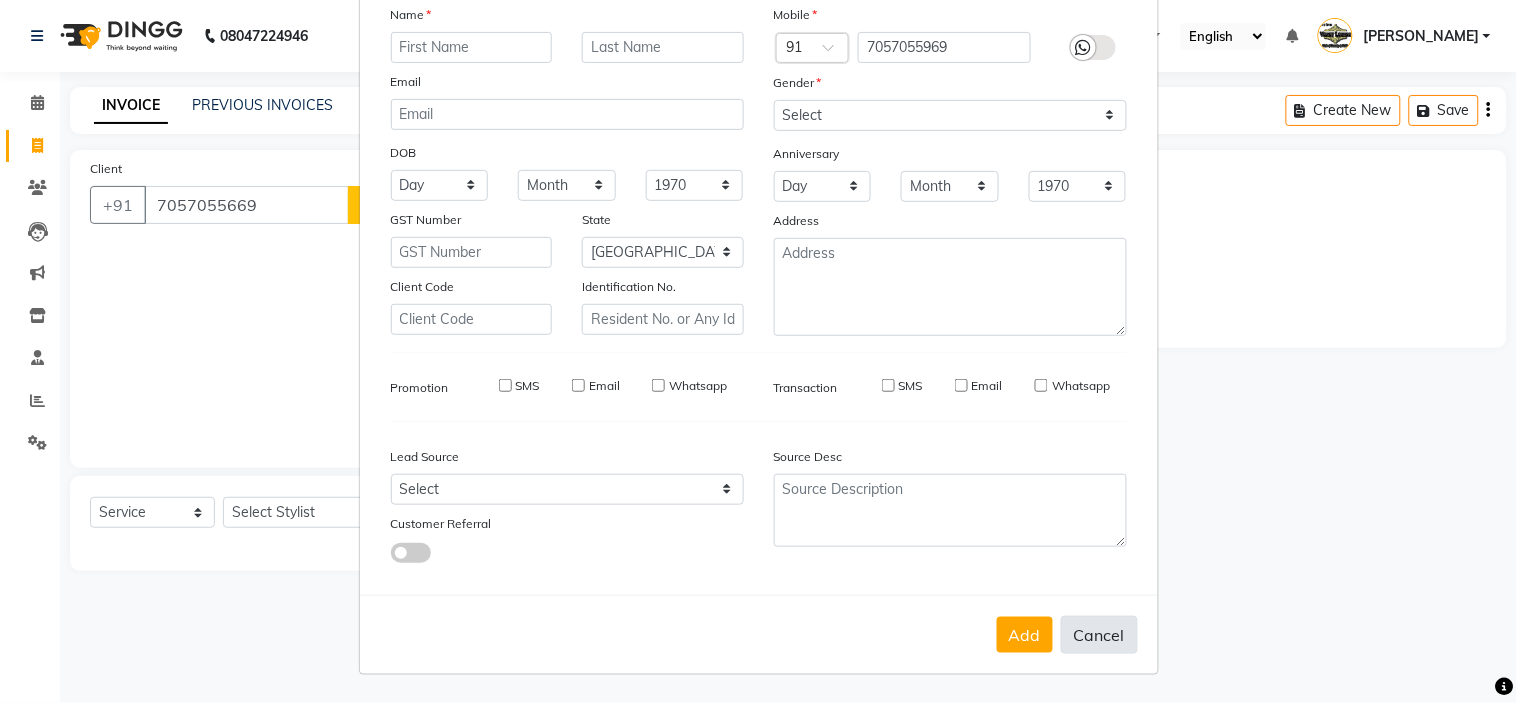 select 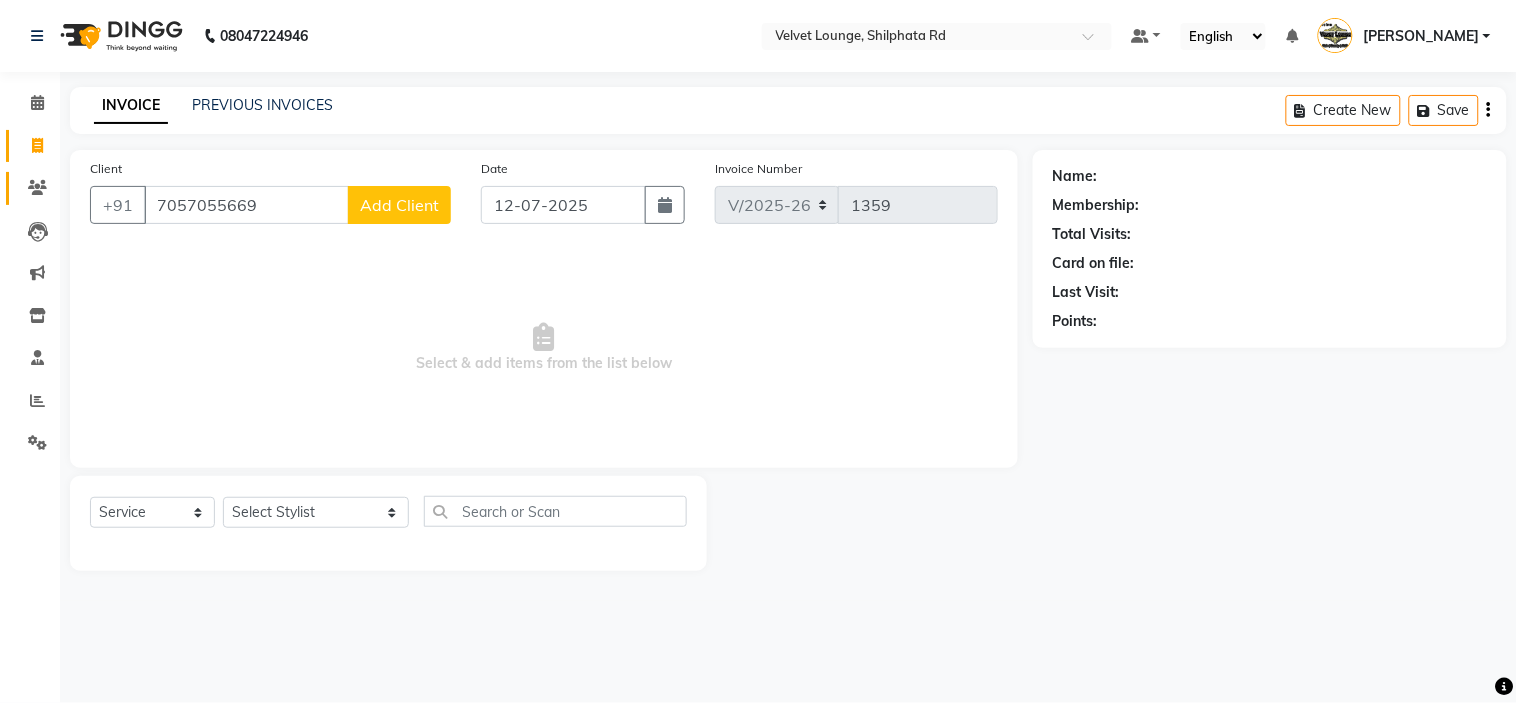 click on "Clients" 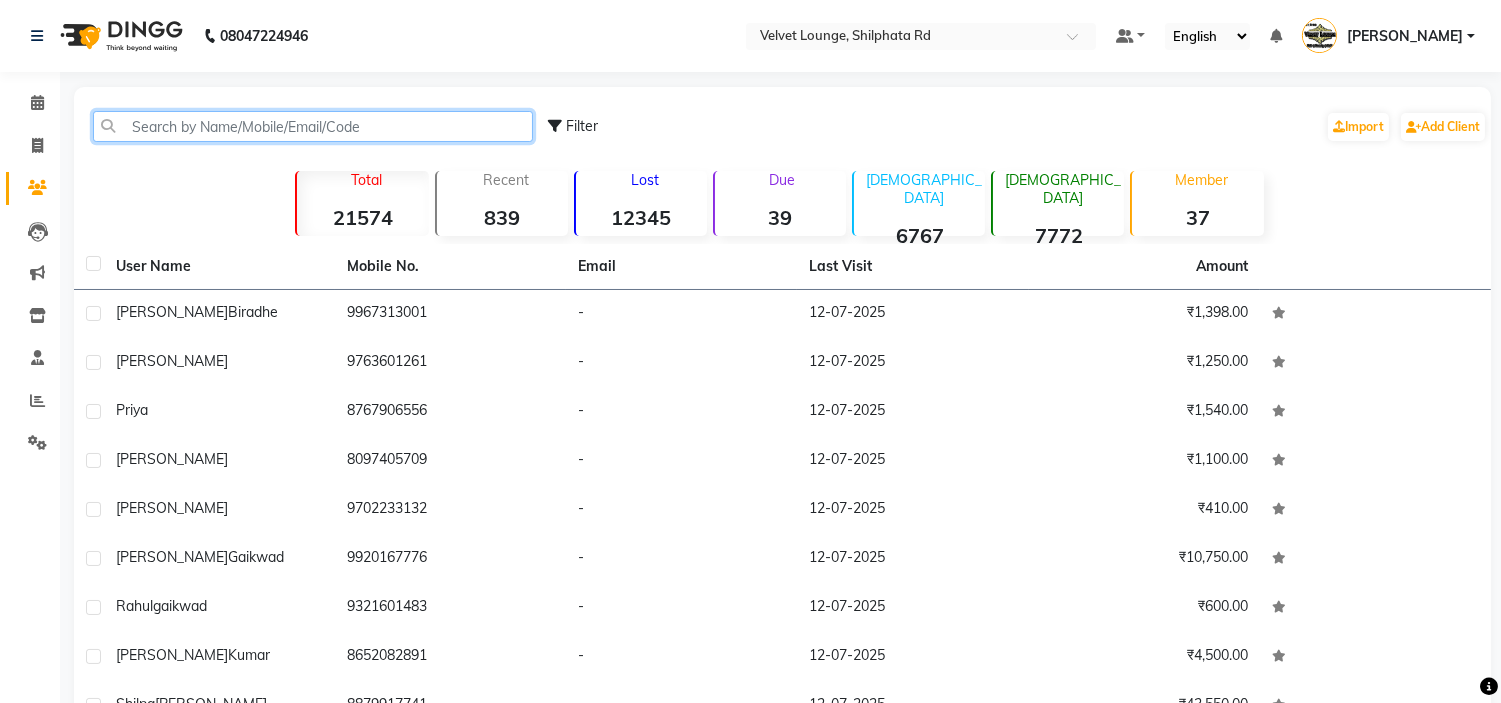 click 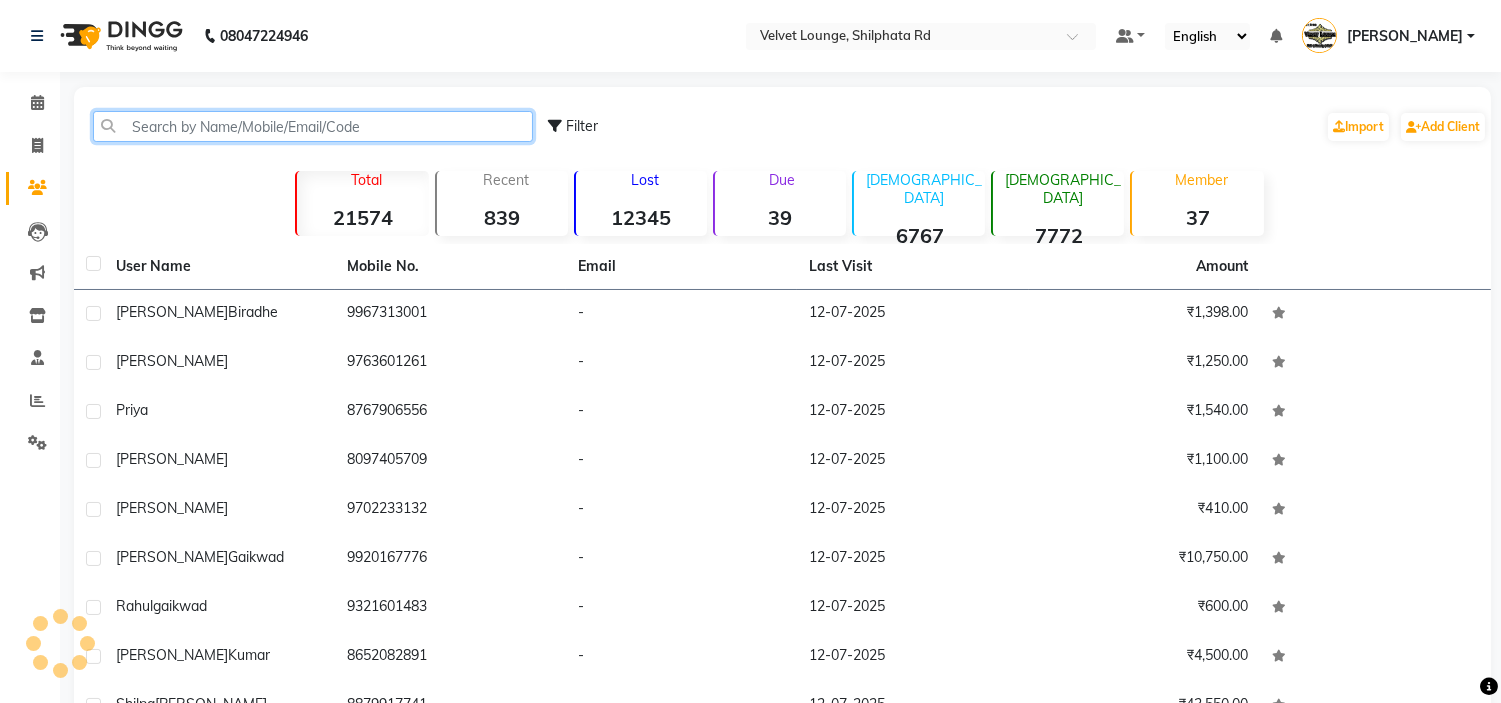 paste on "7057055969" 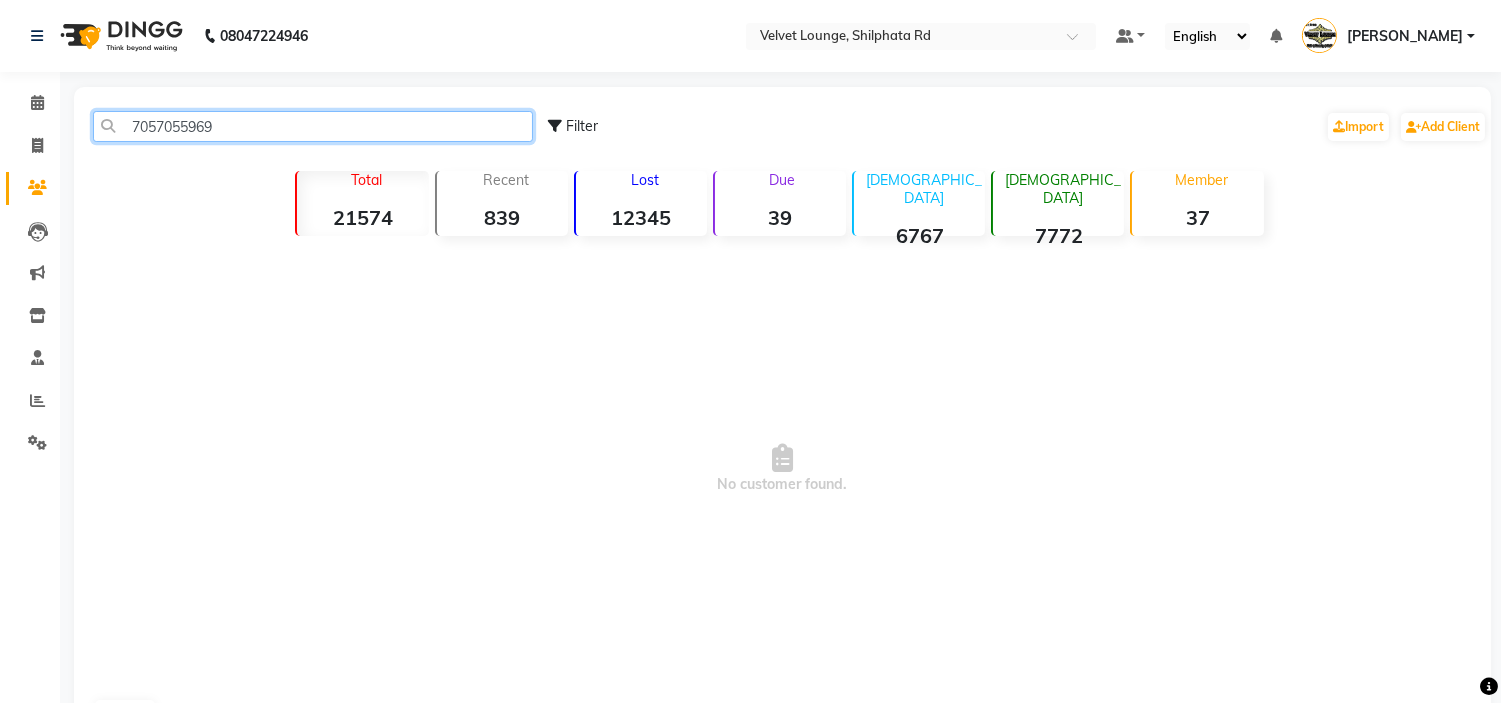 click on "7057055969" 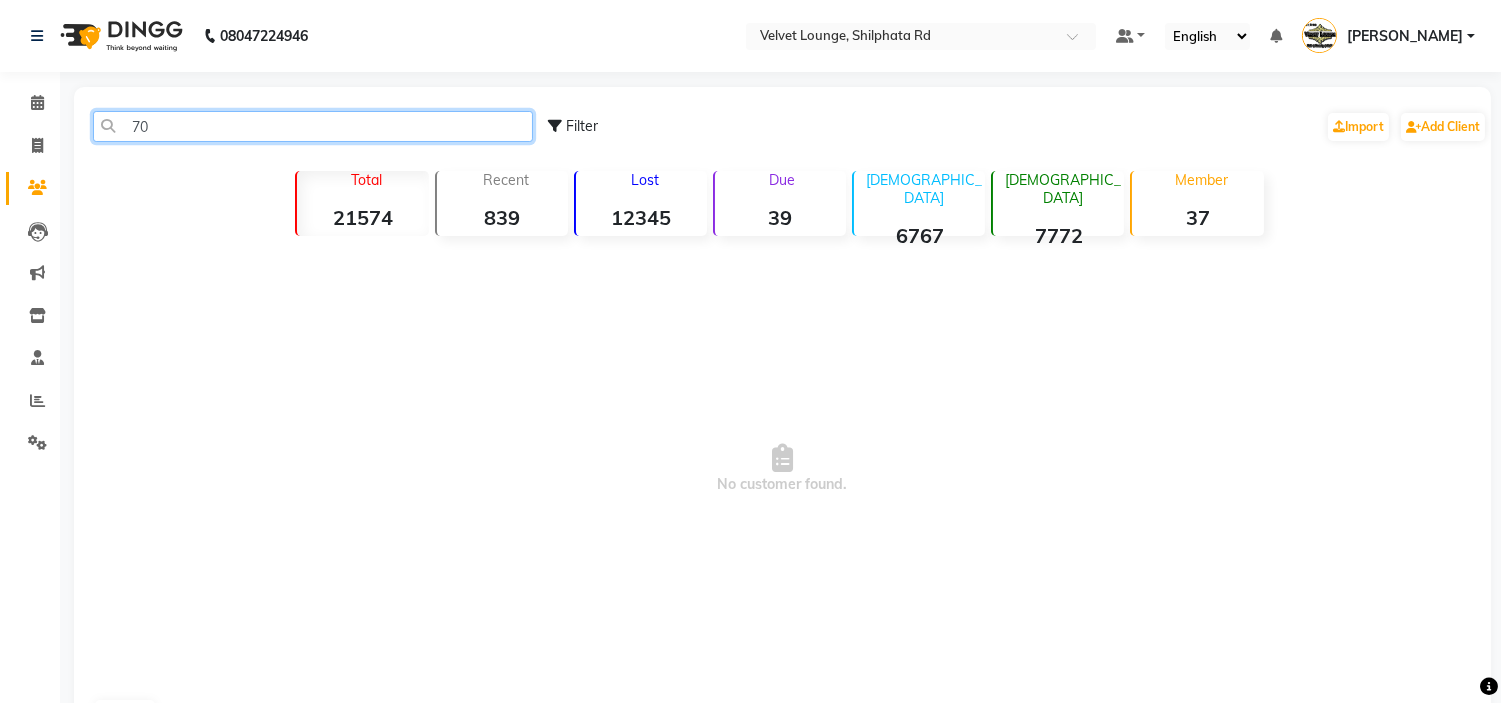 type on "7" 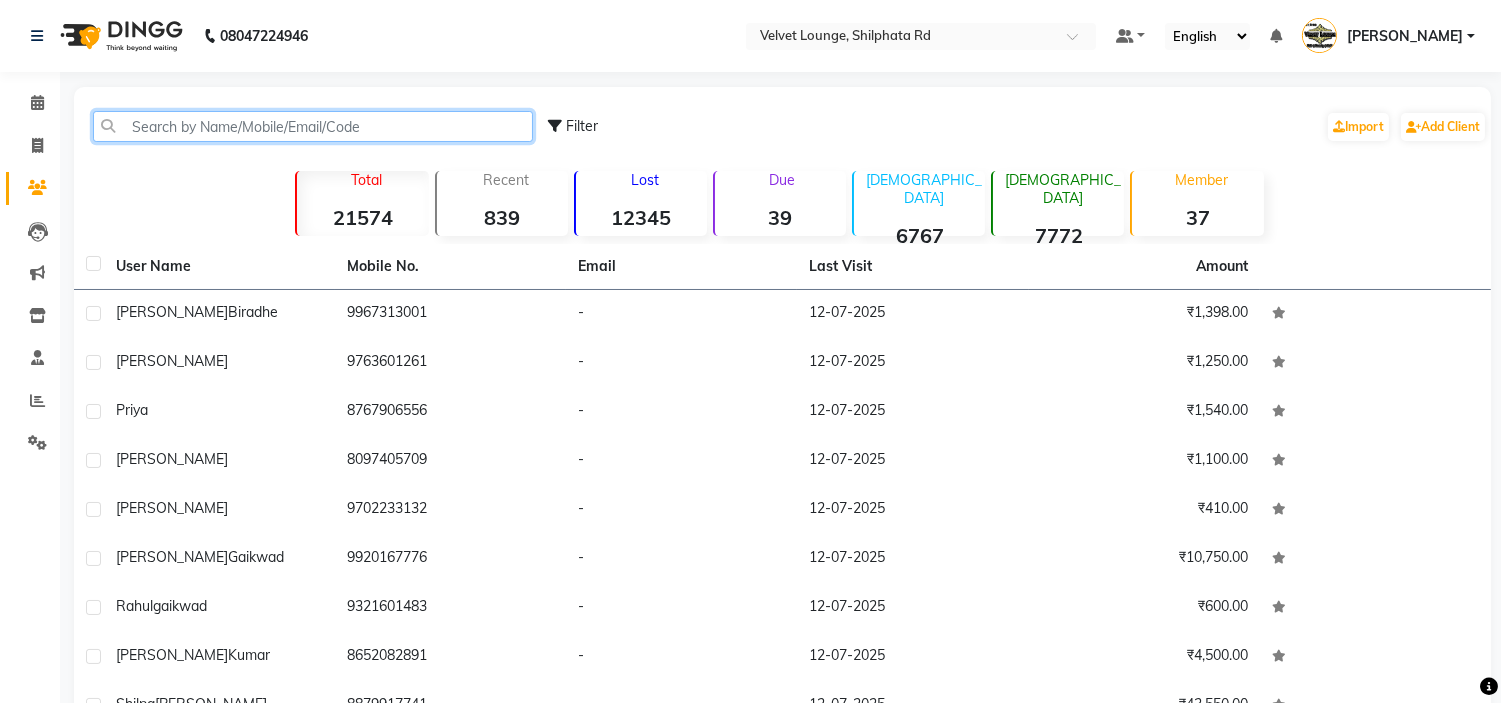 click 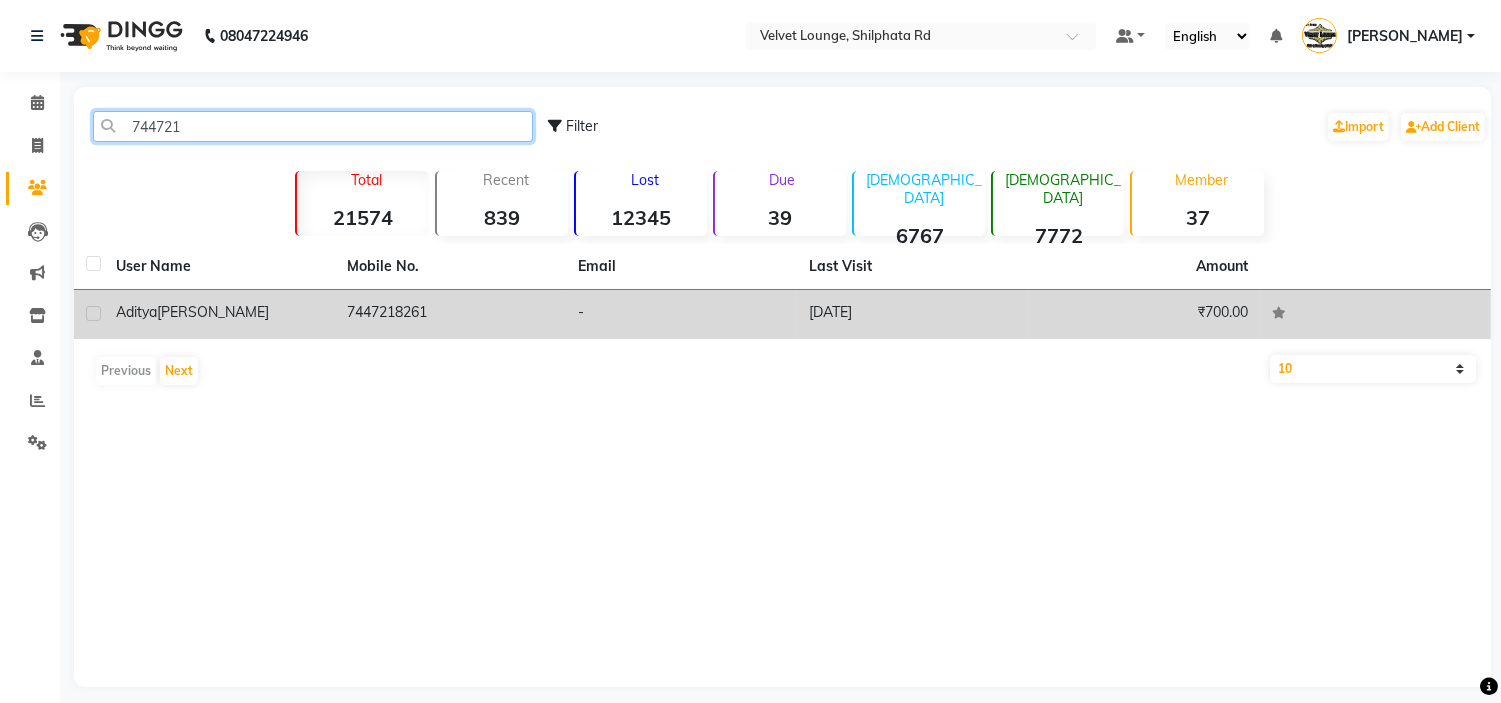 type on "744721" 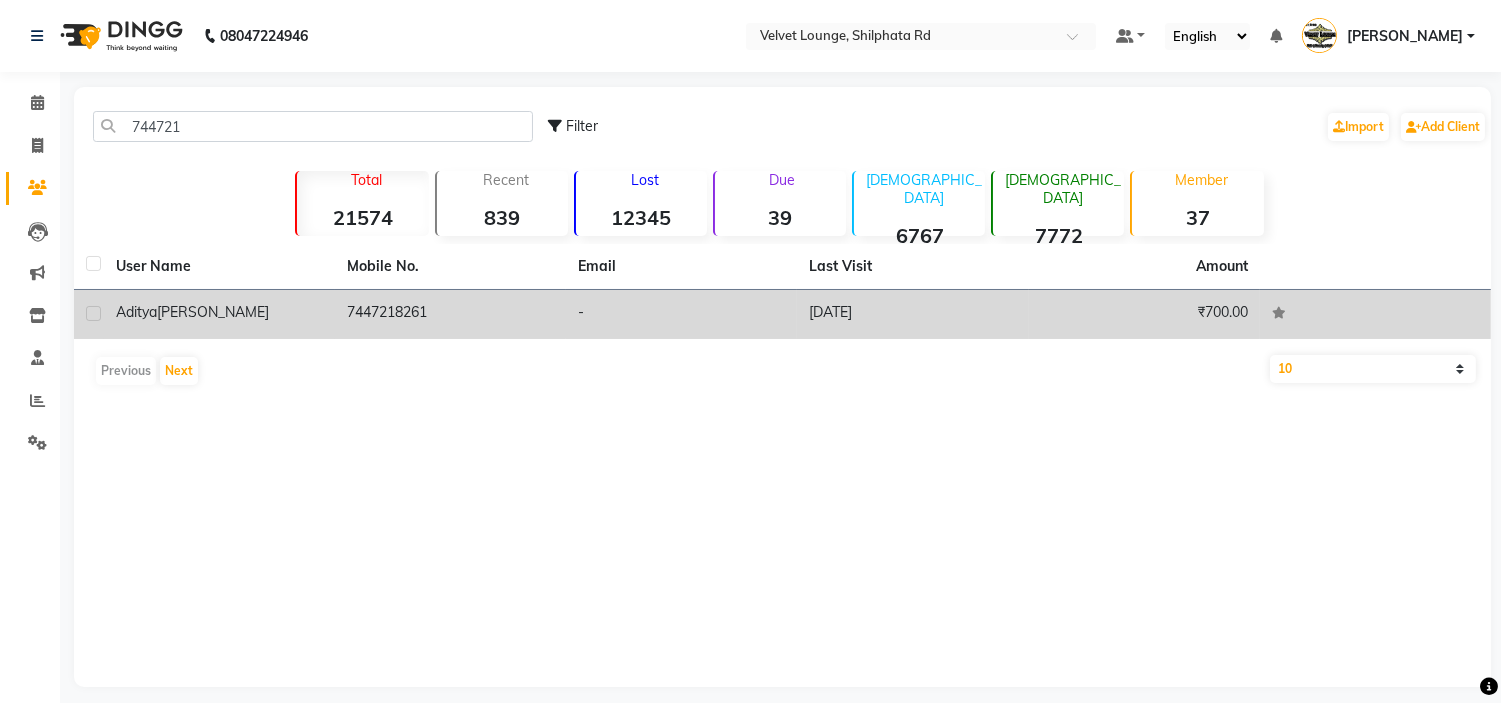 click on "7447218261" 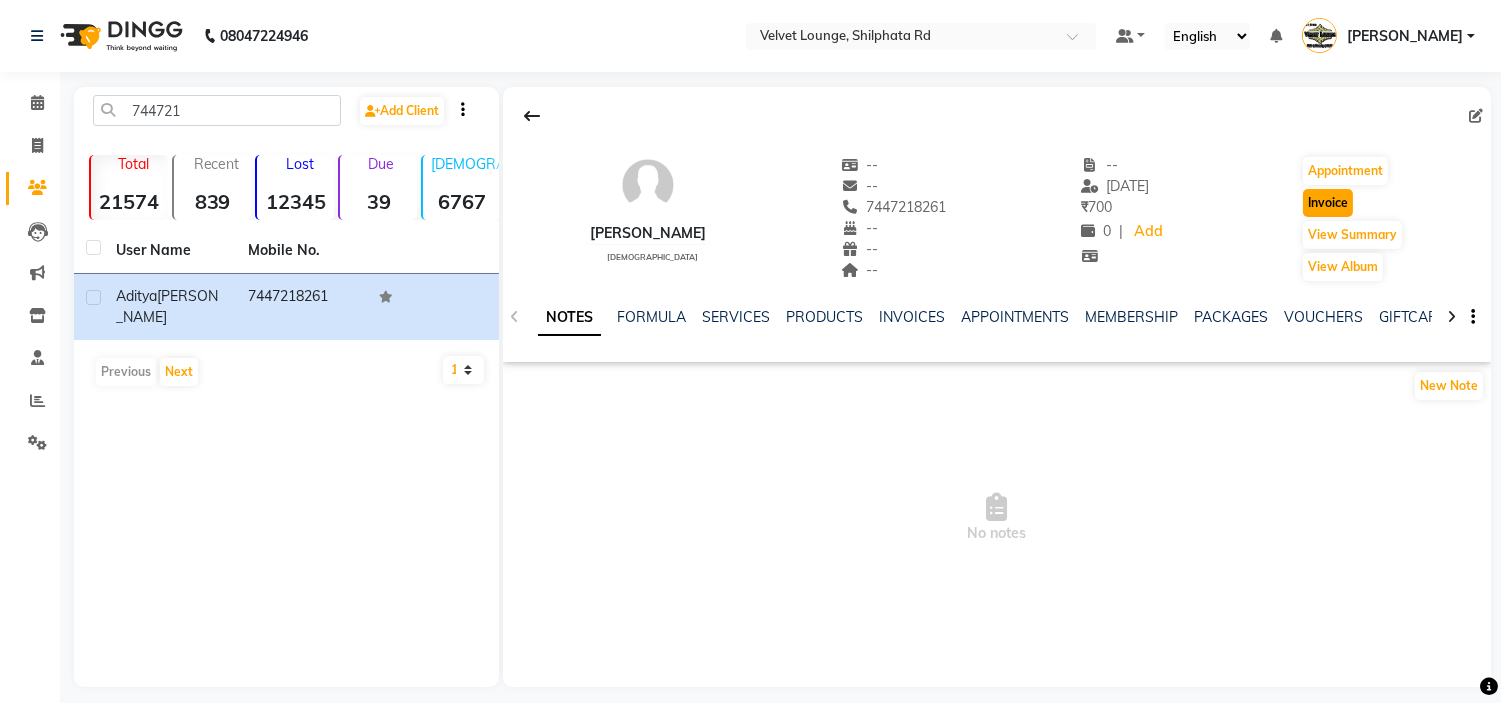 click on "Invoice" 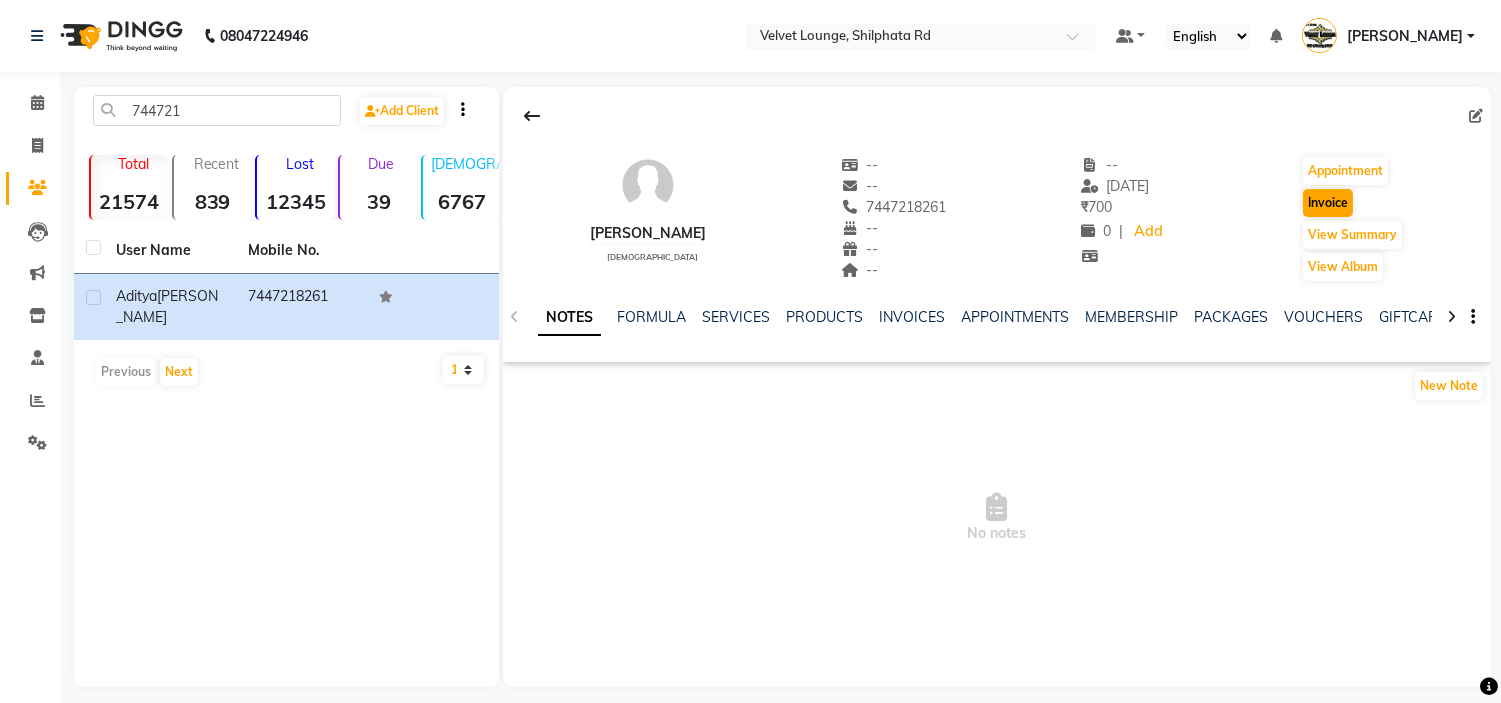 select on "service" 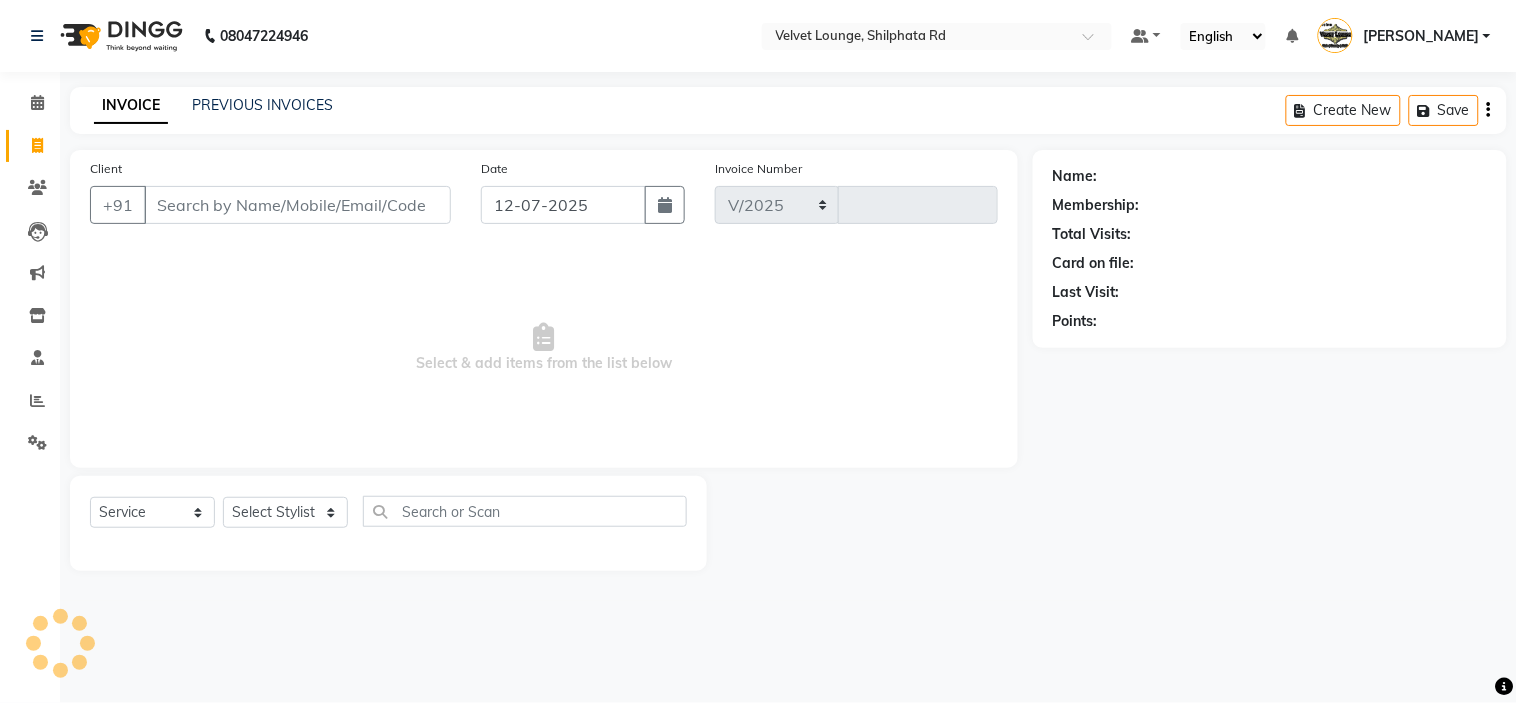 select on "122" 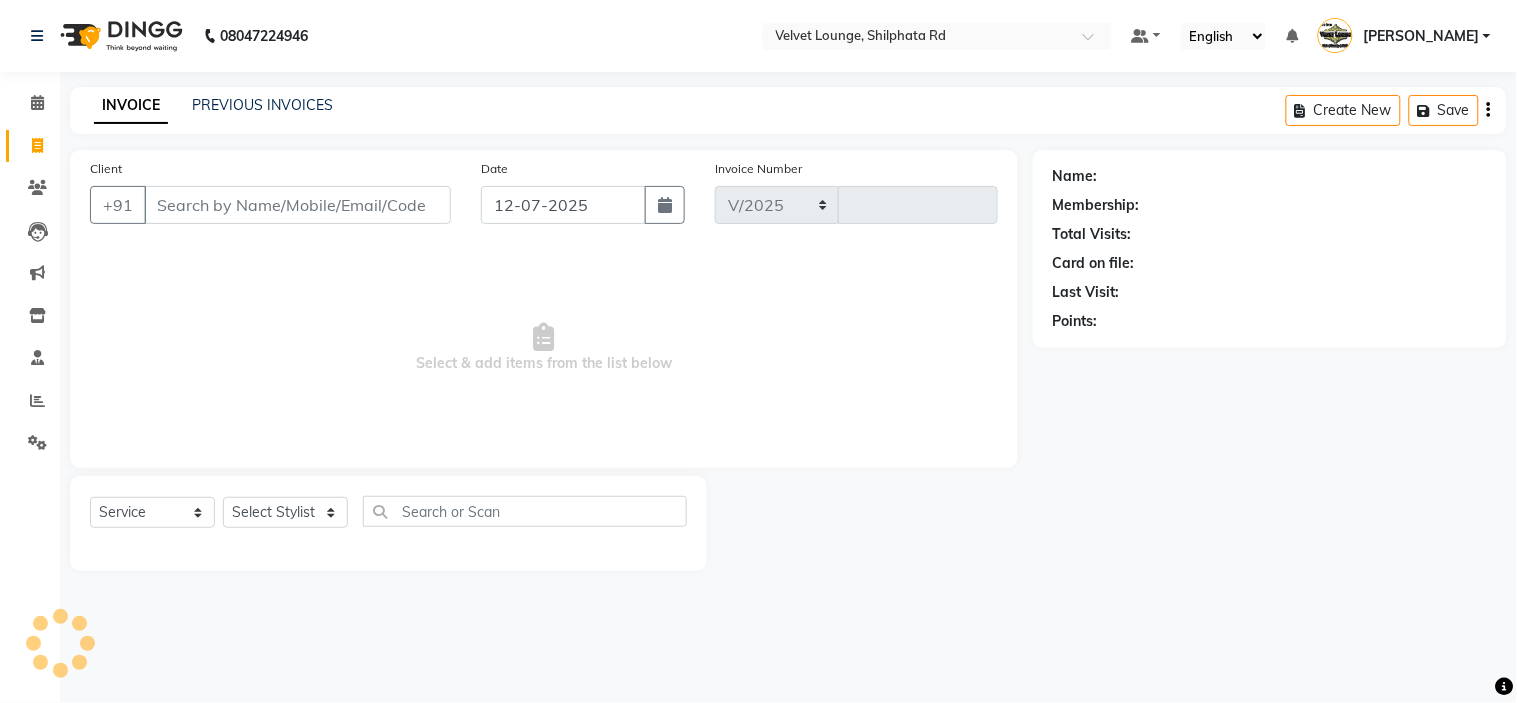 type on "1359" 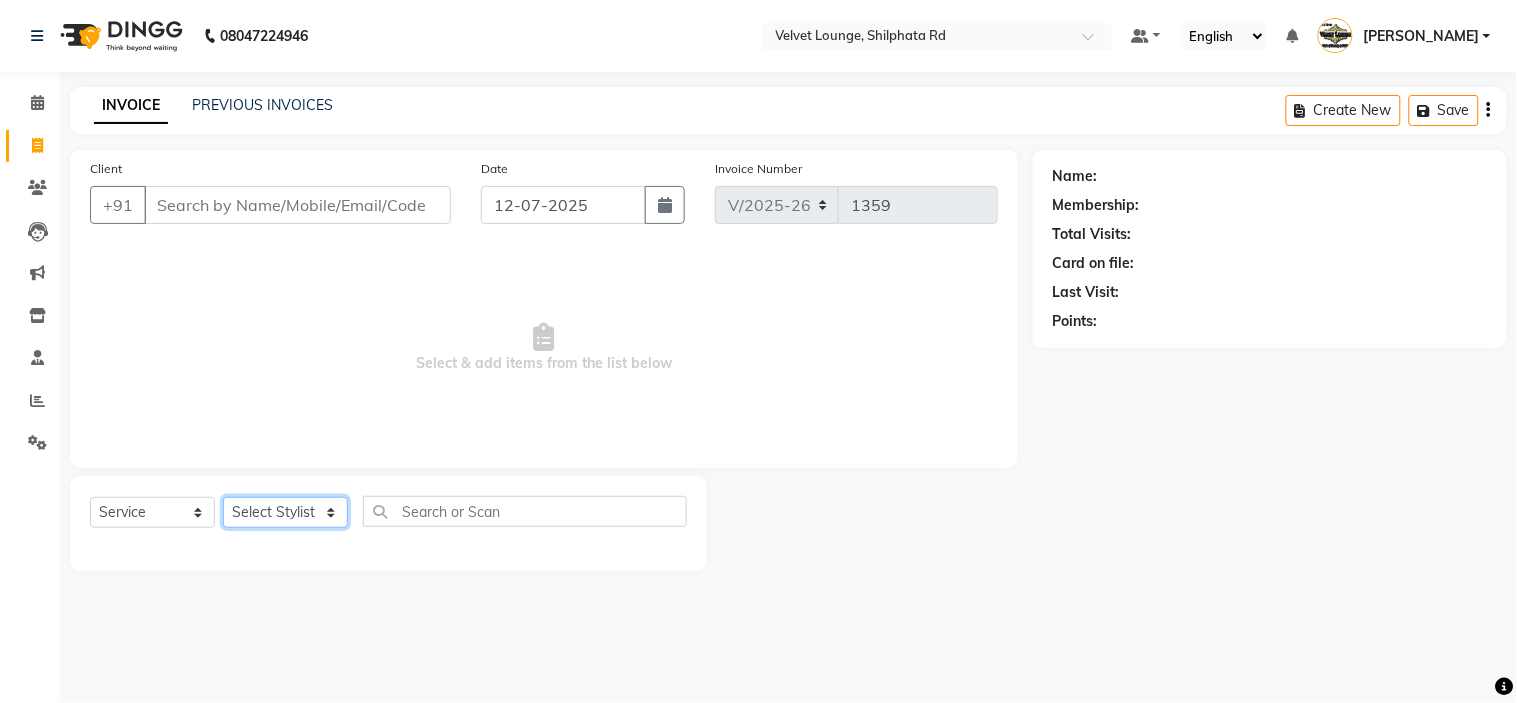 click on "Select Stylist" 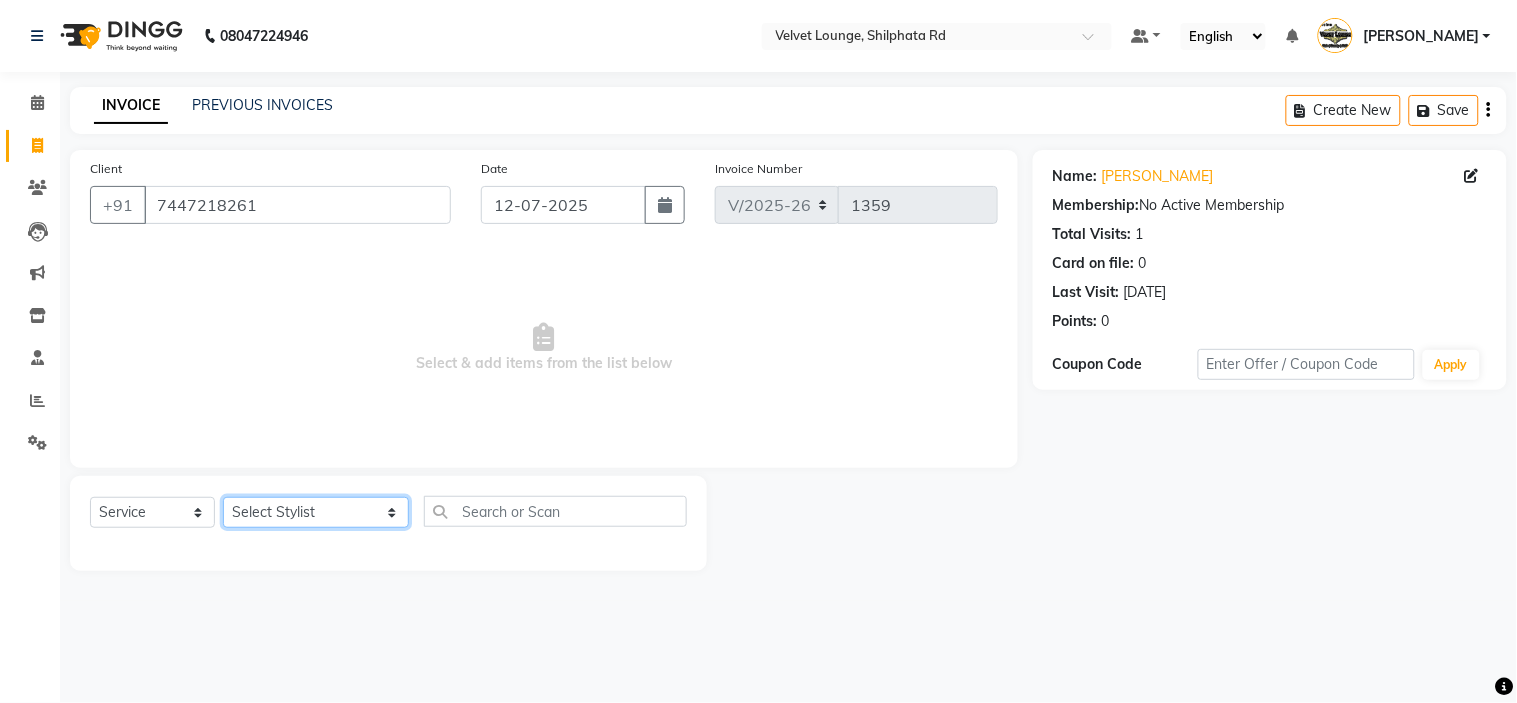 select on "21034" 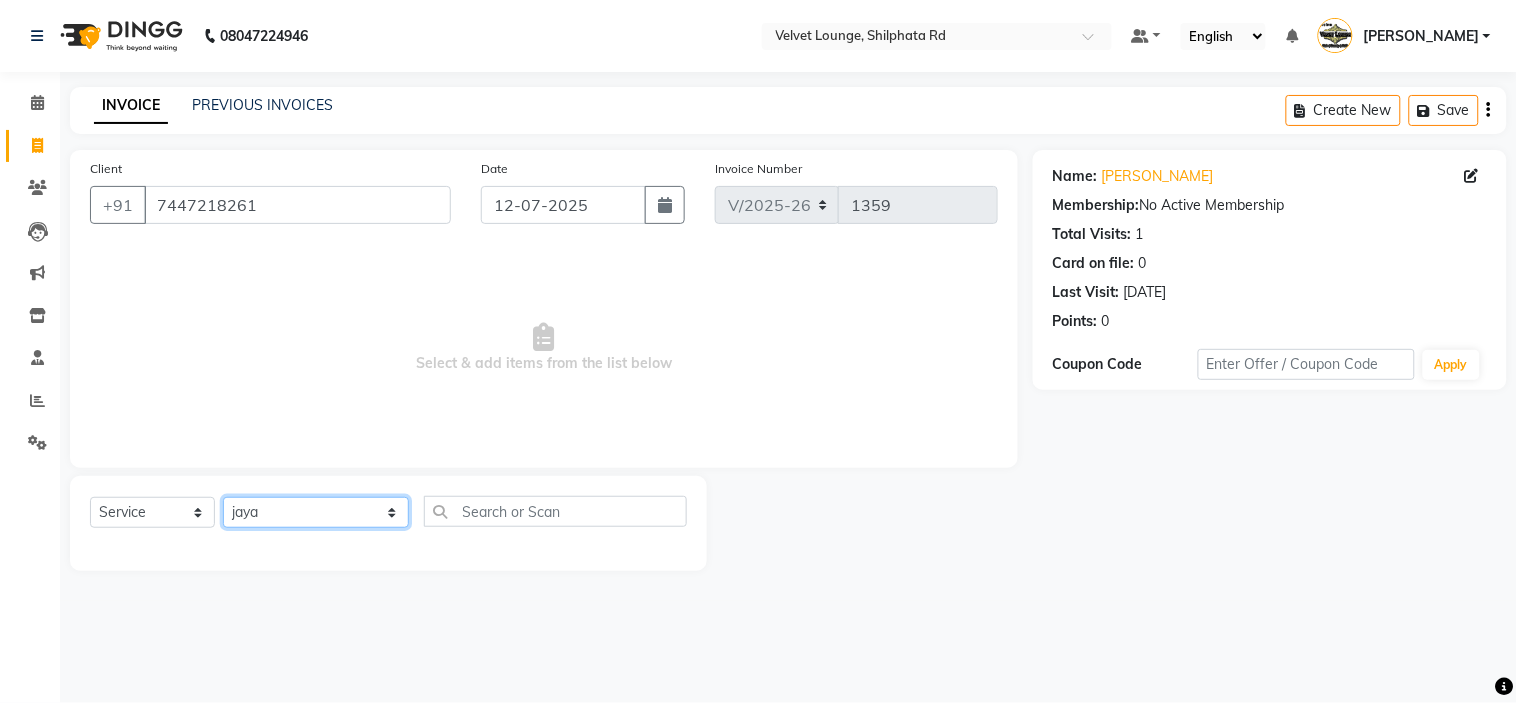 click on "Select Stylist [PERSON_NAME]  [PERSON_NAME] [PERSON_NAME] [PERSON_NAME] [PERSON_NAME] [PERSON_NAME] [PERSON_NAME]  [PERSON_NAME] [PERSON_NAME] ashwini palem  [PERSON_NAME] [PERSON_NAME]  [PERSON_NAME] [PERSON_NAME] Gulshan [PERSON_NAME] [PERSON_NAME] kalam [PERSON_NAME] [PERSON_NAME] sir miraj [PERSON_NAME] [PERSON_NAME] [PERSON_NAME] [PERSON_NAME] neha tamatta [PERSON_NAME] [PERSON_NAME] [PERSON_NAME] [PERSON_NAME] [PERSON_NAME] [PERSON_NAME] [PERSON_NAME] [PERSON_NAME]  [PERSON_NAME] [PERSON_NAME] sana [PERSON_NAME] [PERSON_NAME]  [PERSON_NAME] [PERSON_NAME] [PERSON_NAME] [DEMOGRAPHIC_DATA][PERSON_NAME] [PERSON_NAME]  [PERSON_NAME] [PERSON_NAME] gurbani [PERSON_NAME]" 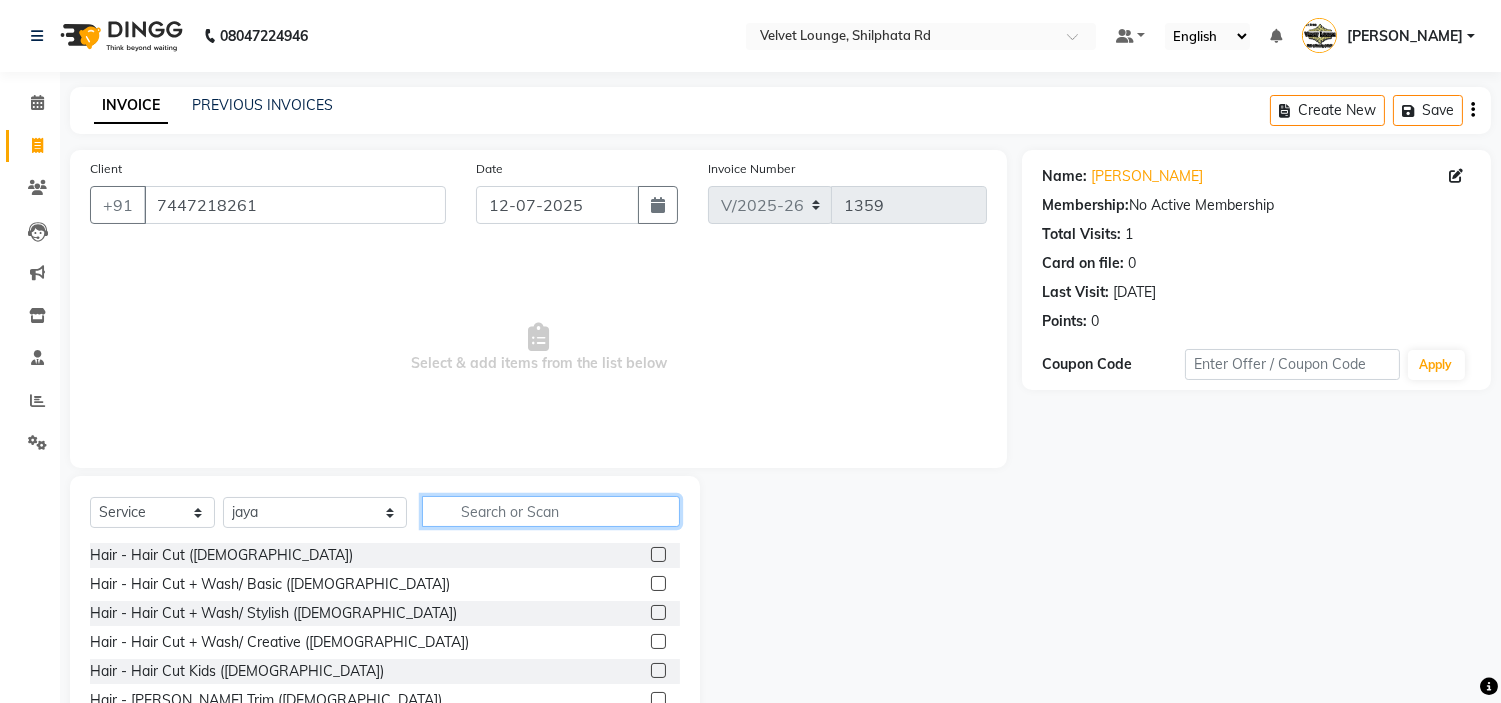 click 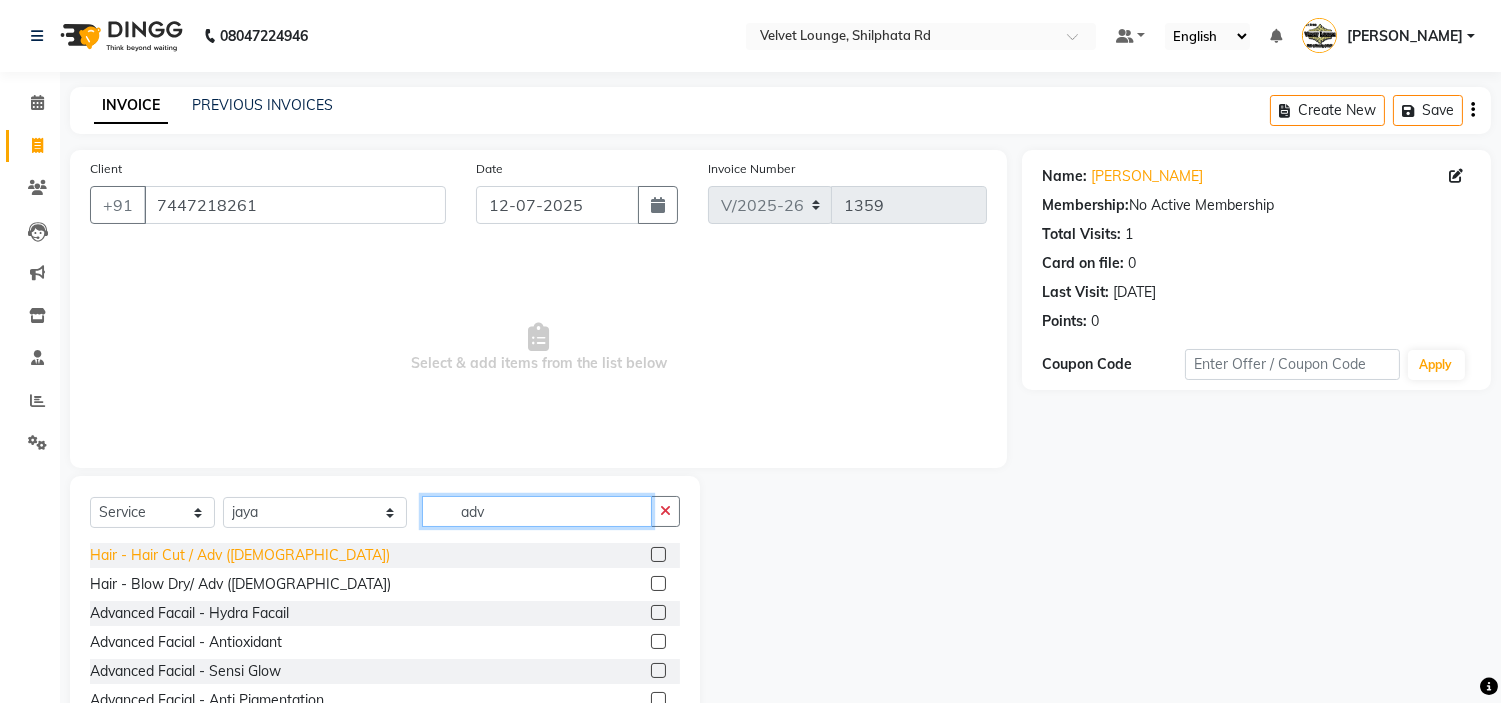 type on "adv" 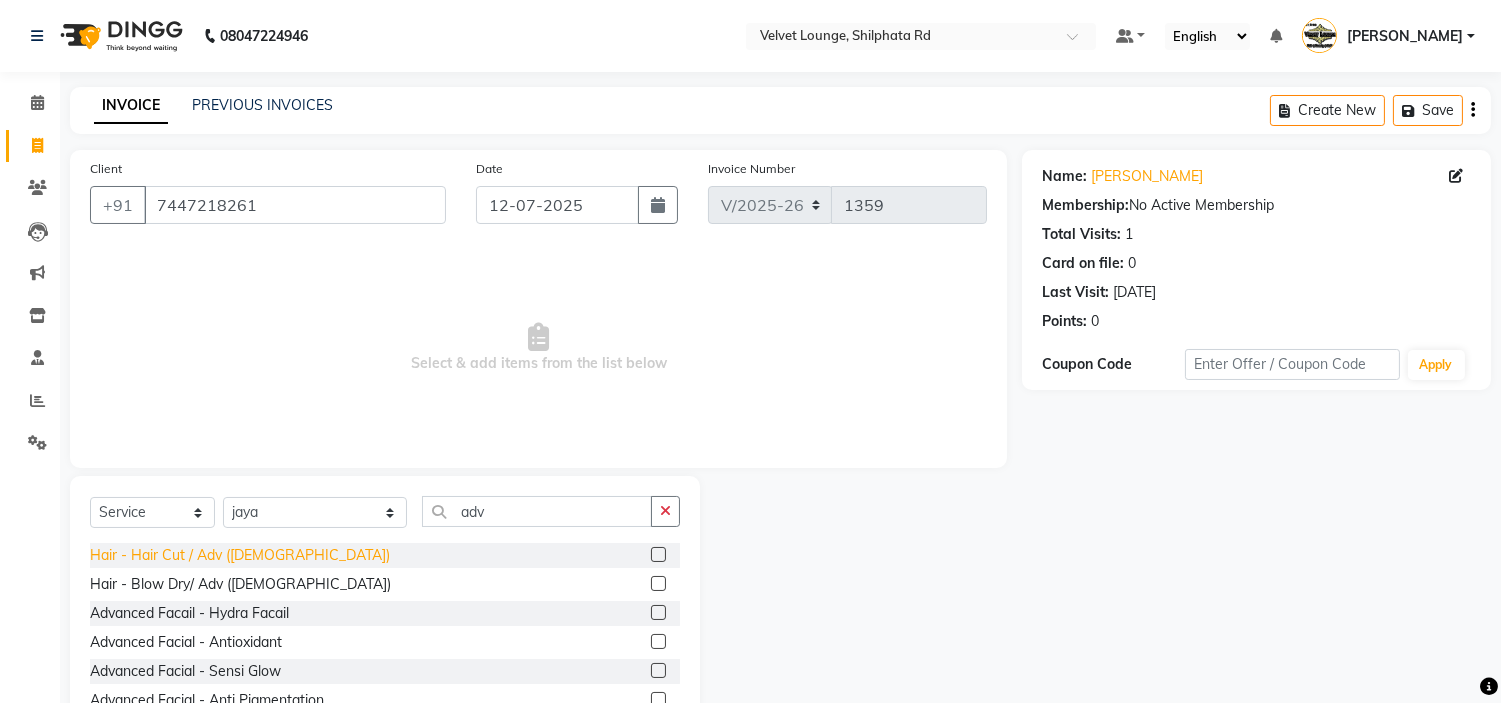 click on "Hair - Hair Cut / Adv ([DEMOGRAPHIC_DATA])" 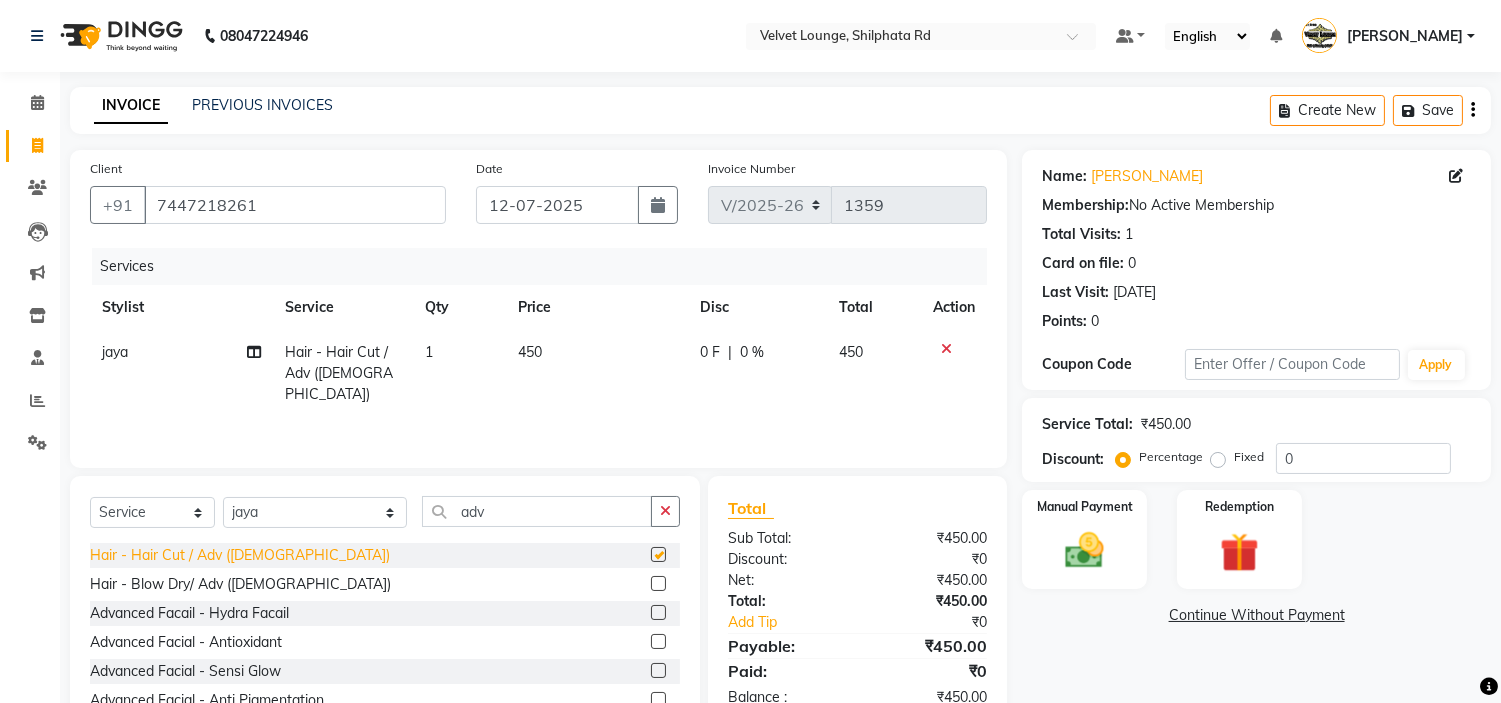 checkbox on "false" 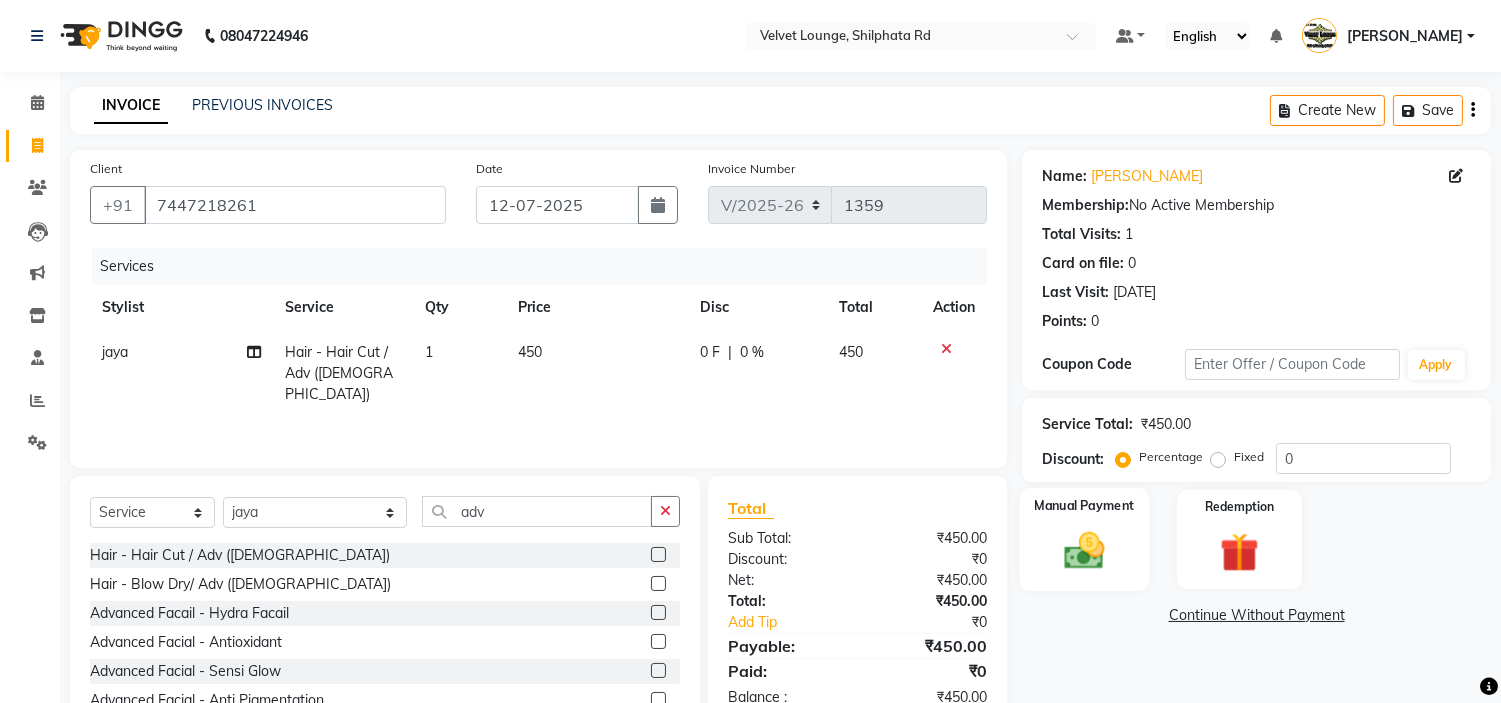 click 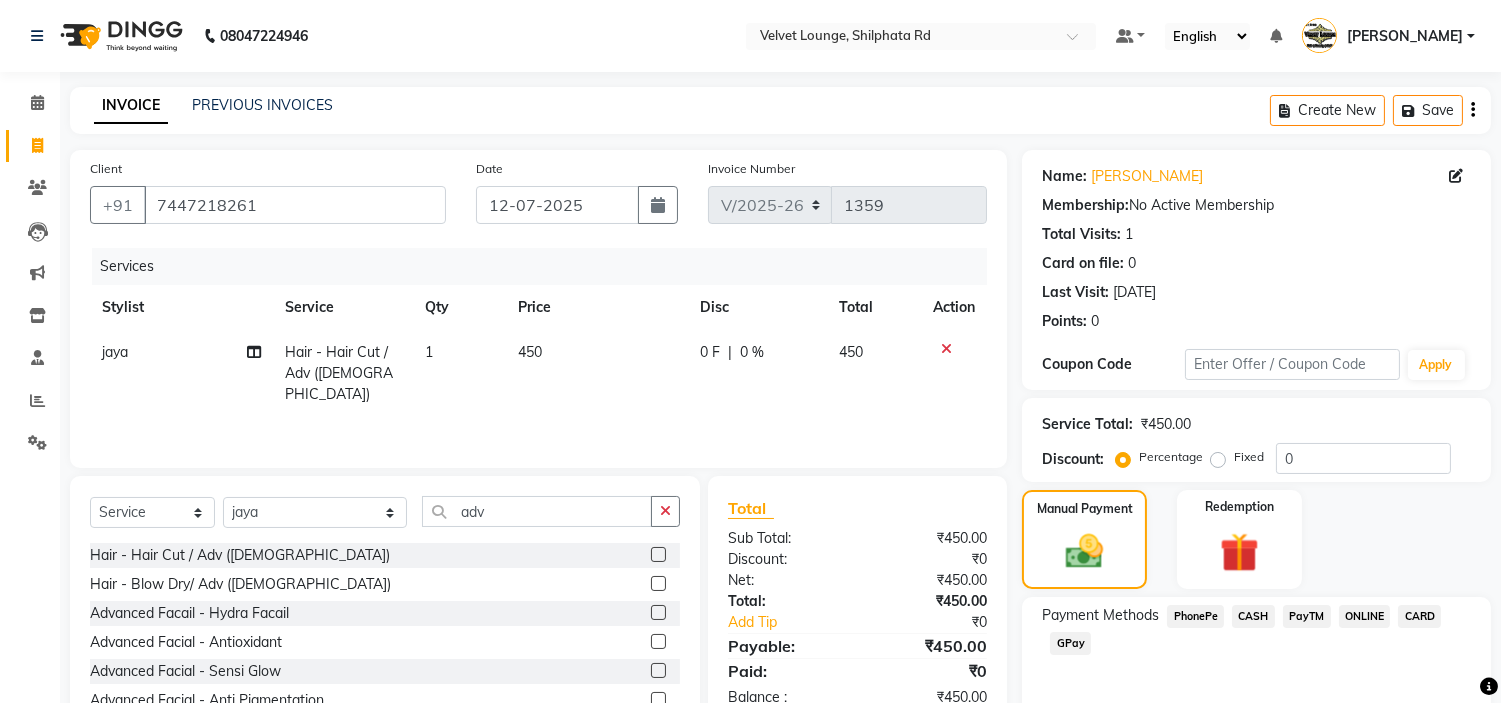 scroll, scrollTop: 57, scrollLeft: 0, axis: vertical 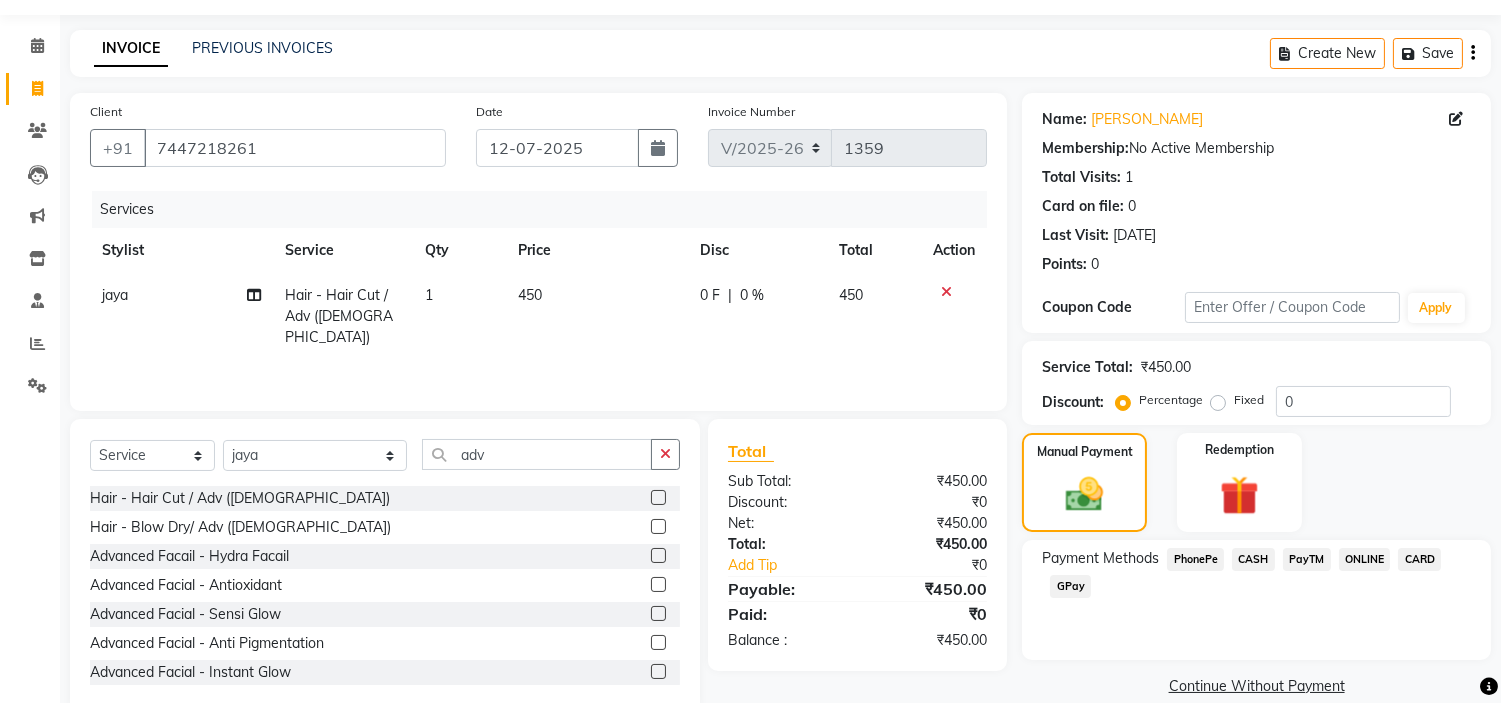 click on "PayTM" 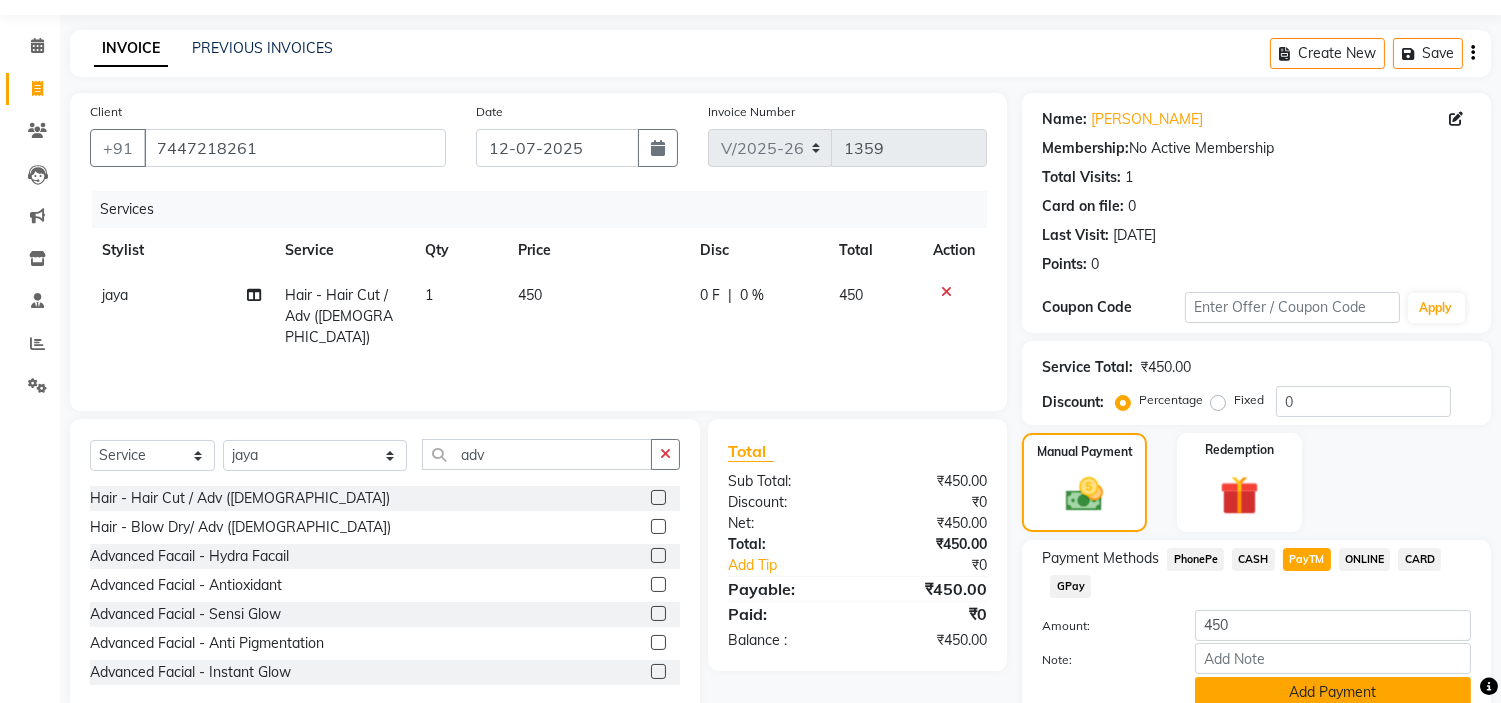 click on "Add Payment" 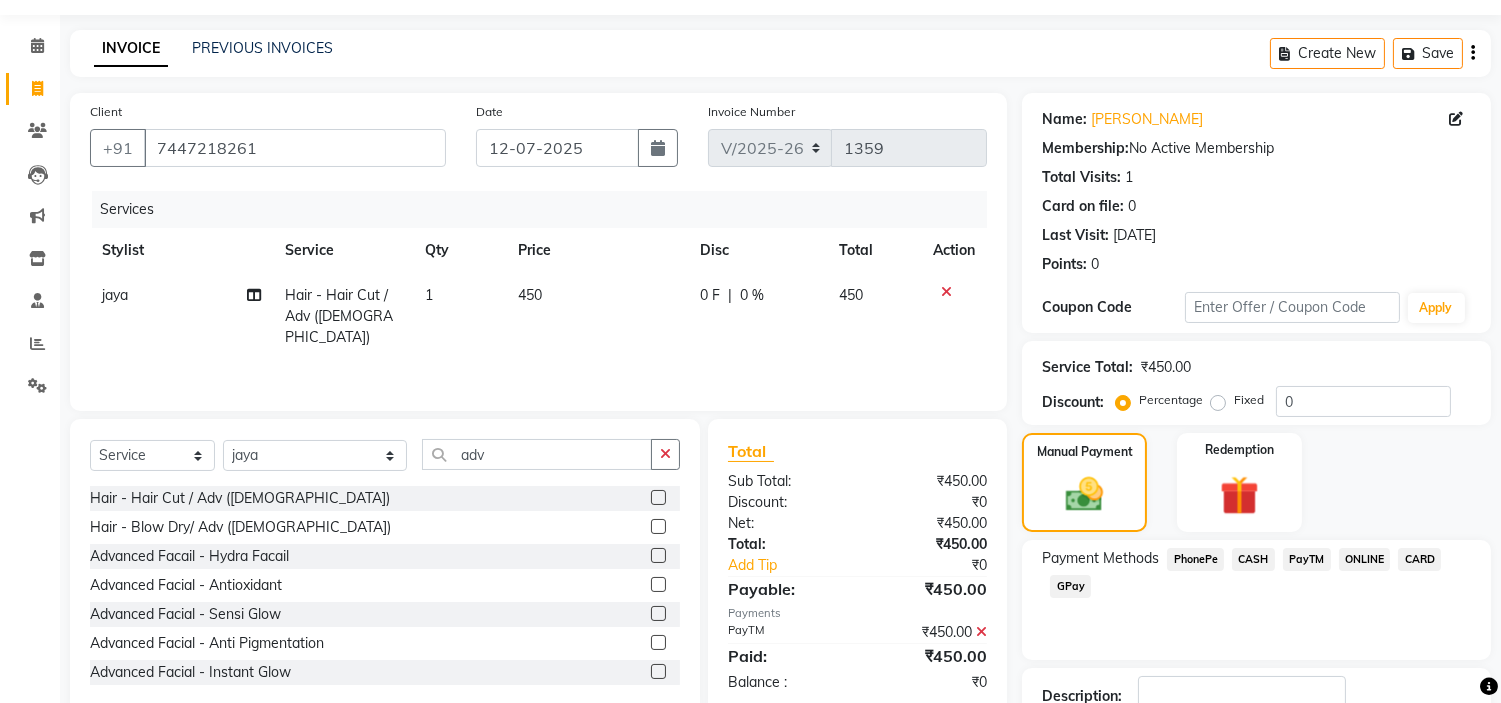 scroll, scrollTop: 196, scrollLeft: 0, axis: vertical 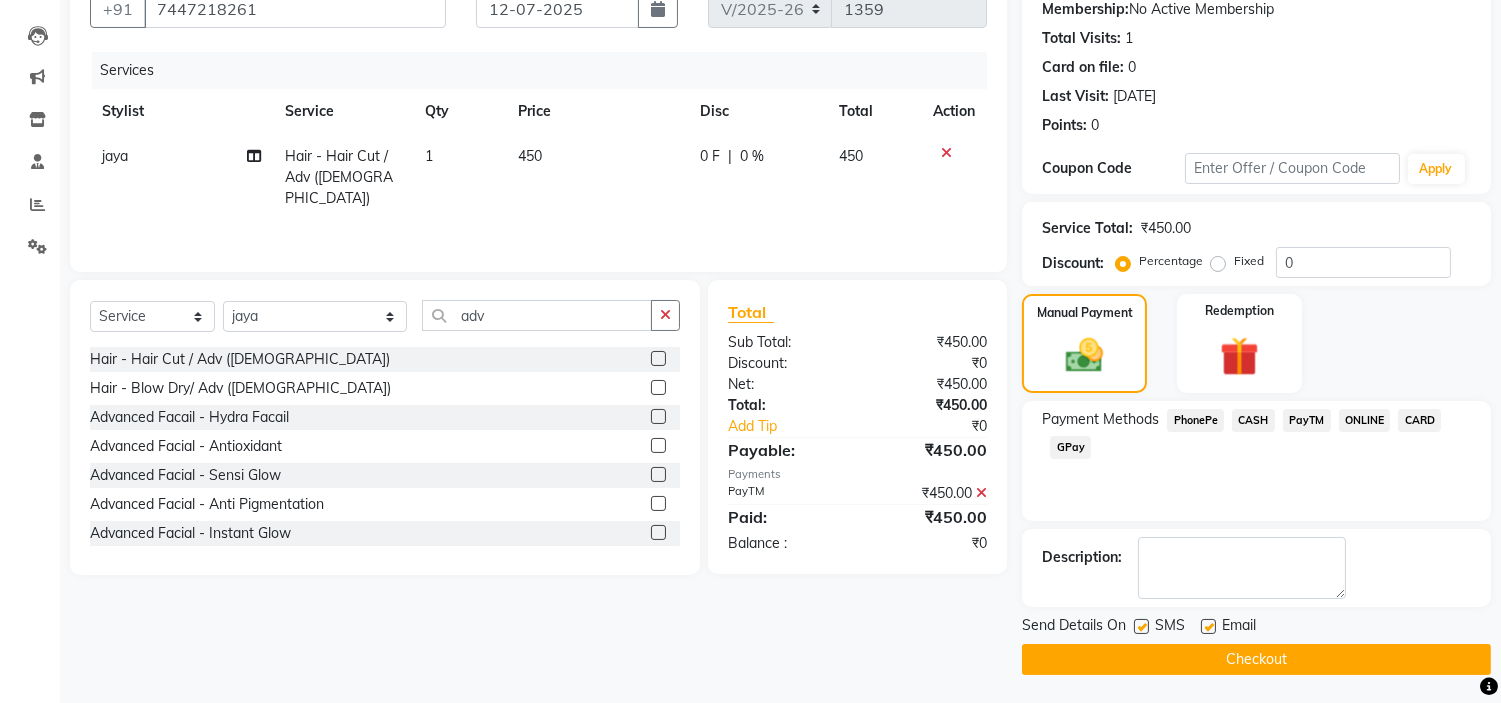 click on "Checkout" 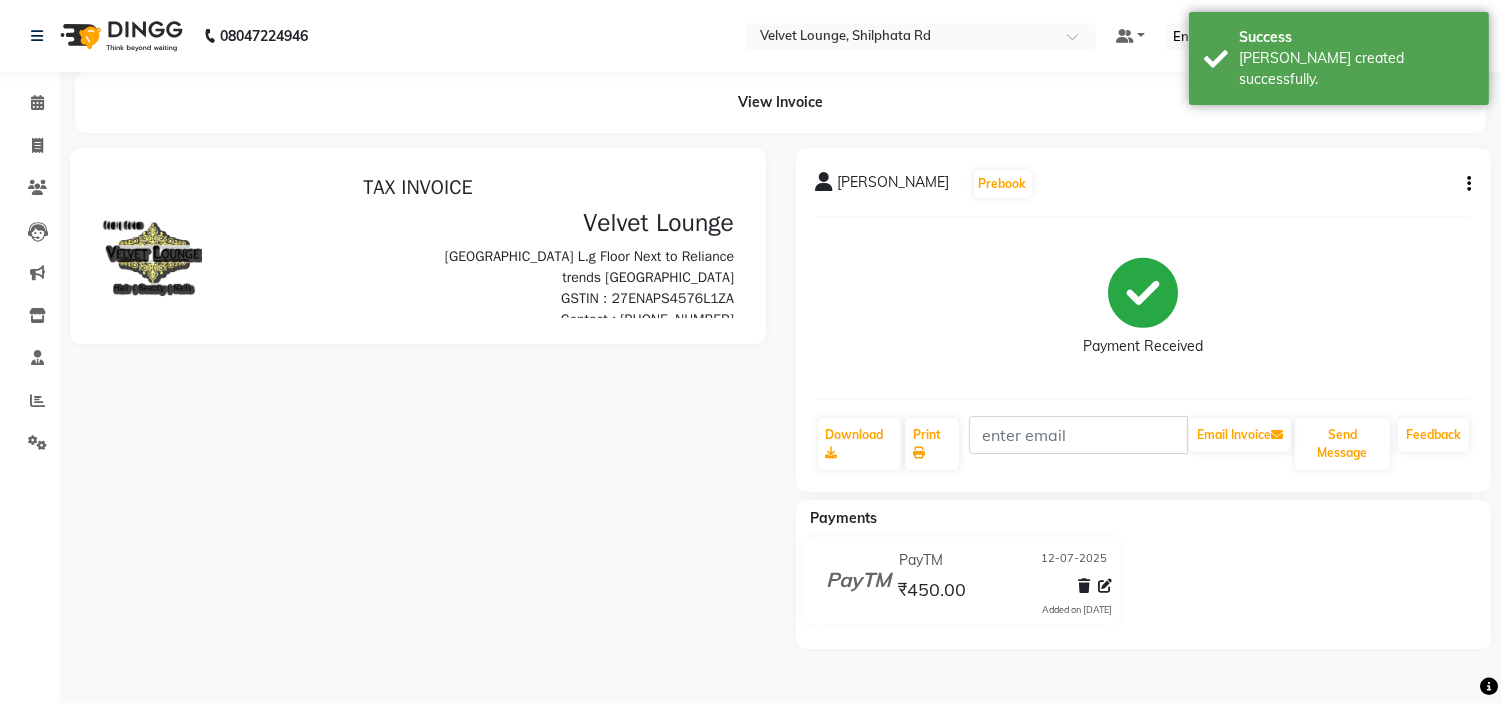 scroll, scrollTop: 0, scrollLeft: 0, axis: both 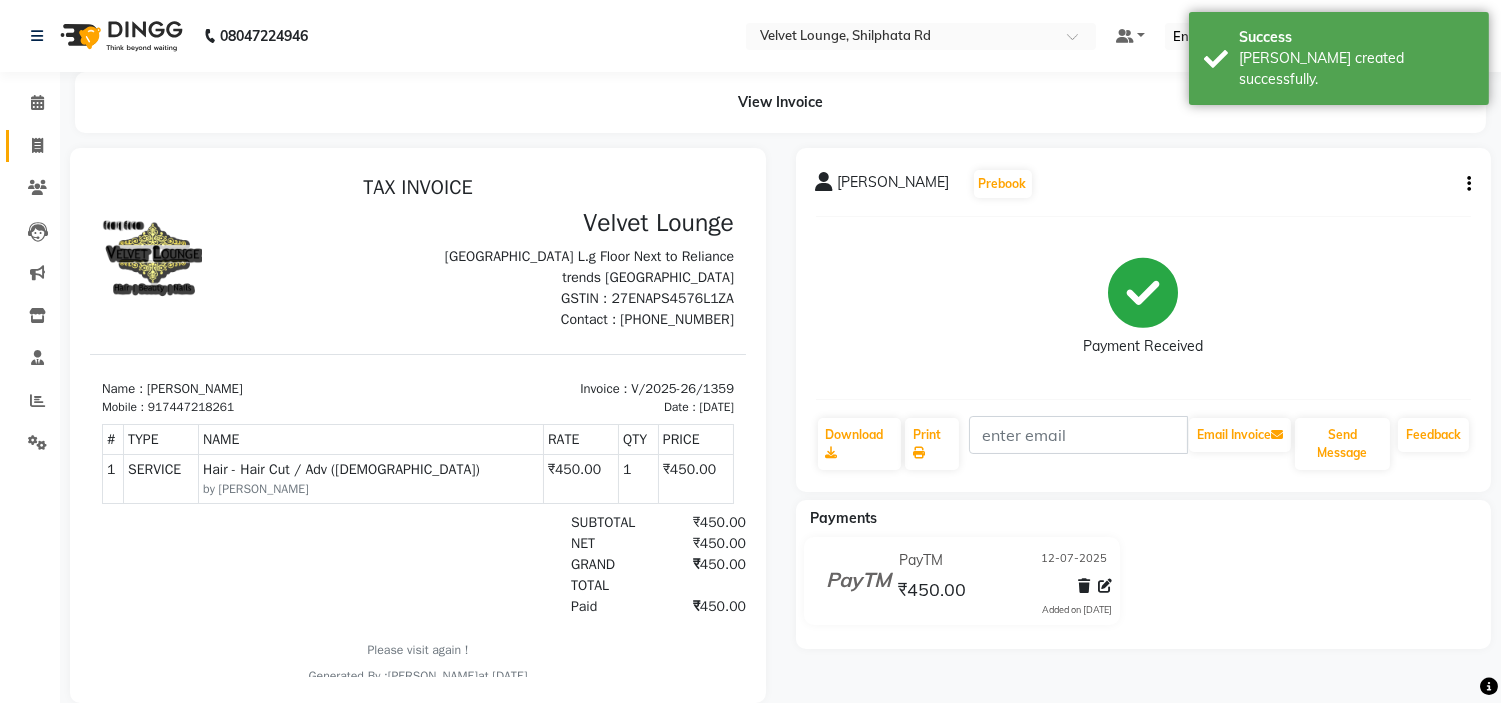 click on "Invoice" 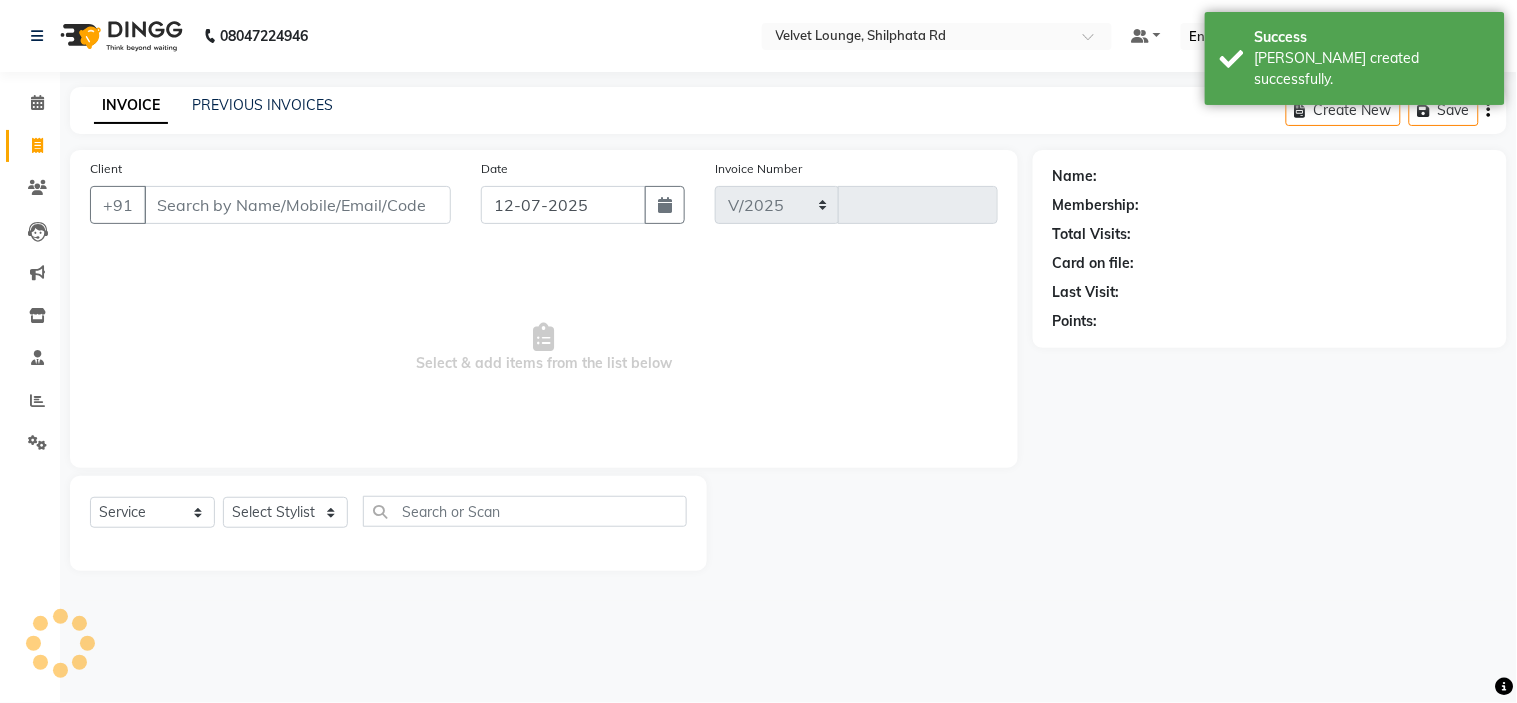 select on "122" 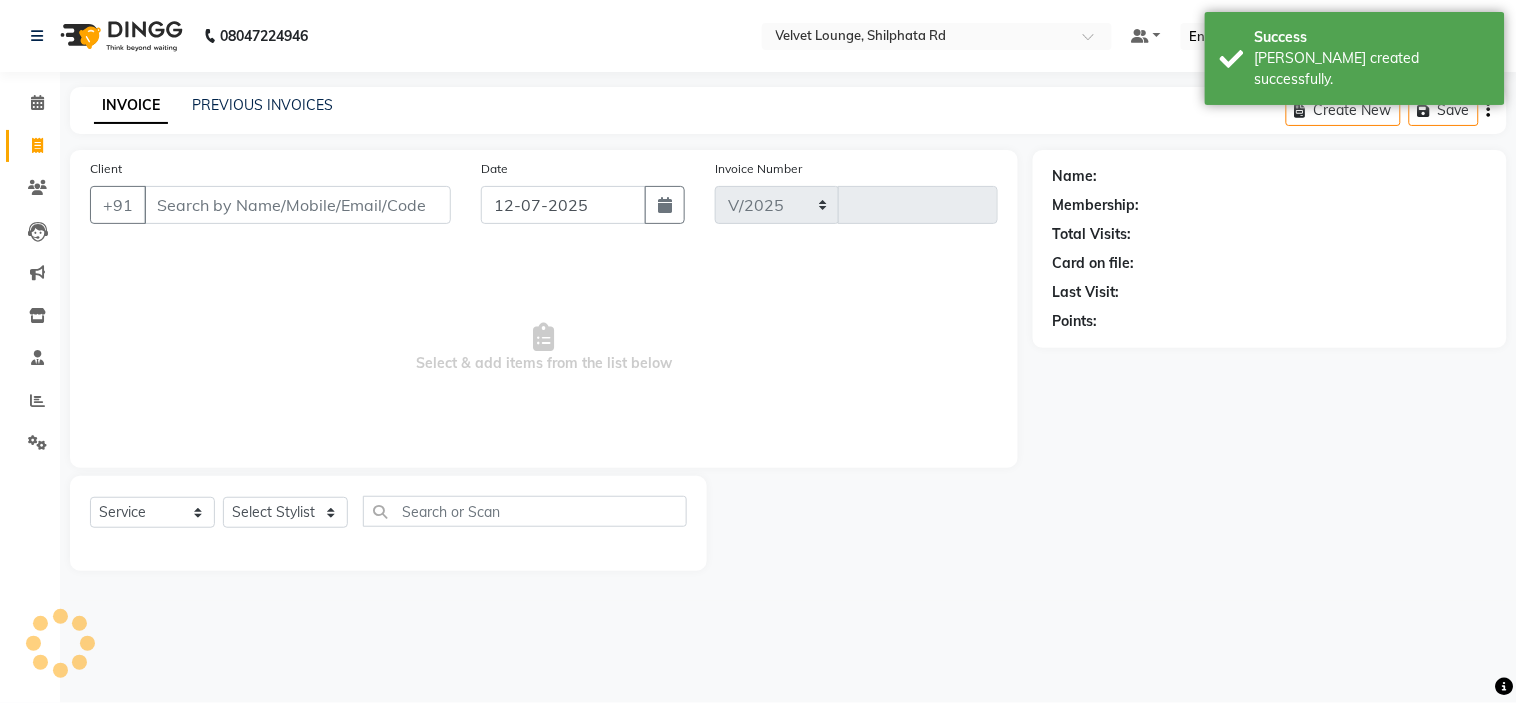type on "1360" 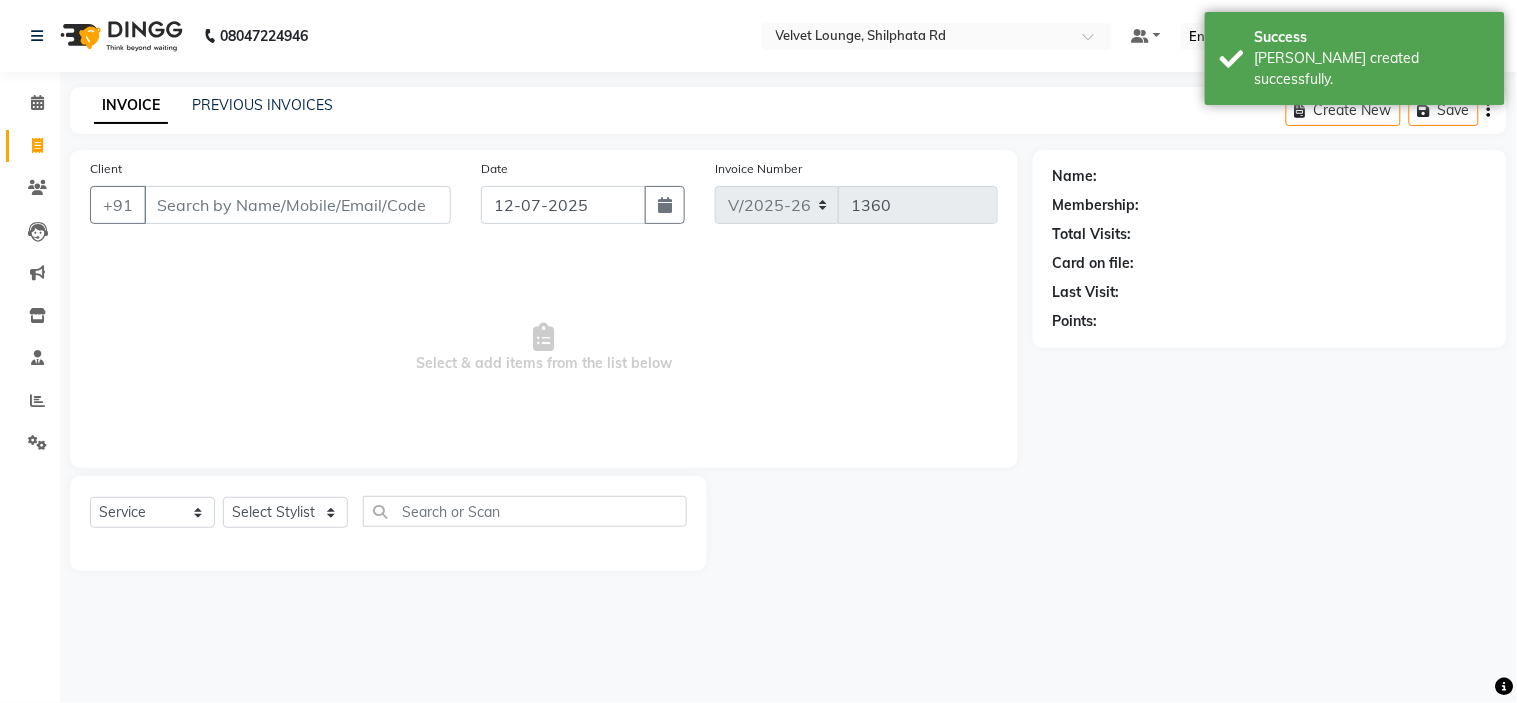click on "INVOICE PREVIOUS INVOICES Create New   Save" 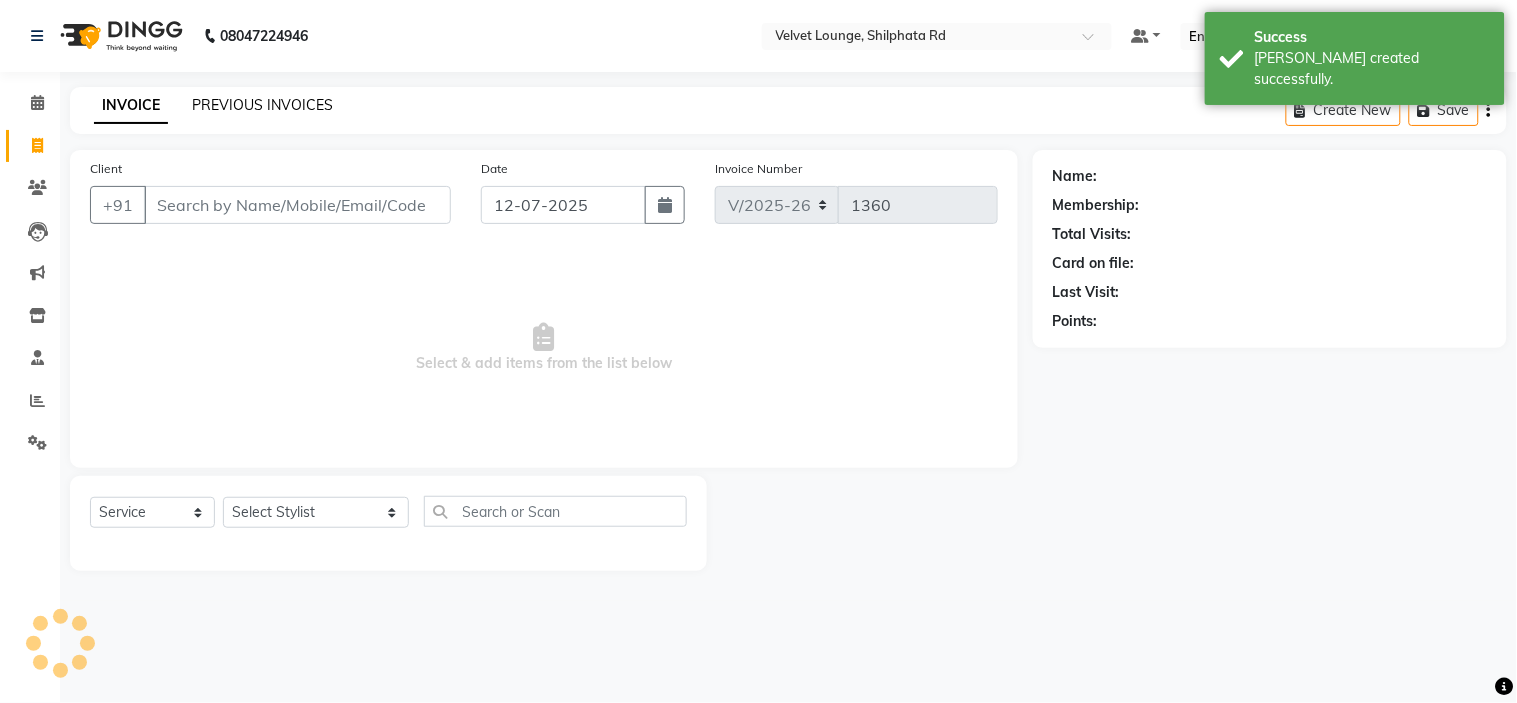 click on "PREVIOUS INVOICES" 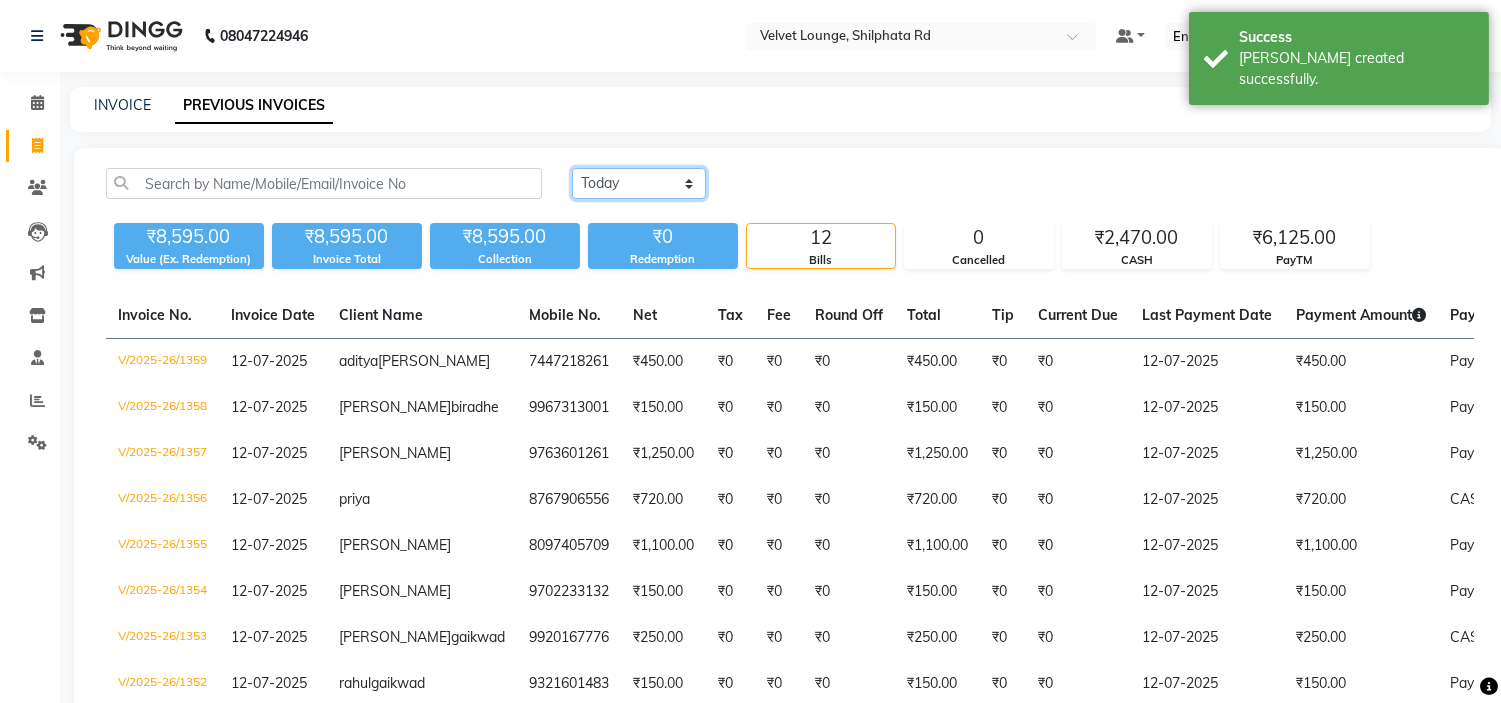 click on "Today Yesterday Custom Range" 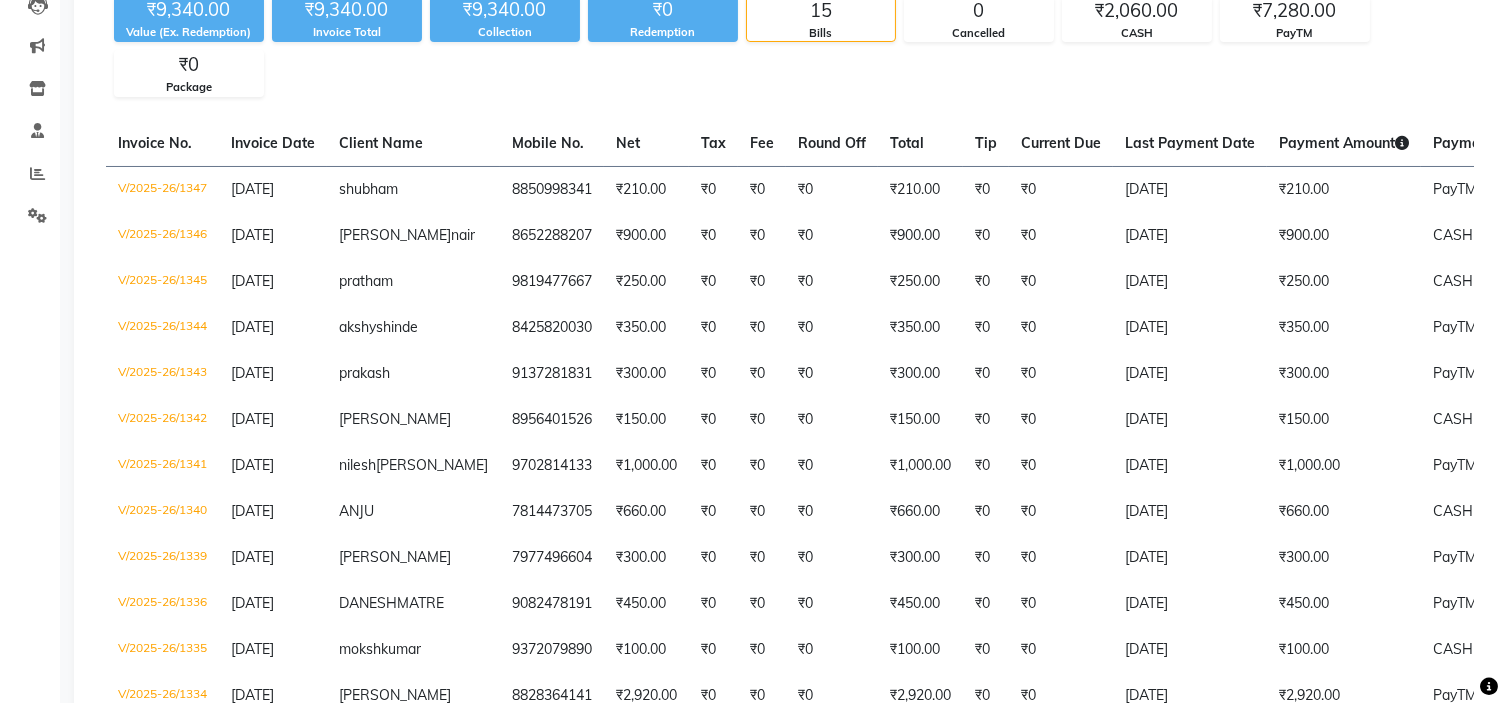 scroll, scrollTop: 0, scrollLeft: 0, axis: both 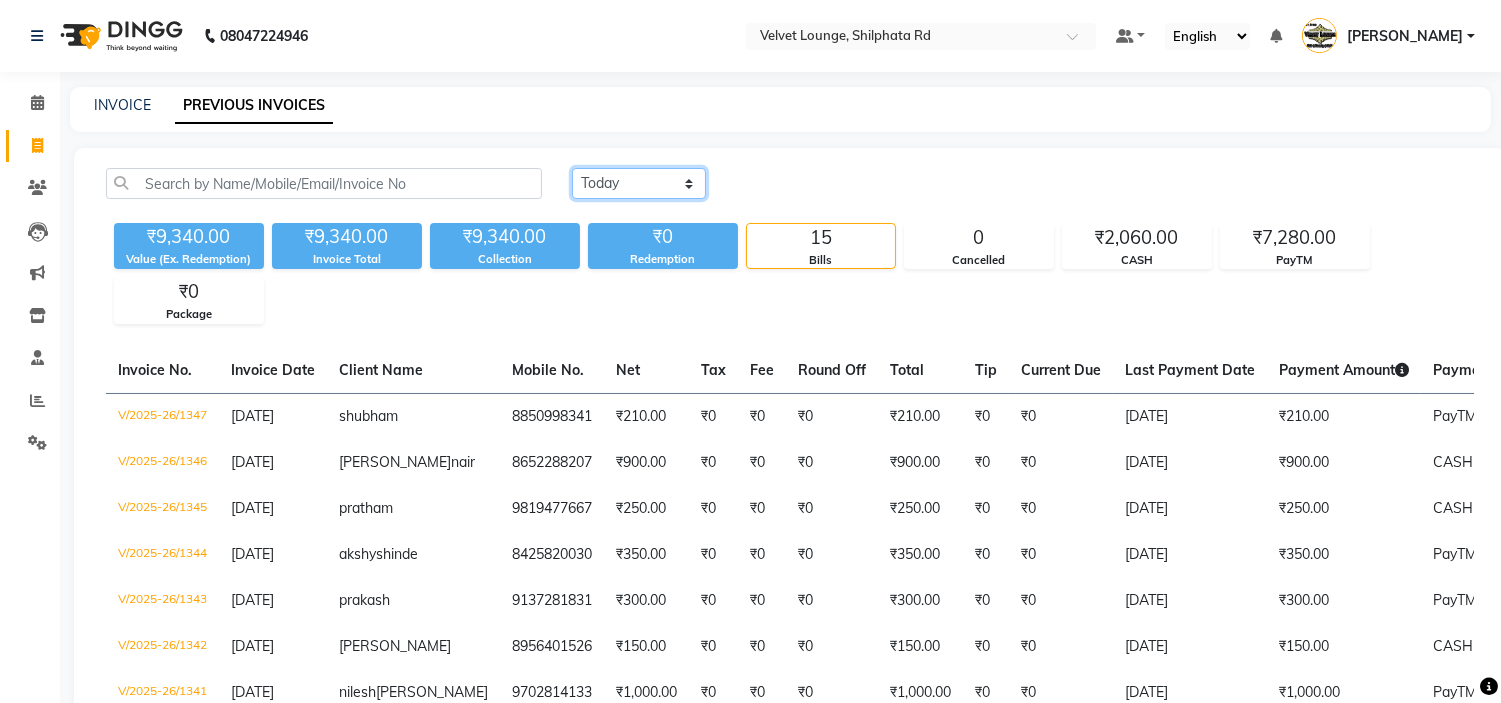 click on "Today Yesterday Custom Range" 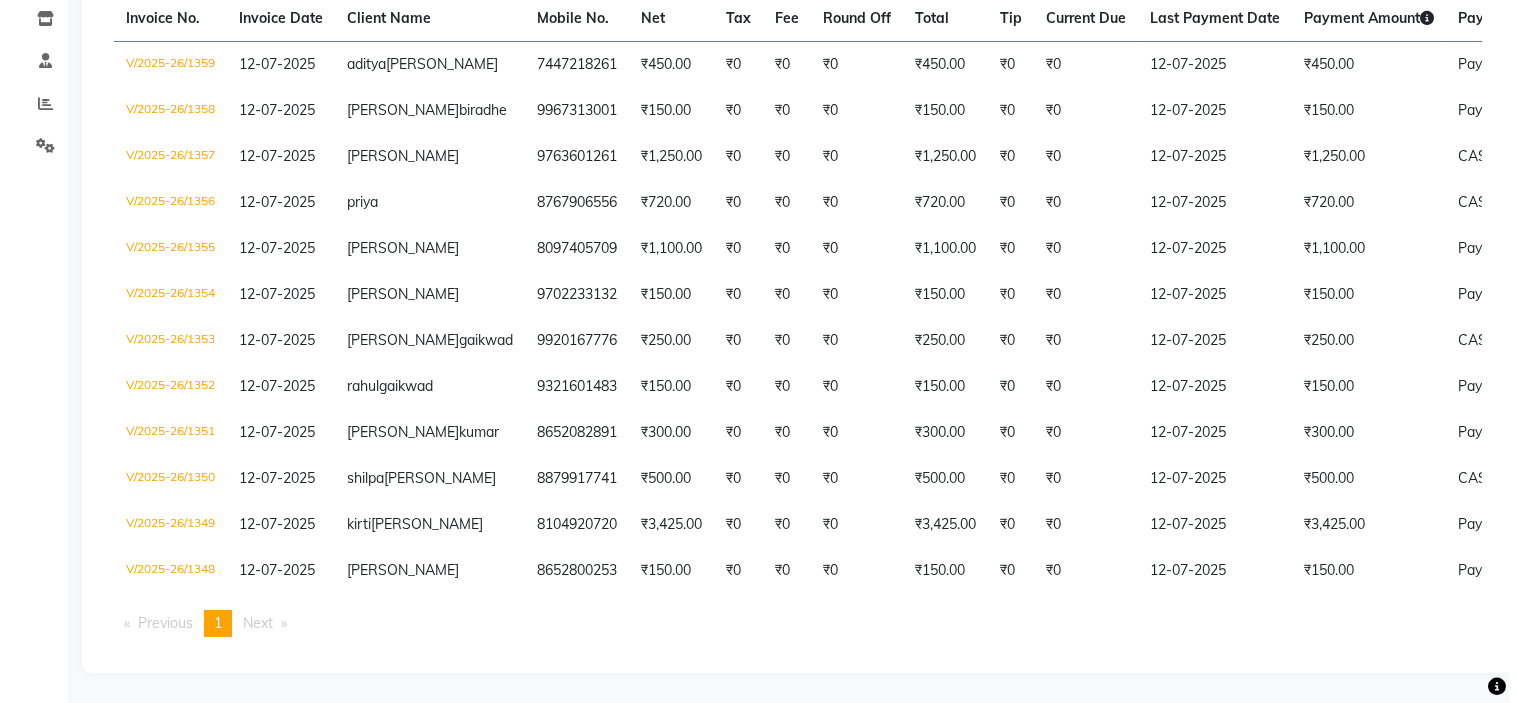 scroll, scrollTop: 0, scrollLeft: 0, axis: both 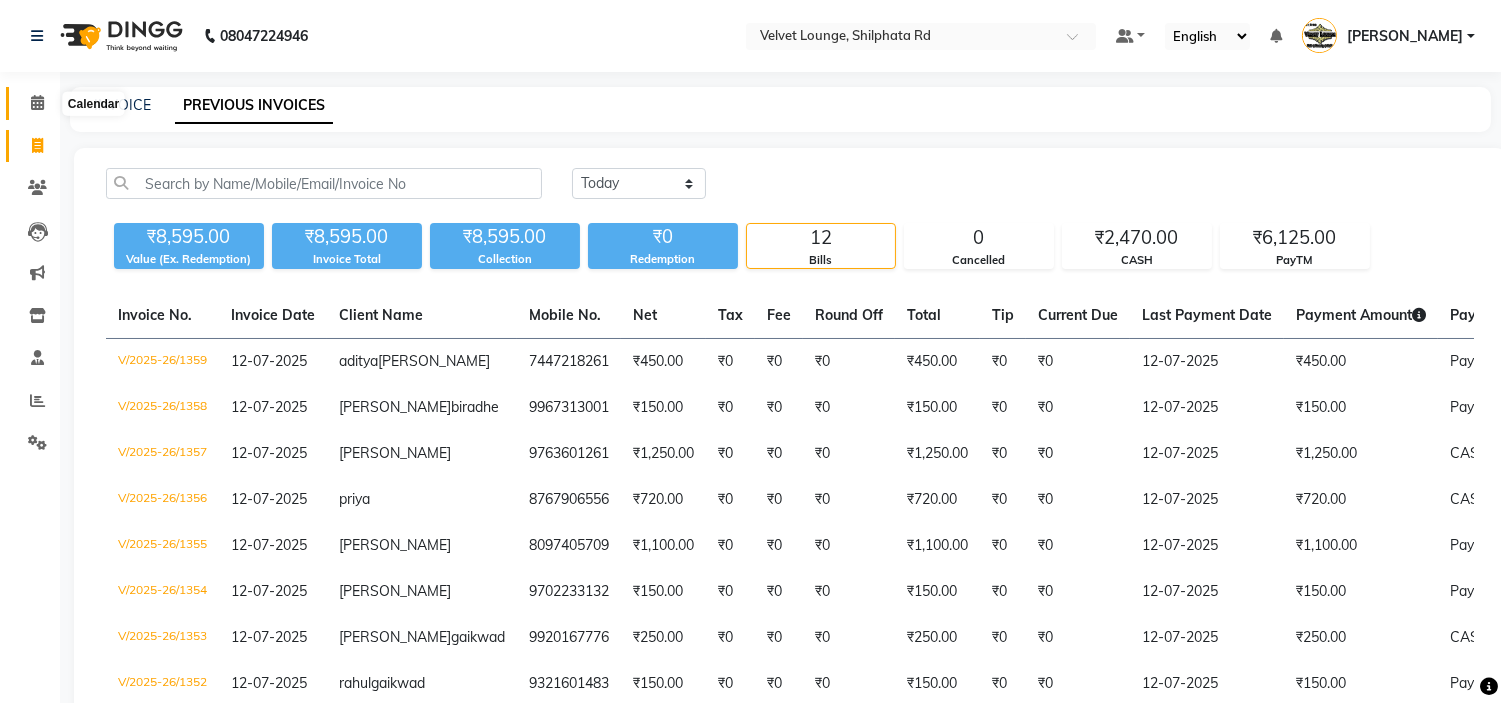 click 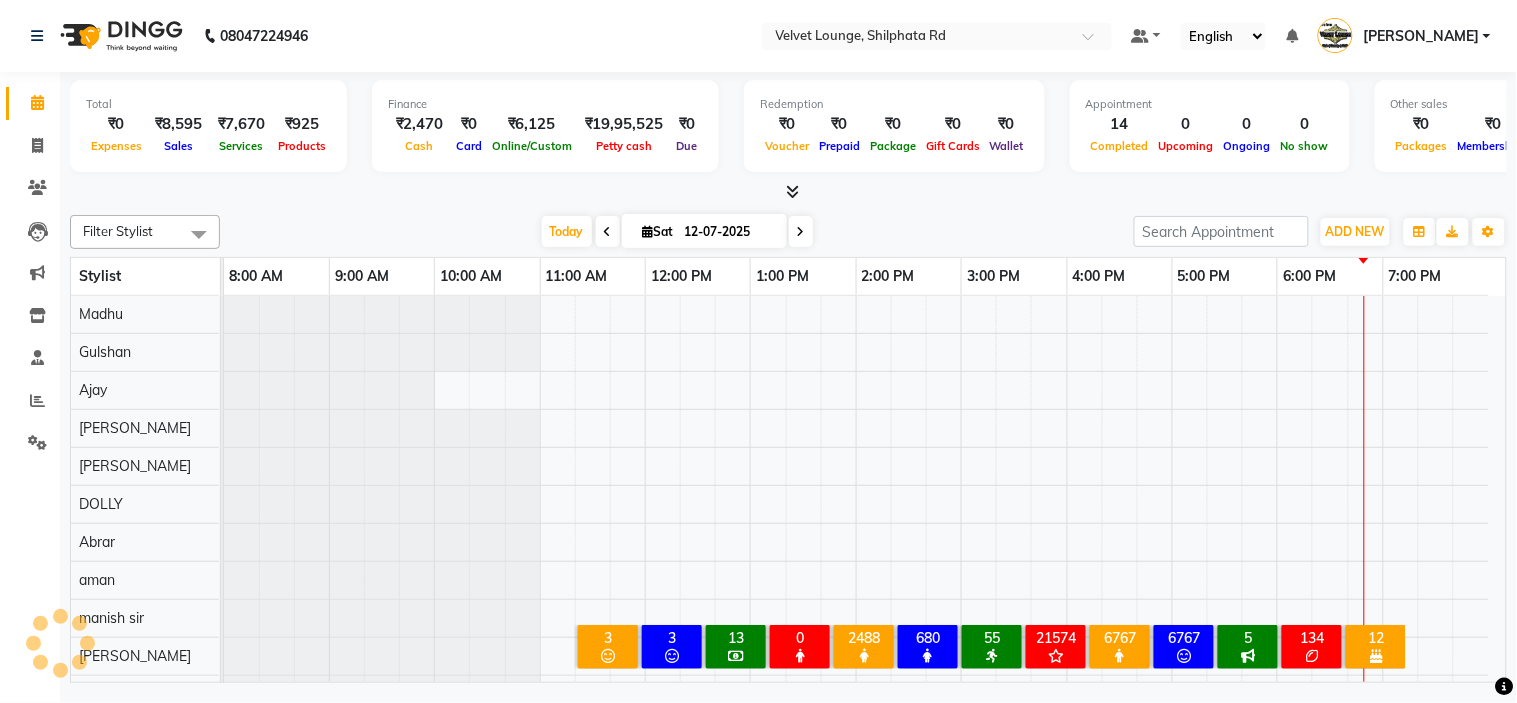 scroll, scrollTop: 26, scrollLeft: 0, axis: vertical 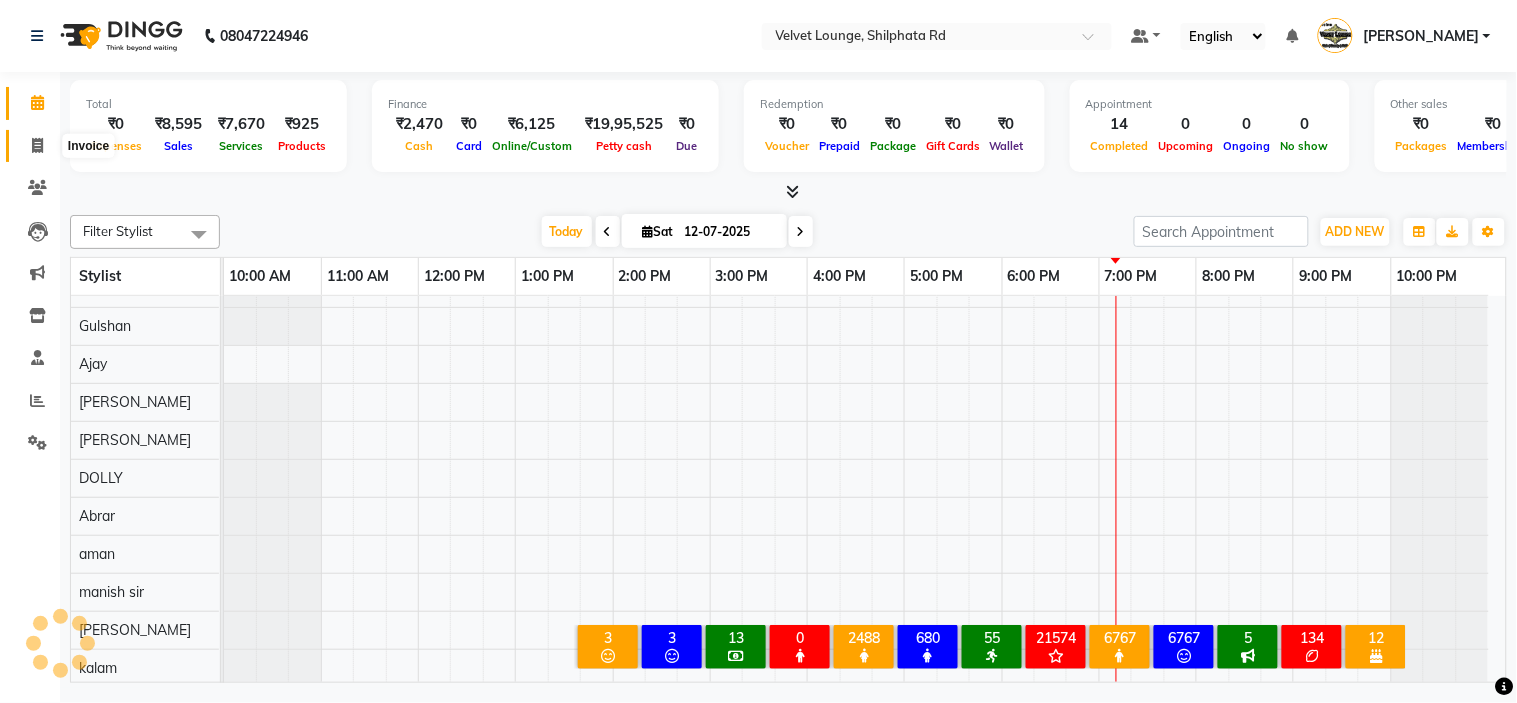 click 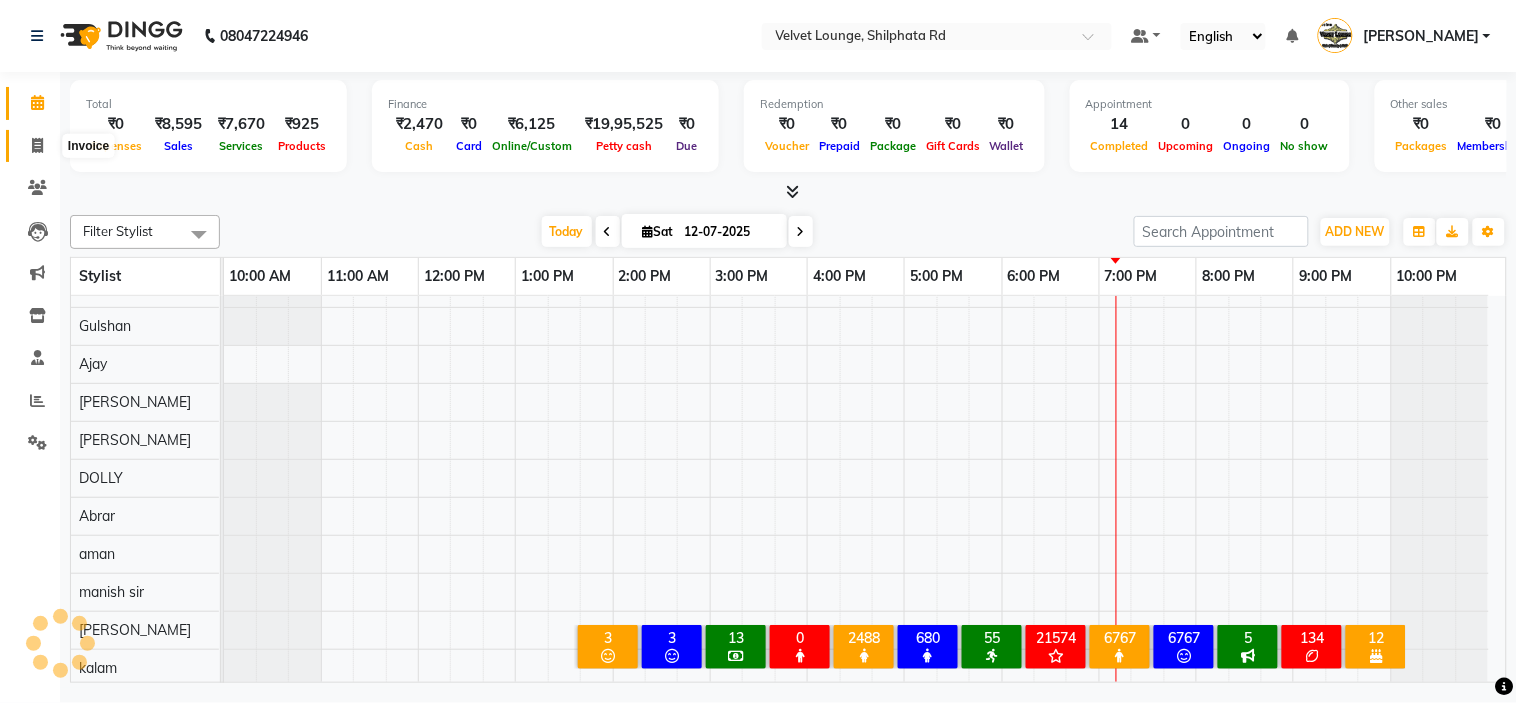 select on "service" 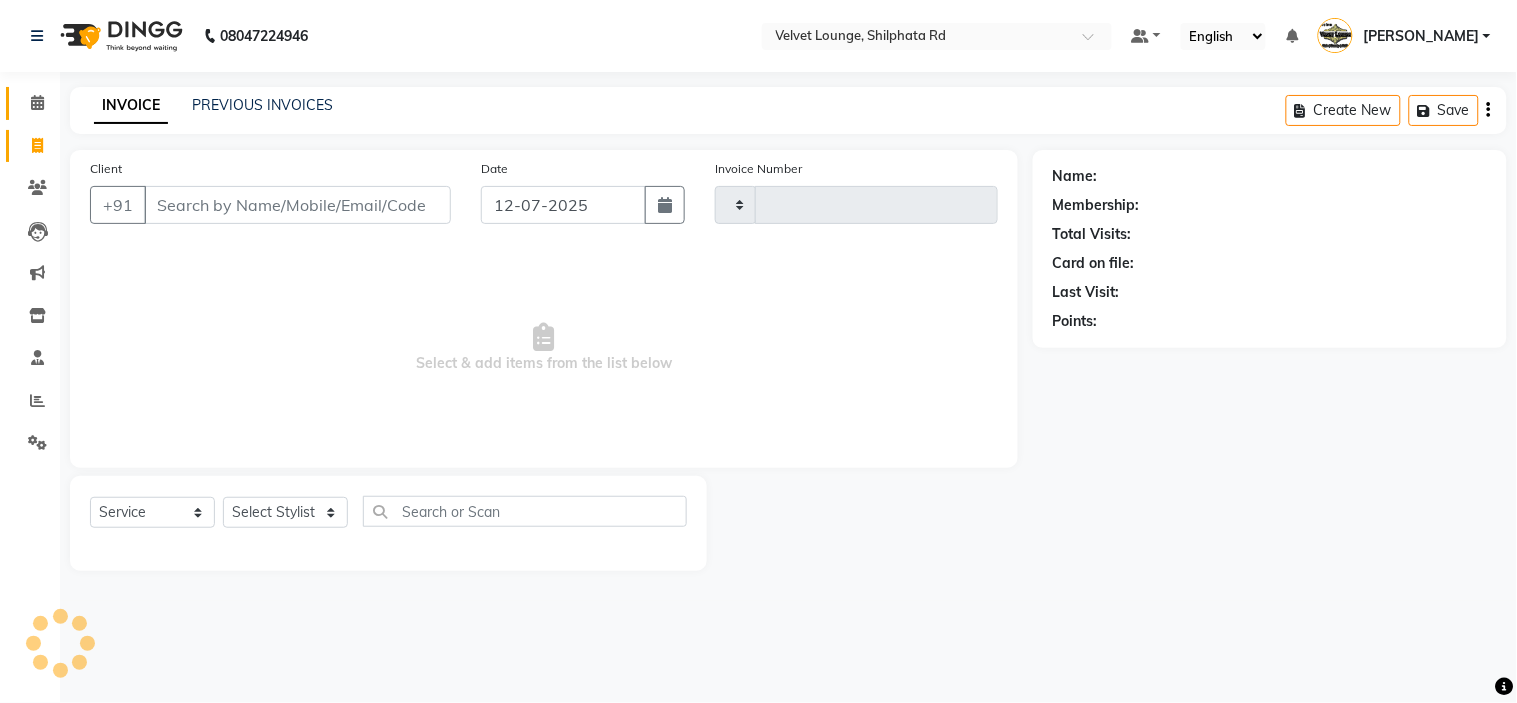 type on "1360" 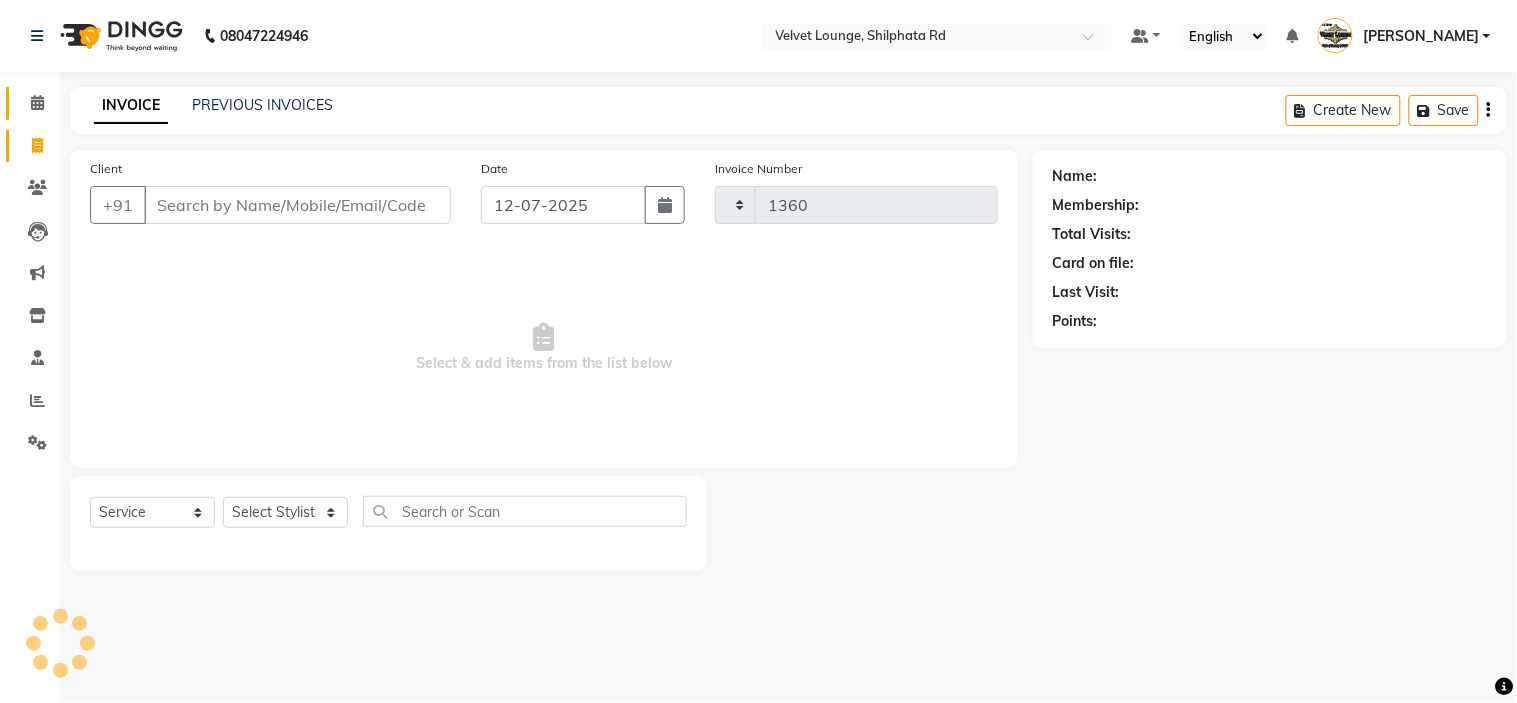 select on "122" 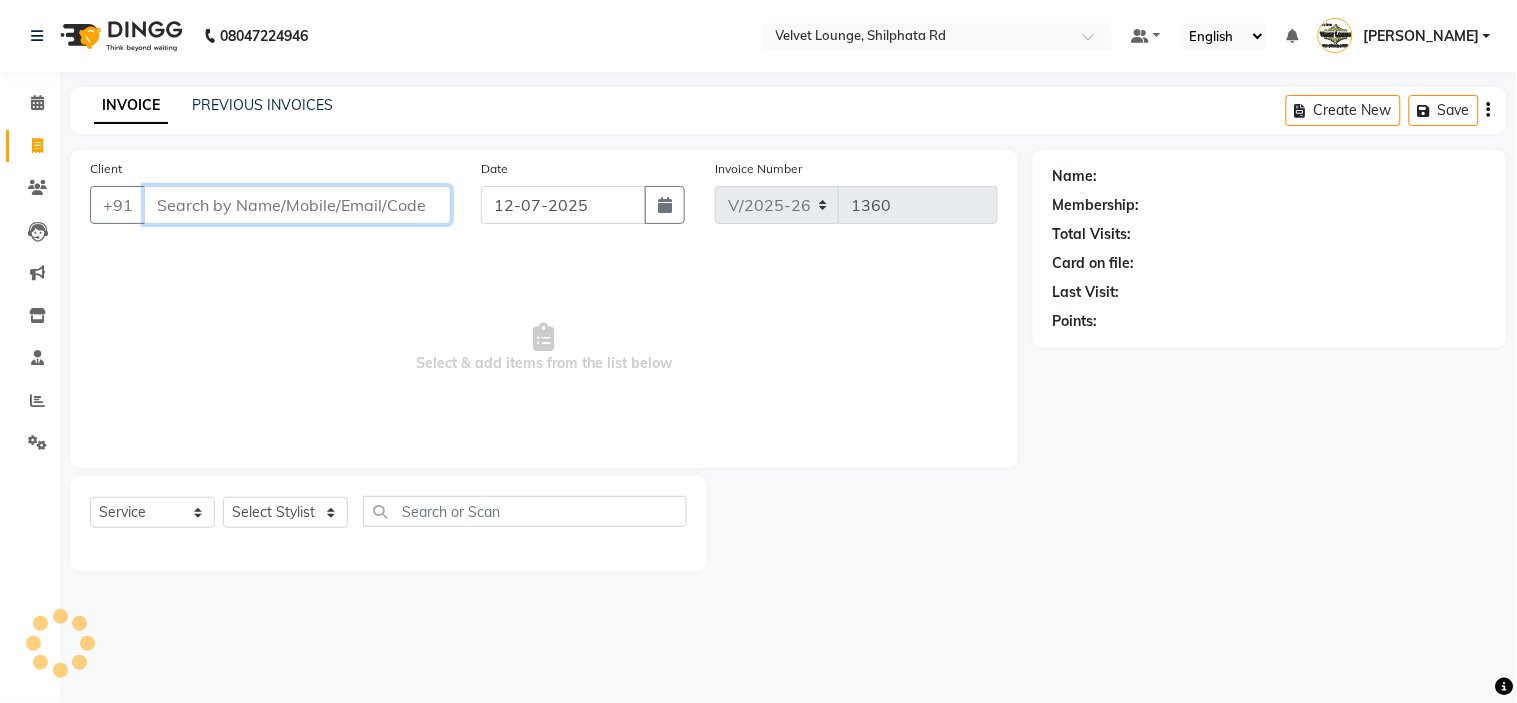 click on "Client" at bounding box center (297, 205) 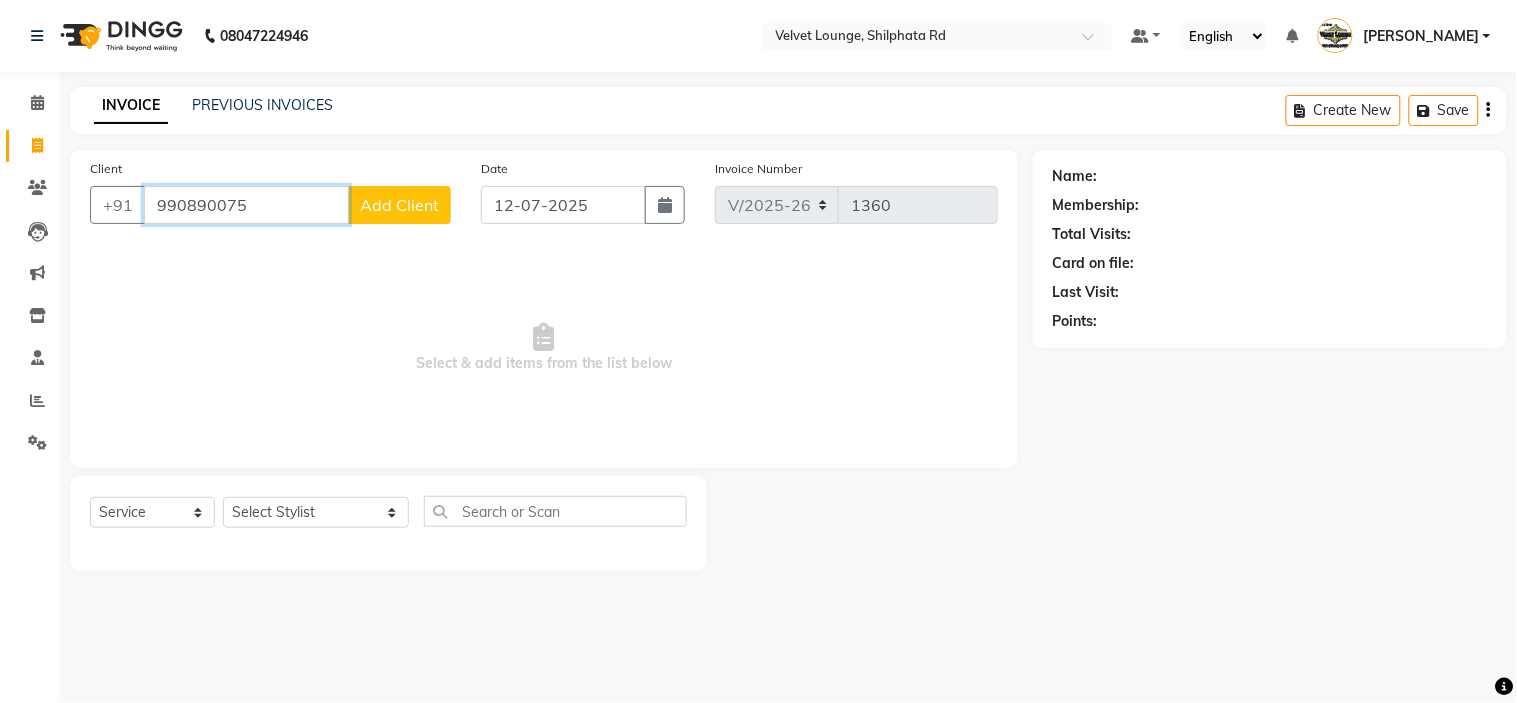 click on "990890075" at bounding box center [246, 205] 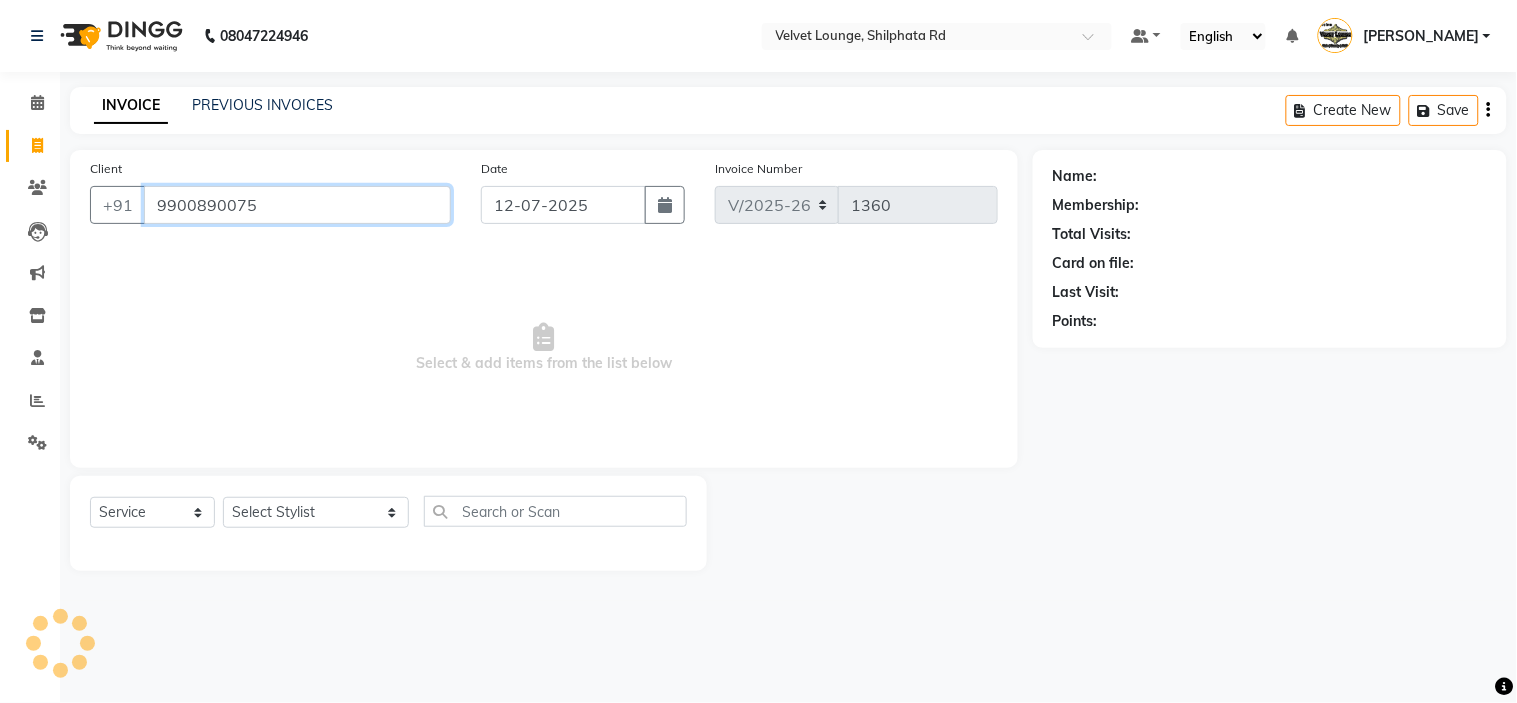 type on "9900890075" 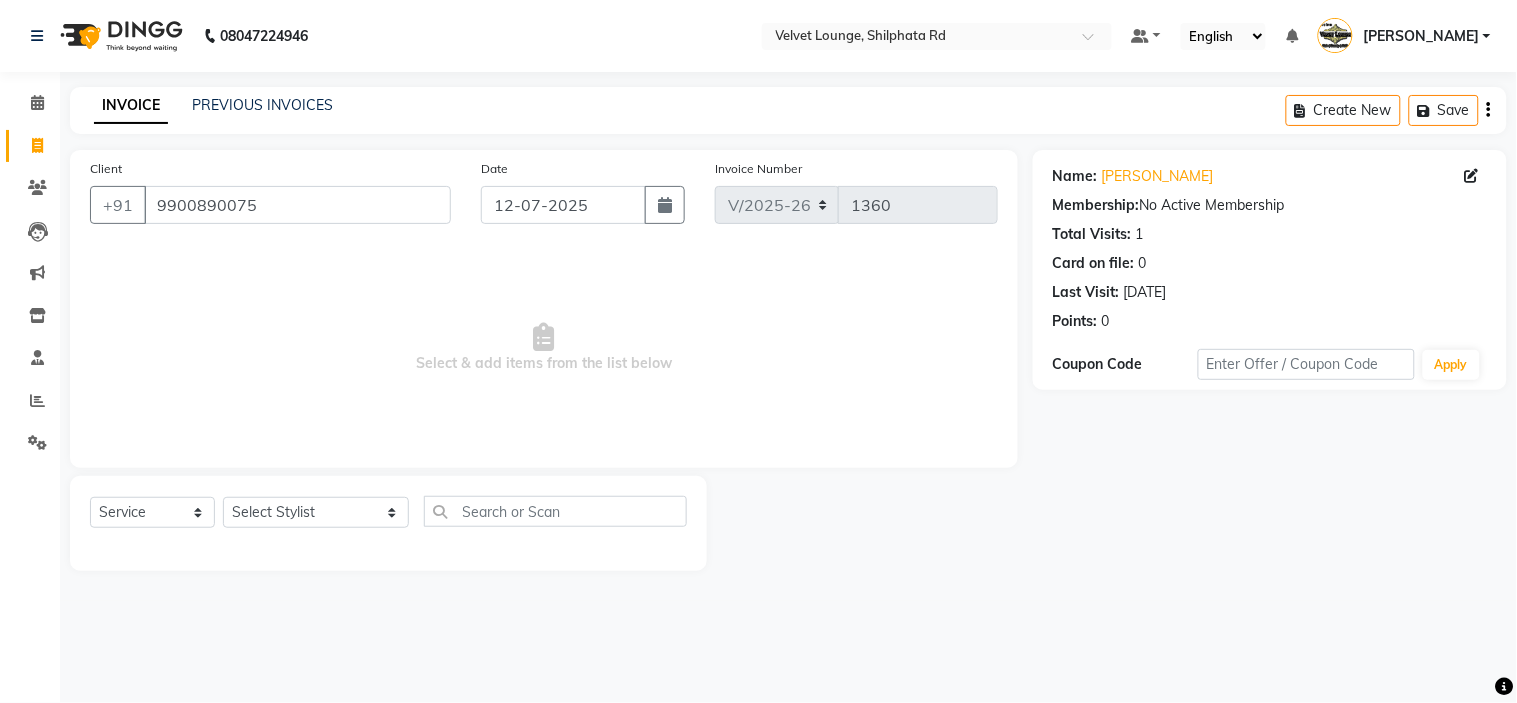 click on "Select & add items from the list below" at bounding box center (544, 348) 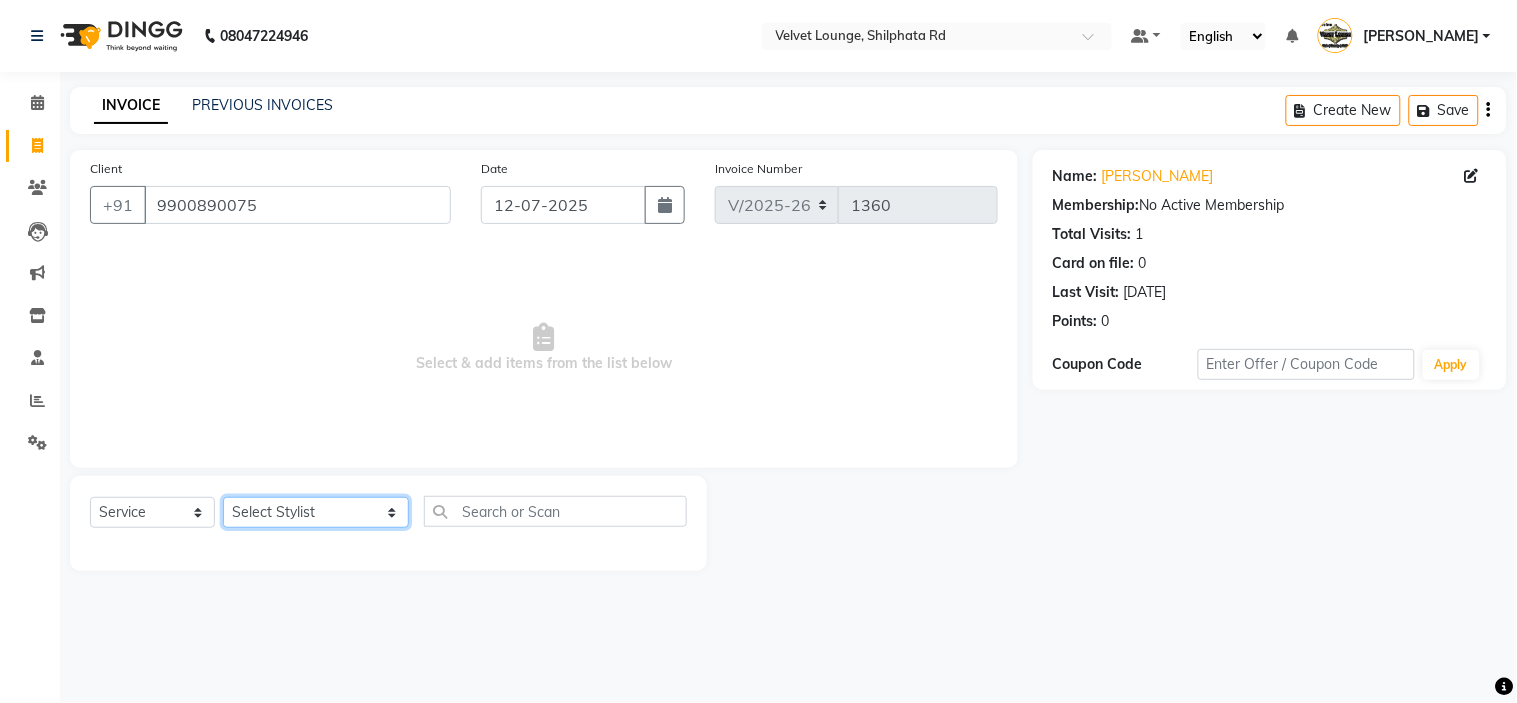 click on "Select Stylist [PERSON_NAME]  [PERSON_NAME] [PERSON_NAME] [PERSON_NAME] [PERSON_NAME] [PERSON_NAME] [PERSON_NAME]  [PERSON_NAME] [PERSON_NAME] ashwini palem  [PERSON_NAME] [PERSON_NAME]  [PERSON_NAME] [PERSON_NAME] Gulshan [PERSON_NAME] [PERSON_NAME] kalam [PERSON_NAME] [PERSON_NAME] sir miraj [PERSON_NAME] [PERSON_NAME] [PERSON_NAME] [PERSON_NAME] neha tamatta [PERSON_NAME] [PERSON_NAME] [PERSON_NAME] [PERSON_NAME] [PERSON_NAME] [PERSON_NAME] [PERSON_NAME] [PERSON_NAME]  [PERSON_NAME] [PERSON_NAME] sana [PERSON_NAME] [PERSON_NAME]  [PERSON_NAME] [PERSON_NAME] [PERSON_NAME] [DEMOGRAPHIC_DATA][PERSON_NAME] [PERSON_NAME]  [PERSON_NAME] [PERSON_NAME] gurbani [PERSON_NAME]" 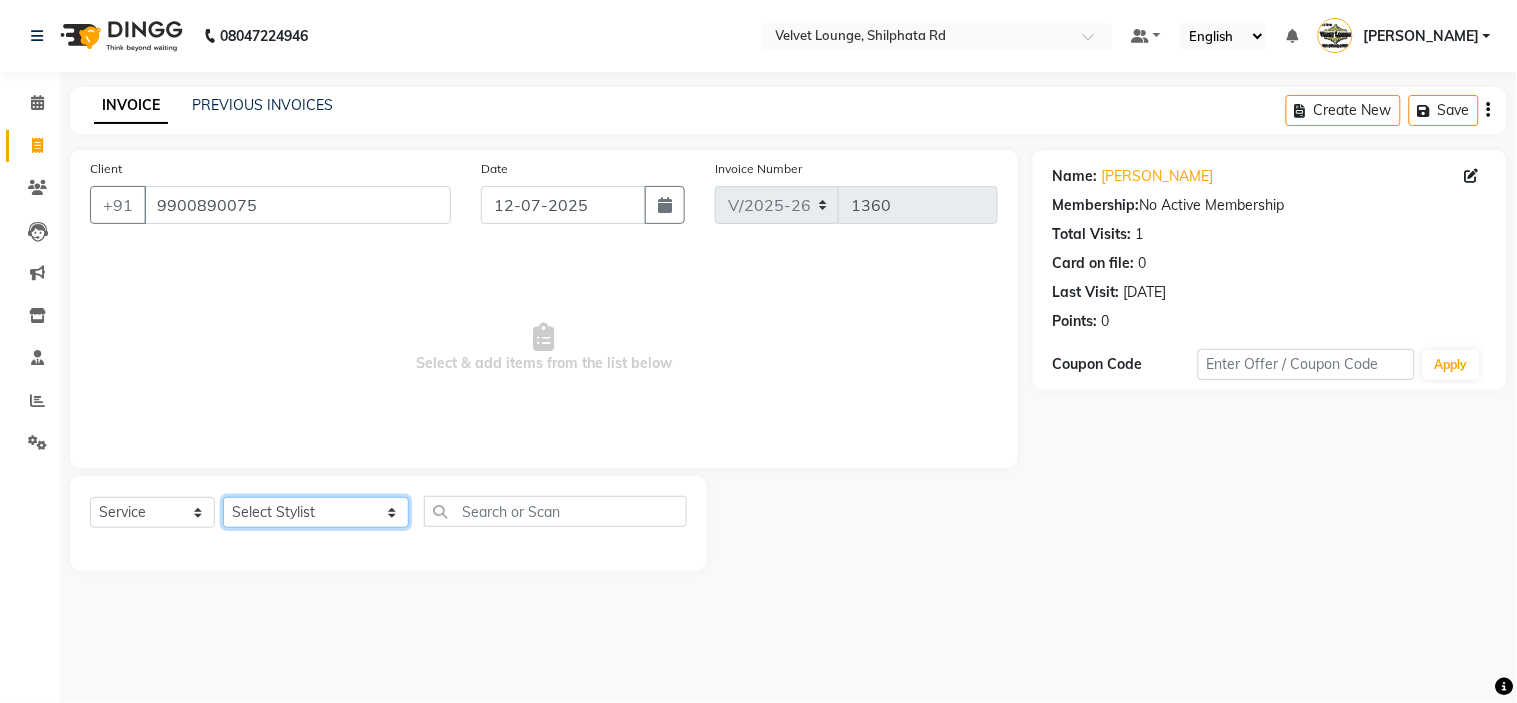 select on "31385" 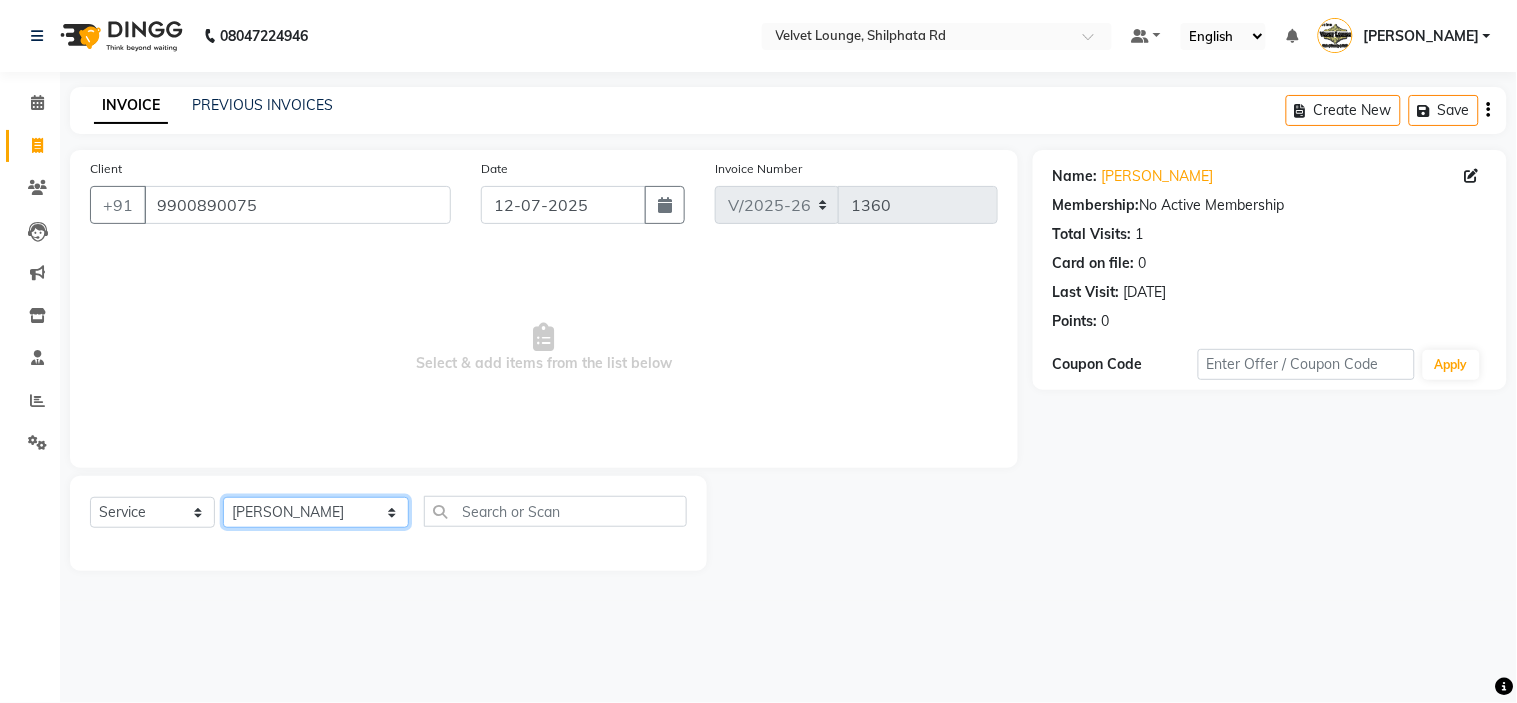 click on "Select Stylist [PERSON_NAME]  [PERSON_NAME] [PERSON_NAME] [PERSON_NAME] [PERSON_NAME] [PERSON_NAME] [PERSON_NAME]  [PERSON_NAME] [PERSON_NAME] ashwini palem  [PERSON_NAME] [PERSON_NAME]  [PERSON_NAME] [PERSON_NAME] Gulshan [PERSON_NAME] [PERSON_NAME] kalam [PERSON_NAME] [PERSON_NAME] sir miraj [PERSON_NAME] [PERSON_NAME] [PERSON_NAME] [PERSON_NAME] neha tamatta [PERSON_NAME] [PERSON_NAME] [PERSON_NAME] [PERSON_NAME] [PERSON_NAME] [PERSON_NAME] [PERSON_NAME] [PERSON_NAME]  [PERSON_NAME] [PERSON_NAME] sana [PERSON_NAME] [PERSON_NAME]  [PERSON_NAME] [PERSON_NAME] [PERSON_NAME] [DEMOGRAPHIC_DATA][PERSON_NAME] [PERSON_NAME]  [PERSON_NAME] [PERSON_NAME] gurbani [PERSON_NAME]" 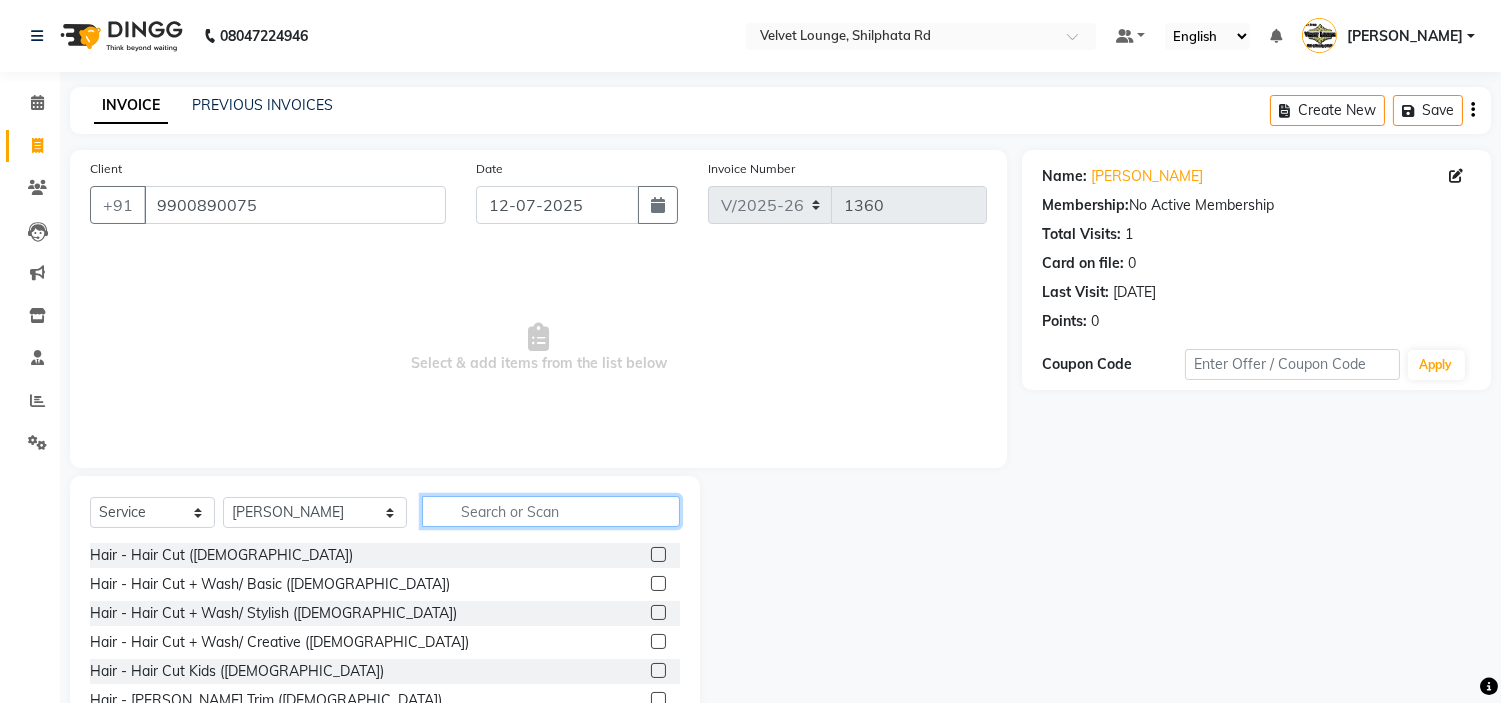 click 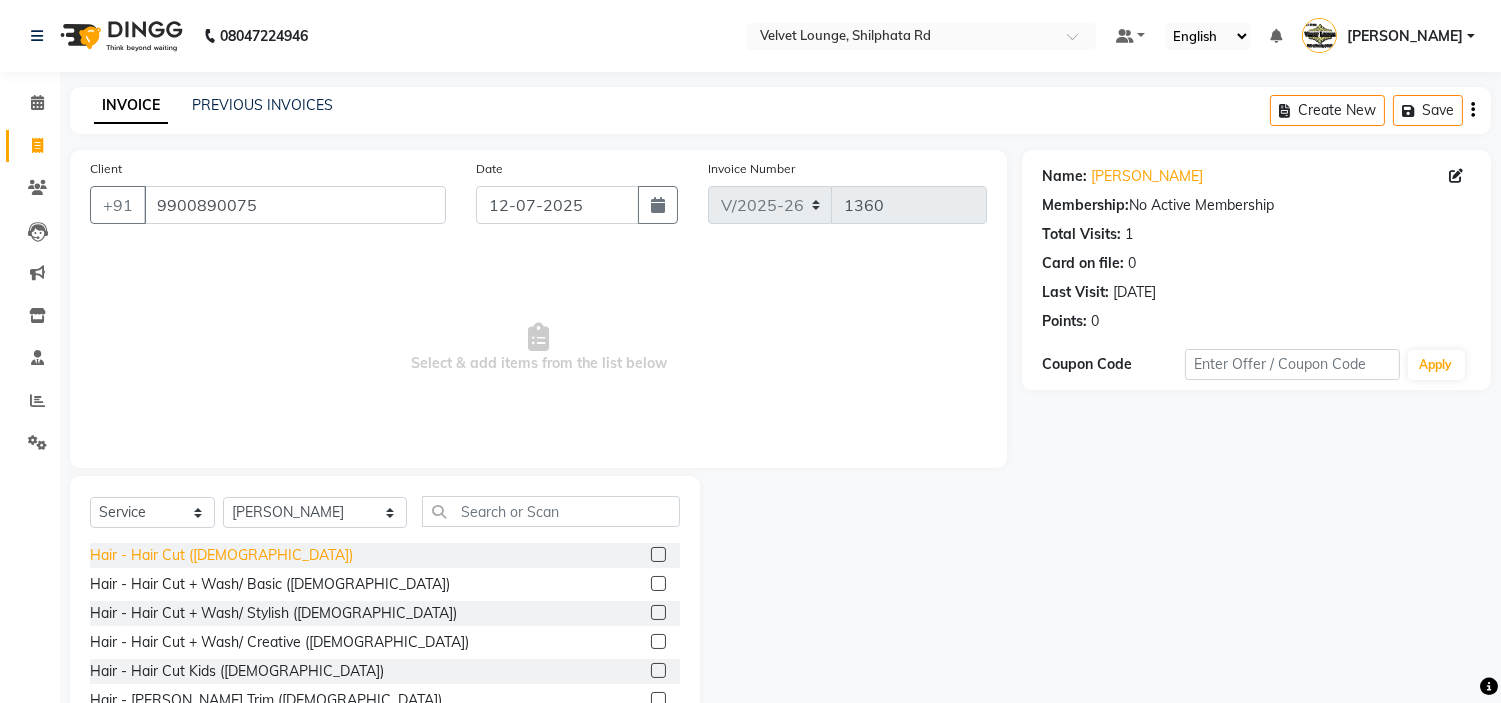 click on "Hair - Hair Cut ([DEMOGRAPHIC_DATA])" 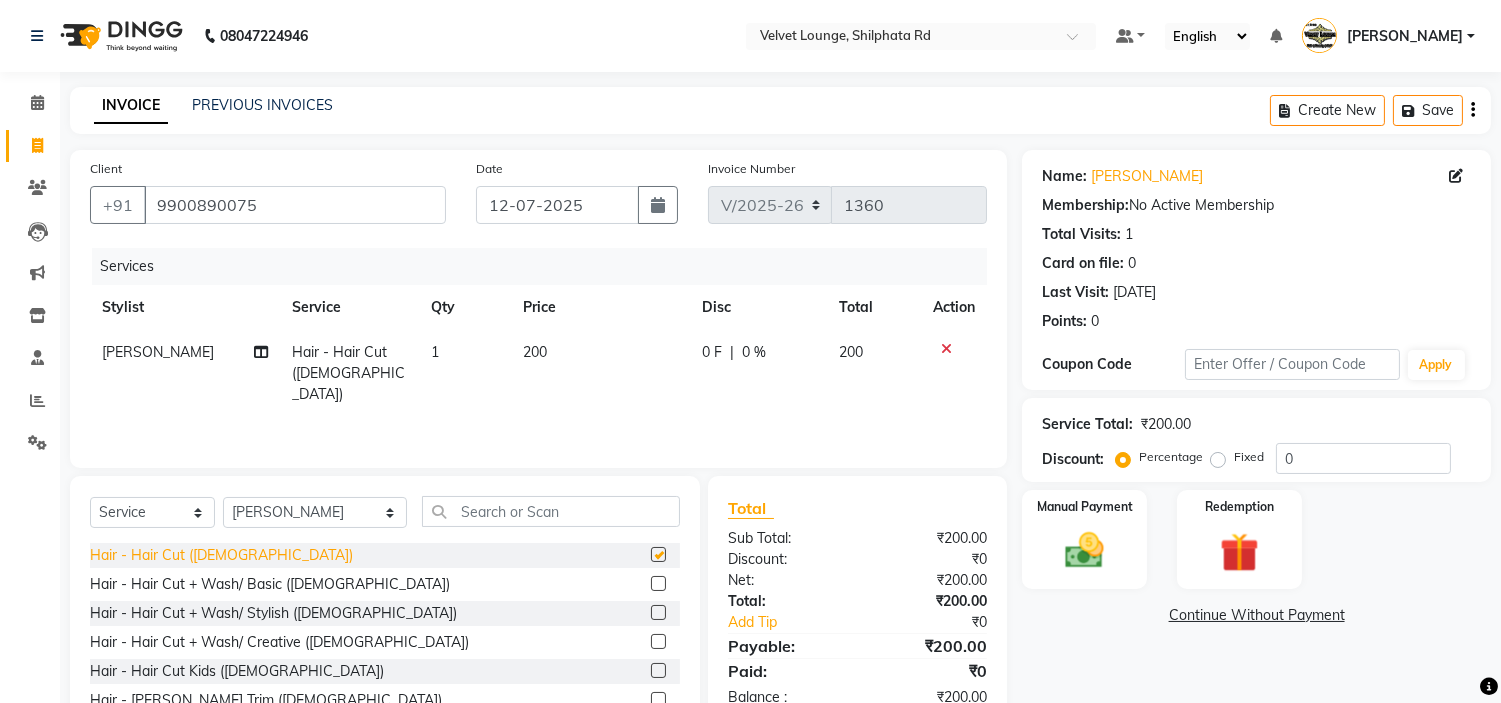 checkbox on "false" 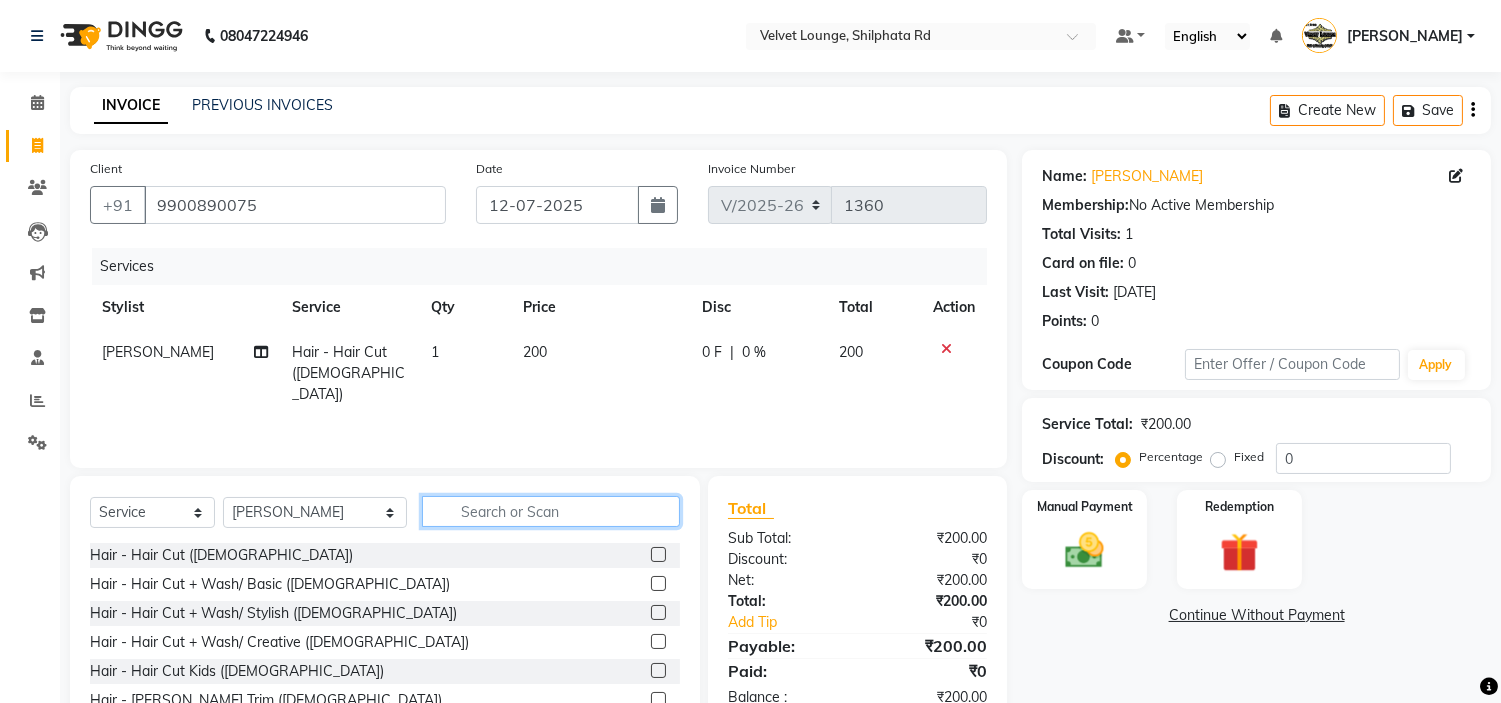 click 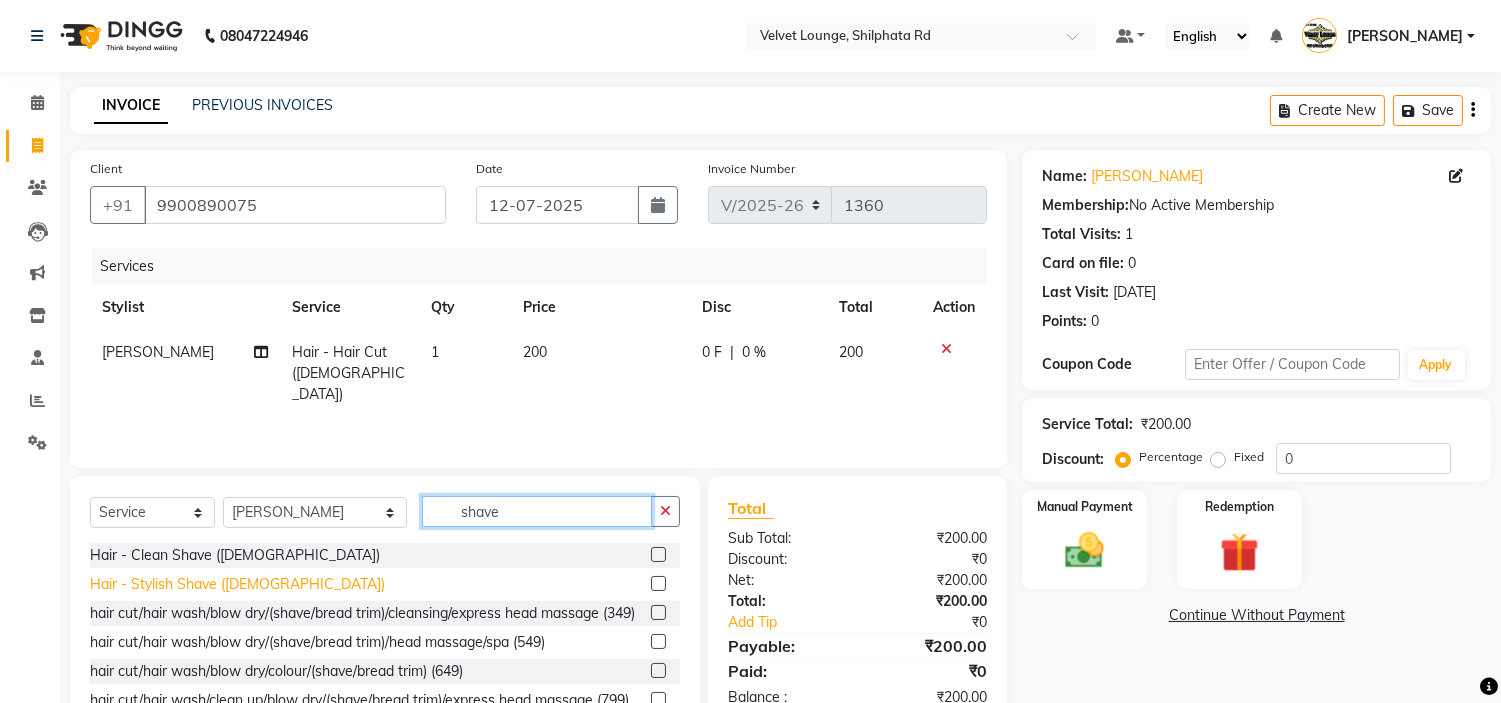 type on "shave" 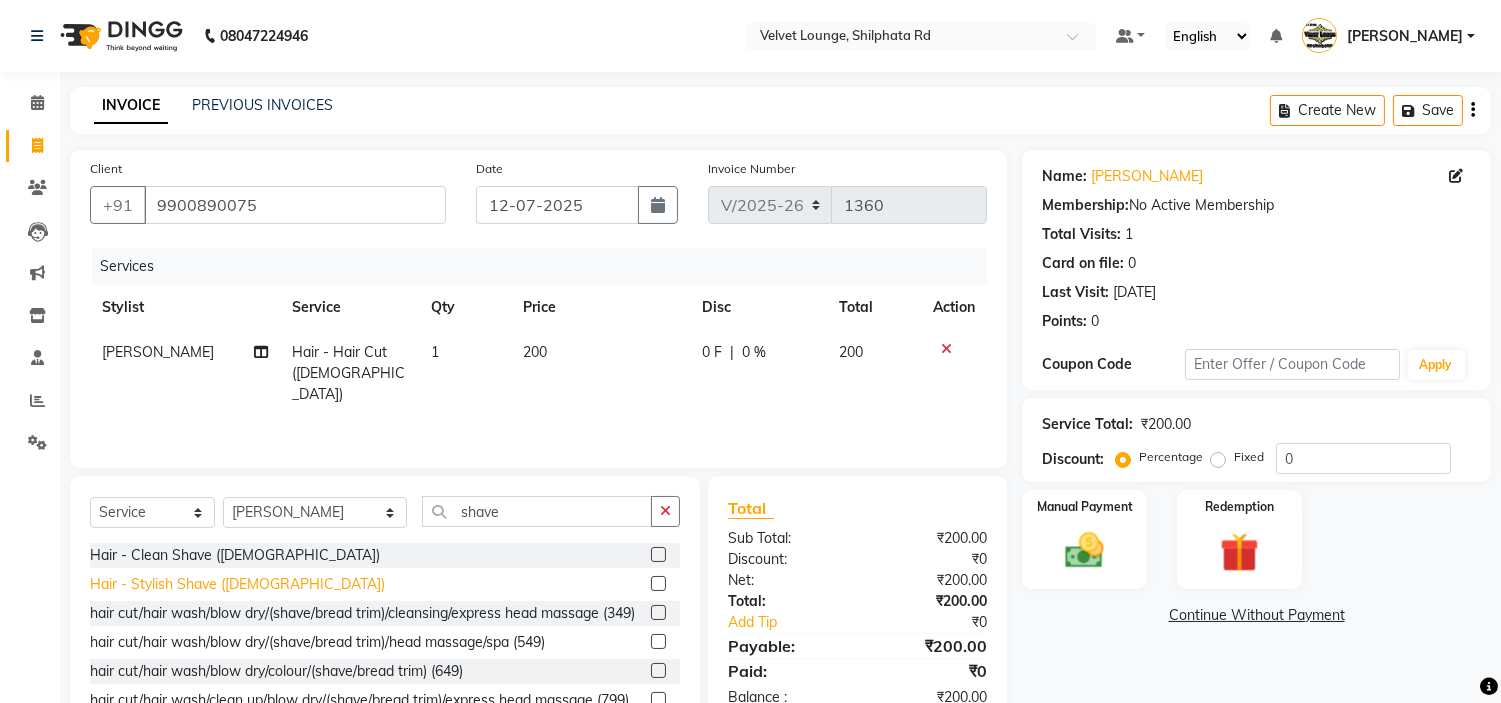 click on "Hair - Stylish Shave ([DEMOGRAPHIC_DATA])" 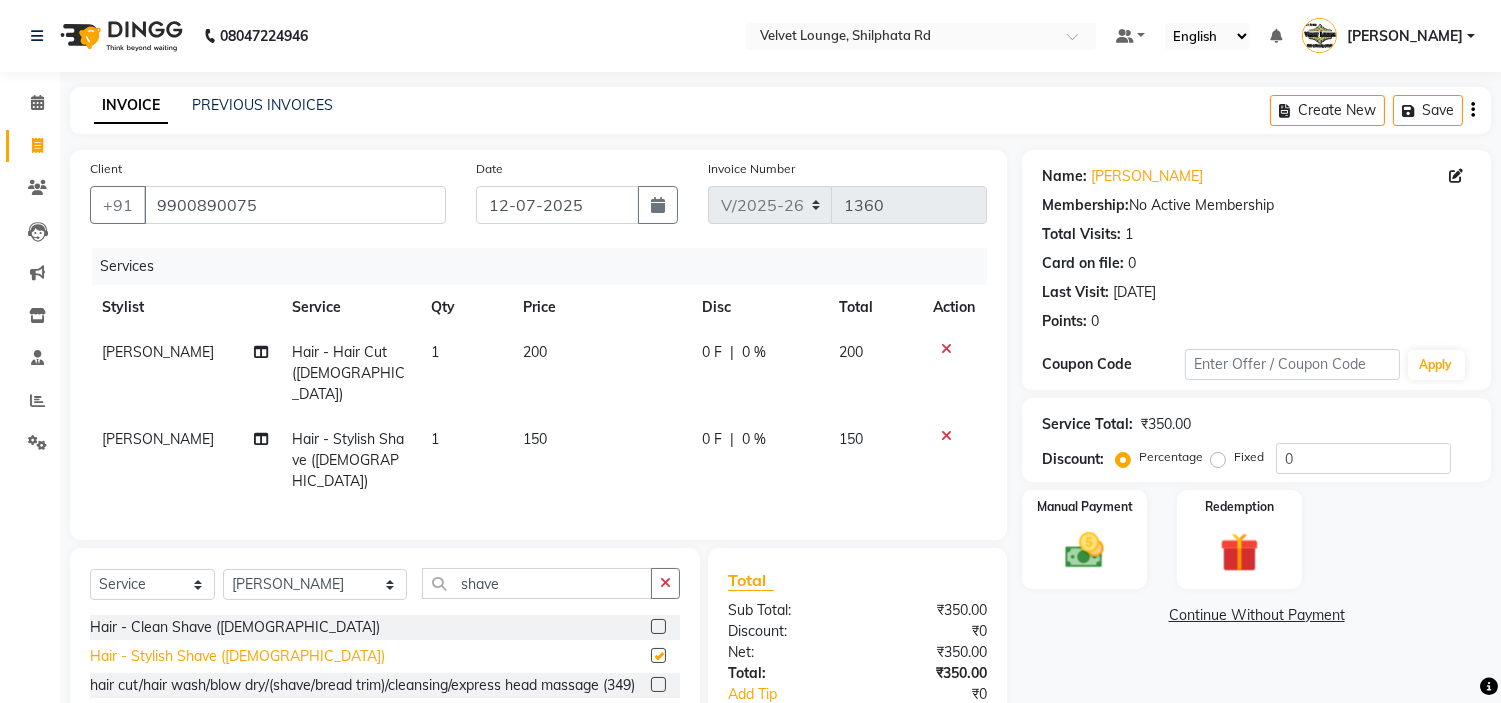 checkbox on "false" 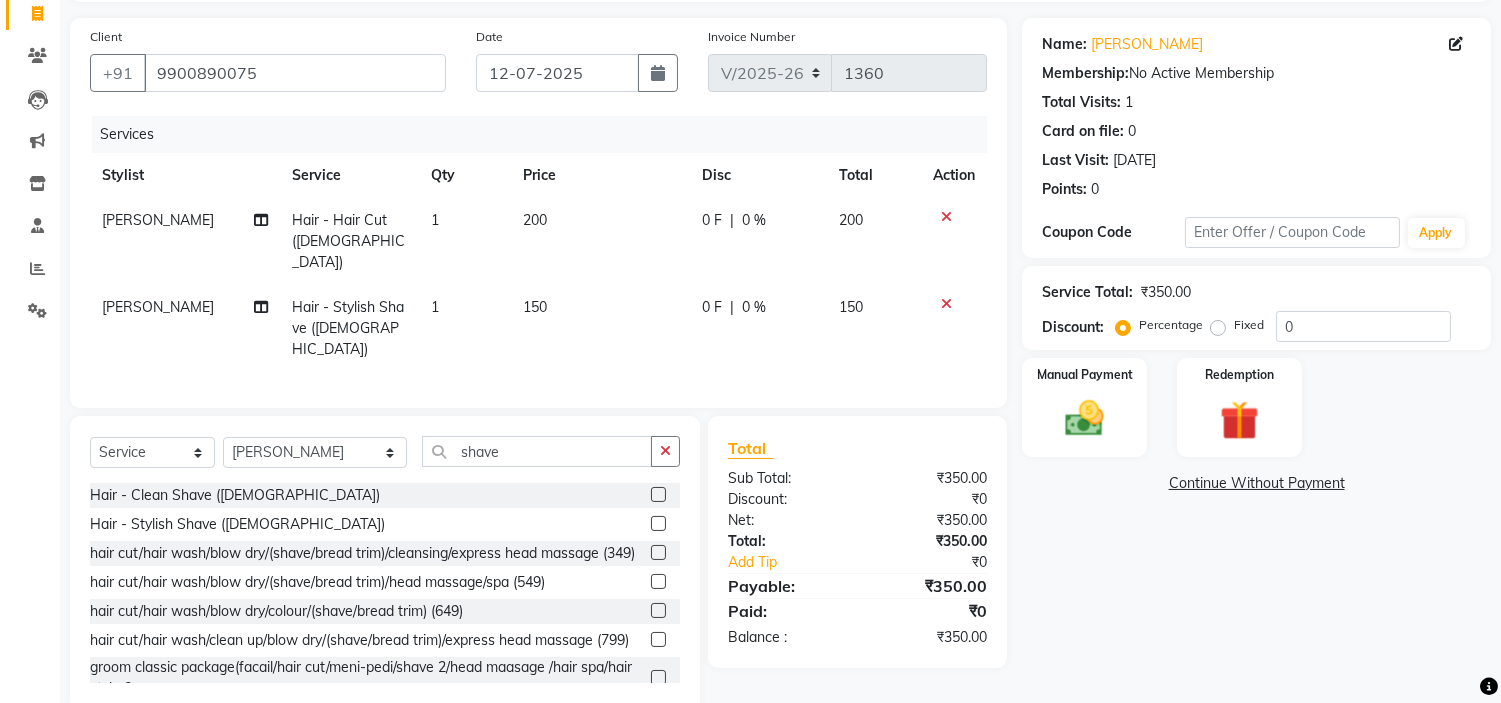 scroll, scrollTop: 140, scrollLeft: 0, axis: vertical 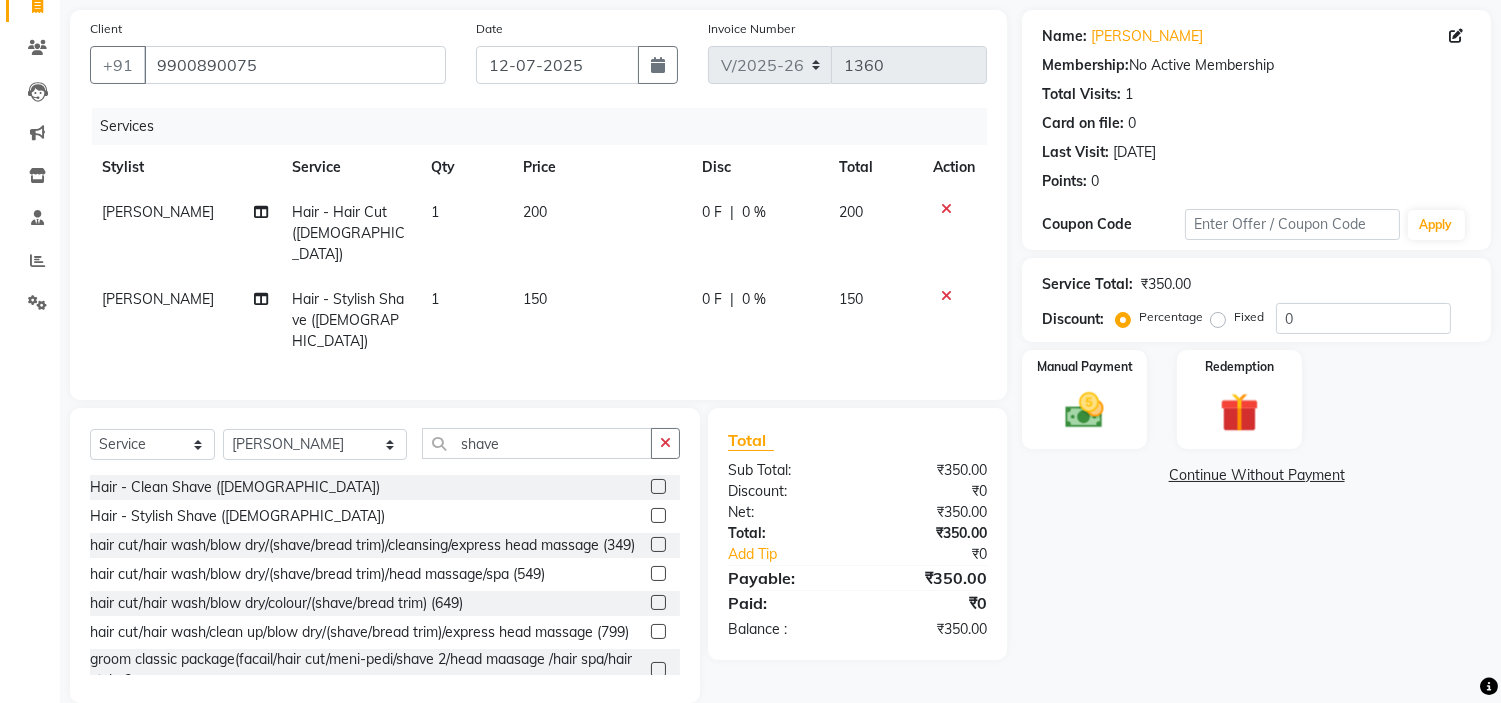 click on "0 F | 0 %" 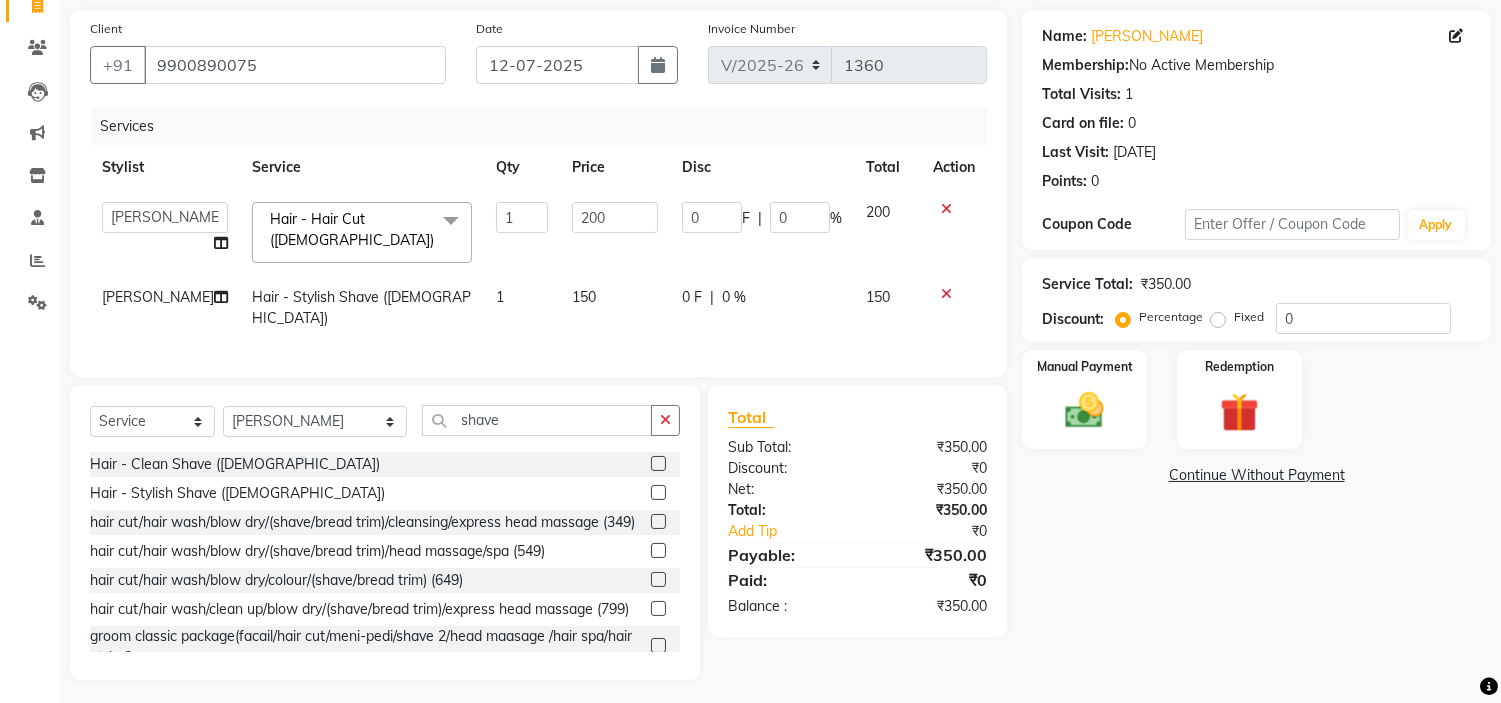 scroll, scrollTop: 133, scrollLeft: 0, axis: vertical 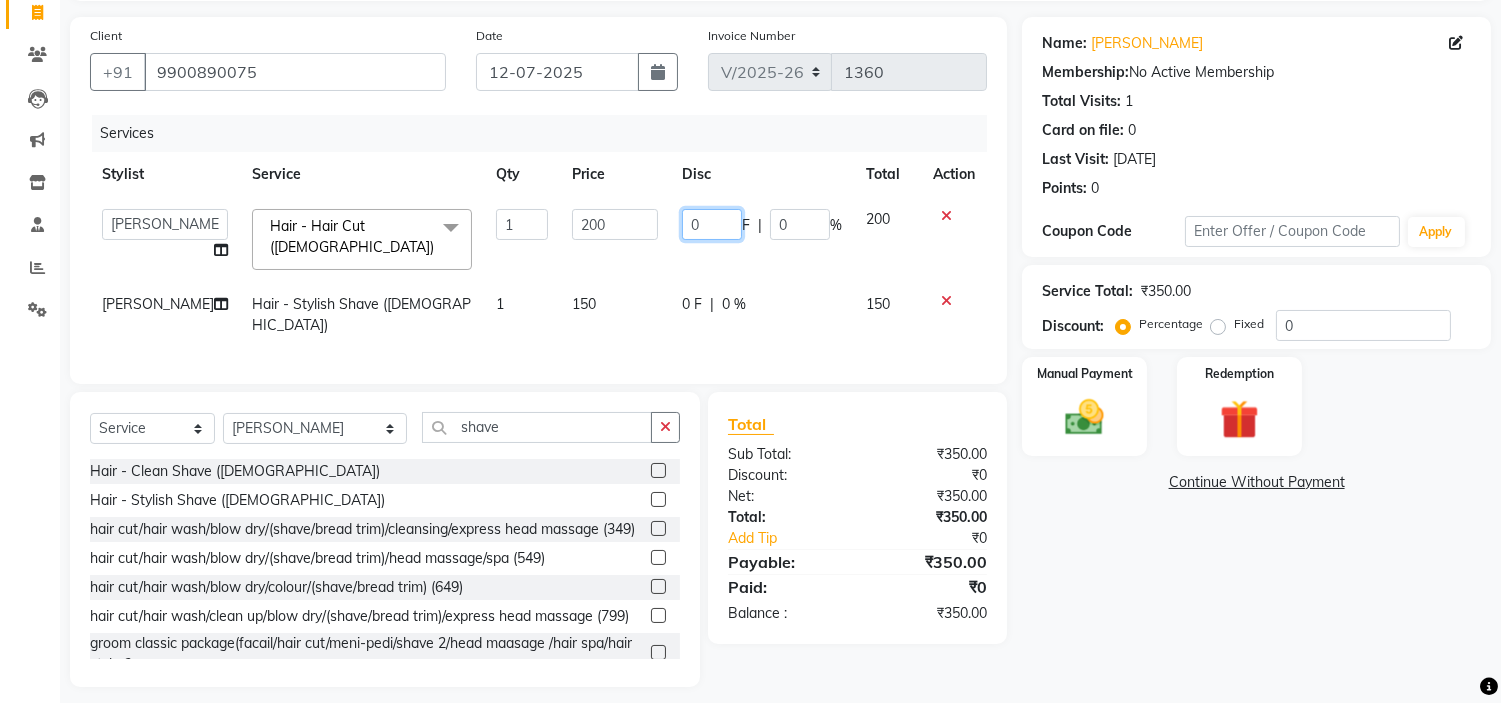 click on "0" 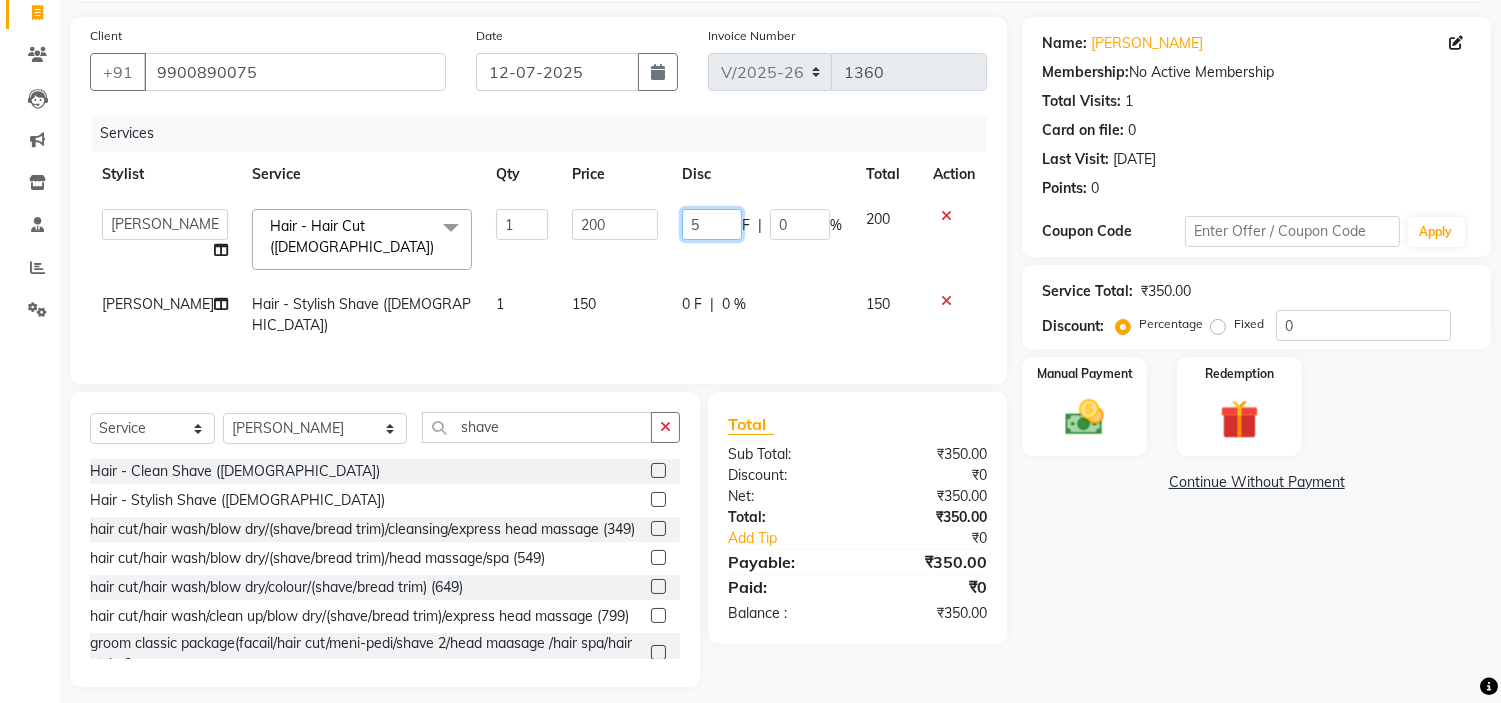 type on "50" 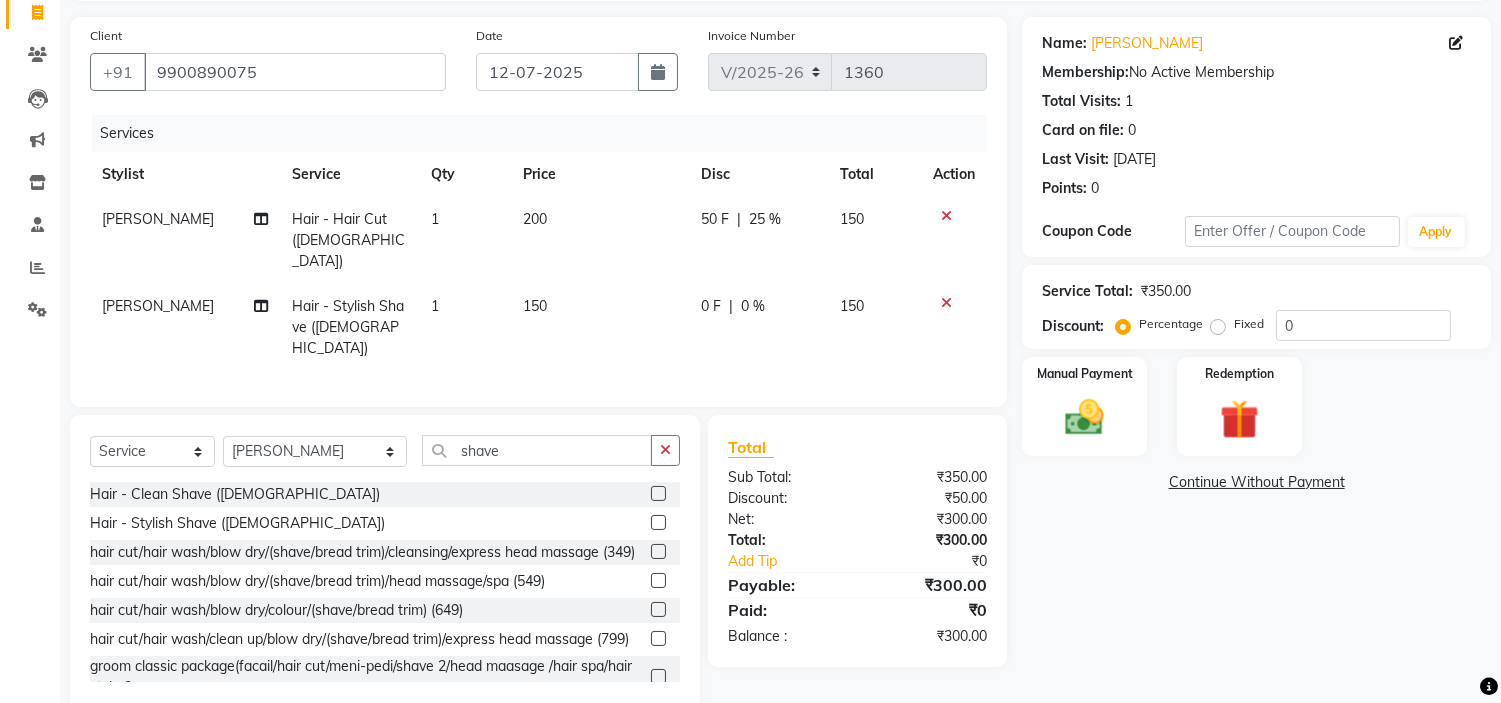 click on "Name: Kishan Sheregar Membership:  No Active Membership  Total Visits:  1 Card on file:  0 Last Visit:   20-06-2024 Points:   0  Coupon Code Apply Service Total:  ₹350.00  Discount:  Percentage   Fixed  0 Manual Payment Redemption  Continue Without Payment" 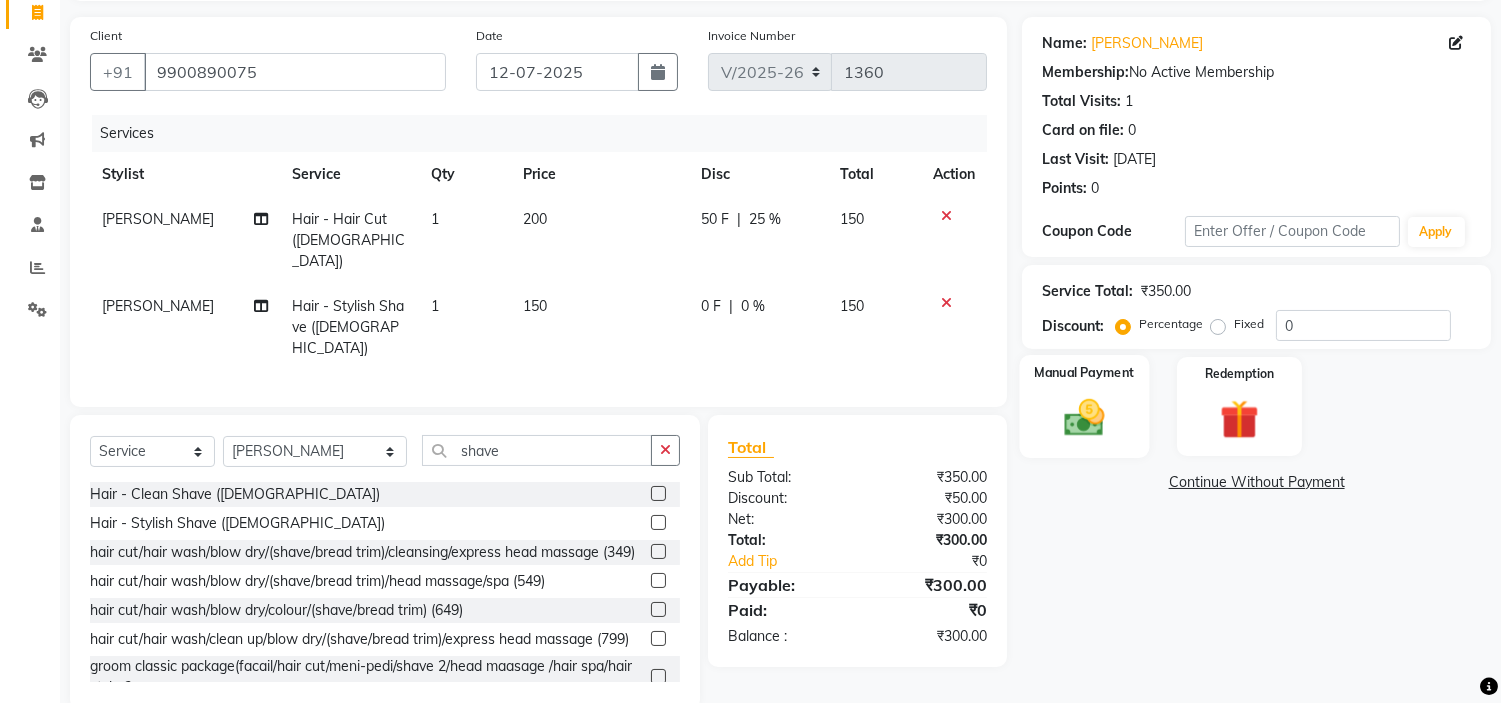 click 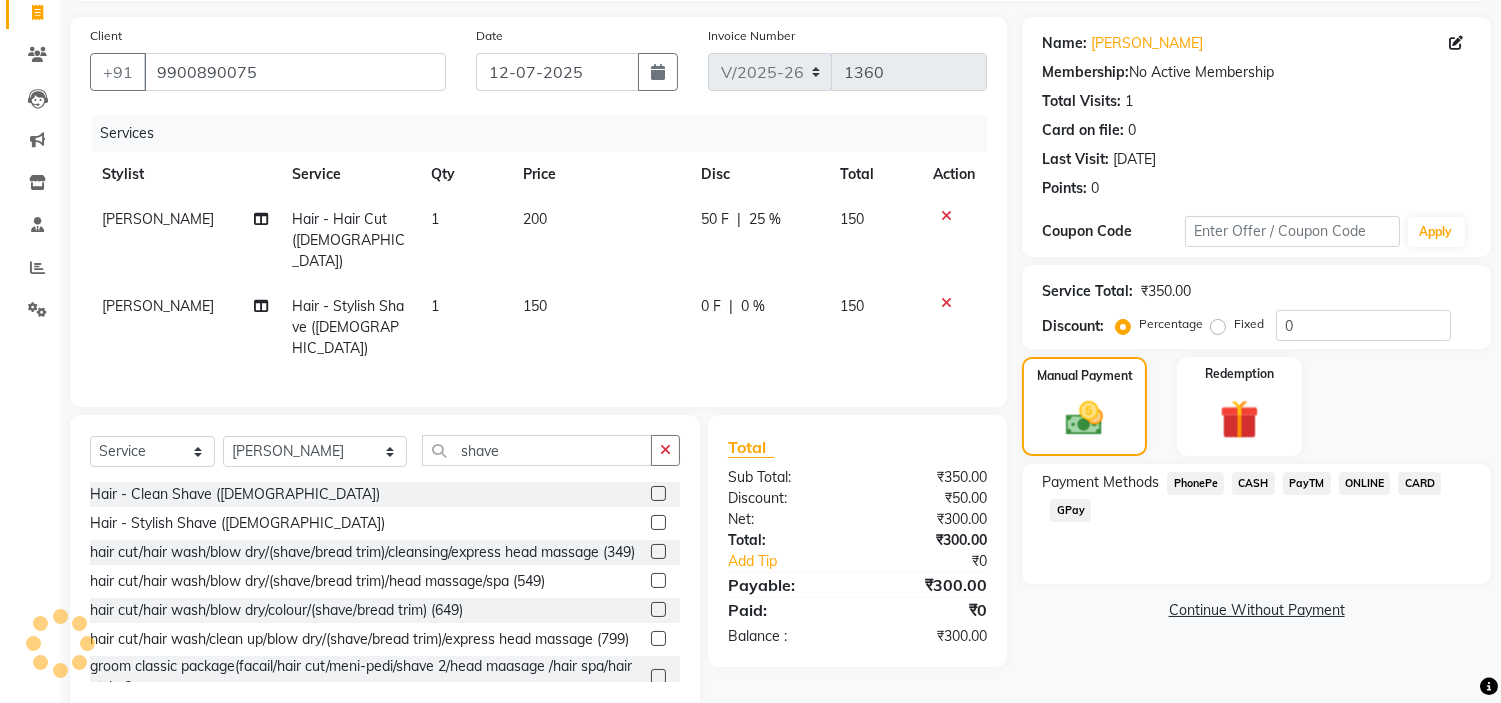 click on "PayTM" 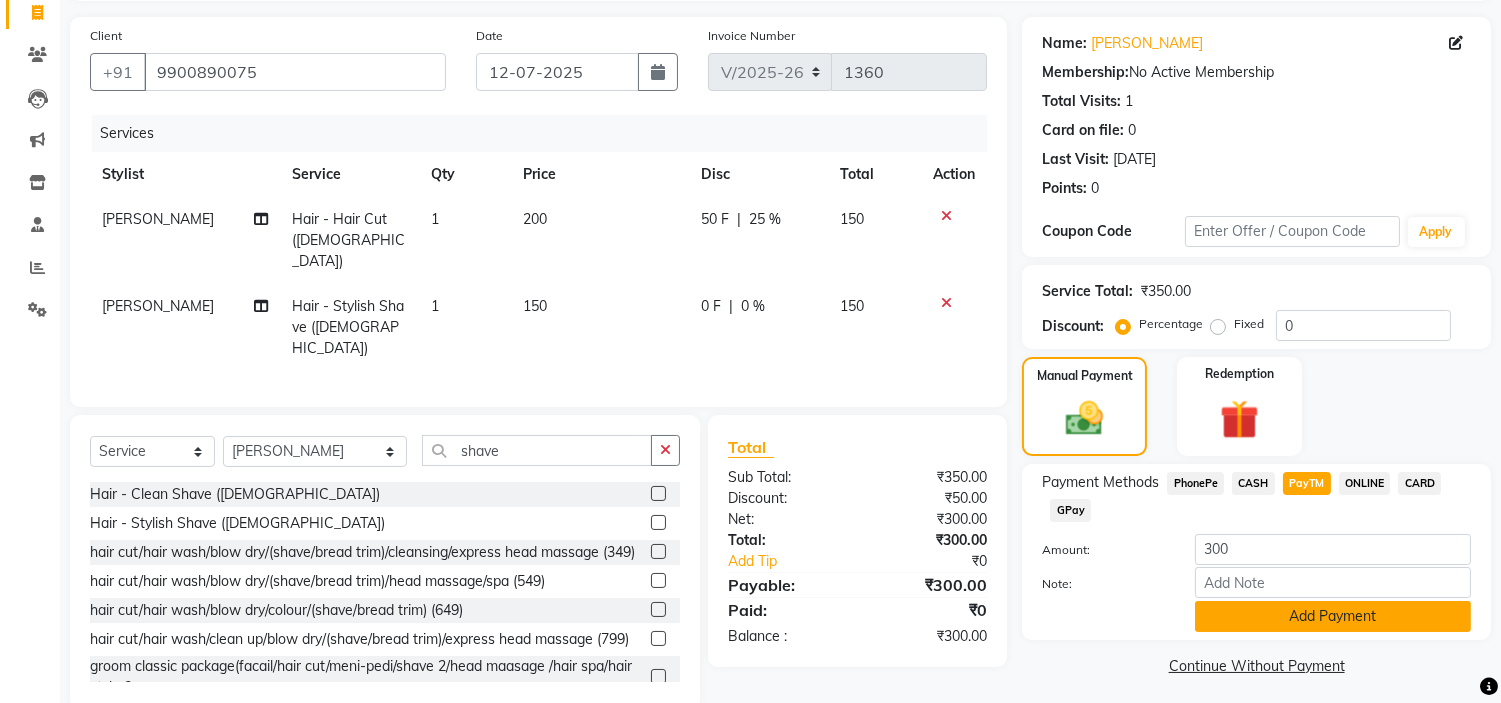 click on "Add Payment" 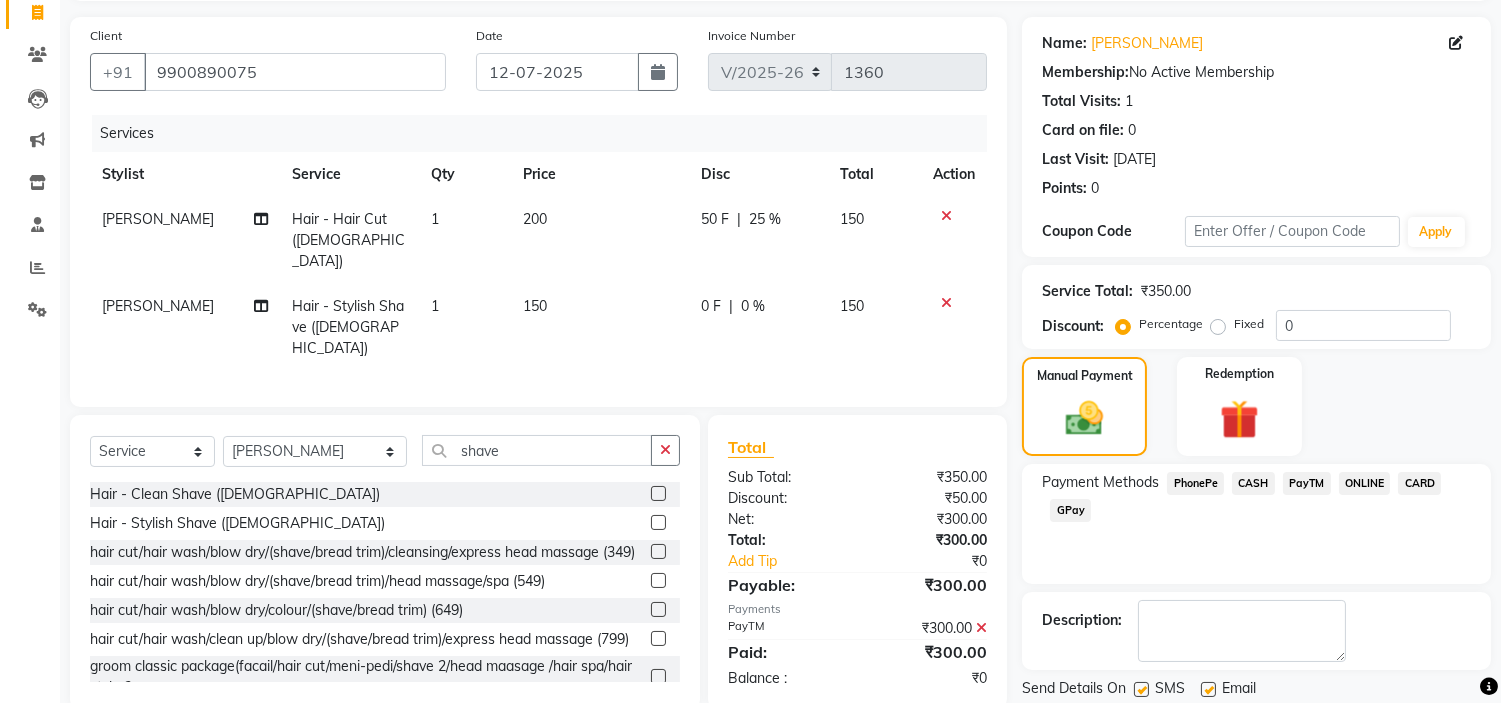 scroll, scrollTop: 196, scrollLeft: 0, axis: vertical 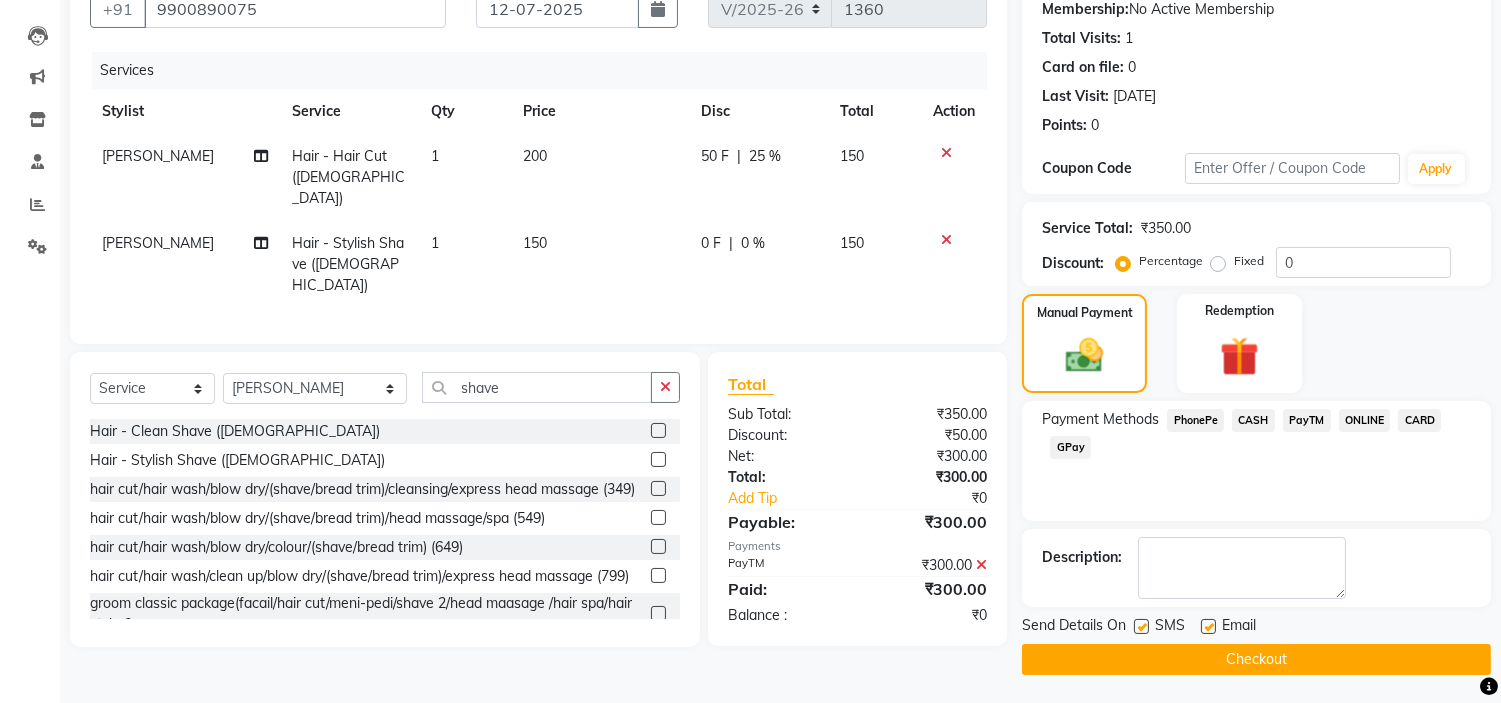 click on "Checkout" 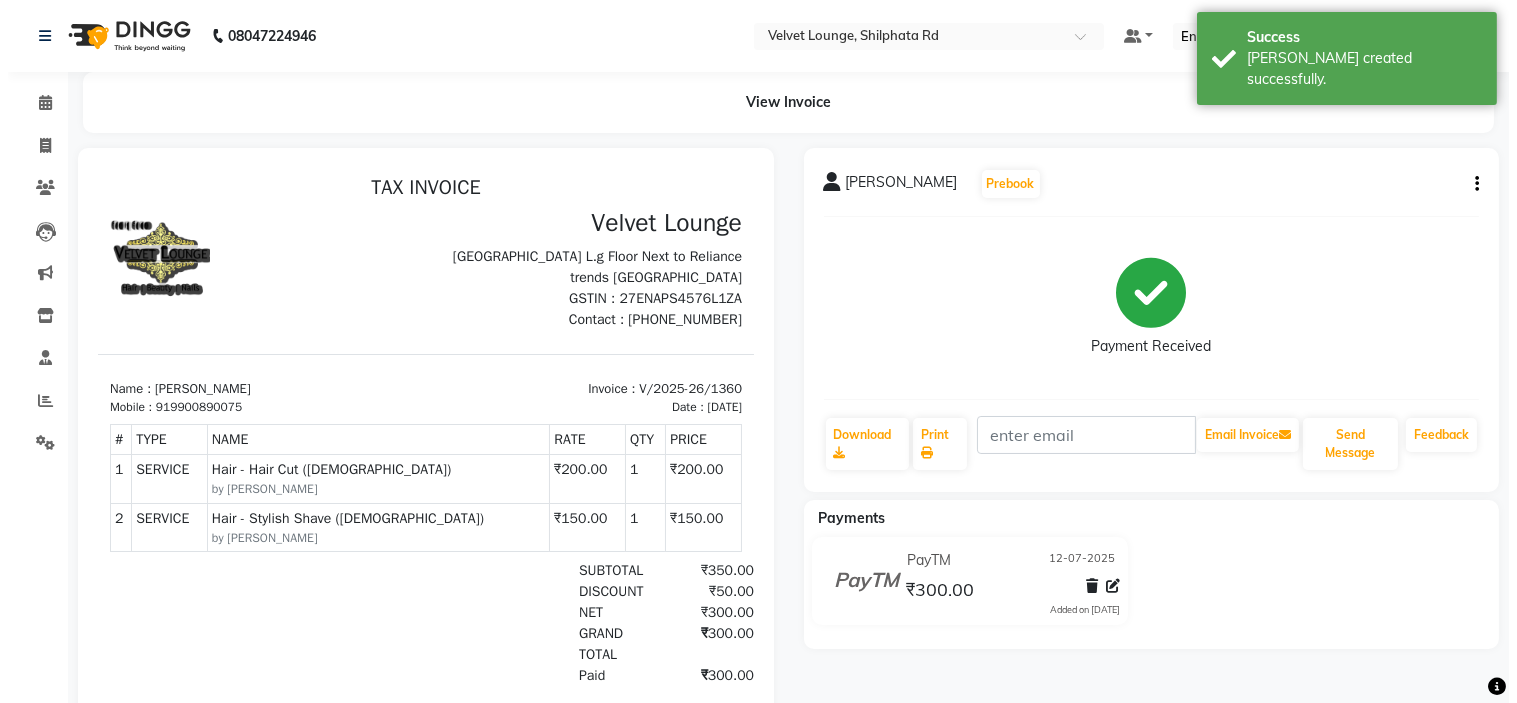 scroll, scrollTop: 0, scrollLeft: 0, axis: both 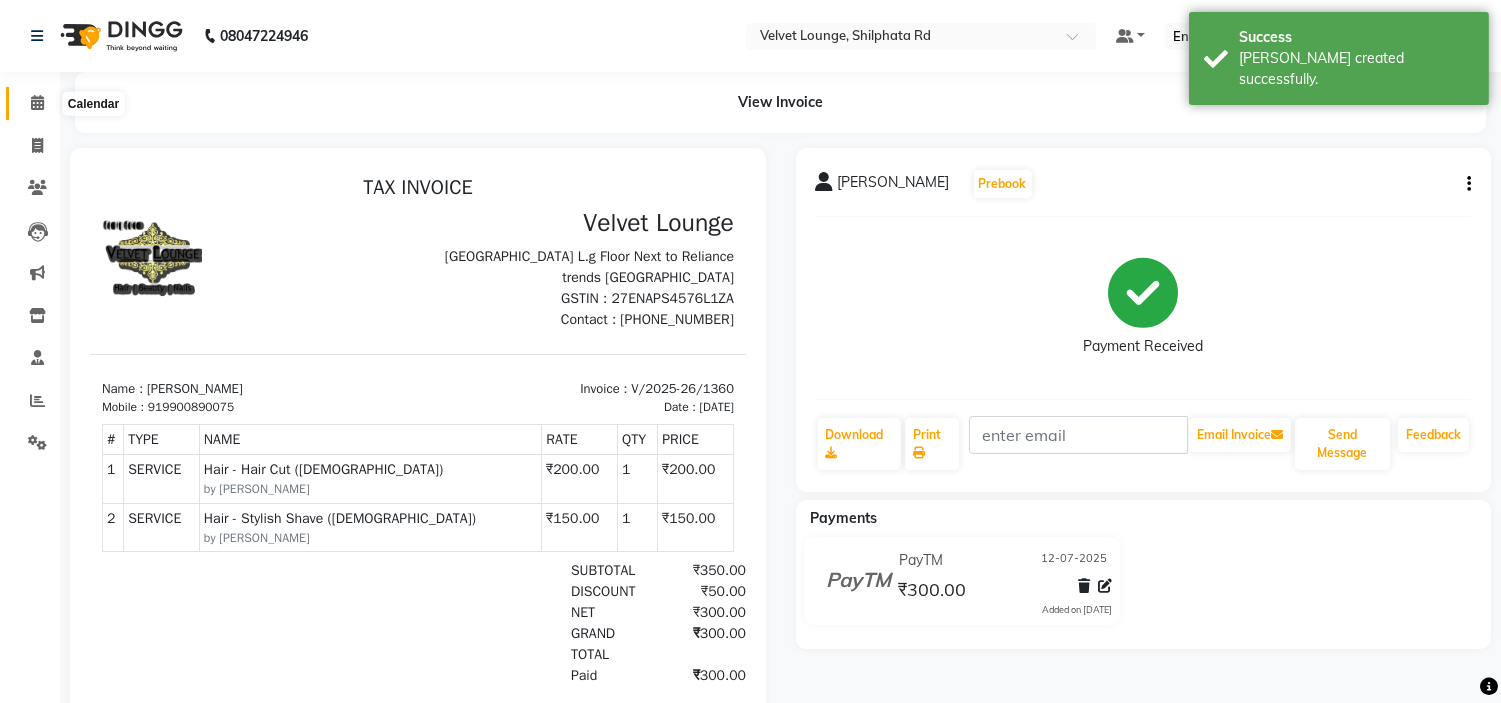 click 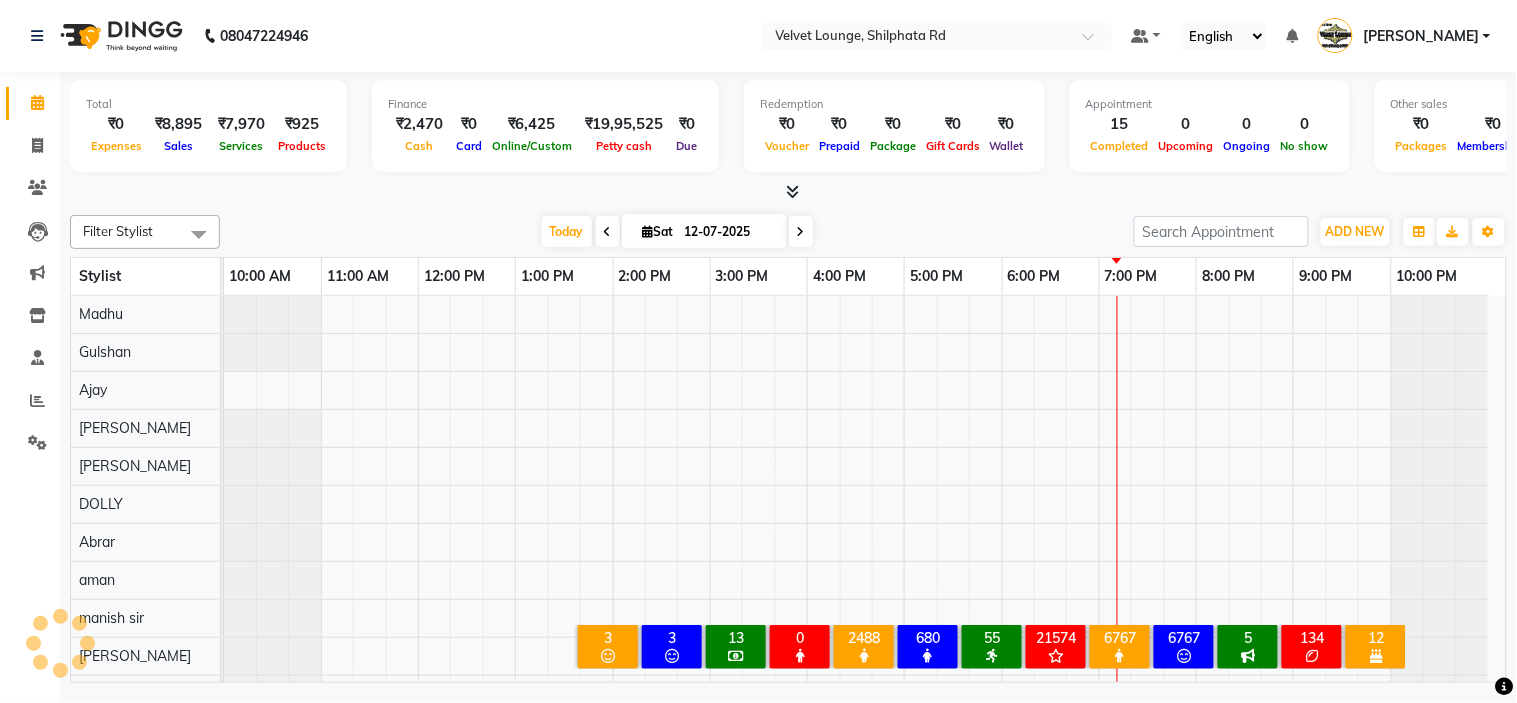 scroll, scrollTop: 26, scrollLeft: 0, axis: vertical 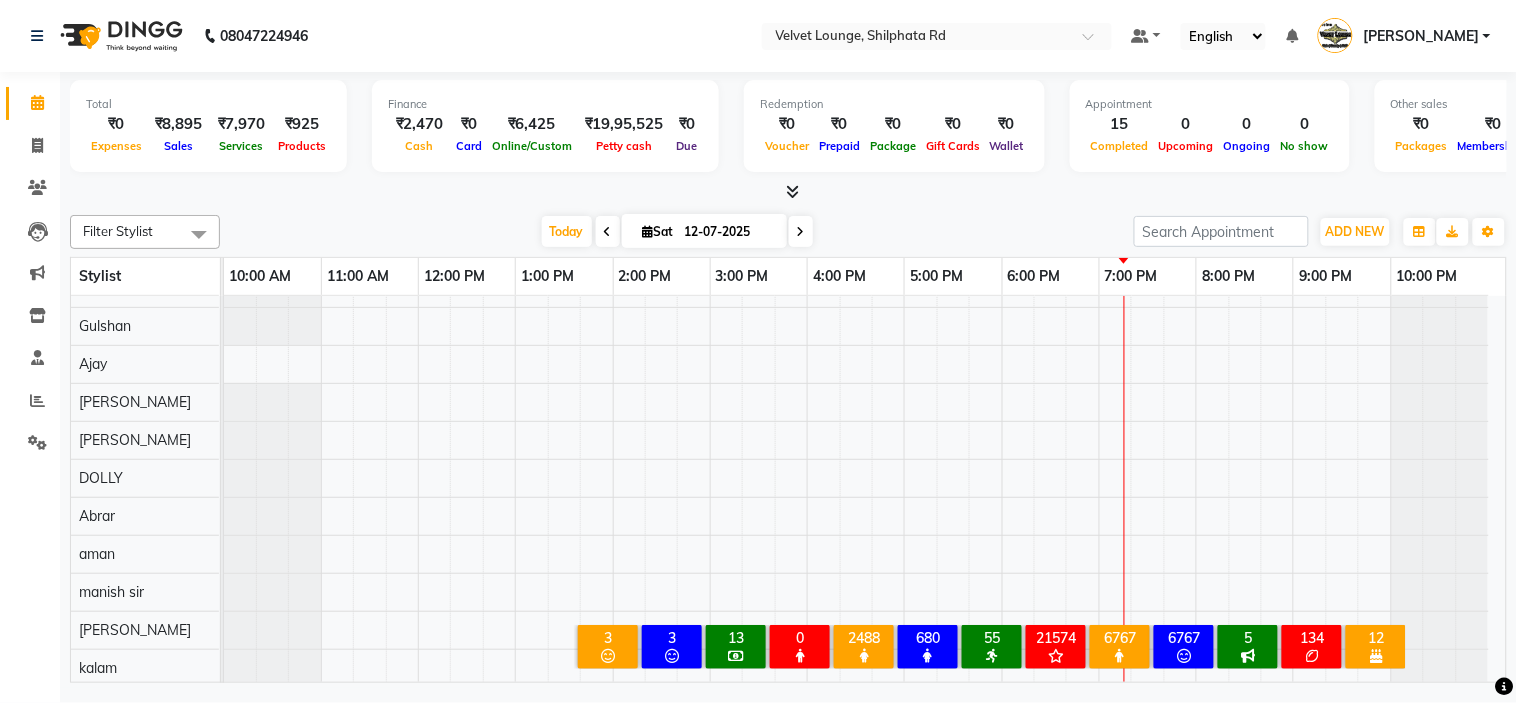 click at bounding box center (788, 192) 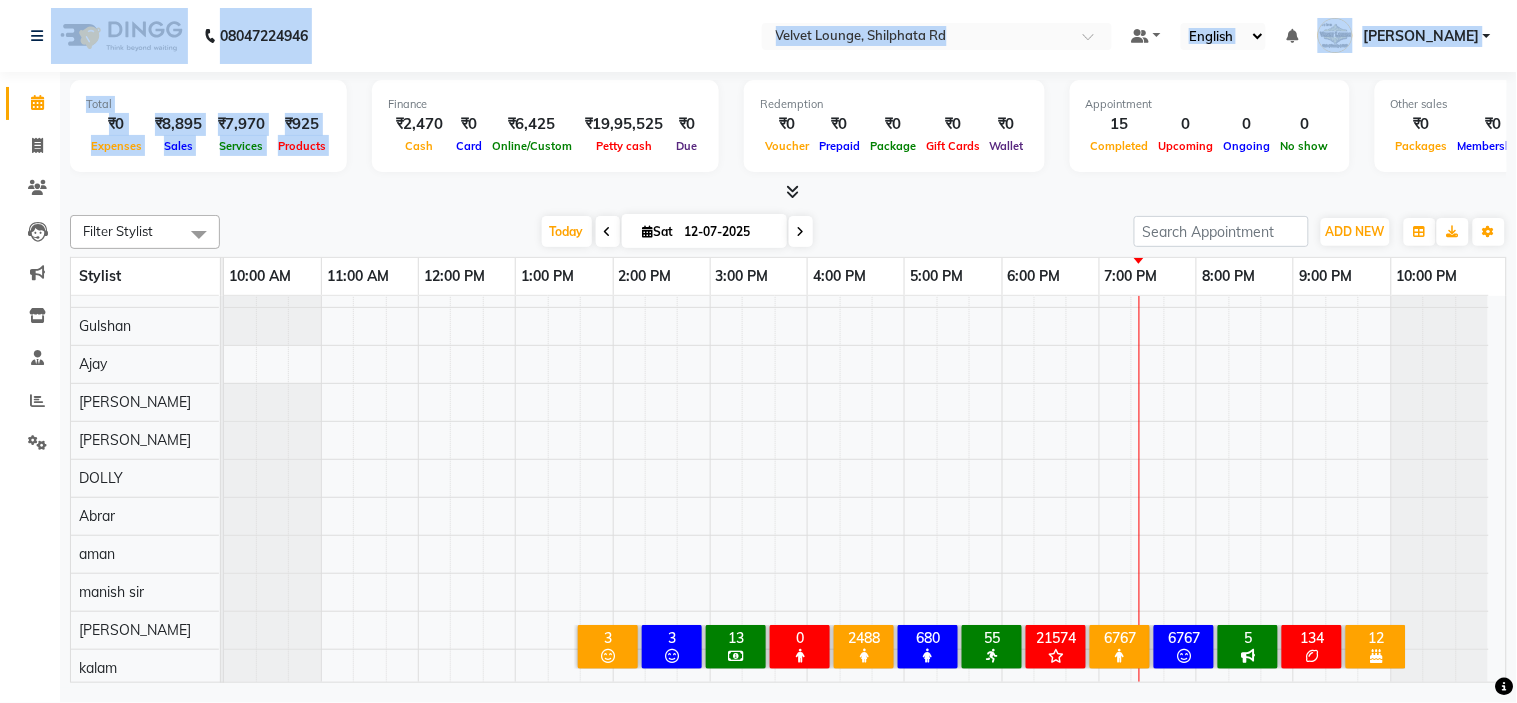 drag, startPoint x: 367, startPoint y: 167, endPoint x: 111, endPoint y: -33, distance: 324.86304 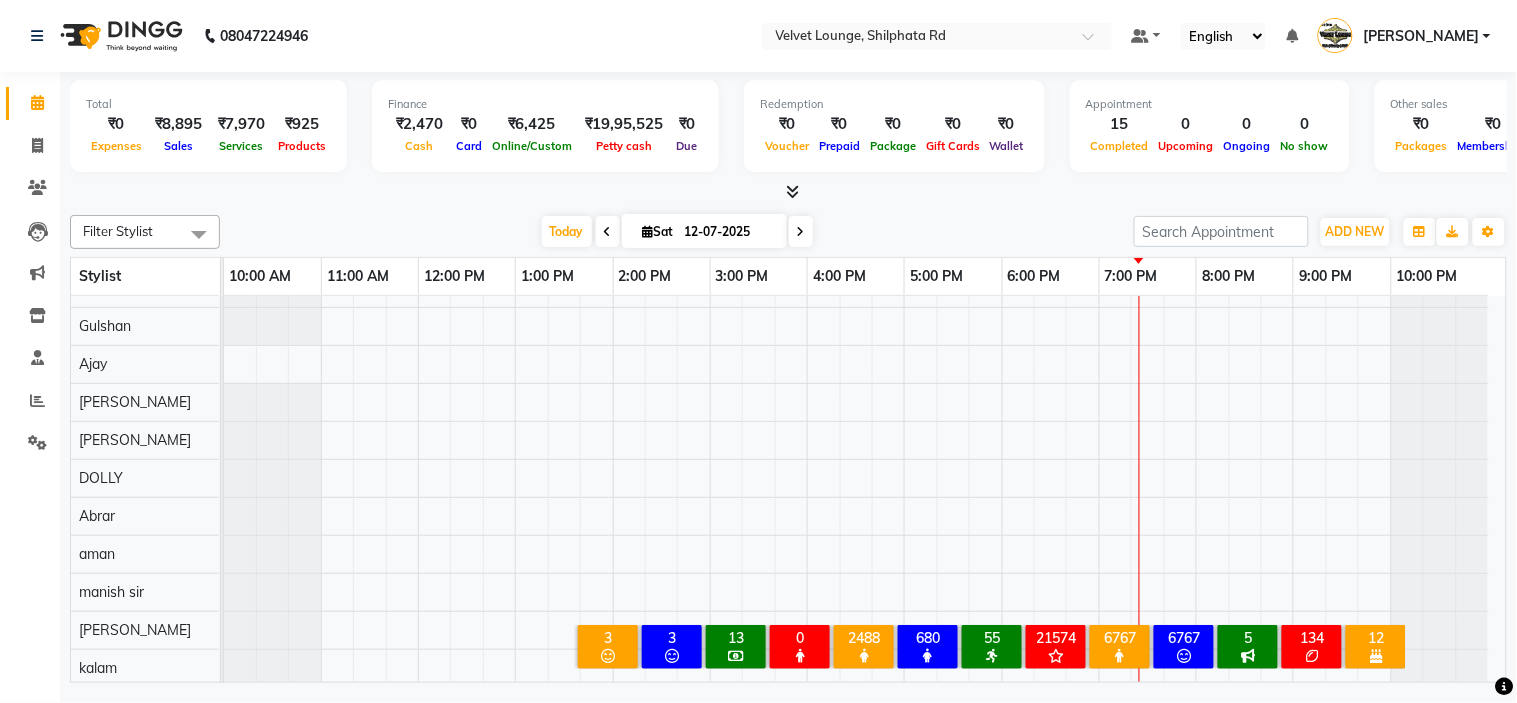 click at bounding box center [788, 192] 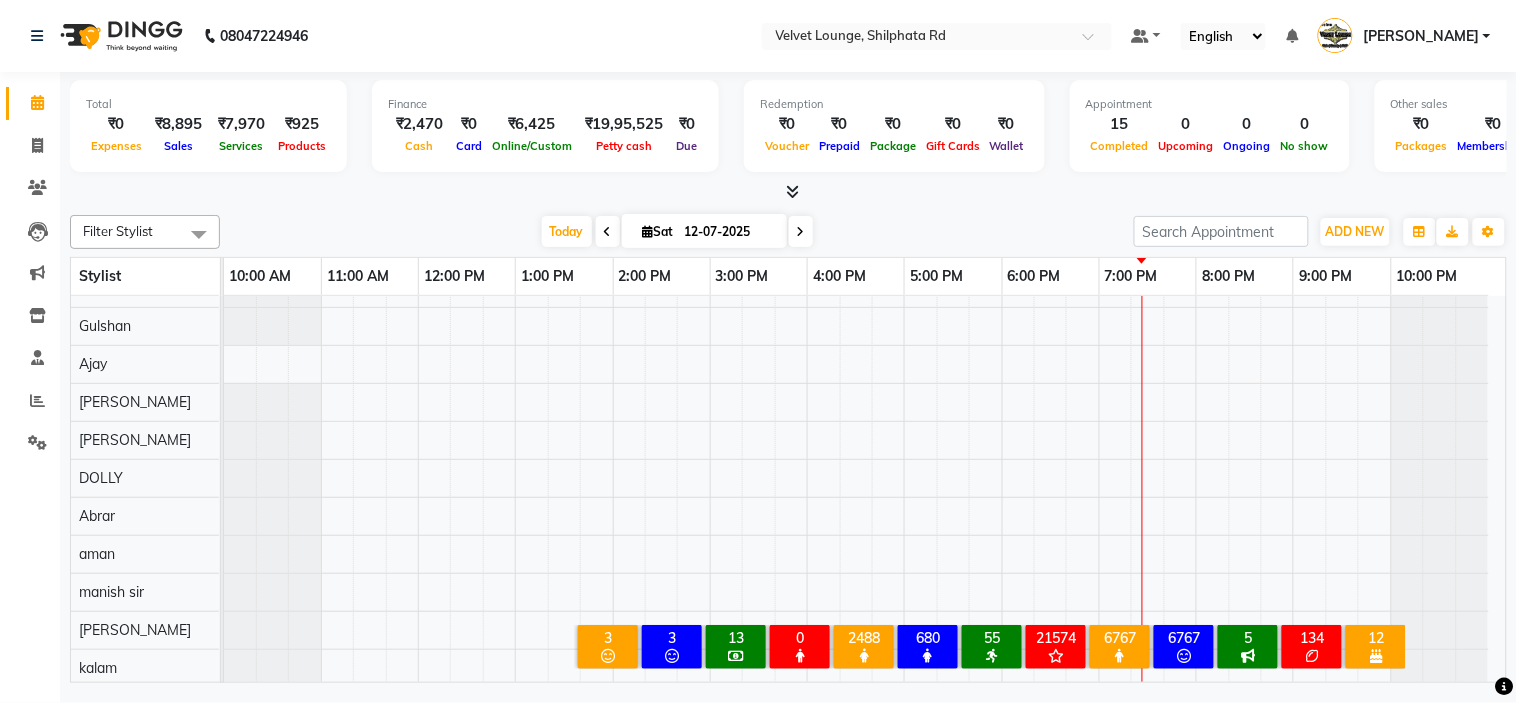 click on "Today  Sat 12-07-2025" at bounding box center [677, 232] 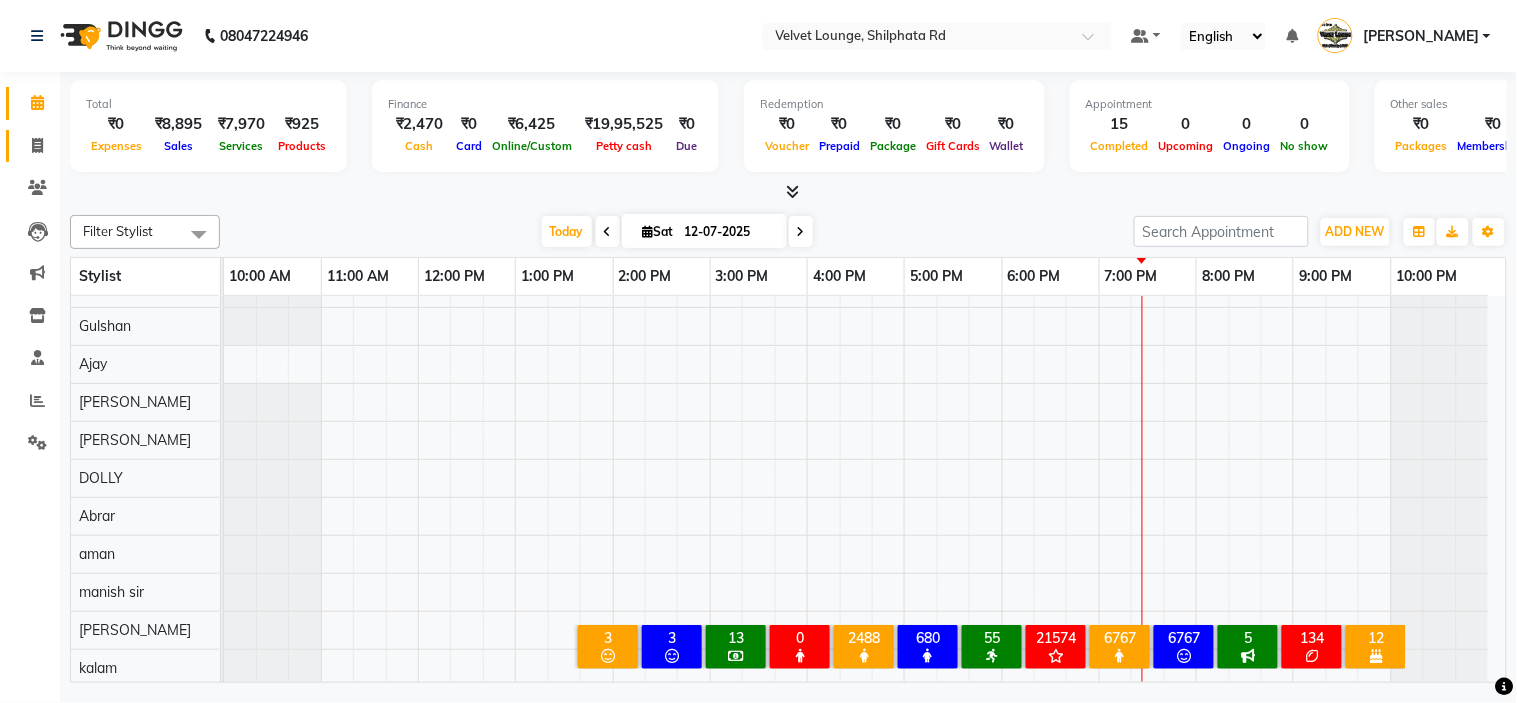 click 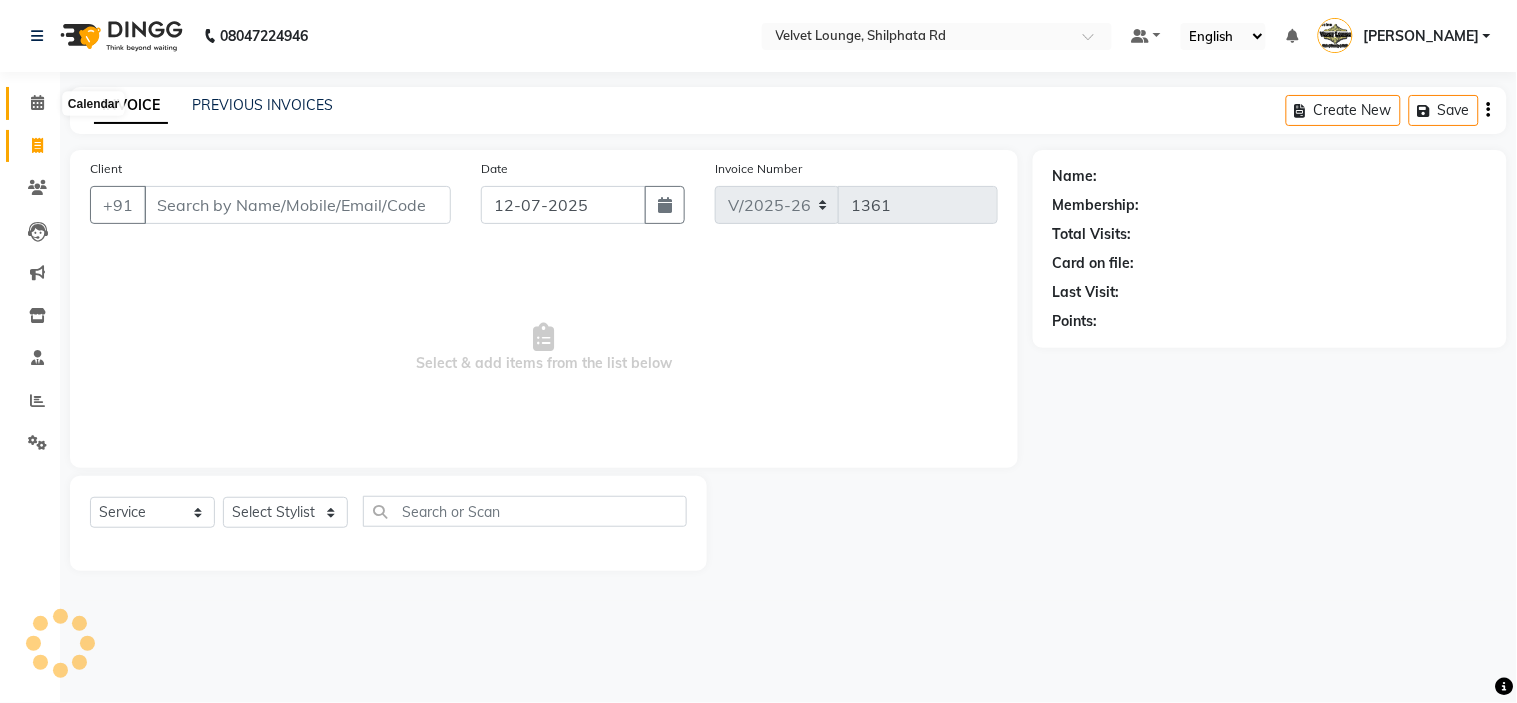 click 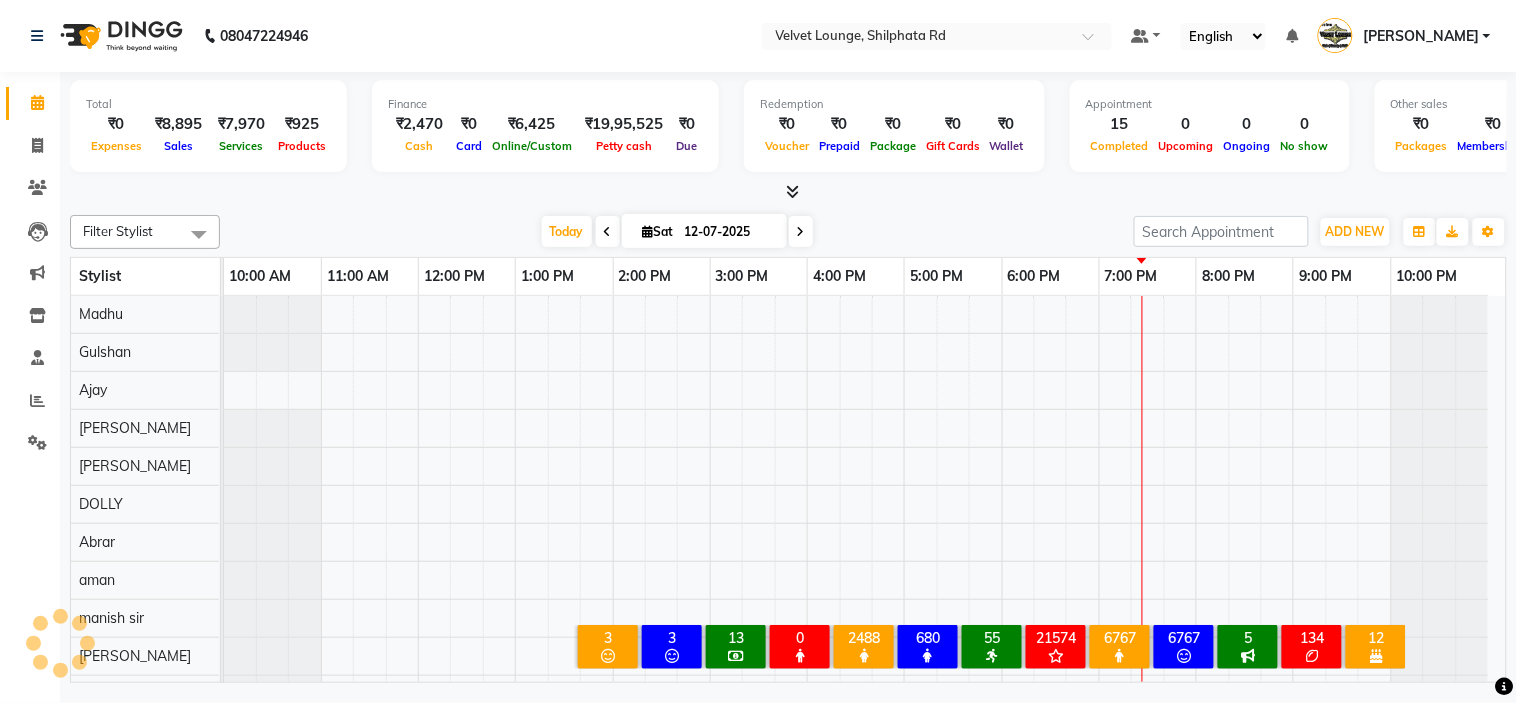 scroll, scrollTop: 26, scrollLeft: 0, axis: vertical 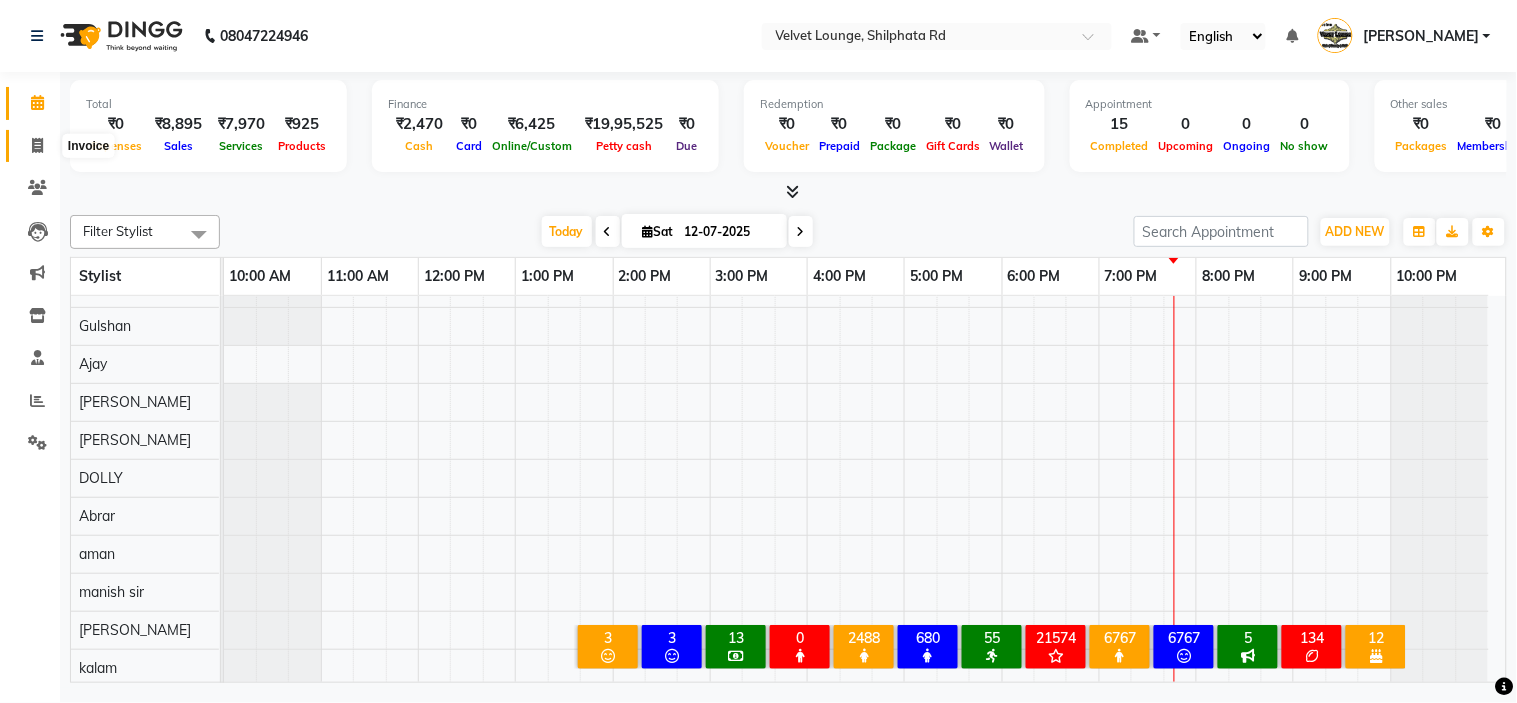 click 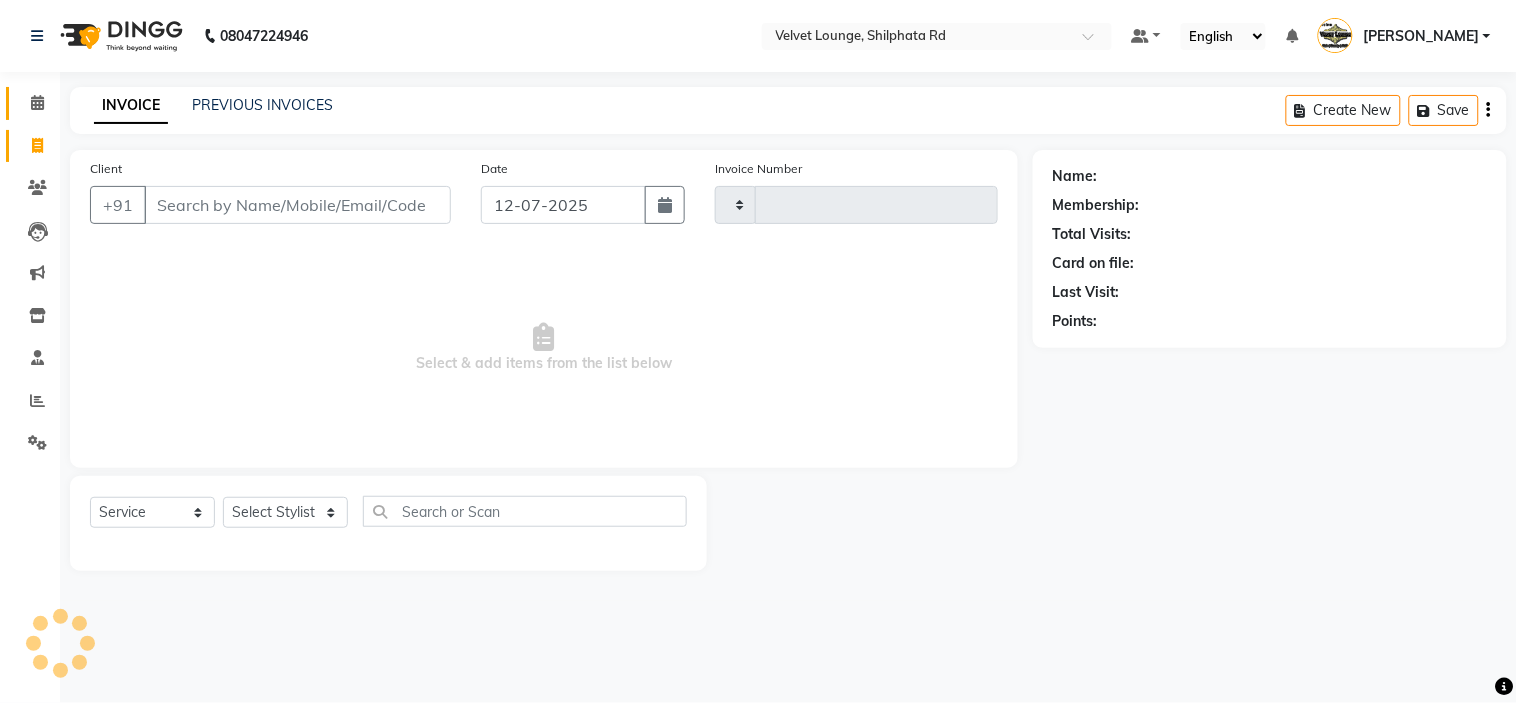 type on "1361" 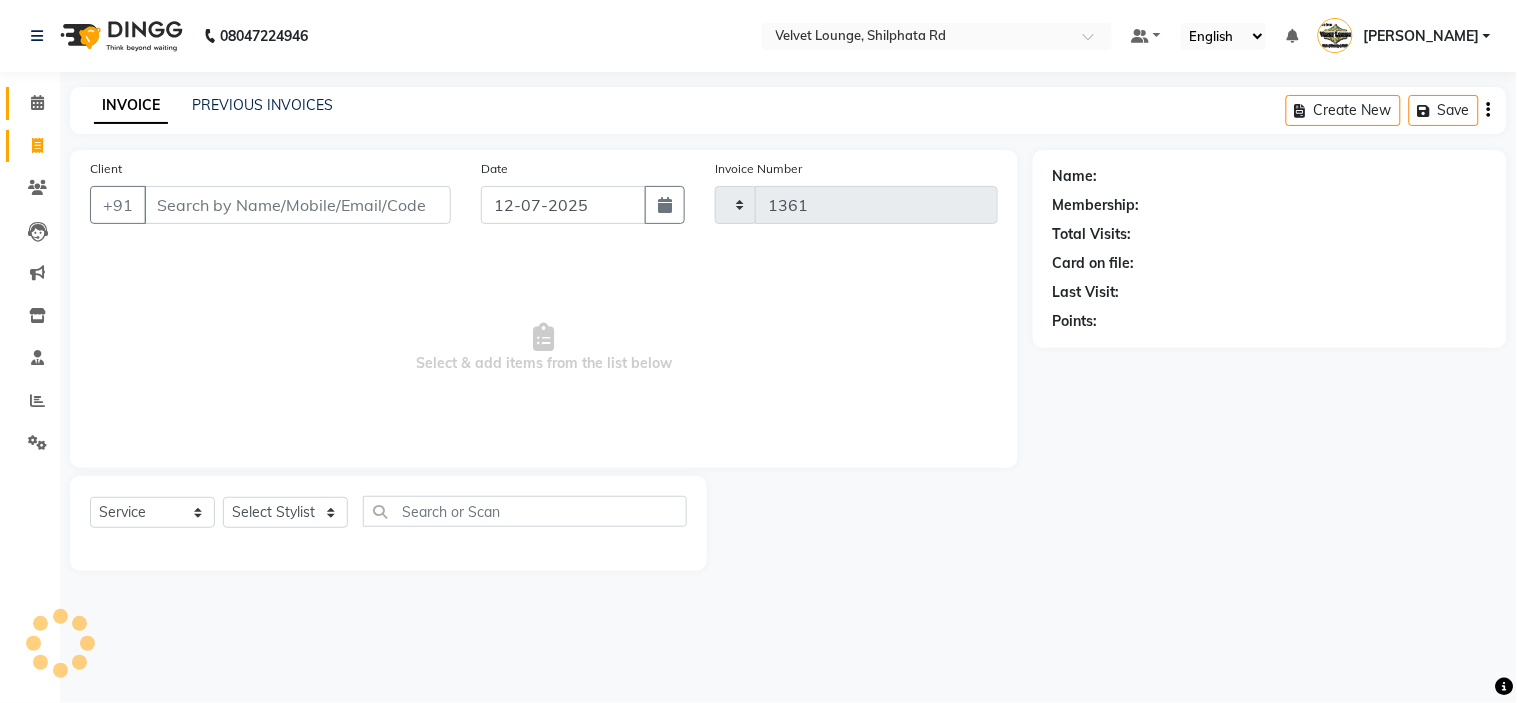 select on "122" 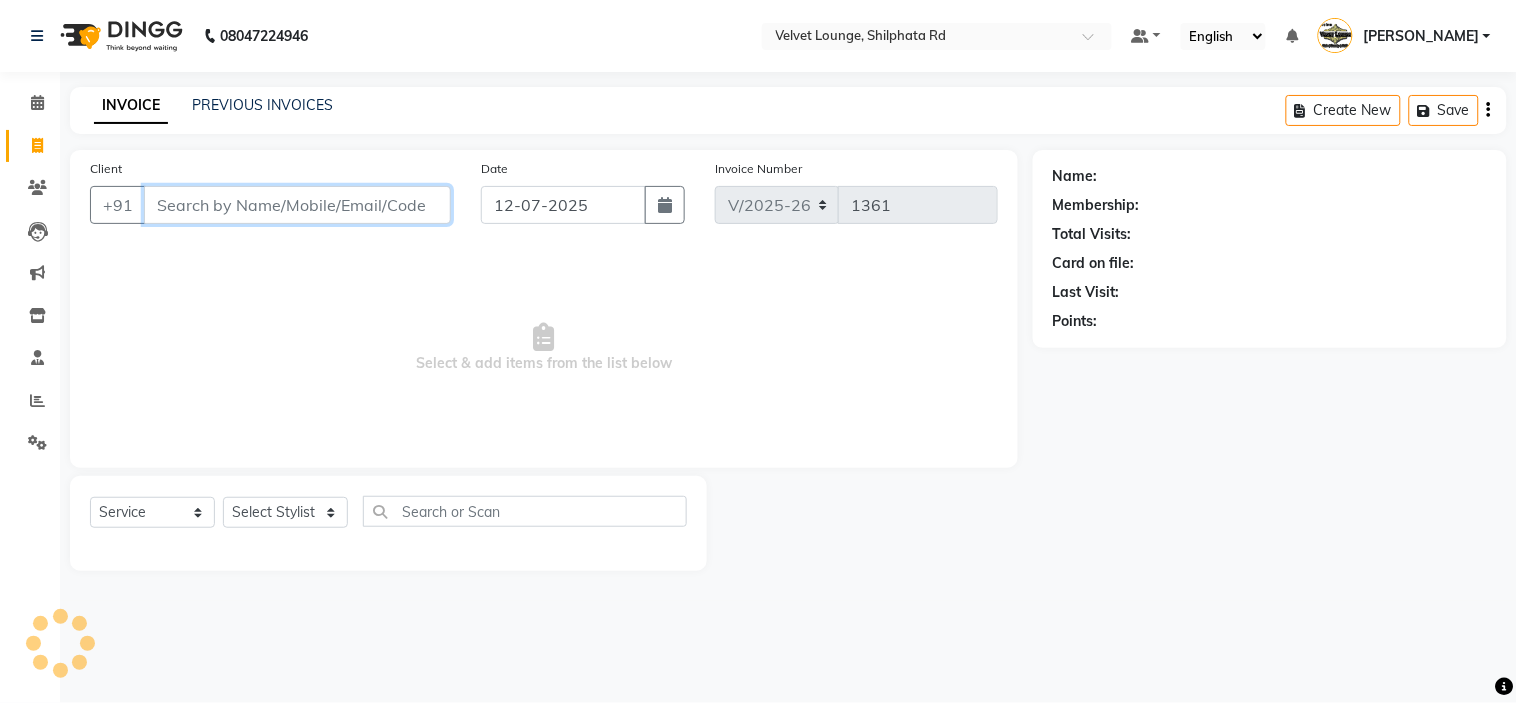 click on "Client" at bounding box center [297, 205] 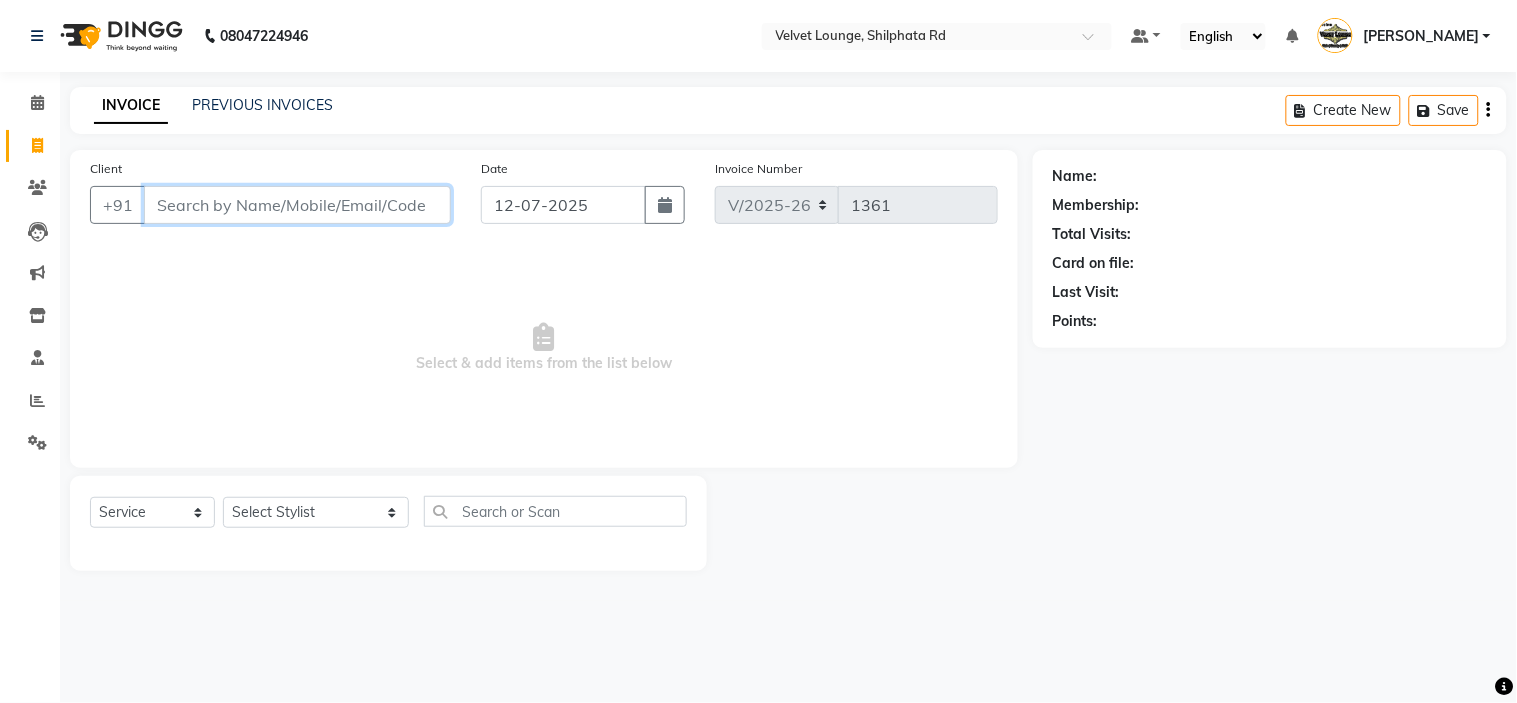 click on "Client" at bounding box center [297, 205] 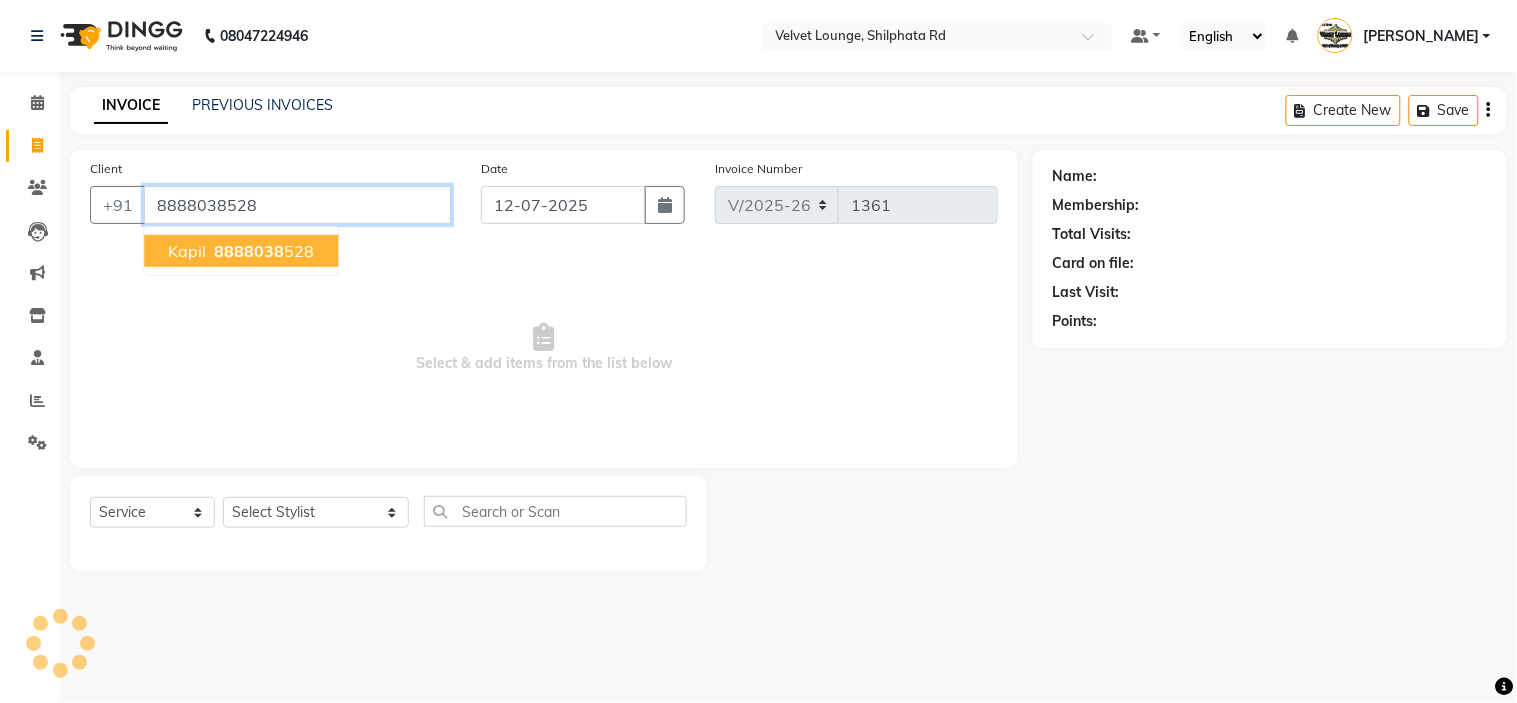 type on "8888038528" 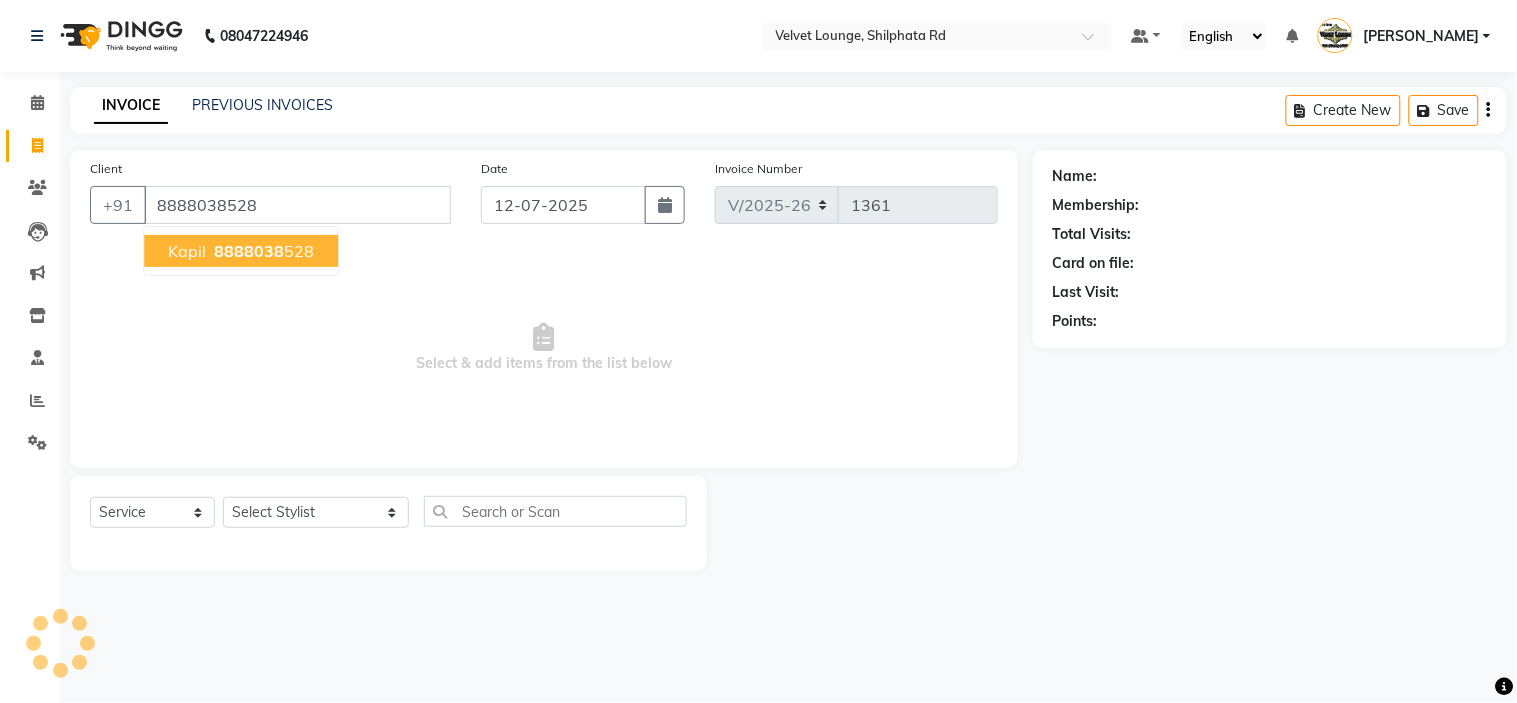 select on "1: Object" 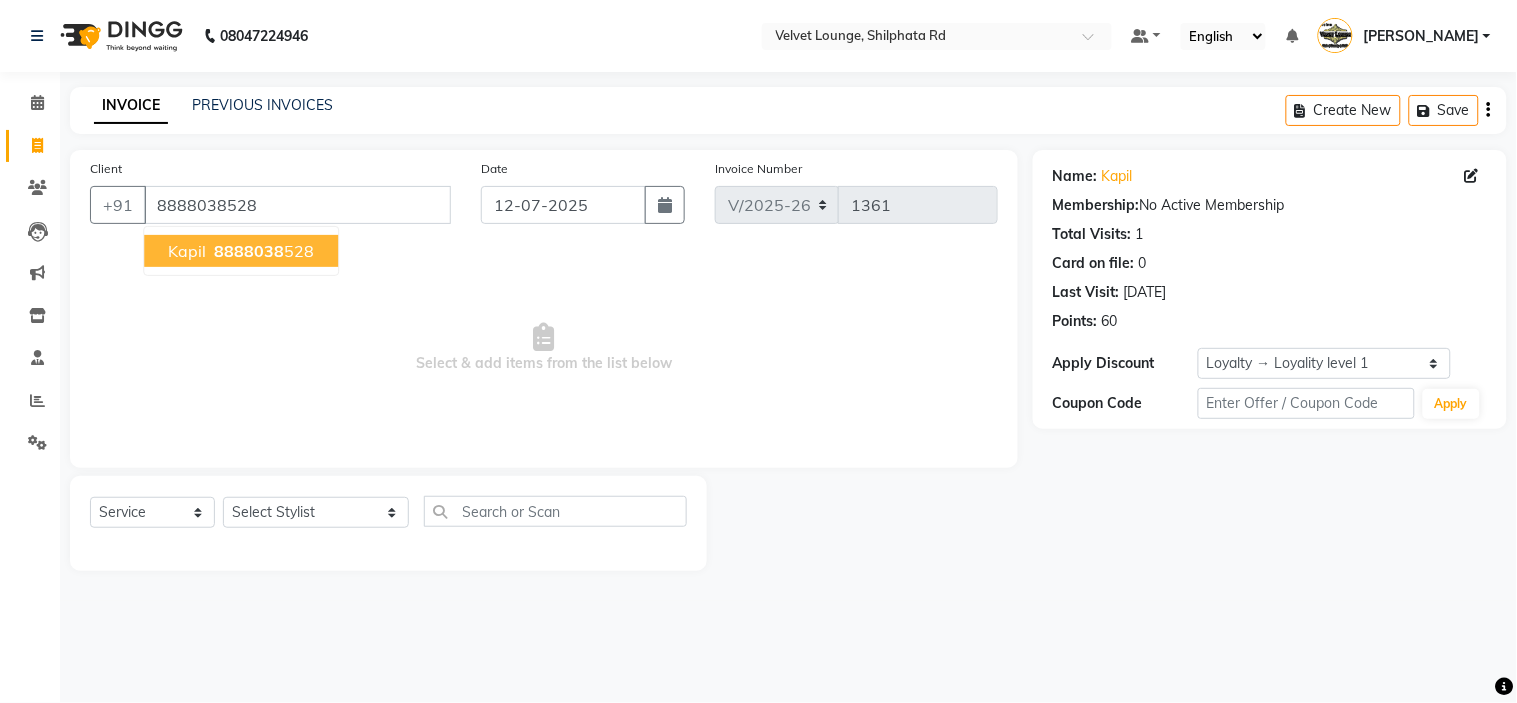 click on "8888038" at bounding box center (249, 251) 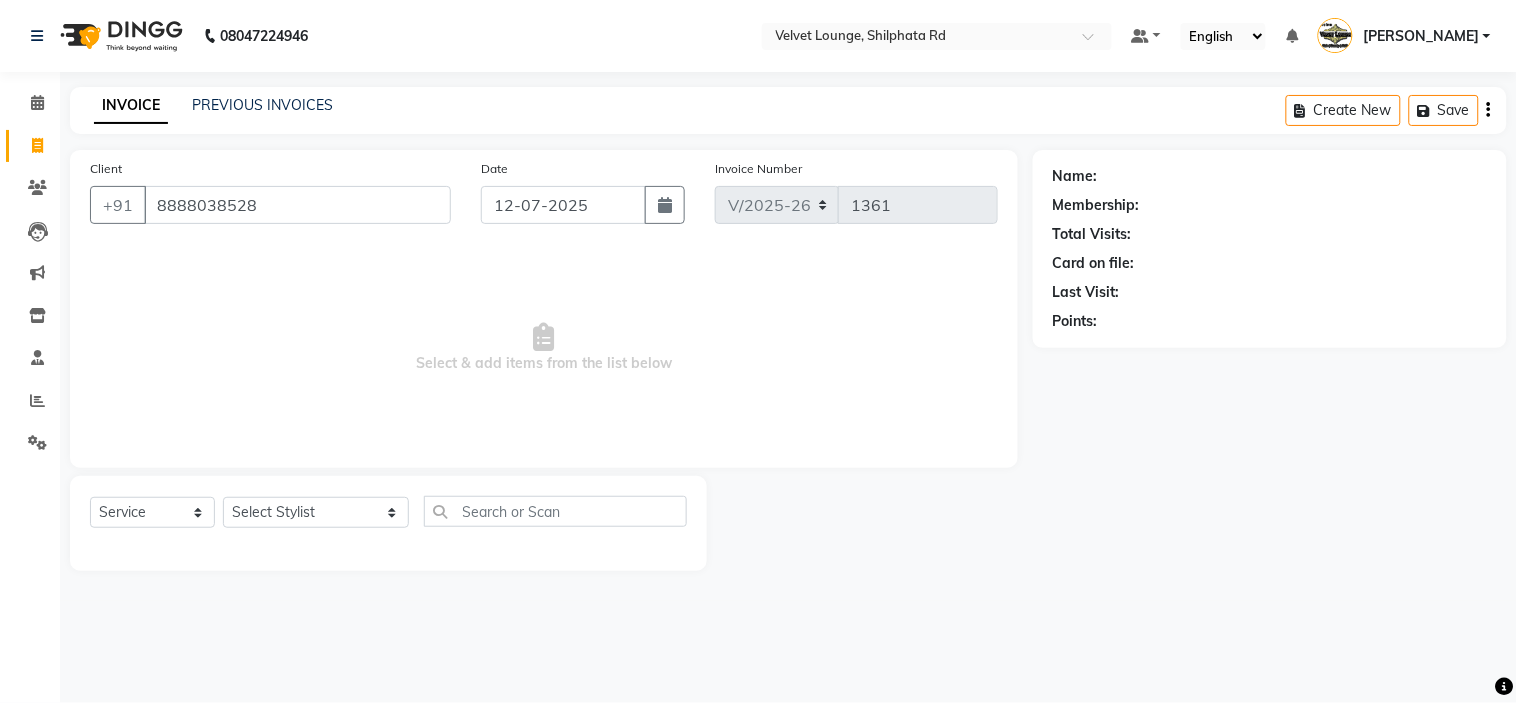 select on "1: Object" 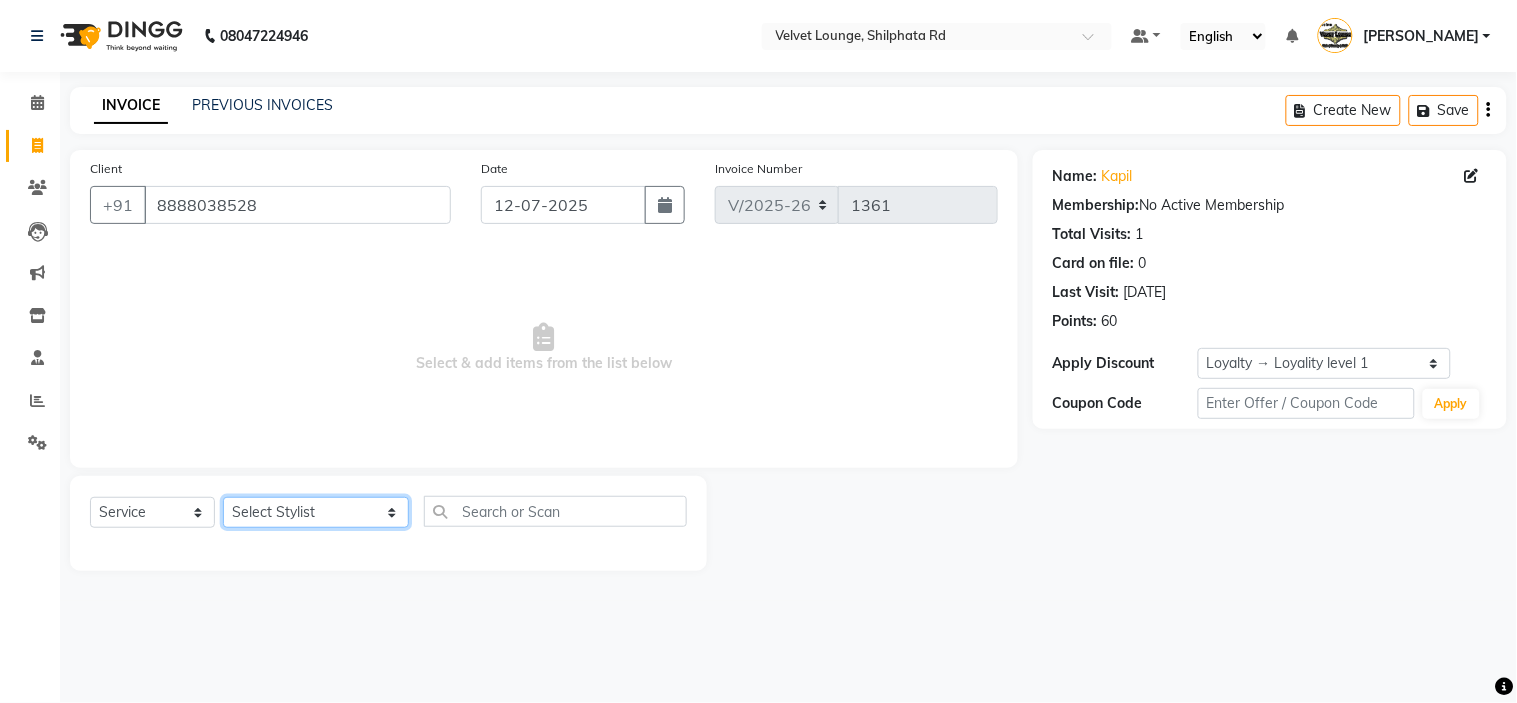 click on "Select Stylist [PERSON_NAME]  [PERSON_NAME] [PERSON_NAME] [PERSON_NAME] [PERSON_NAME] [PERSON_NAME] [PERSON_NAME]  [PERSON_NAME] [PERSON_NAME] ashwini palem  [PERSON_NAME] [PERSON_NAME]  [PERSON_NAME] [PERSON_NAME] Gulshan [PERSON_NAME] [PERSON_NAME] kalam [PERSON_NAME] [PERSON_NAME] sir miraj [PERSON_NAME] [PERSON_NAME] [PERSON_NAME] [PERSON_NAME] neha tamatta [PERSON_NAME] [PERSON_NAME] [PERSON_NAME] [PERSON_NAME] [PERSON_NAME] [PERSON_NAME] [PERSON_NAME] [PERSON_NAME]  [PERSON_NAME] [PERSON_NAME] sana [PERSON_NAME] [PERSON_NAME]  [PERSON_NAME] [PERSON_NAME] [PERSON_NAME] [DEMOGRAPHIC_DATA][PERSON_NAME] [PERSON_NAME]  [PERSON_NAME] [PERSON_NAME] gurbani [PERSON_NAME]" 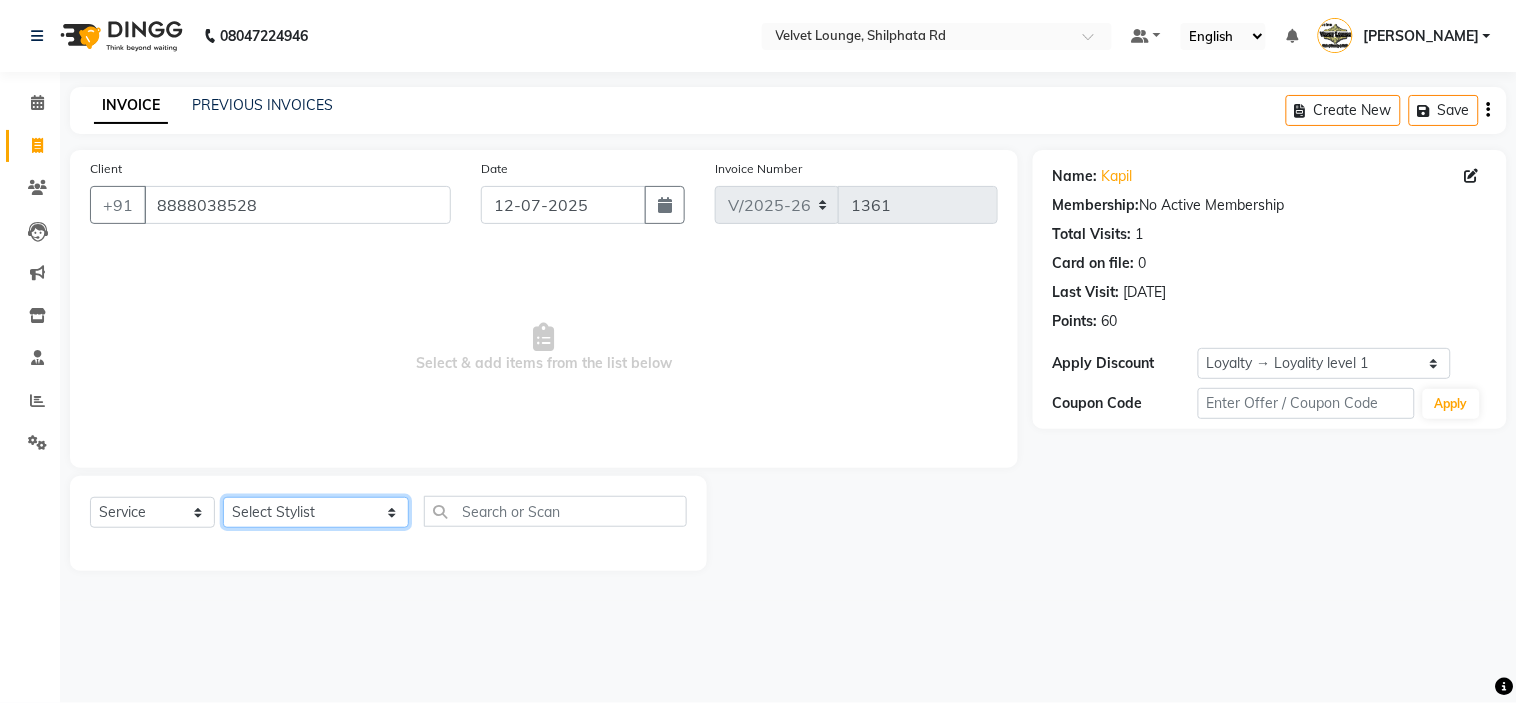 select on "83314" 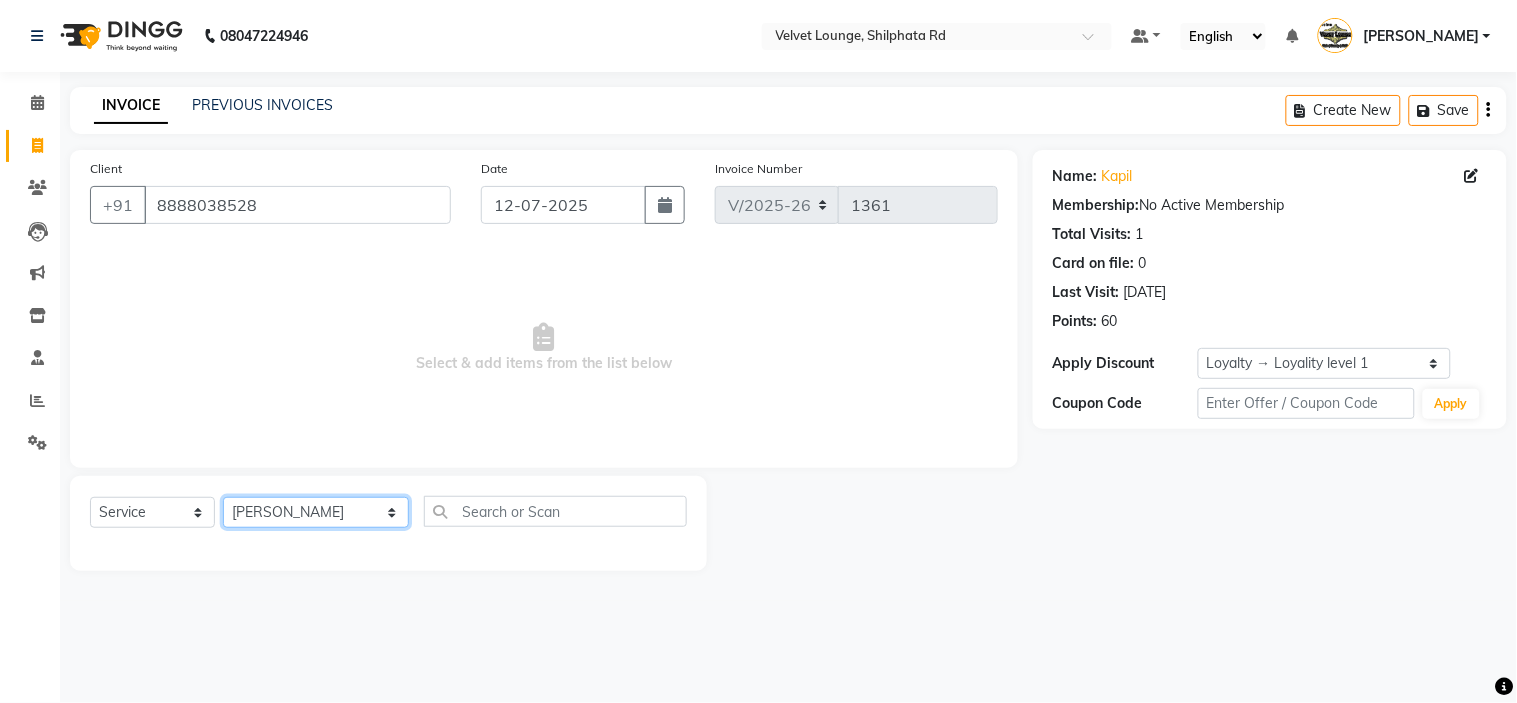 click on "Select Stylist [PERSON_NAME]  [PERSON_NAME] [PERSON_NAME] [PERSON_NAME] [PERSON_NAME] [PERSON_NAME] [PERSON_NAME]  [PERSON_NAME] [PERSON_NAME] ashwini palem  [PERSON_NAME] [PERSON_NAME]  [PERSON_NAME] [PERSON_NAME] Gulshan [PERSON_NAME] [PERSON_NAME] kalam [PERSON_NAME] [PERSON_NAME] sir miraj [PERSON_NAME] [PERSON_NAME] [PERSON_NAME] [PERSON_NAME] neha tamatta [PERSON_NAME] [PERSON_NAME] [PERSON_NAME] [PERSON_NAME] [PERSON_NAME] [PERSON_NAME] [PERSON_NAME] [PERSON_NAME]  [PERSON_NAME] [PERSON_NAME] sana [PERSON_NAME] [PERSON_NAME]  [PERSON_NAME] [PERSON_NAME] [PERSON_NAME] [DEMOGRAPHIC_DATA][PERSON_NAME] [PERSON_NAME]  [PERSON_NAME] [PERSON_NAME] gurbani [PERSON_NAME]" 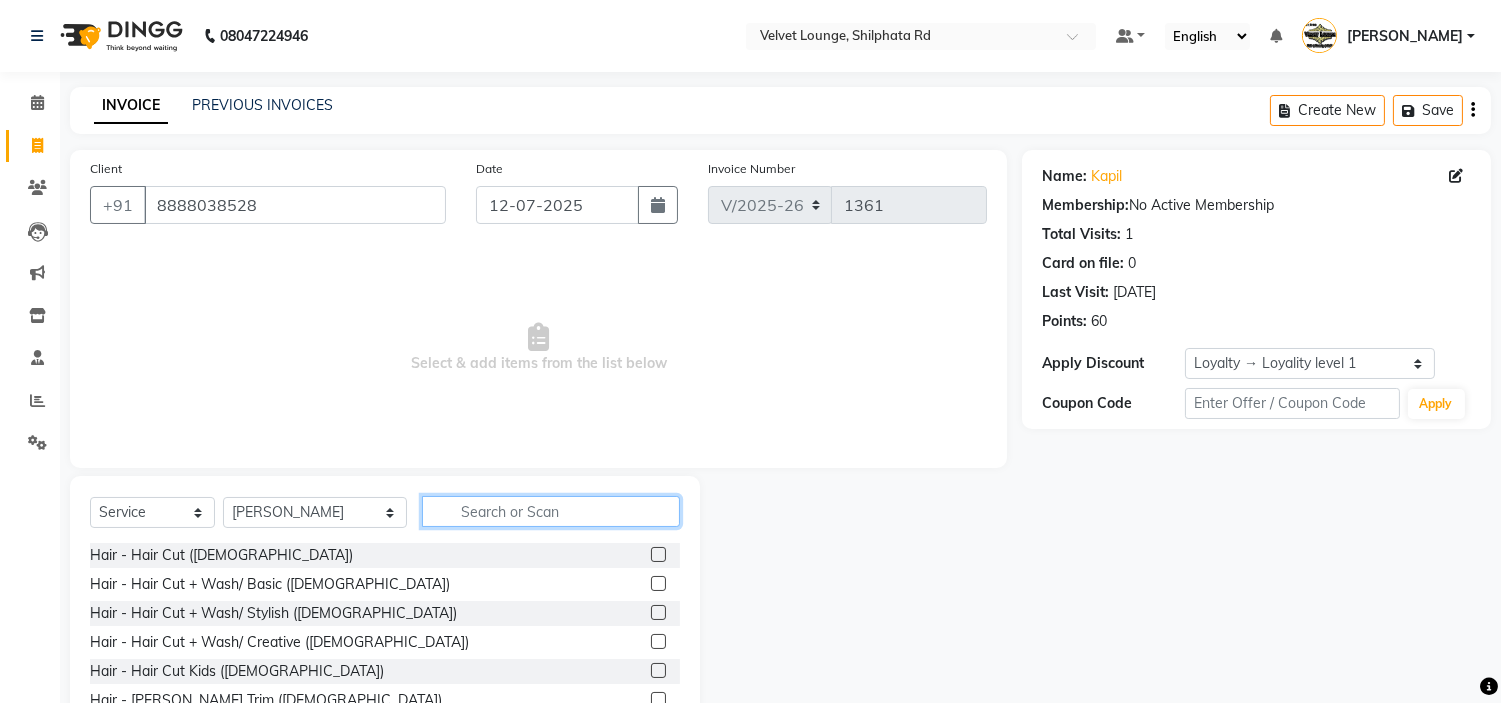 click 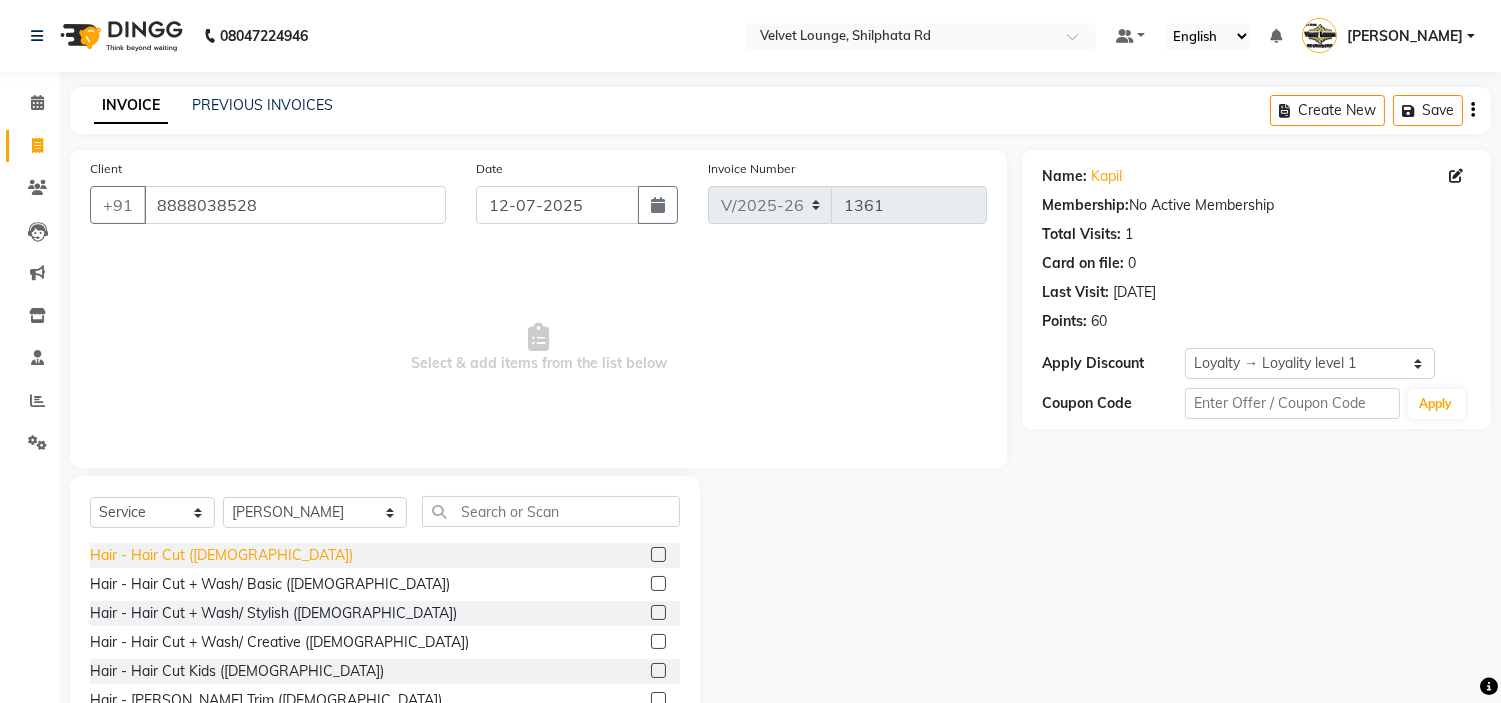 click on "Hair - Hair Cut ([DEMOGRAPHIC_DATA])" 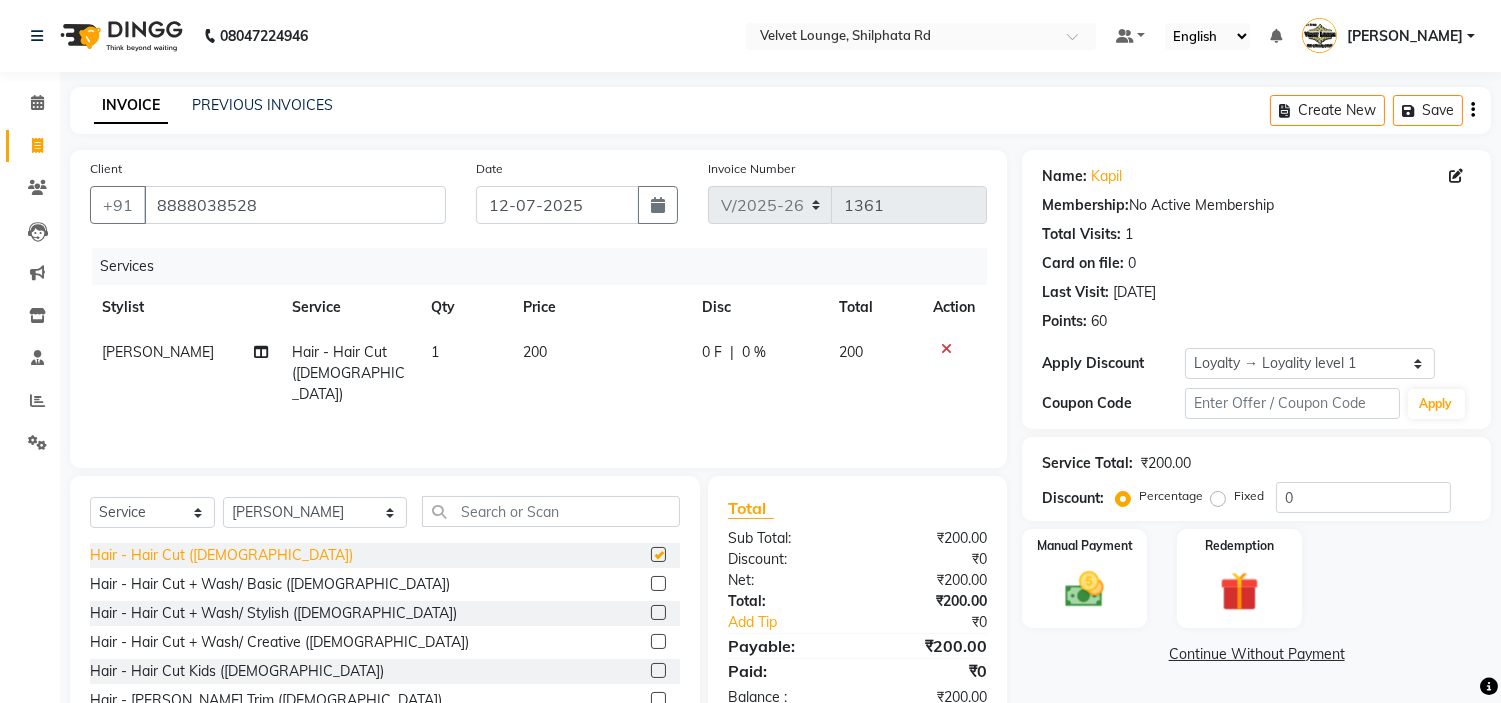 checkbox on "false" 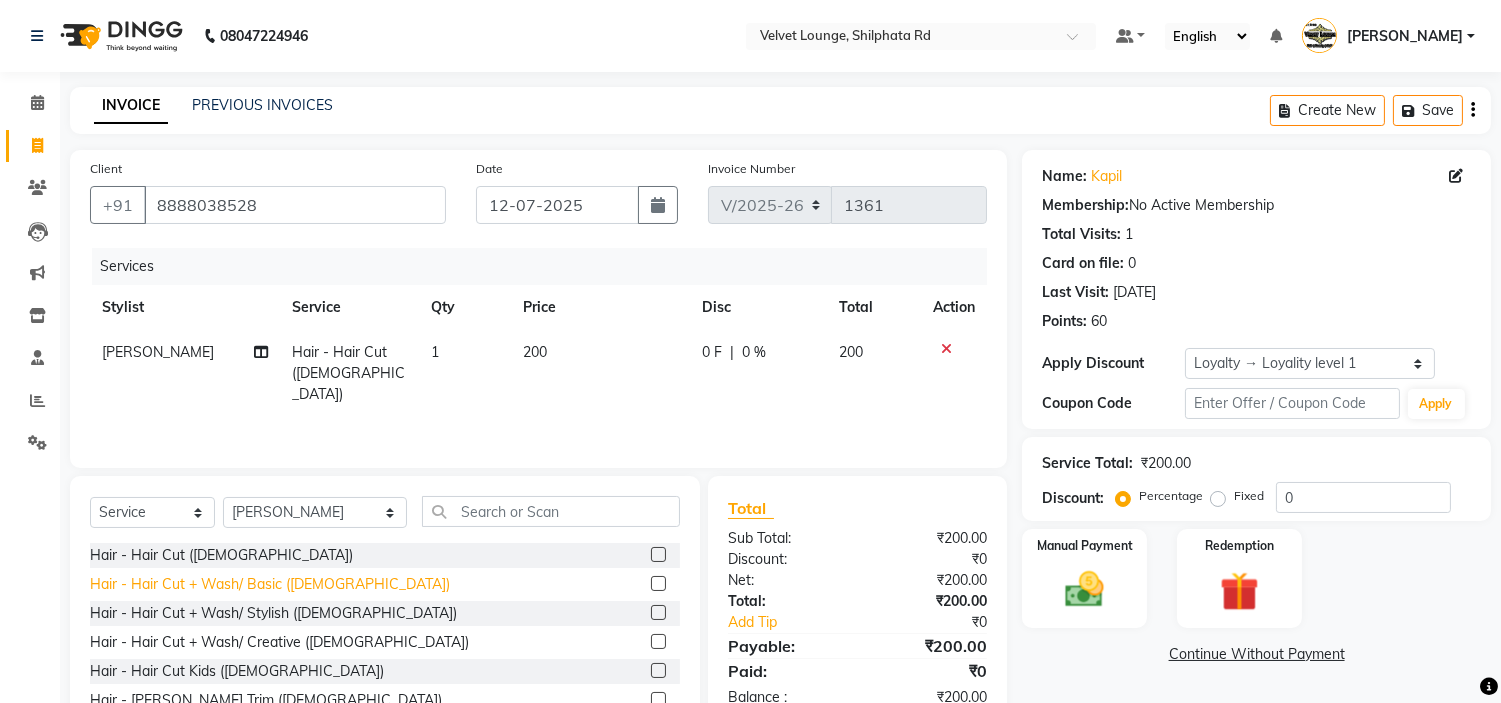 click on "Hair - Hair Cut + Wash/ Basic ([DEMOGRAPHIC_DATA])" 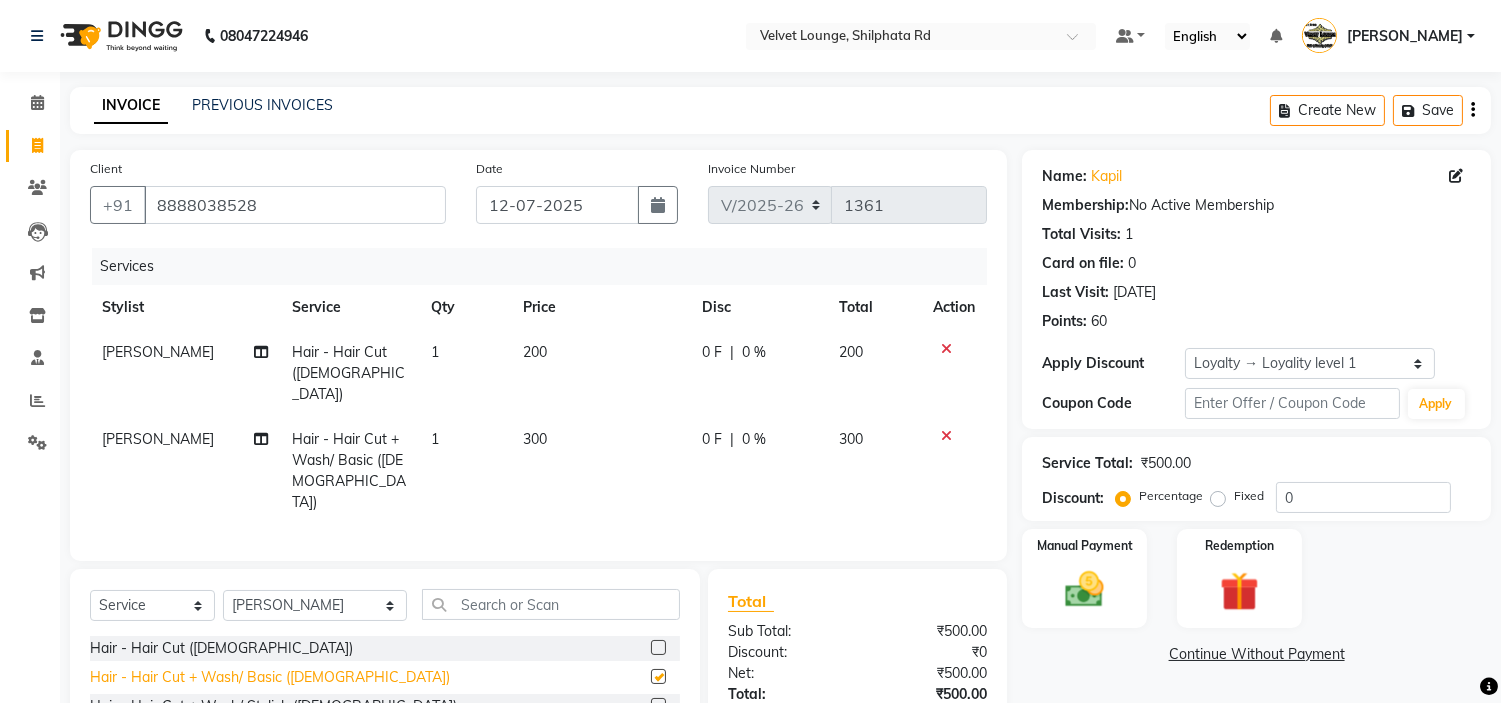checkbox on "false" 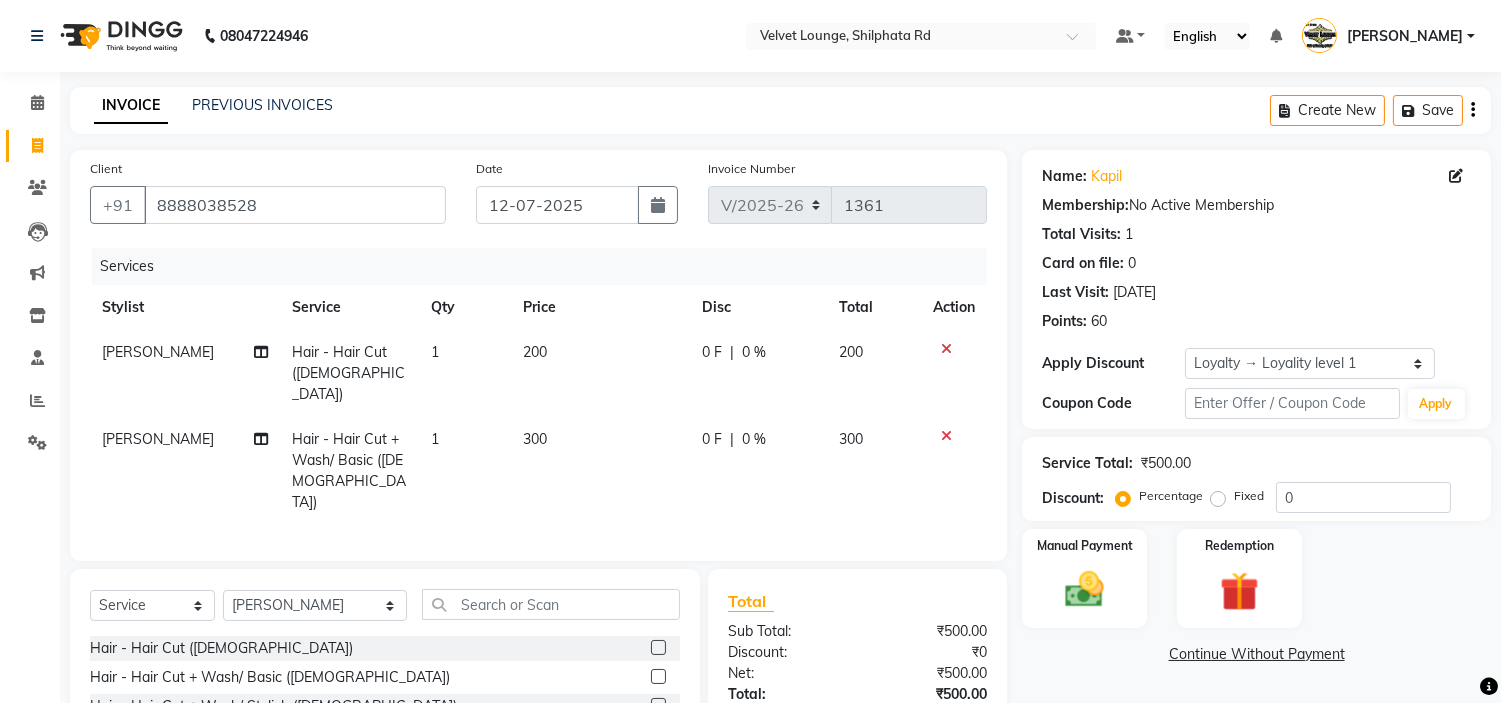 click 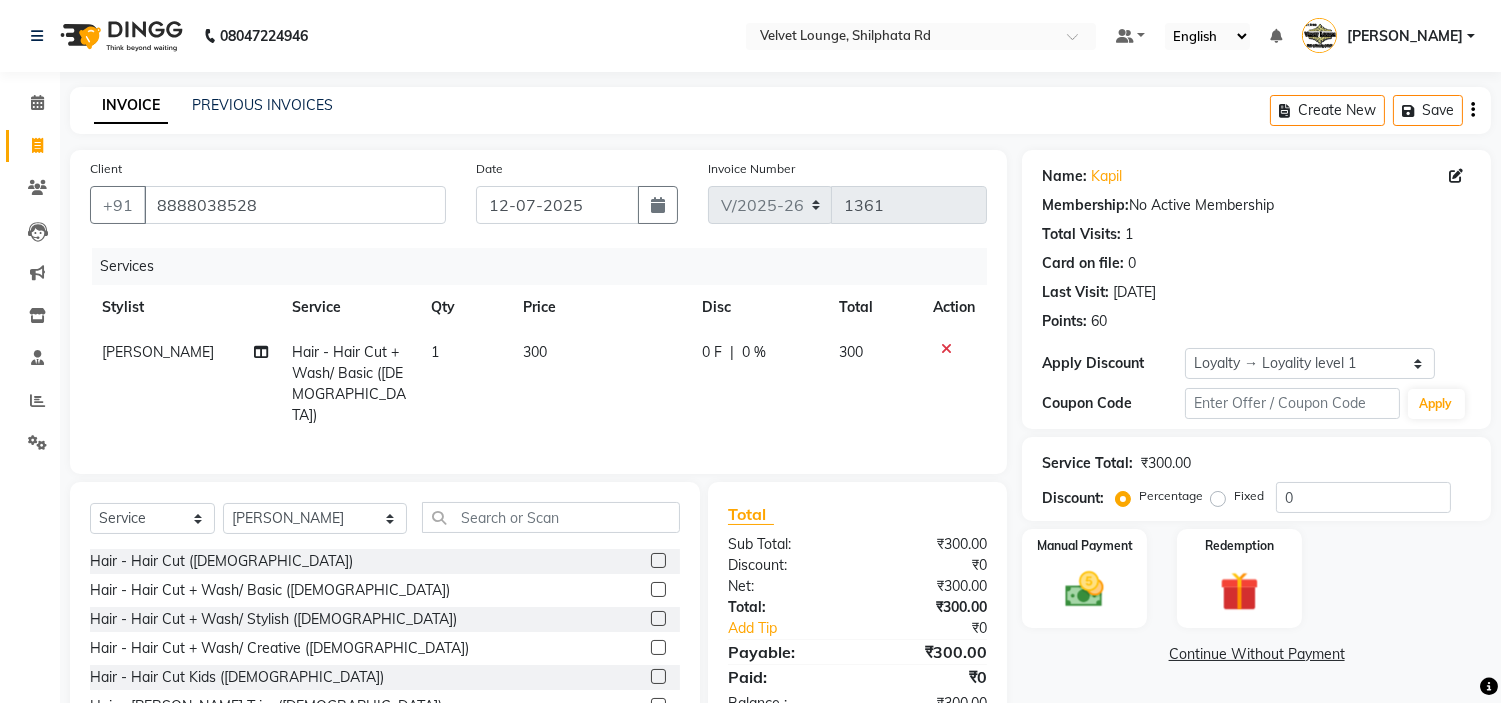 click 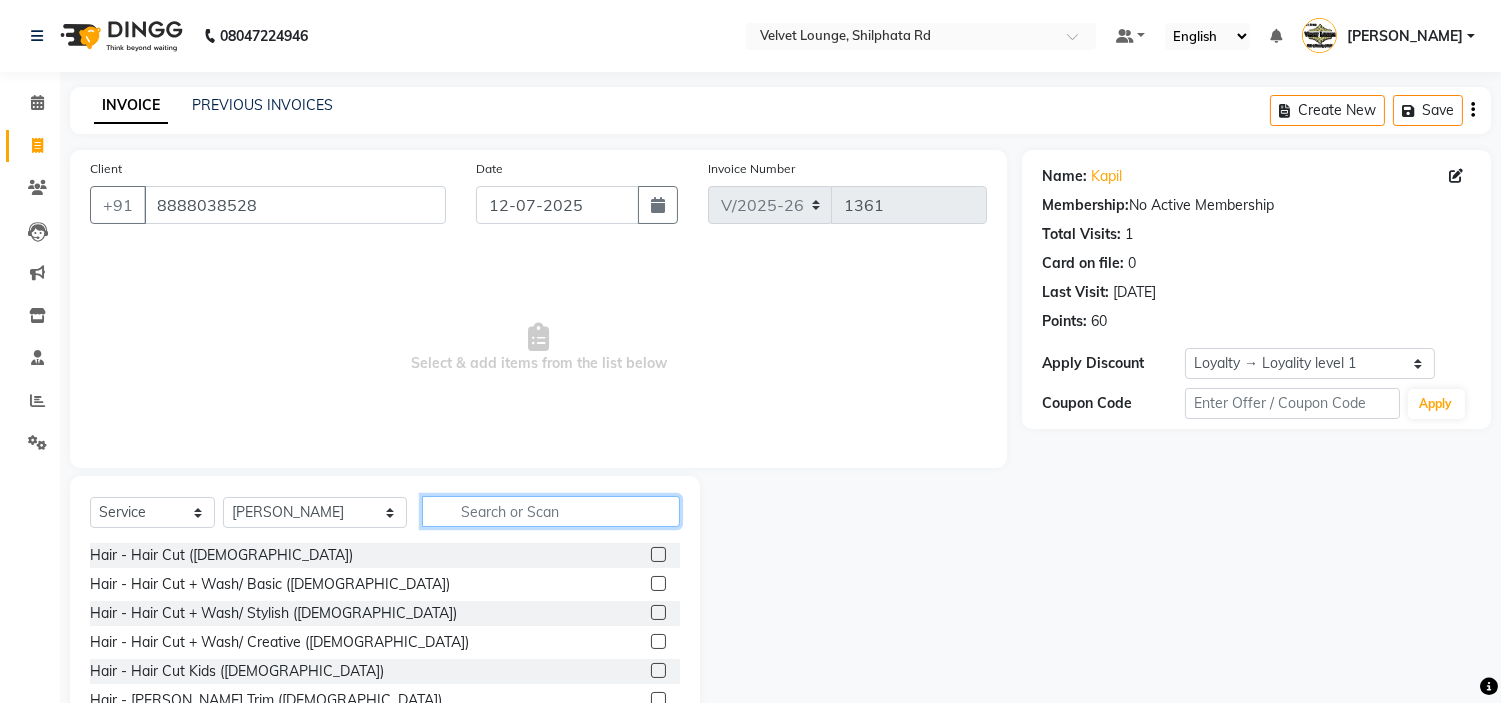 click 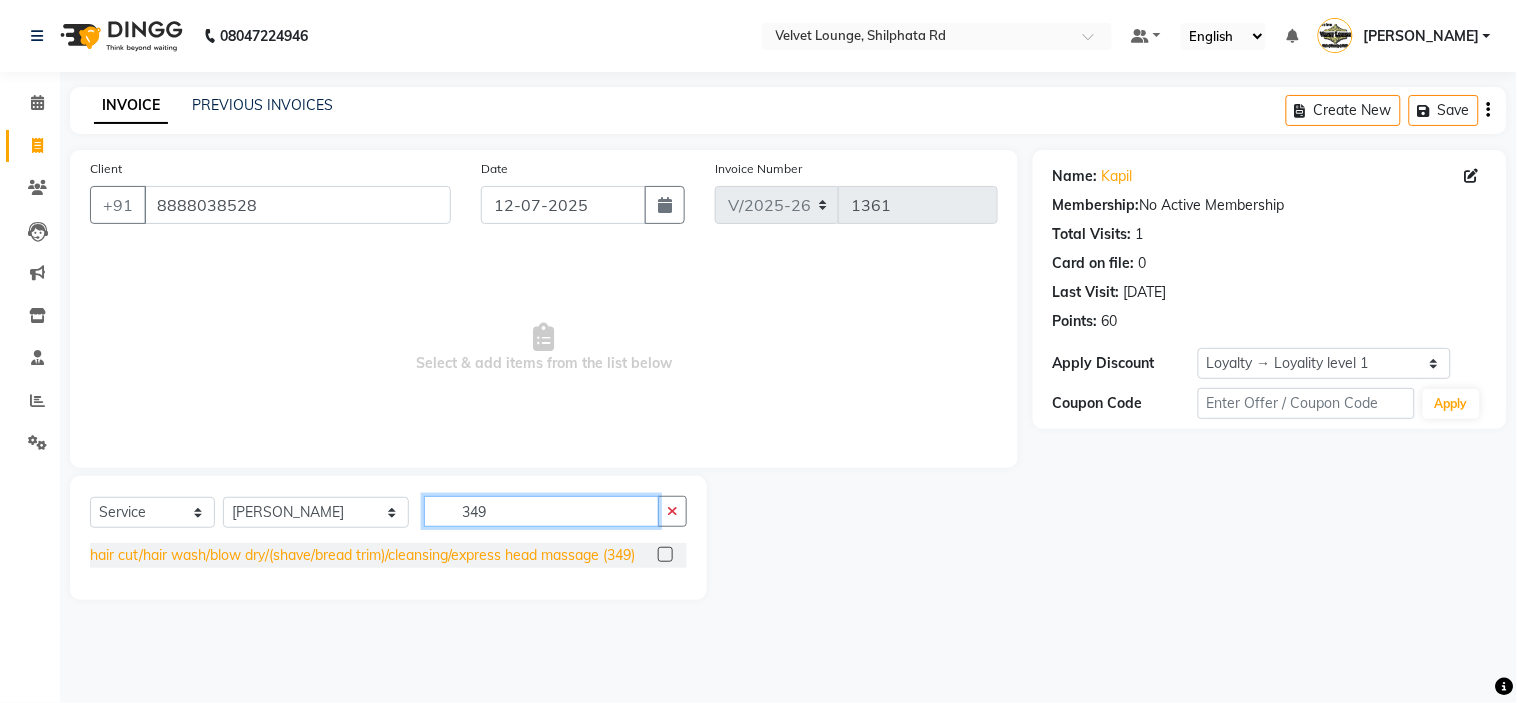 type on "349" 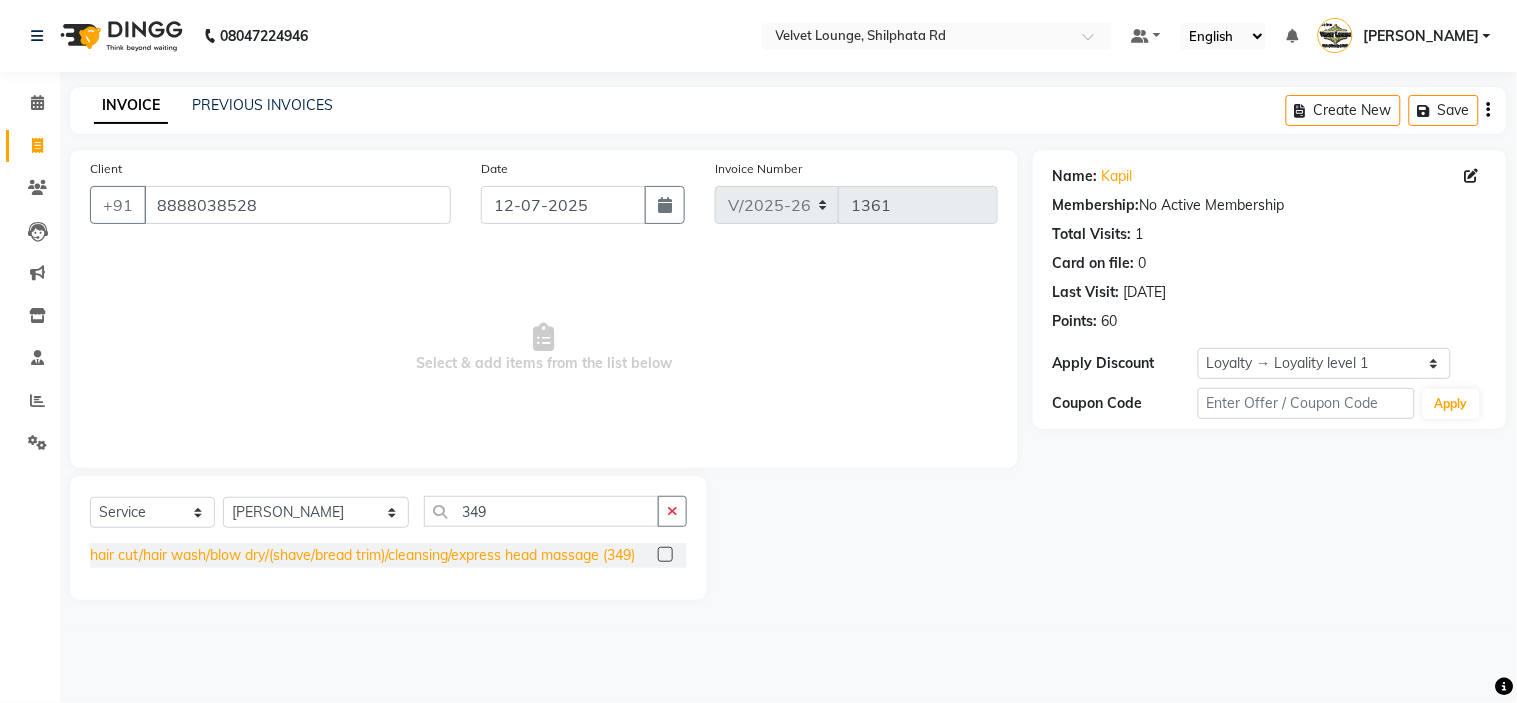 click on "hair cut/hair wash/blow dry/(shave/bread trim)/cleansing/express head massage (349)" 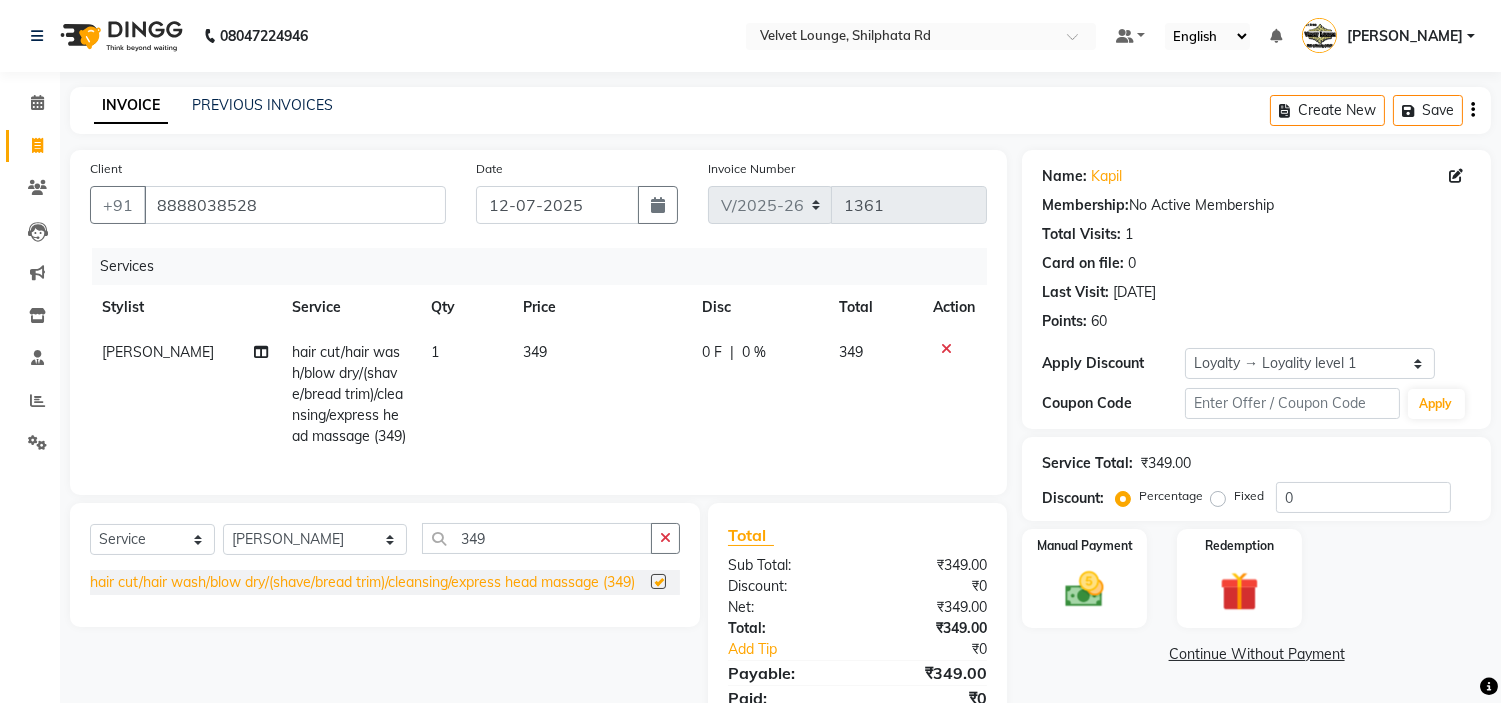 checkbox on "false" 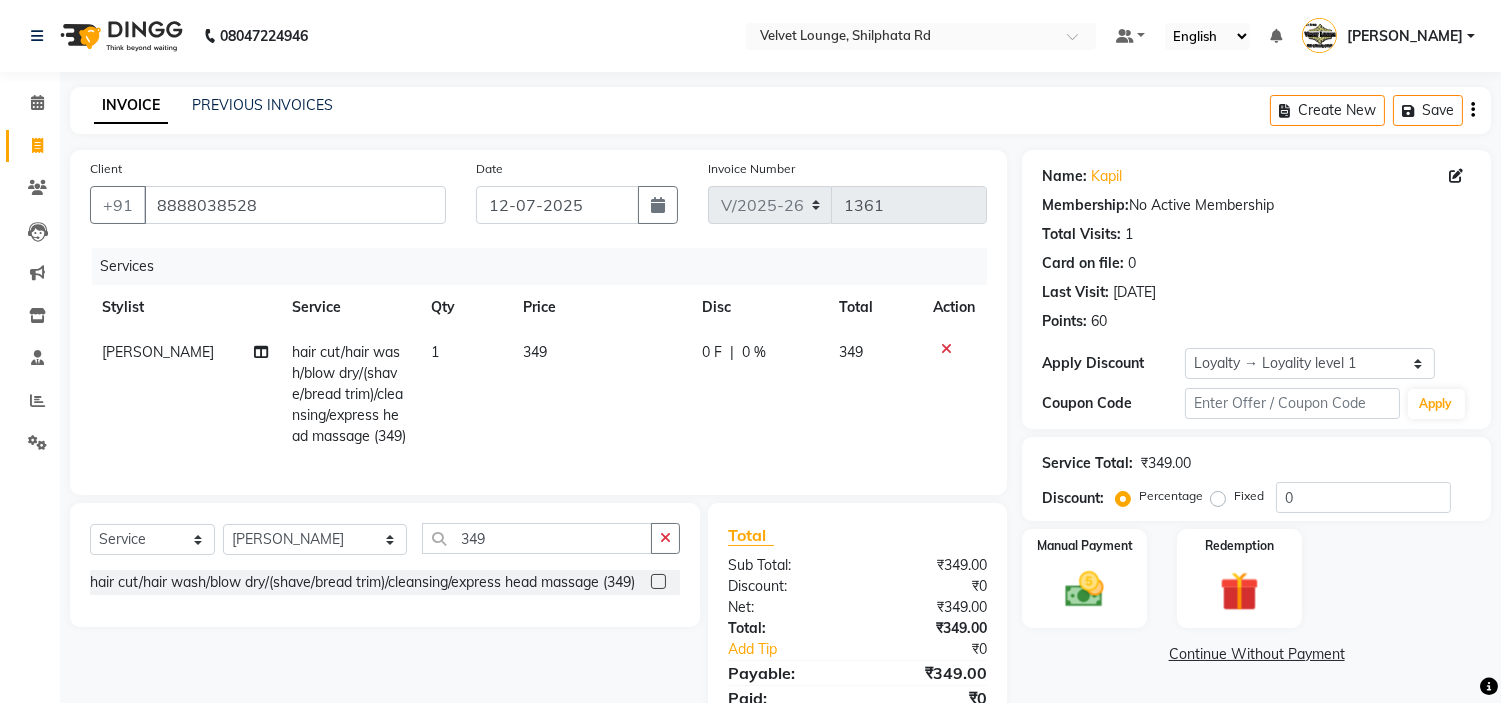 scroll, scrollTop: 120, scrollLeft: 0, axis: vertical 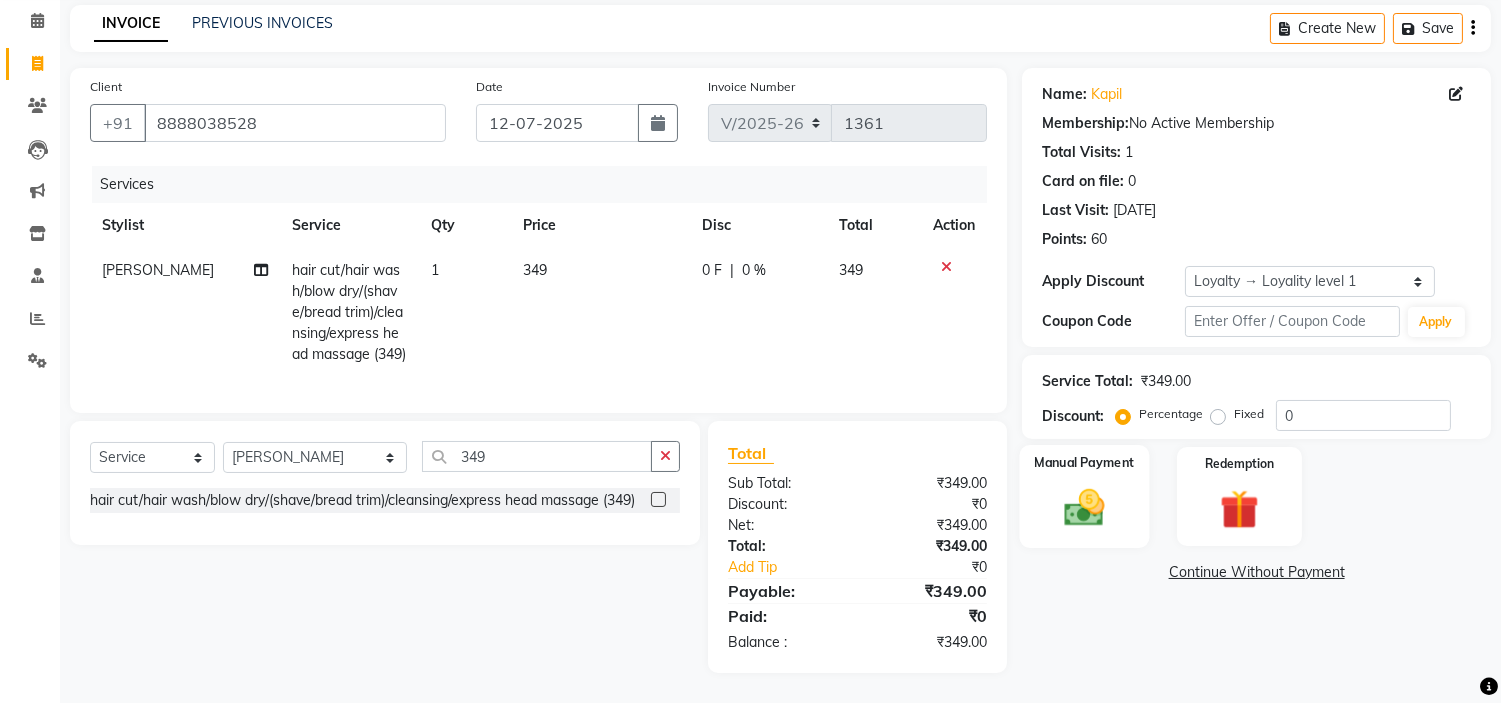 click 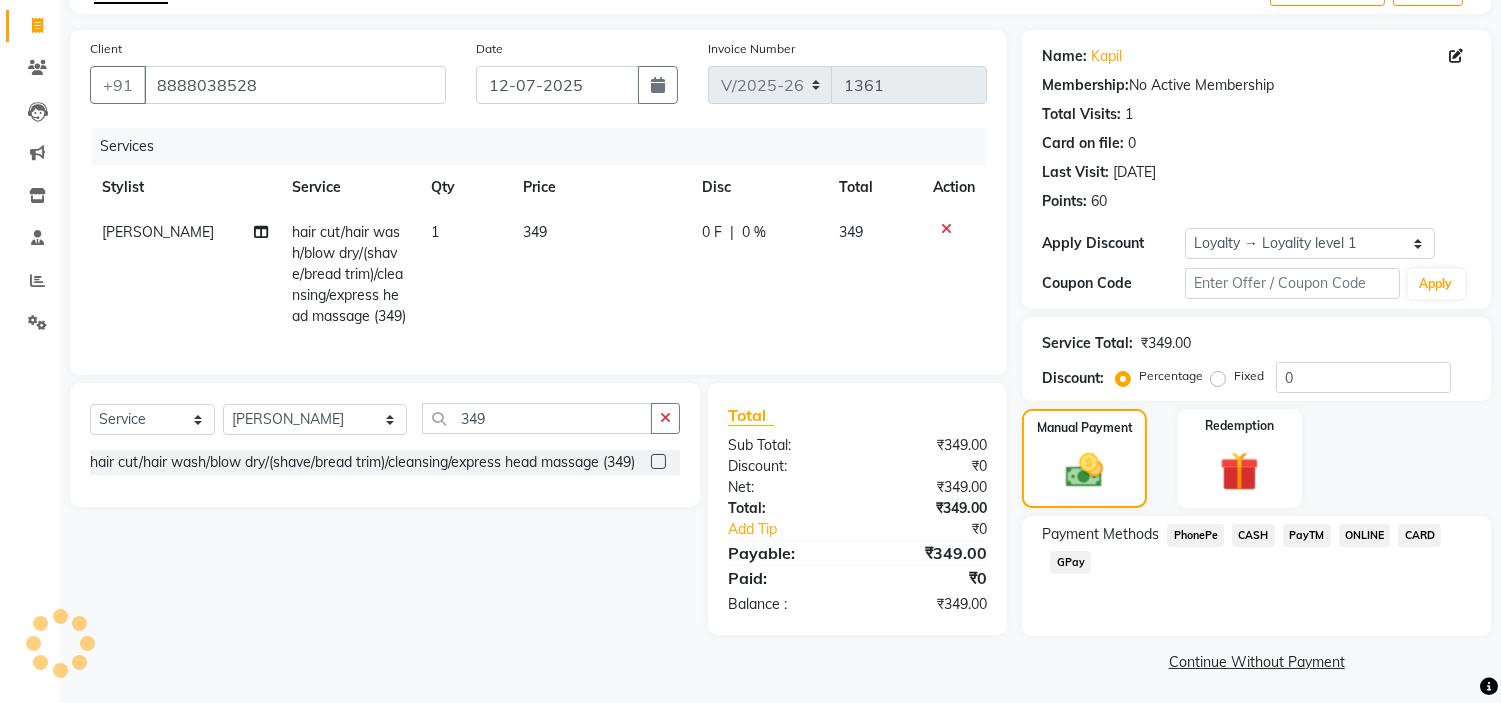 click on "349" 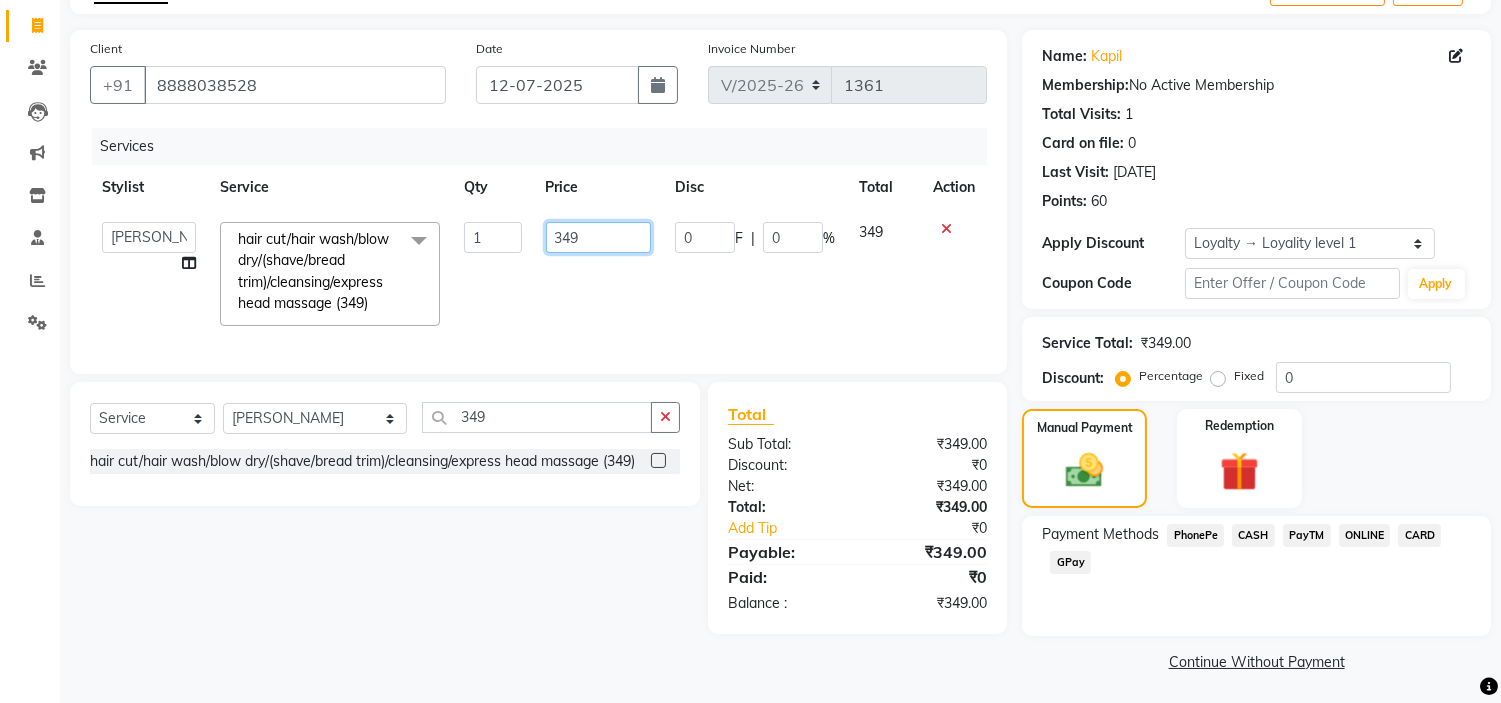click on "349" 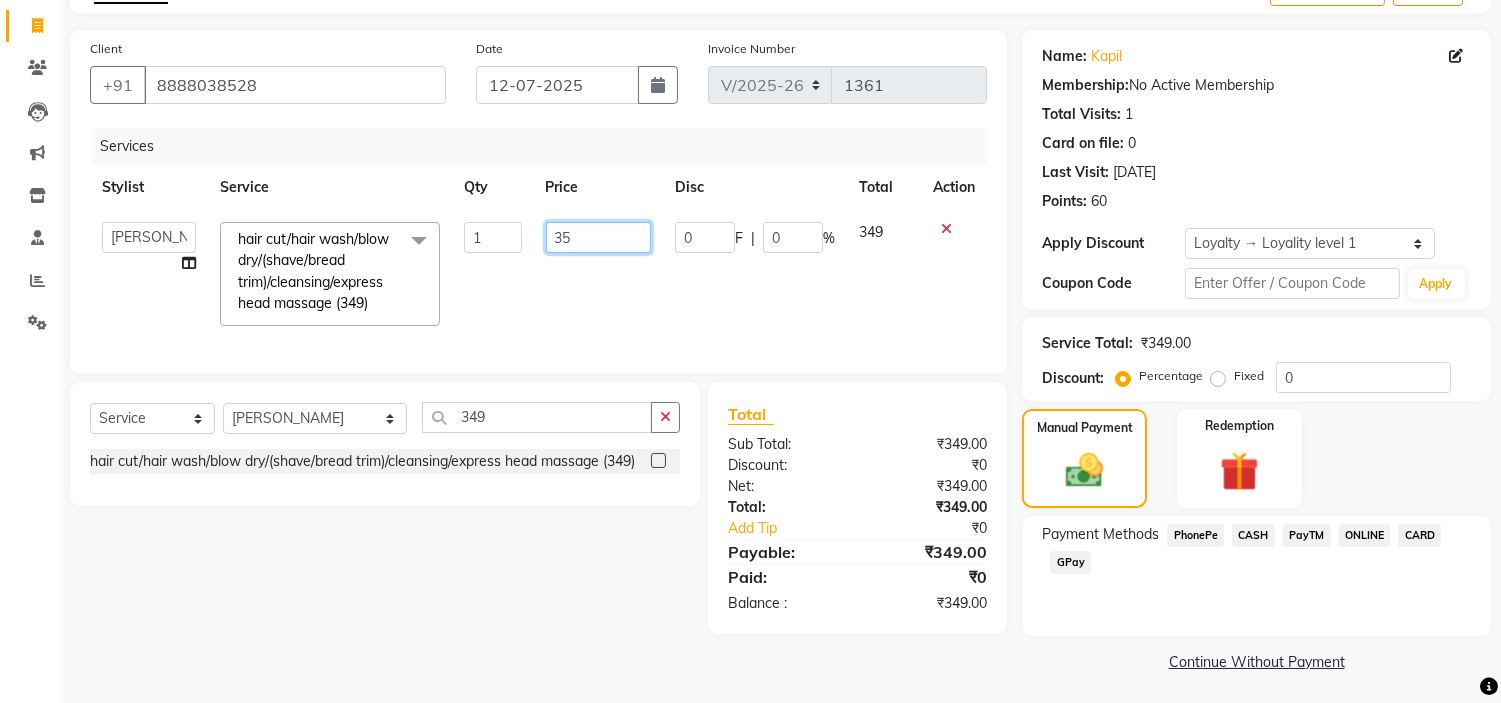 type on "350" 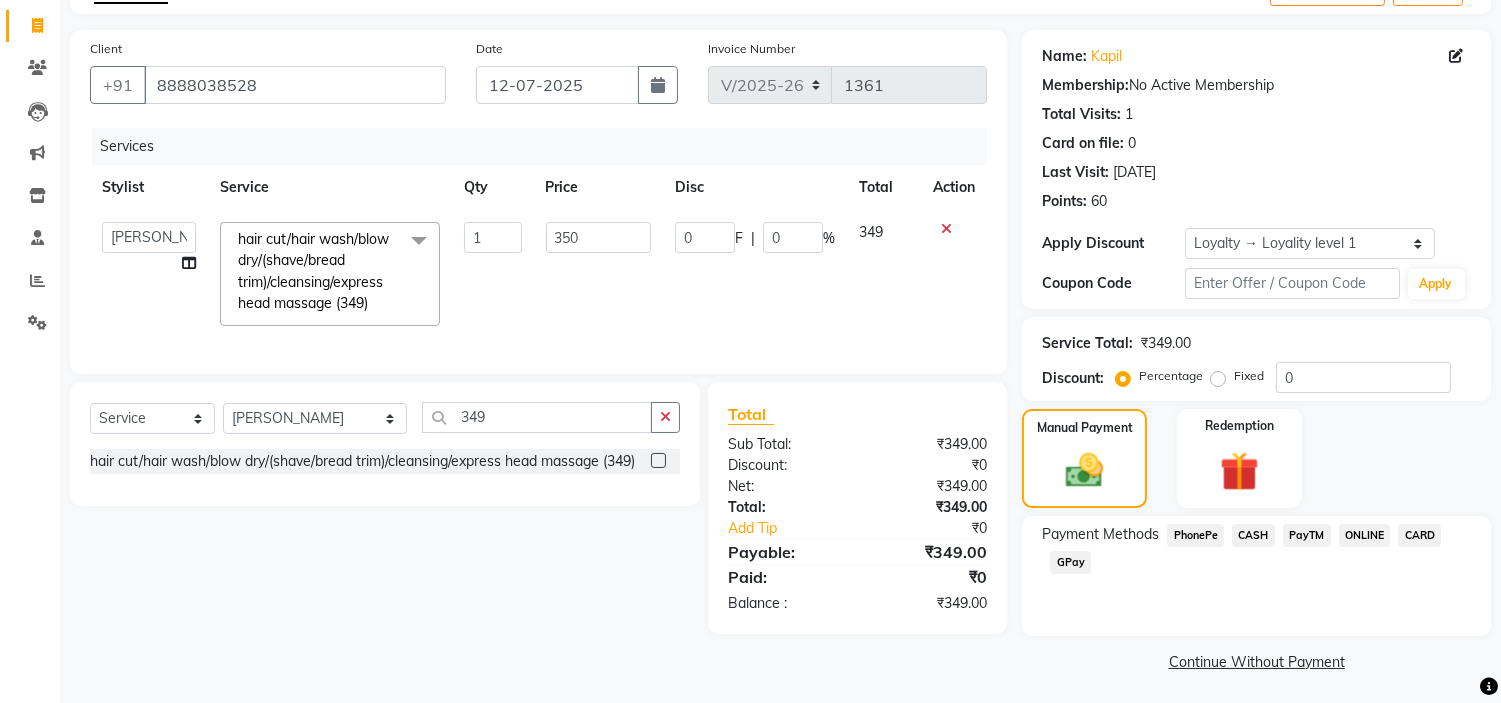 click on "350" 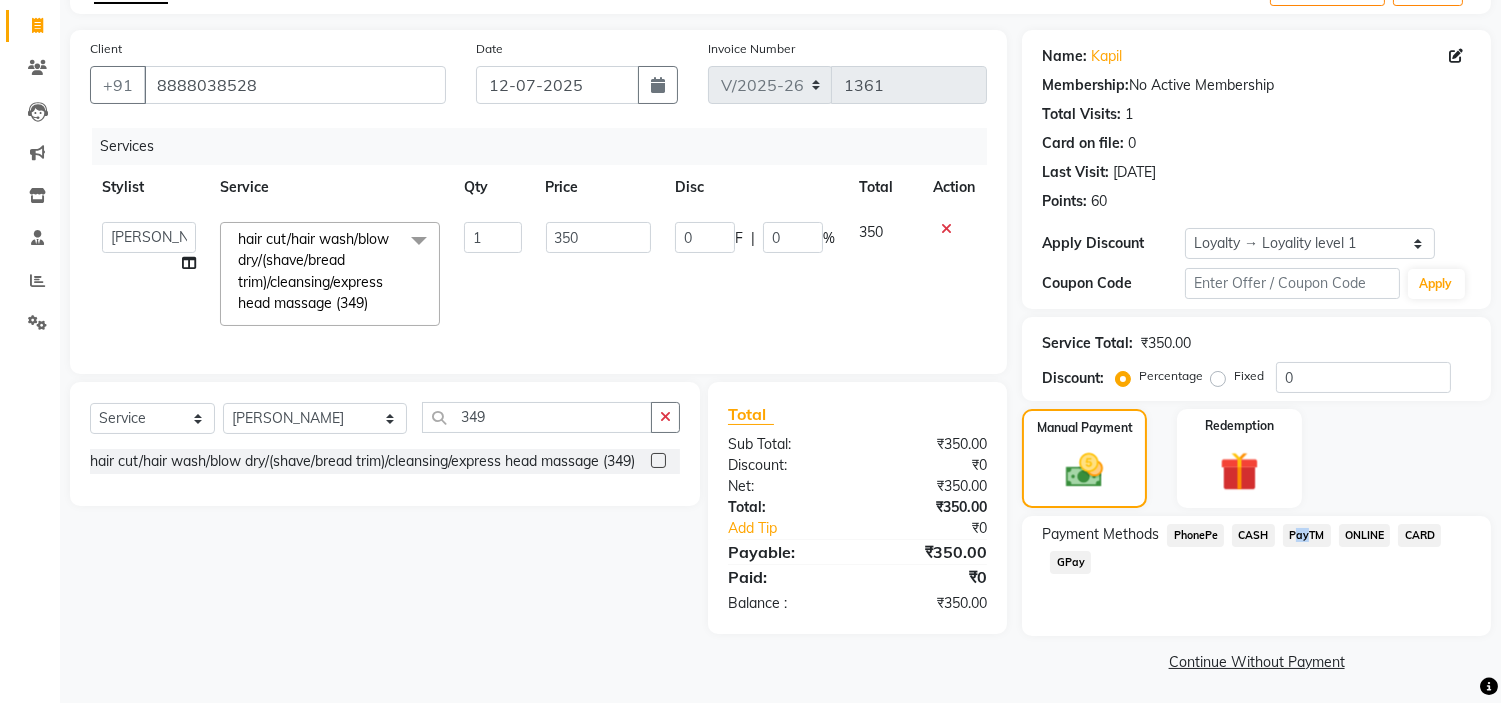 drag, startPoint x: 1301, startPoint y: 522, endPoint x: 1303, endPoint y: 533, distance: 11.18034 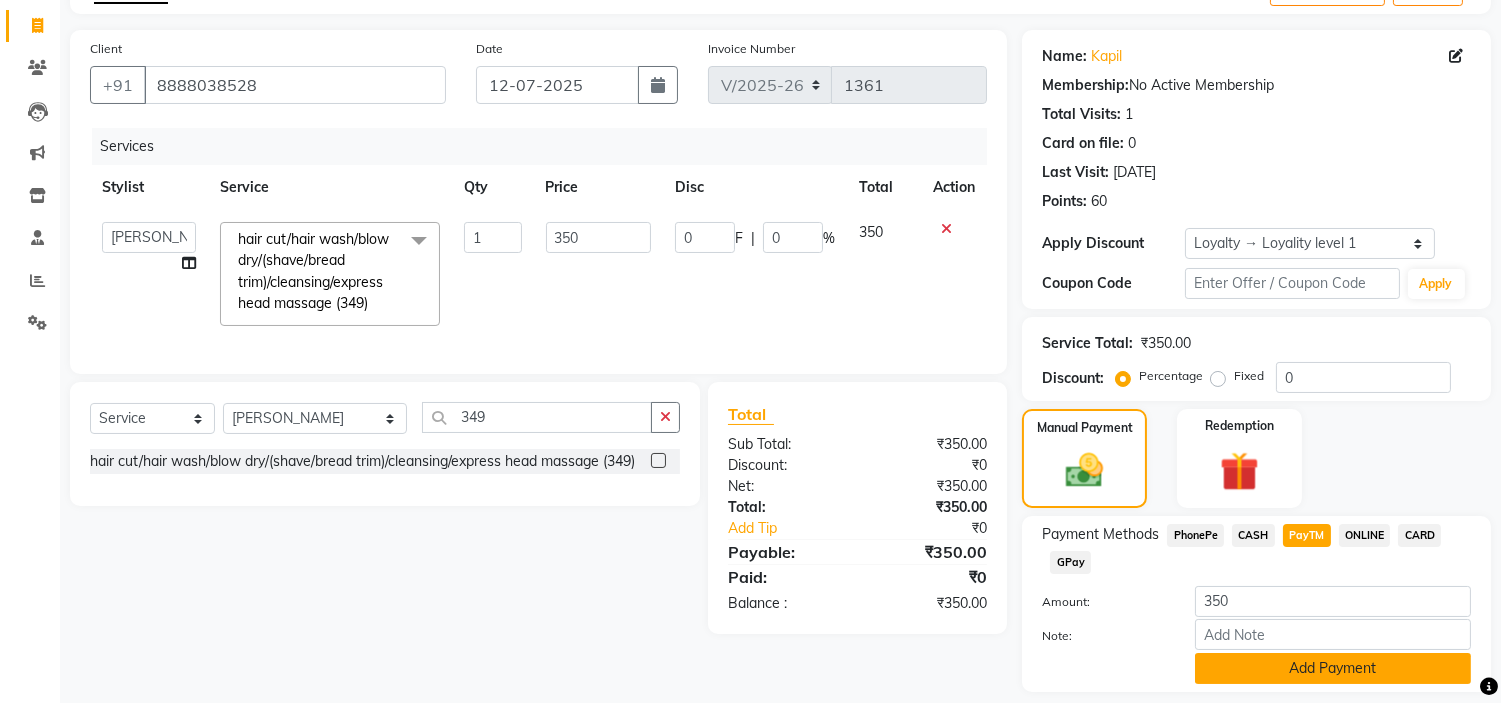 click on "Add Payment" 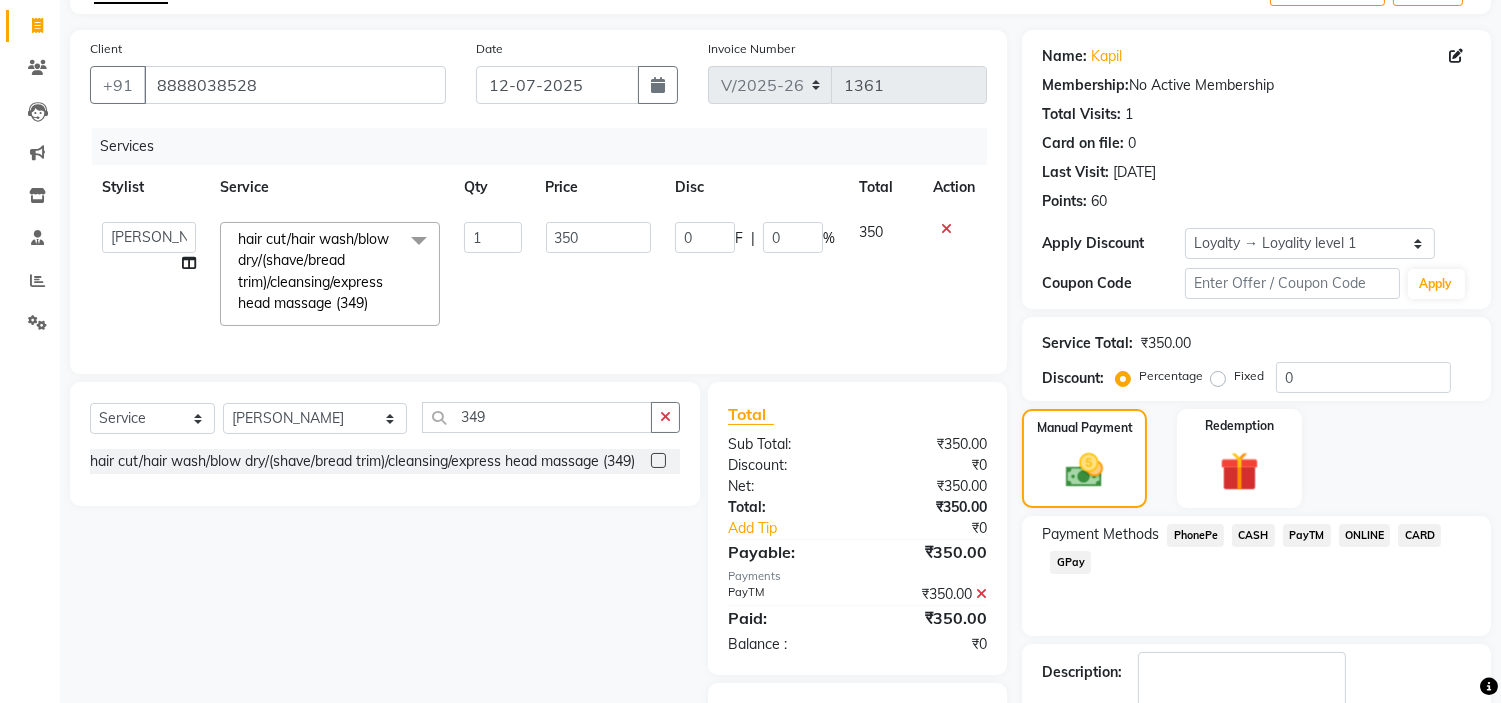 scroll, scrollTop: 238, scrollLeft: 0, axis: vertical 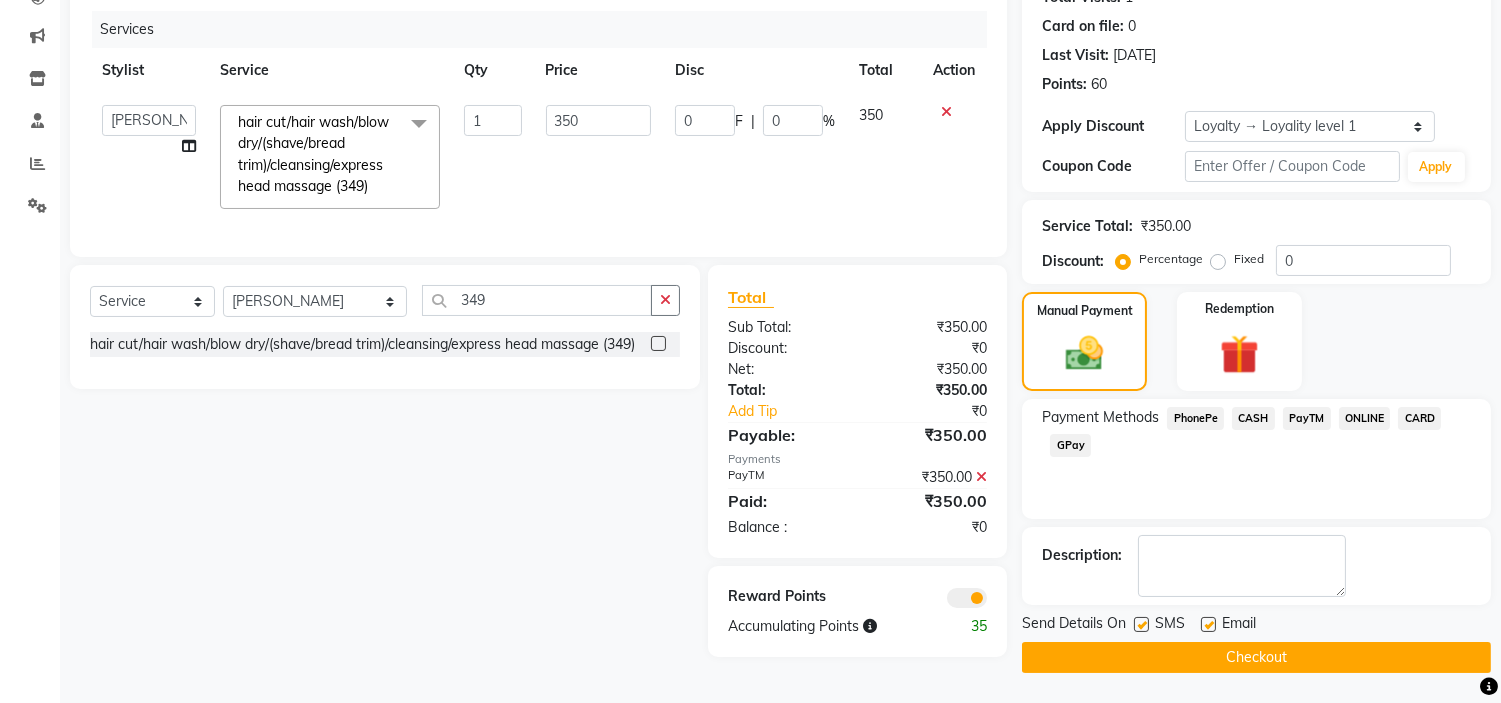 click on "Checkout" 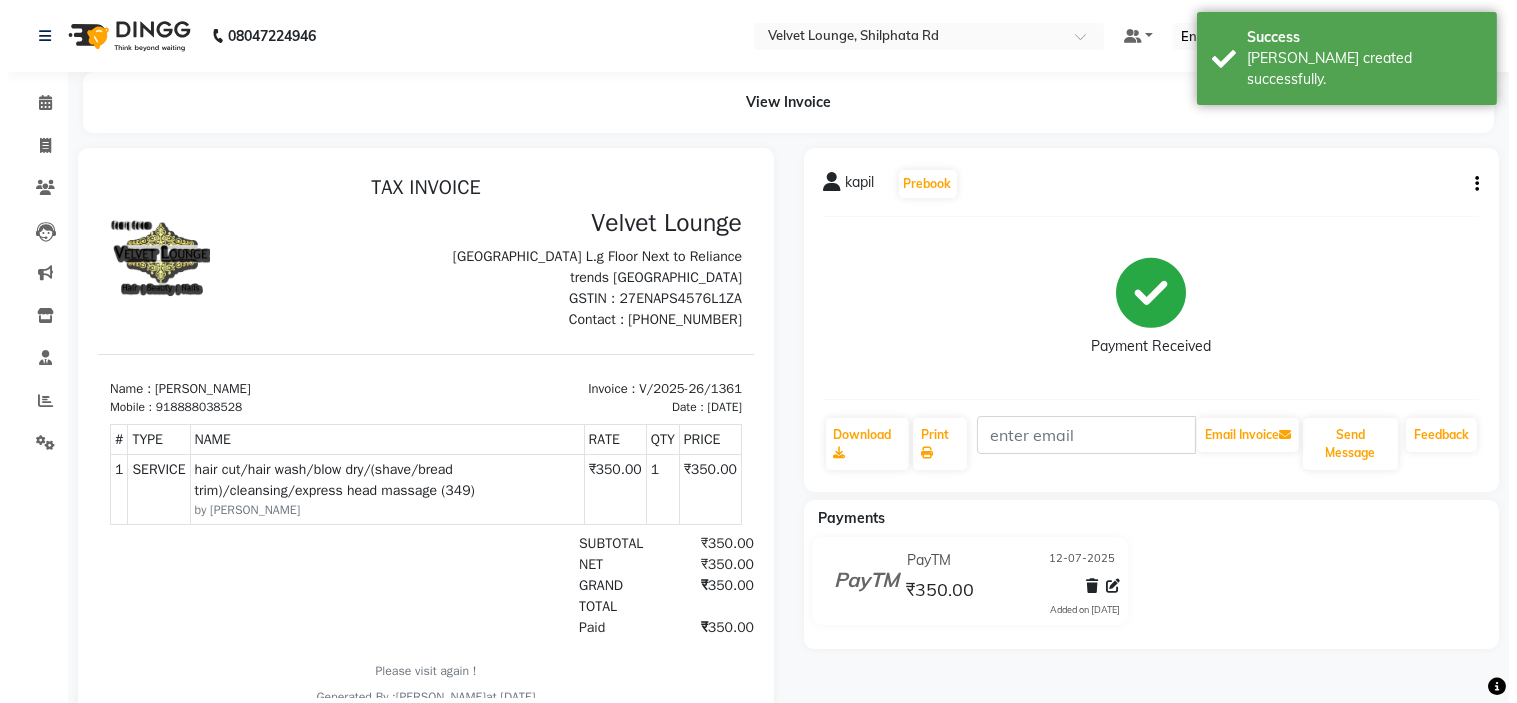 scroll, scrollTop: 0, scrollLeft: 0, axis: both 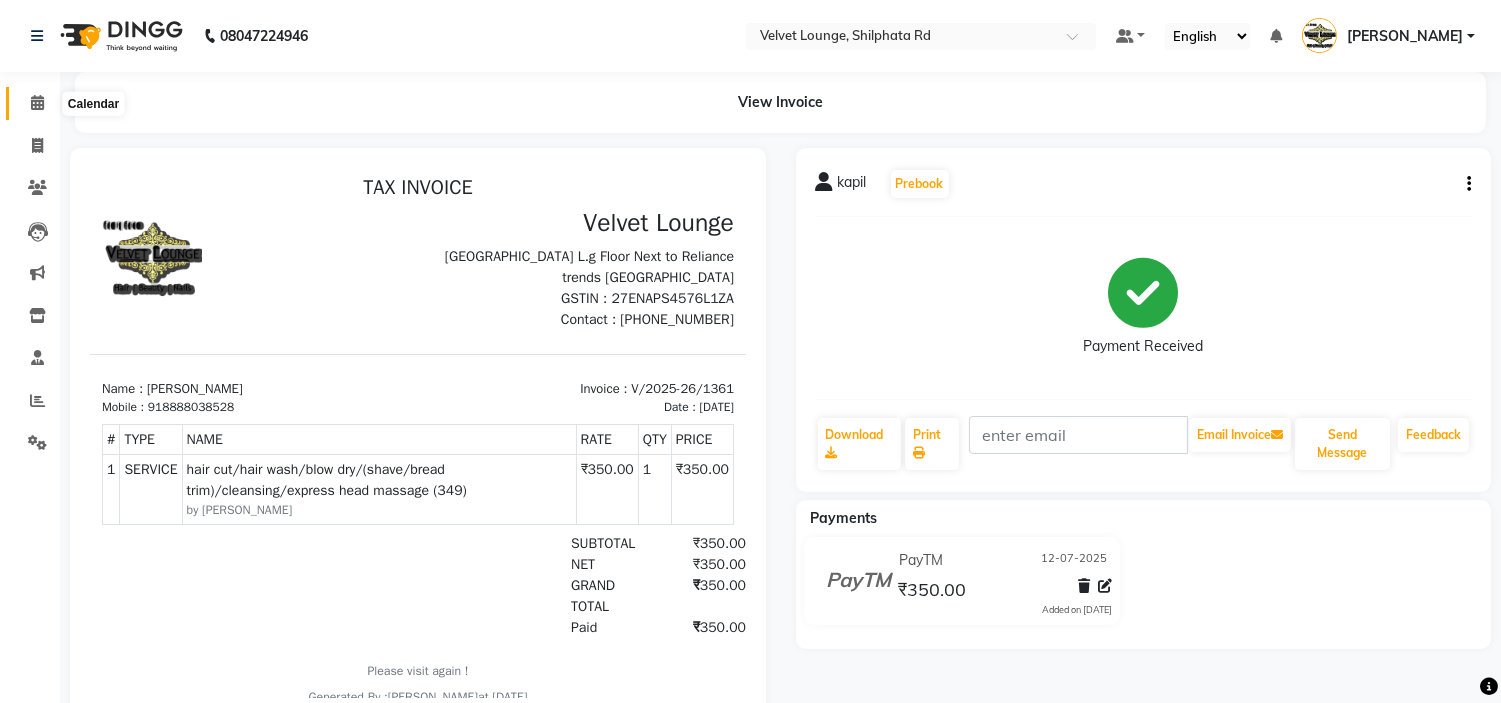 click 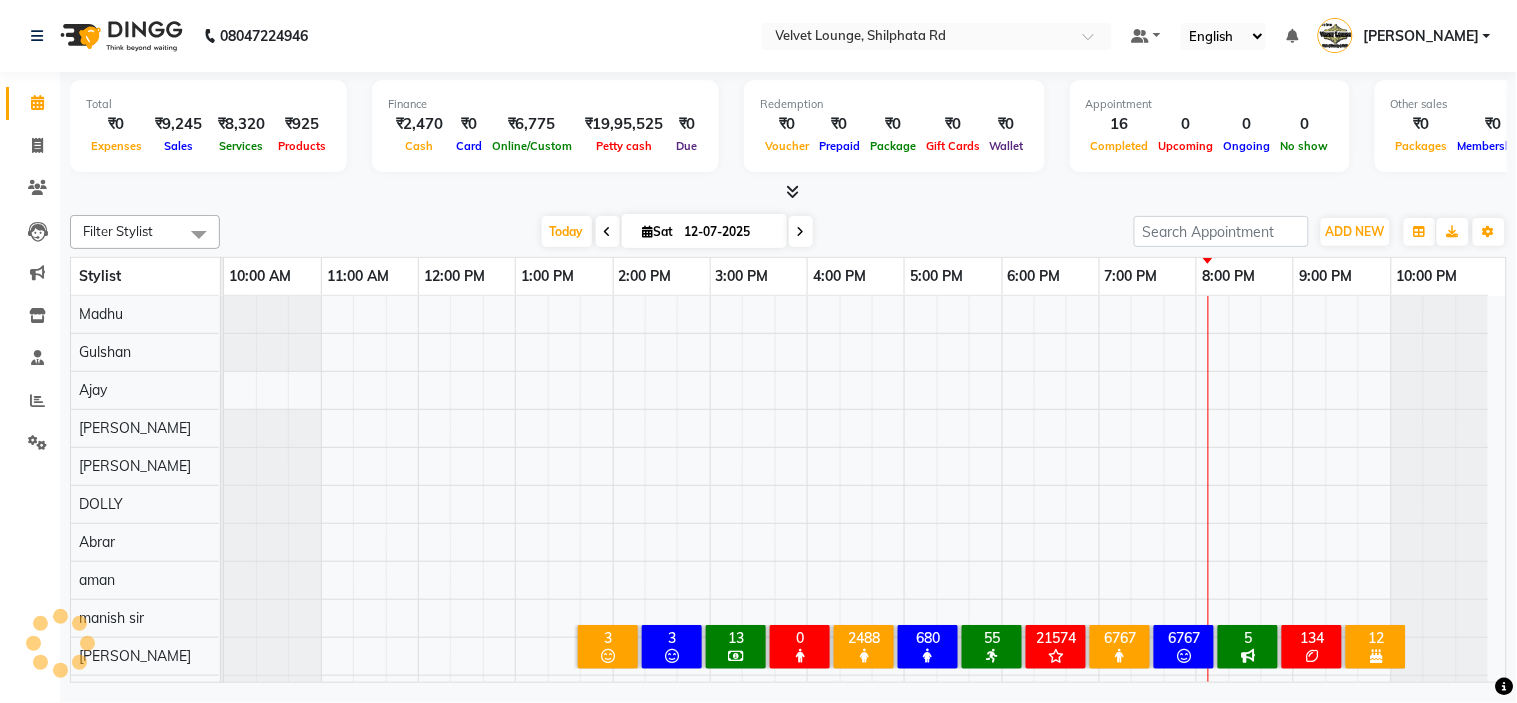 scroll, scrollTop: 26, scrollLeft: 0, axis: vertical 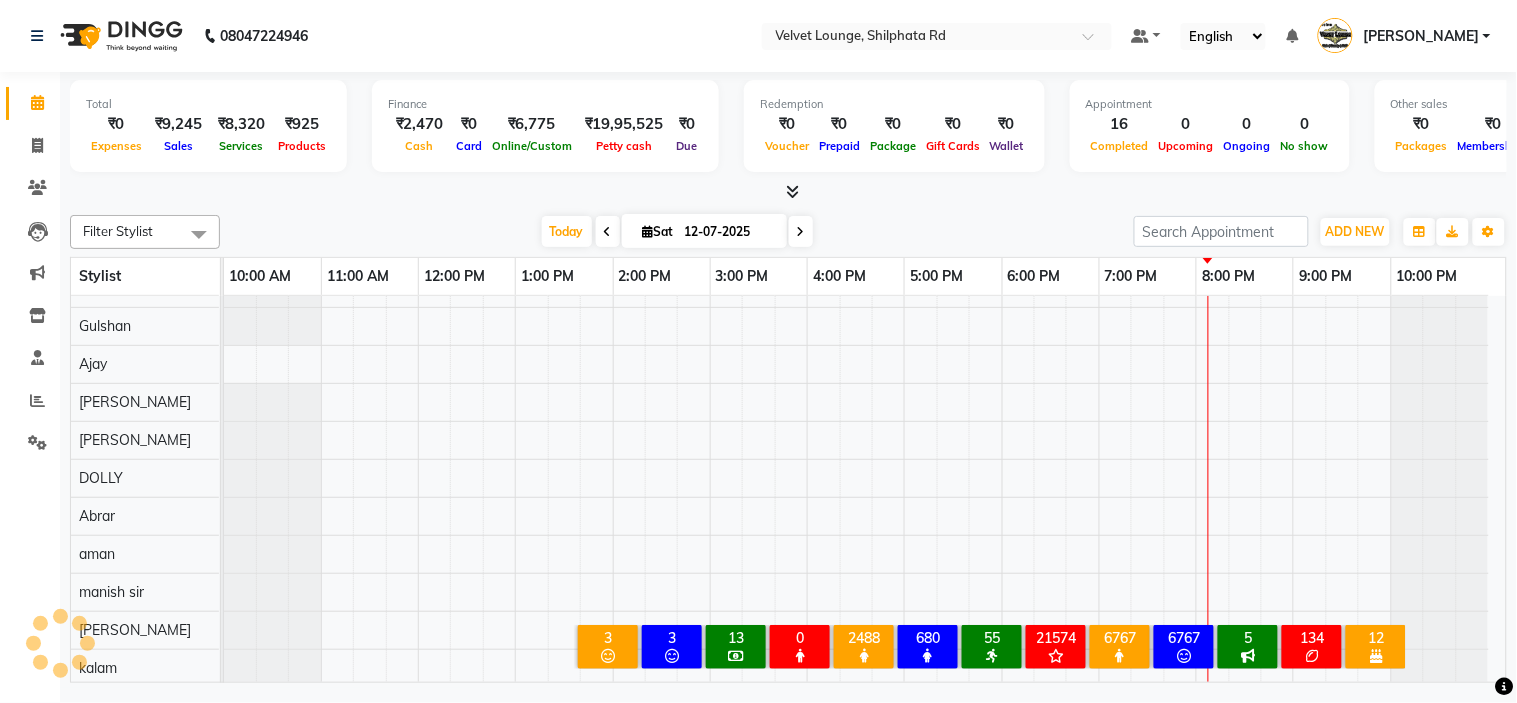 click on "Filter Stylist Select All  Mohmad Adnan Ansari aadil mohaMAD  aarif khan Abrar Ajay ajay jaishwal alam khan aman amit kumar  ANJALI SINGH Ashish singh ashwini palem  chandradeep DOLLY faizan siddique  fardeen shaikh Garima singh Gulshan jaya jyoti deepak chandaliya kalam karan  Madhu manish sir miraj khan mustakin neeta kumbhar neha tamatta pradnya rahul thakur RAZAK SALIM SAIKH rohit Rutuja SAHEER sahil khan SALMA SHAIKH salman mahomad imran  SAMEER KHAN sana santosh jaiswal saqib sayali shaddma  ansari shalu mehra shekhar bansode SHIVADURGA GANTAM shubham pal  shweta pandey varshita gurbani vishal shinde Today  Sat 12-07-2025 Toggle Dropdown Add Appointment Add Invoice Add Expense Add Attendance Add Client Toggle Dropdown Add Appointment Add Invoice Add Expense Add Attendance Add Client ADD NEW Toggle Dropdown Add Appointment Add Invoice Add Expense Add Attendance Add Client Filter Stylist Select All  Mohmad Adnan Ansari aadil mohaMAD  aarif khan Abrar Ajay ajay jaishwal alam khan aman amit kumar  DOLLY 75%" 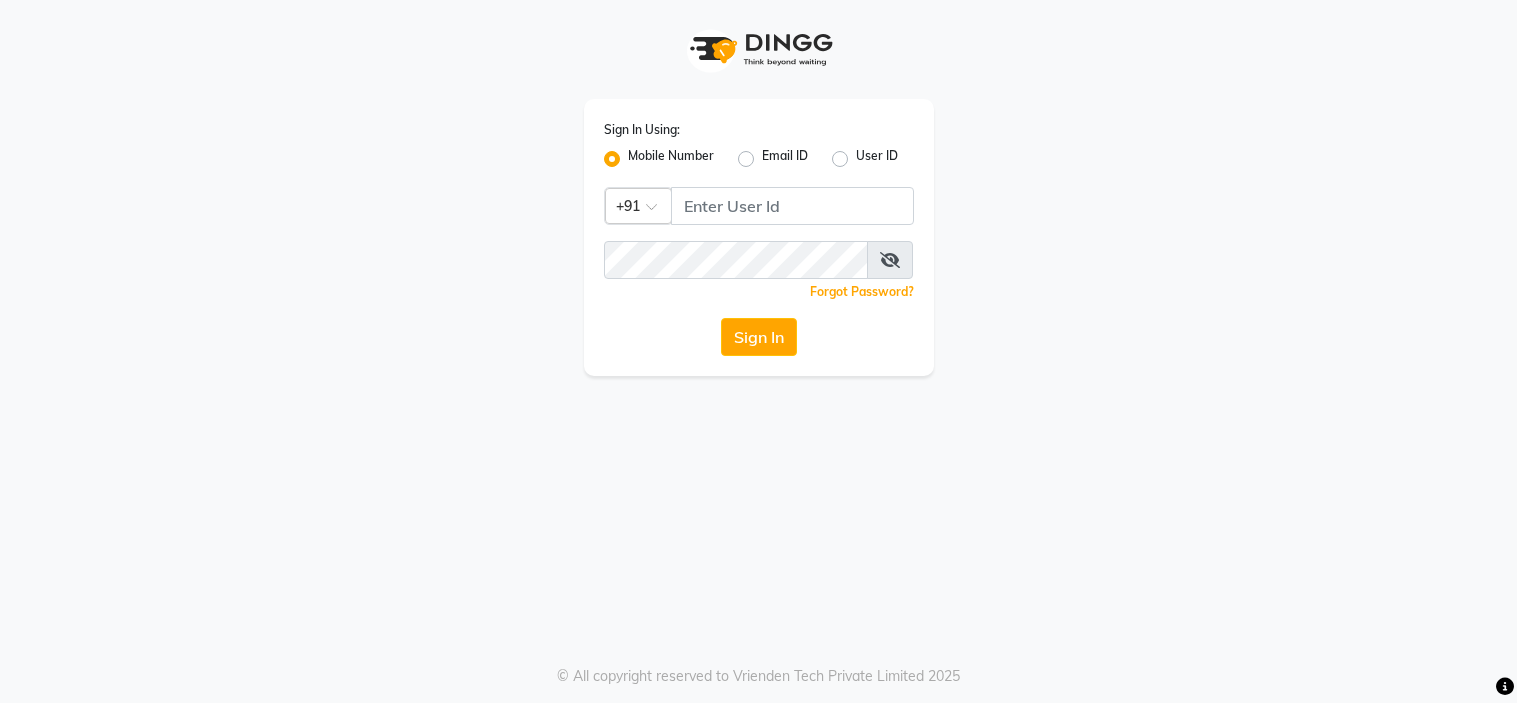 scroll, scrollTop: 0, scrollLeft: 0, axis: both 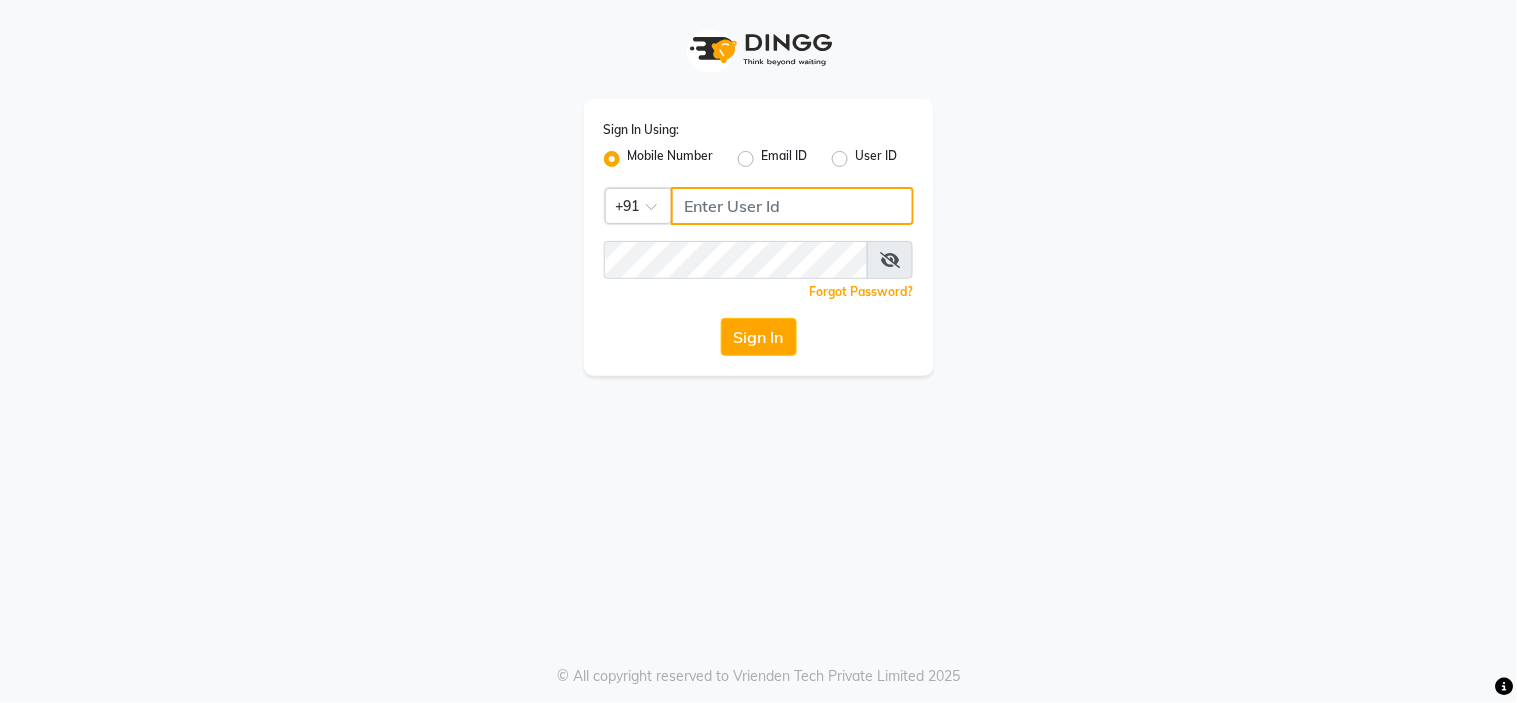click 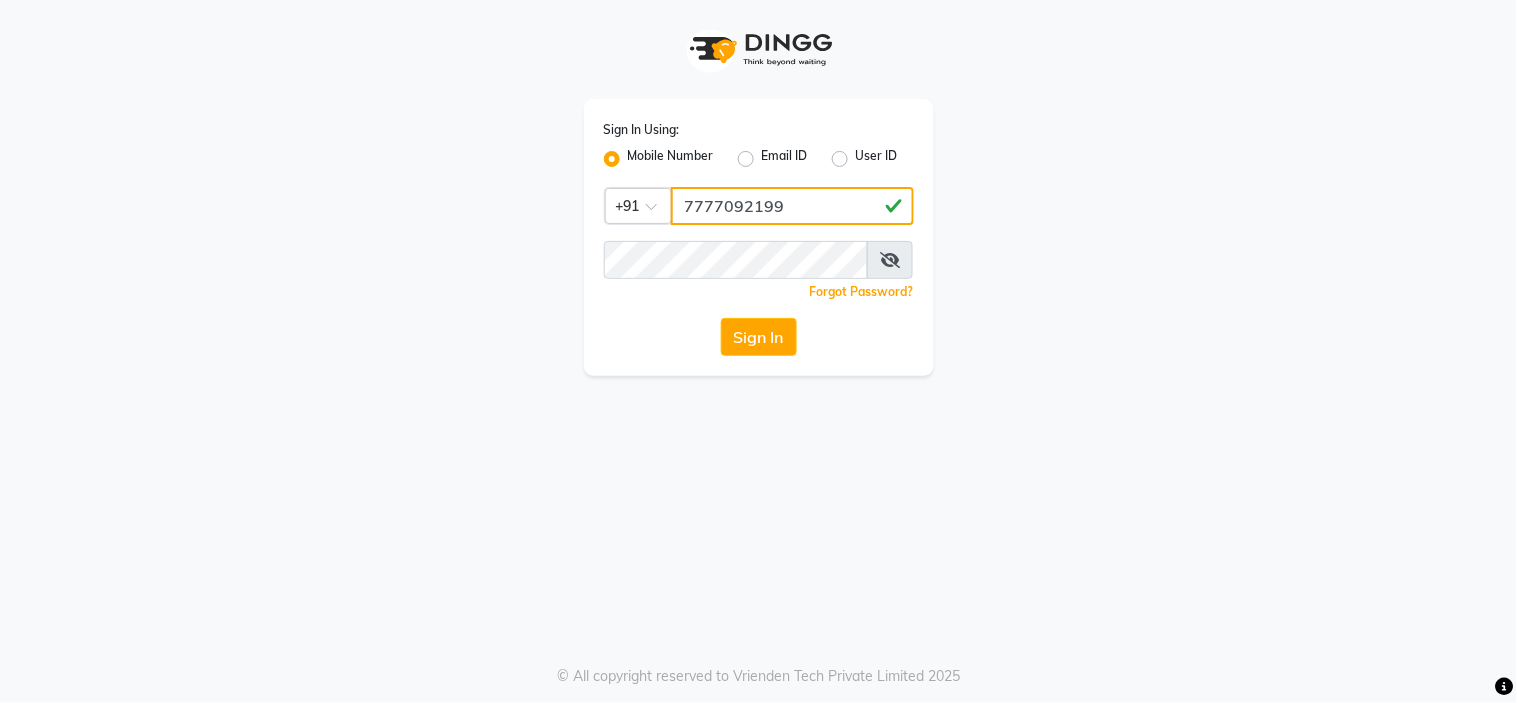 type on "7777092199" 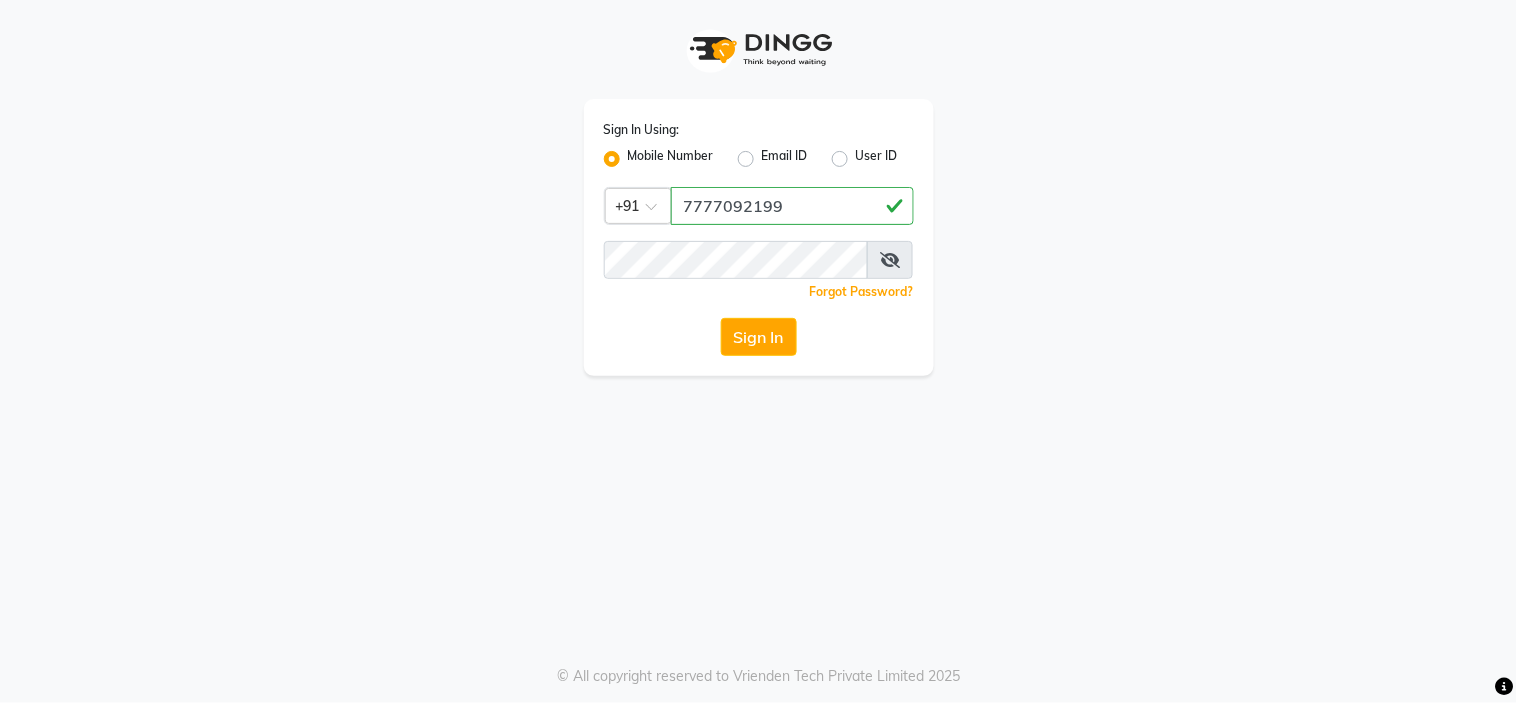 click at bounding box center [890, 260] 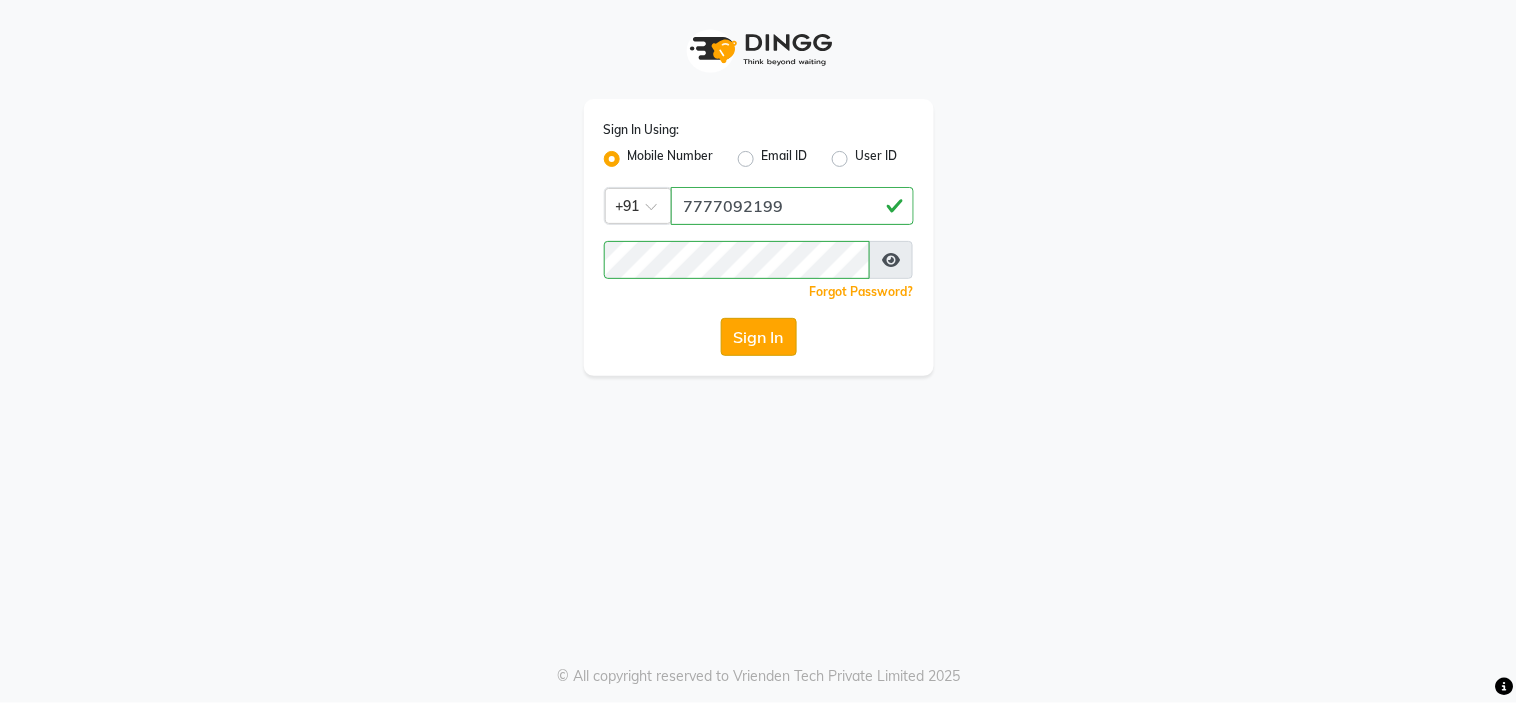 click on "Sign In" 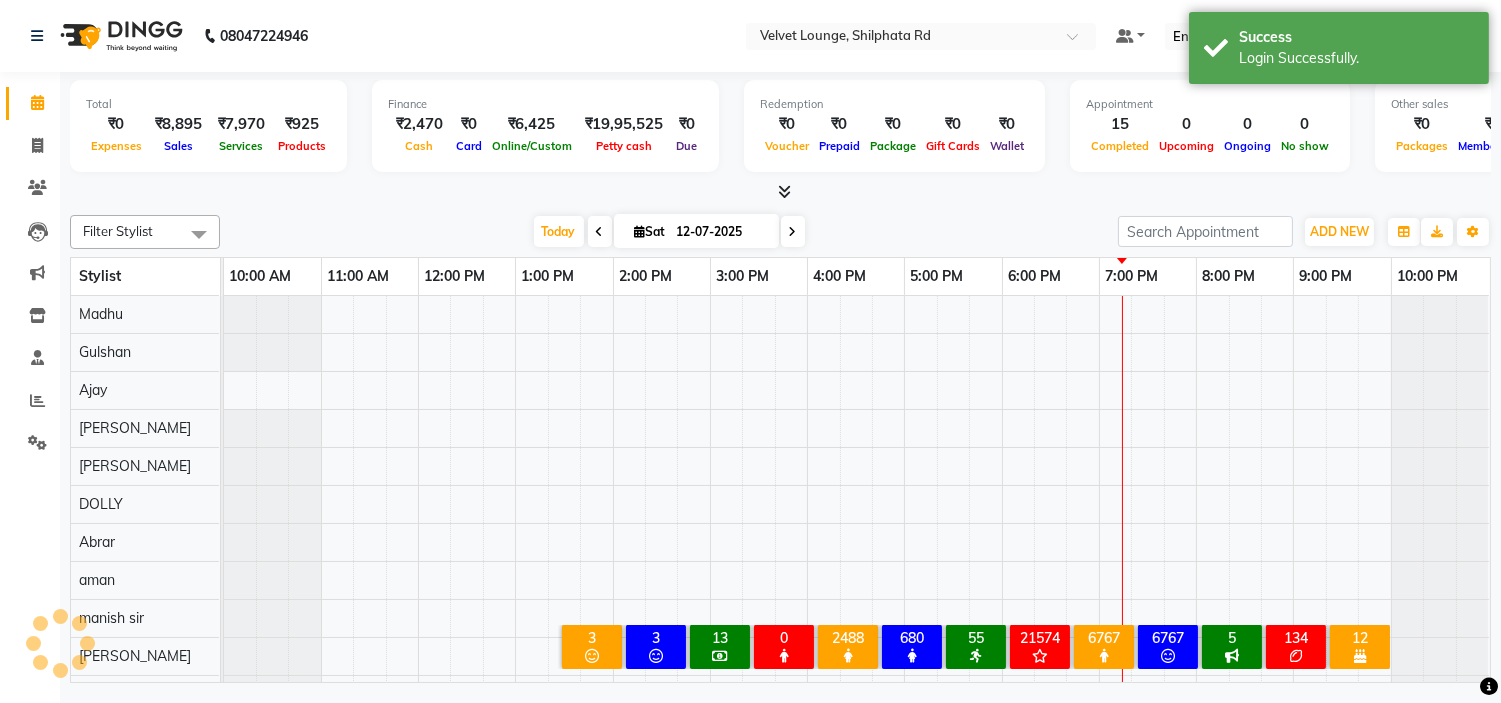 click at bounding box center [780, 192] 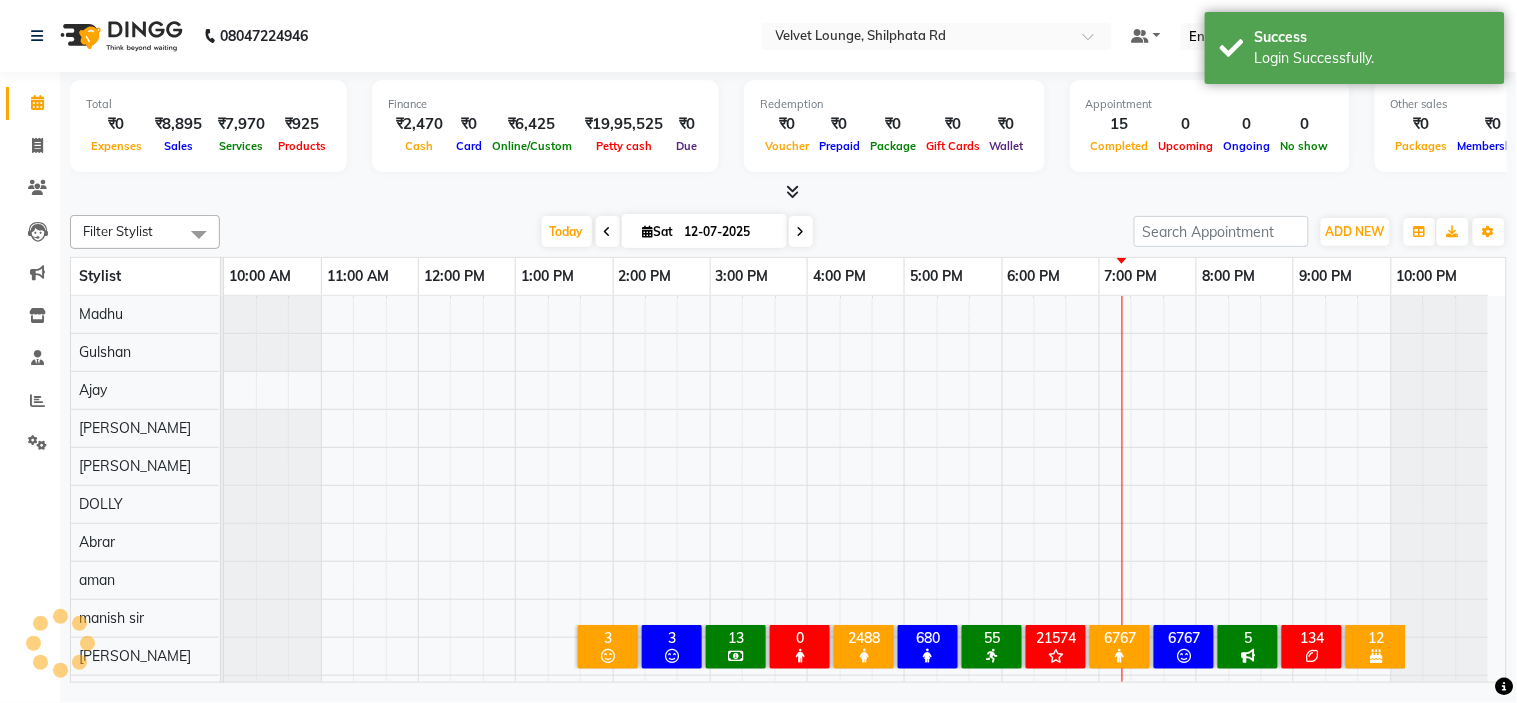 scroll, scrollTop: 26, scrollLeft: 0, axis: vertical 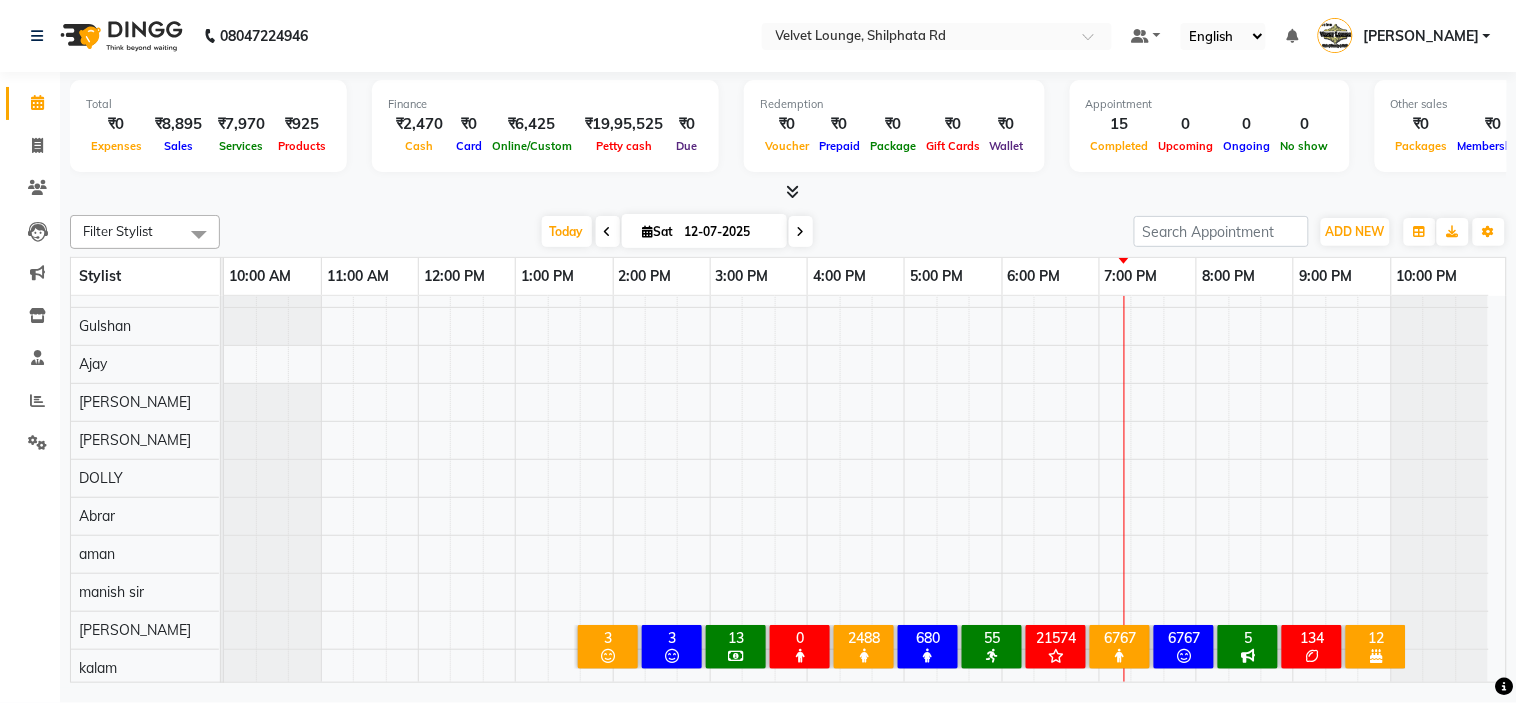 click on "Filter Stylist Select All  [PERSON_NAME] [PERSON_NAME] [PERSON_NAME]  [PERSON_NAME] [PERSON_NAME] [PERSON_NAME] [PERSON_NAME] [PERSON_NAME] [PERSON_NAME]  [PERSON_NAME] [PERSON_NAME] ashwini palem  [PERSON_NAME] [PERSON_NAME]  [PERSON_NAME] [PERSON_NAME] Gulshan [PERSON_NAME] [PERSON_NAME] kalam [PERSON_NAME] [PERSON_NAME] sir miraj [PERSON_NAME] [PERSON_NAME] neha tamatta [PERSON_NAME] [PERSON_NAME] [PERSON_NAME] [PERSON_NAME] [PERSON_NAME] [PERSON_NAME] [PERSON_NAME] [PERSON_NAME] [PERSON_NAME]  [PERSON_NAME] [PERSON_NAME] [PERSON_NAME]  [PERSON_NAME] [PERSON_NAME] [PERSON_NAME] [PERSON_NAME] [PERSON_NAME]  [PERSON_NAME] [PERSON_NAME] gurbani [PERSON_NAME] [DATE]  [DATE] Toggle Dropdown Add Appointment Add Invoice Add Expense Add Attendance Add Client Toggle Dropdown Add Appointment Add Invoice Add Expense Add Attendance Add Client ADD NEW Toggle Dropdown Add Appointment Add Invoice Add Expense Add Attendance Add Client Filter Stylist Select All  Mohmad [PERSON_NAME] [PERSON_NAME]  [PERSON_NAME] [PERSON_NAME] [PERSON_NAME] [PERSON_NAME] [PERSON_NAME] [PERSON_NAME]  [PERSON_NAME] 75%" 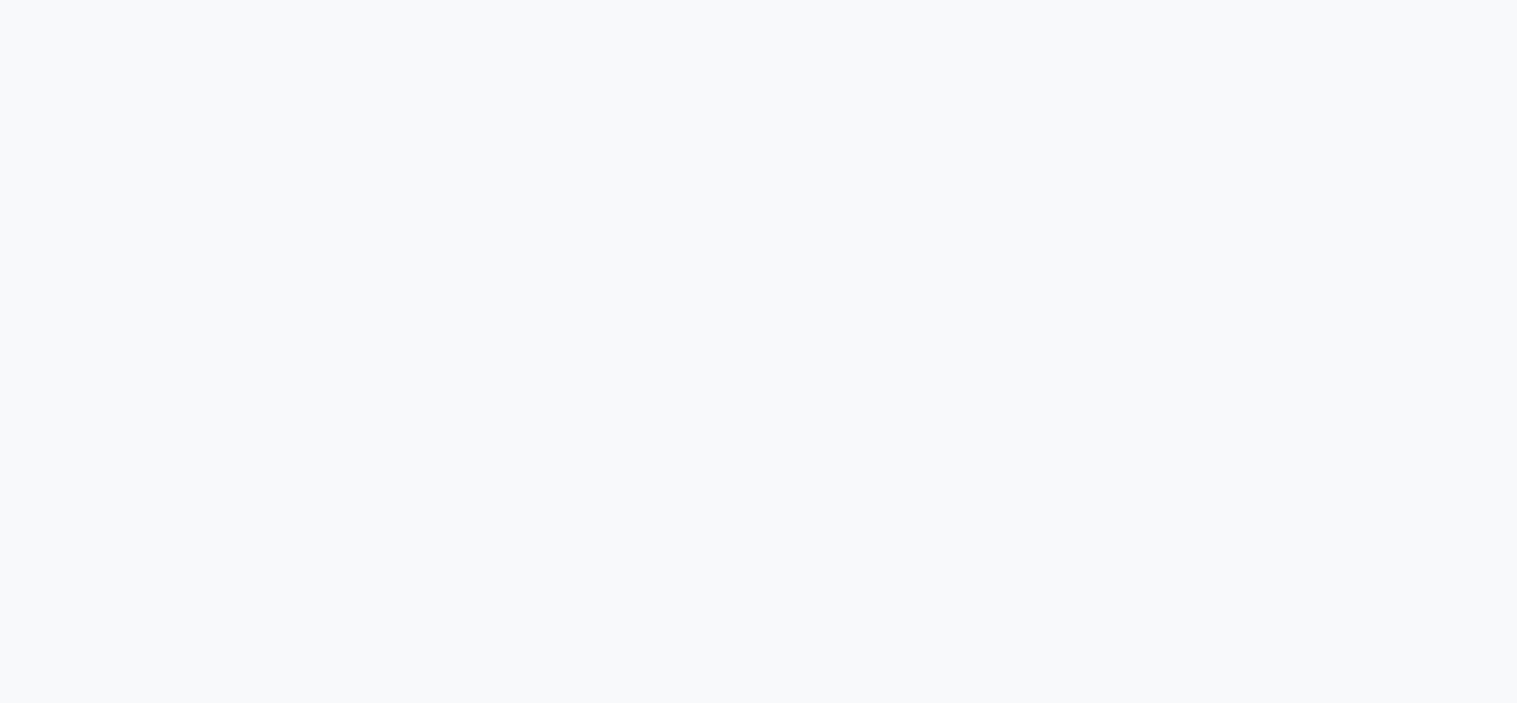scroll, scrollTop: 0, scrollLeft: 0, axis: both 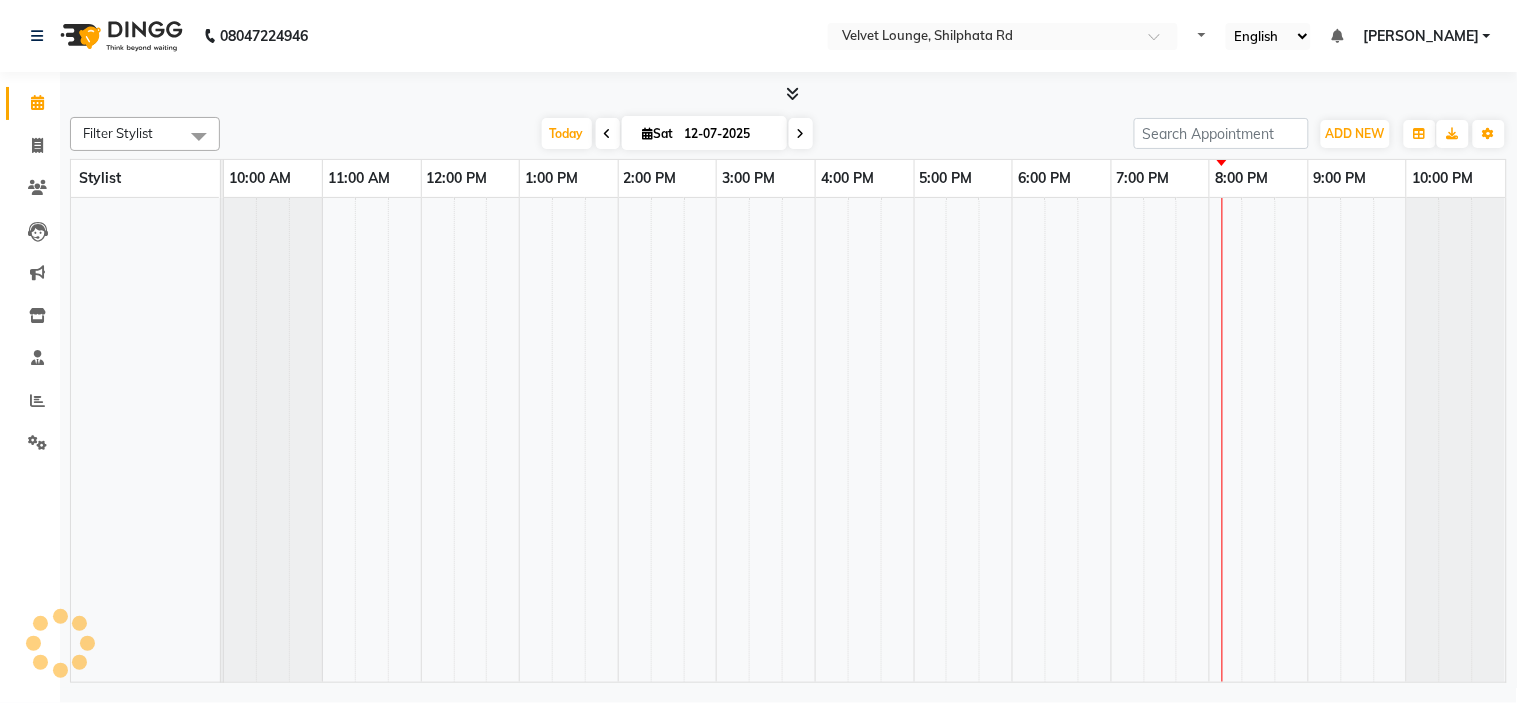 select on "en" 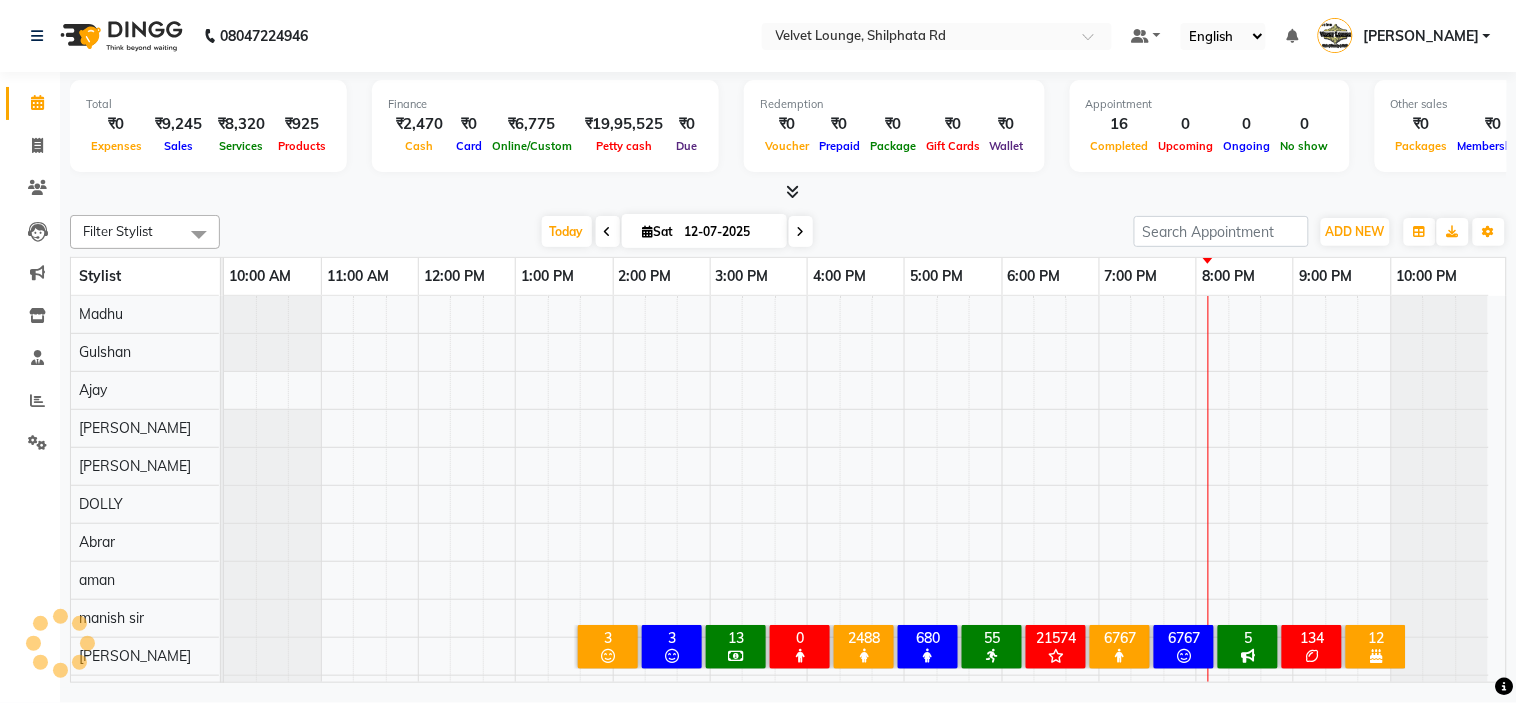 scroll, scrollTop: 26, scrollLeft: 0, axis: vertical 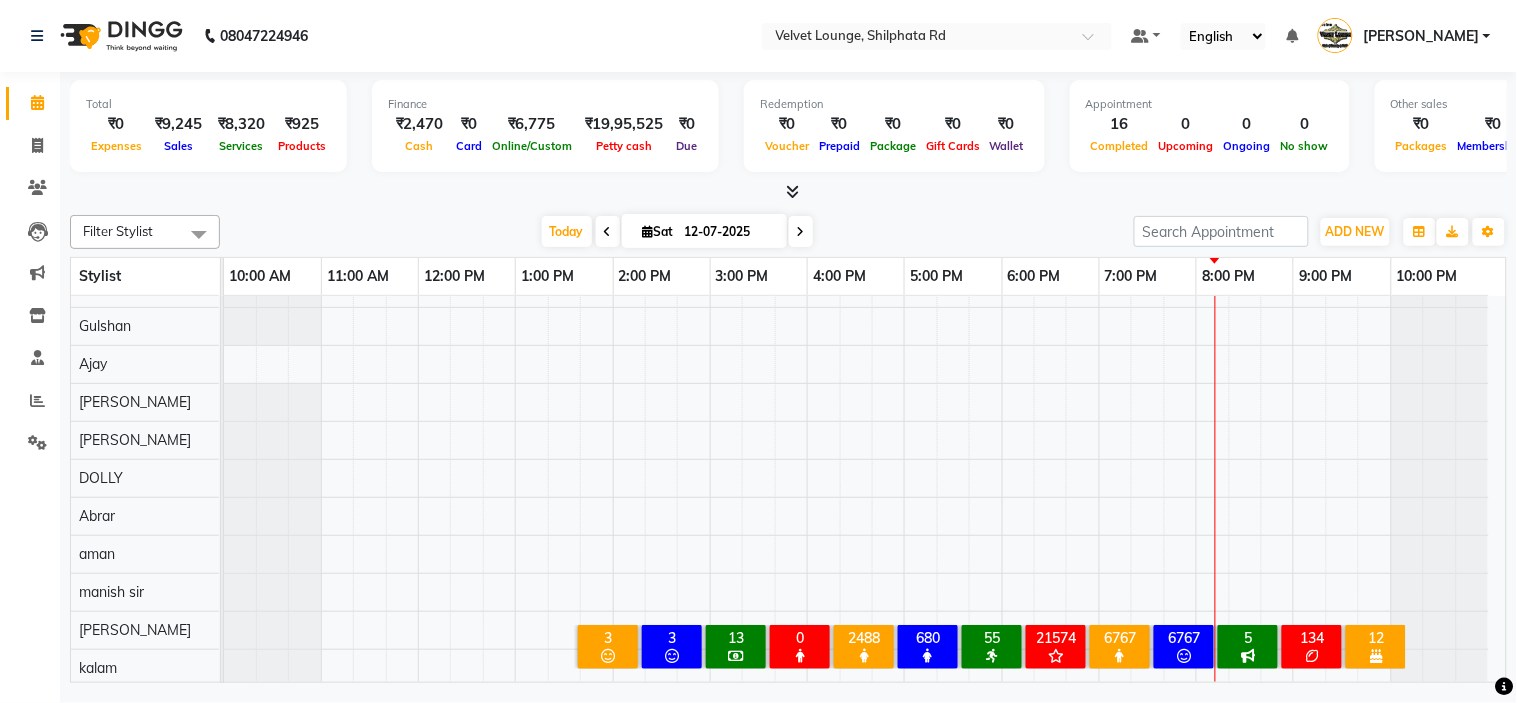 click at bounding box center (788, 192) 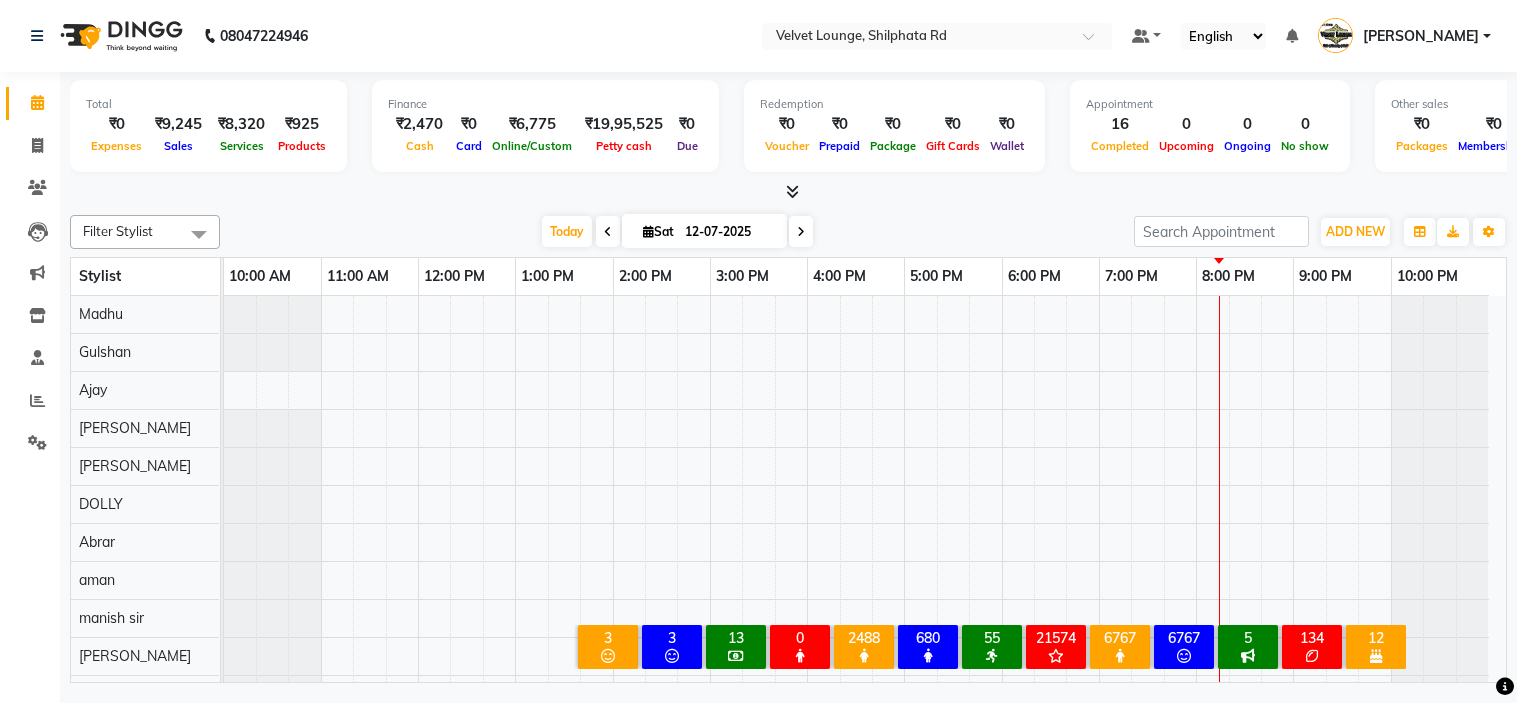 scroll, scrollTop: 0, scrollLeft: 0, axis: both 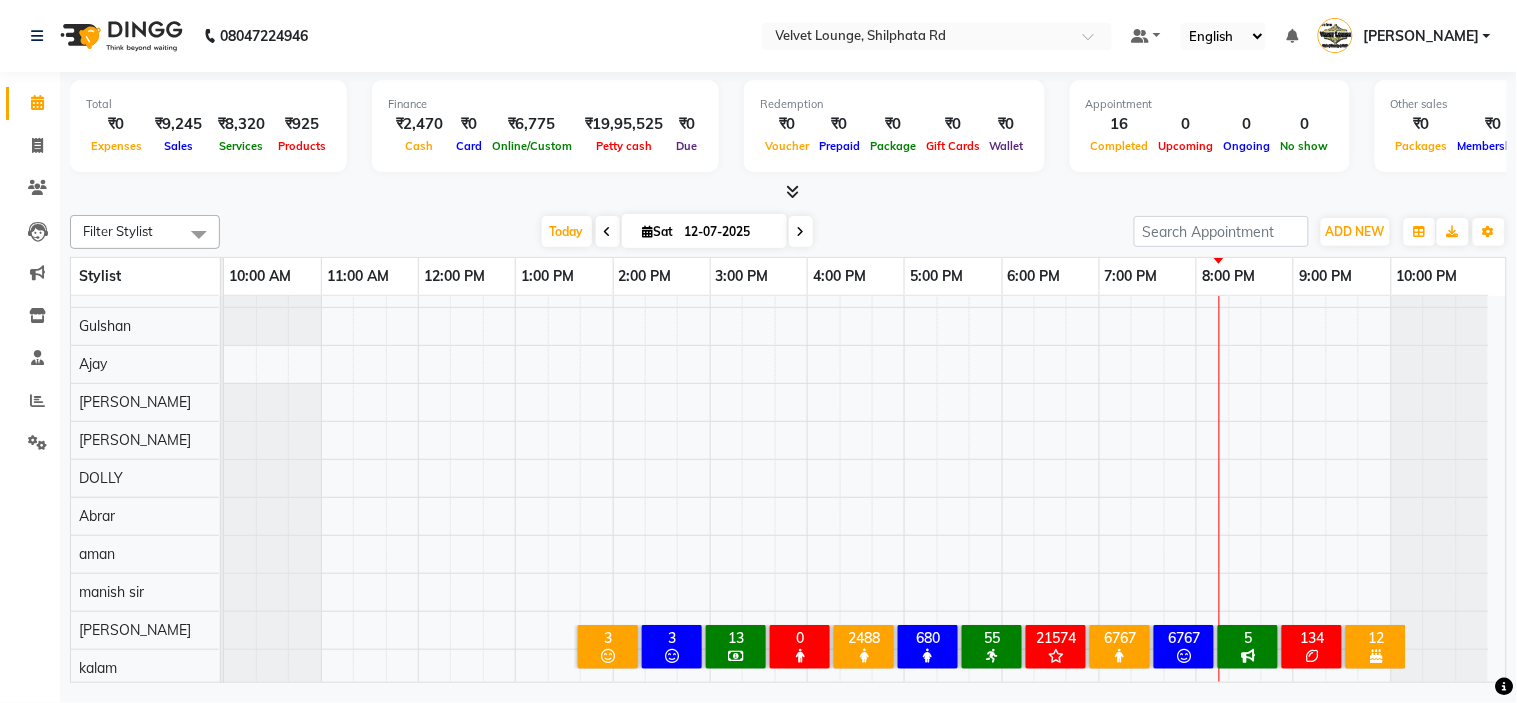 click on "Filter Stylist Select All  Mohmad Adnan Ansari aadil mohaMAD  aarif khan Abrar Ajay ajay jaishwal alam khan aman amit kumar  ANJALI SINGH Ashish singh ashwini palem  chandradeep DOLLY faizan siddique  fardeen shaikh Garima singh Gulshan jaya jyoti deepak chandaliya kalam karan  Madhu manish sir miraj khan mustakin neeta kumbhar neha tamatta pradnya rahul thakur RAZAK SALIM SAIKH rohit Rutuja SAHEER sahil khan SALMA SHAIKH salman mahomad imran  SAMEER KHAN sana santosh jaiswal saqib sayali shaddma  ansari shalu mehra shekhar bansode SHIVADURGA GANTAM shubham pal  shweta pandey varshita gurbani vishal shinde Today  Sat 12-07-2025 Toggle Dropdown Add Appointment Add Invoice Add Expense Add Attendance Add Client Toggle Dropdown Add Appointment Add Invoice Add Expense Add Attendance Add Client ADD NEW Toggle Dropdown Add Appointment Add Invoice Add Expense Add Attendance Add Client Filter Stylist Select All  Mohmad Adnan Ansari aadil mohaMAD  aarif khan Abrar Ajay ajay jaishwal alam khan aman amit kumar  DOLLY 75%" 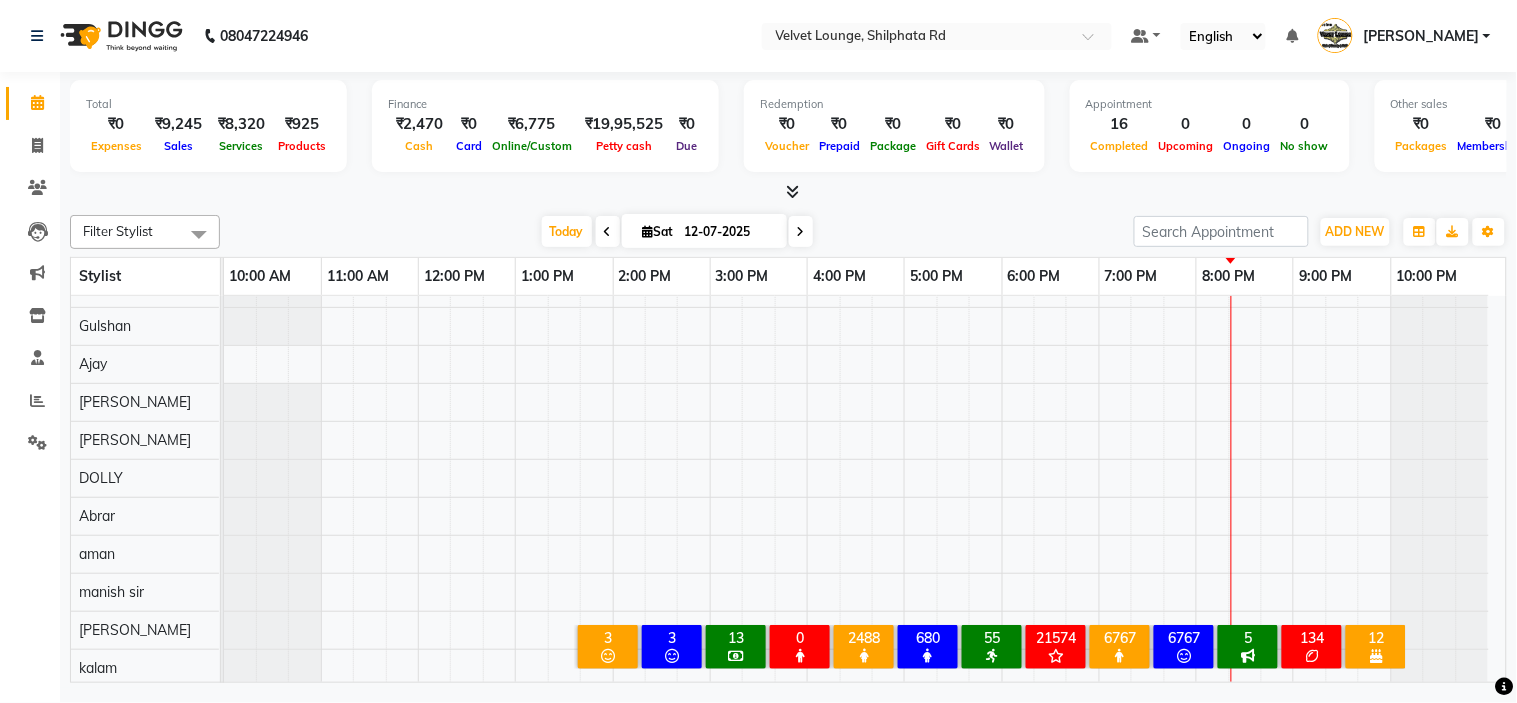 click on "Filter Stylist Select All  Mohmad Adnan Ansari aadil mohaMAD  aarif khan Abrar Ajay ajay jaishwal alam khan aman amit kumar  ANJALI SINGH Ashish singh ashwini palem  chandradeep DOLLY faizan siddique  fardeen shaikh Garima singh Gulshan jaya jyoti deepak chandaliya kalam karan  Madhu manish sir miraj khan mustakin neeta kumbhar neha tamatta pradnya rahul thakur RAZAK SALIM SAIKH rohit Rutuja SAHEER sahil khan SALMA SHAIKH salman mahomad imran  SAMEER KHAN sana santosh jaiswal saqib sayali shaddma  ansari shalu mehra shekhar bansode SHIVADURGA GANTAM shubham pal  shweta pandey varshita gurbani vishal shinde Today  Sat 12-07-2025 Toggle Dropdown Add Appointment Add Invoice Add Expense Add Attendance Add Client Toggle Dropdown Add Appointment Add Invoice Add Expense Add Attendance Add Client ADD NEW Toggle Dropdown Add Appointment Add Invoice Add Expense Add Attendance Add Client Filter Stylist Select All  Mohmad Adnan Ansari aadil mohaMAD  aarif khan Abrar Ajay ajay jaishwal alam khan aman amit kumar  DOLLY 75%" 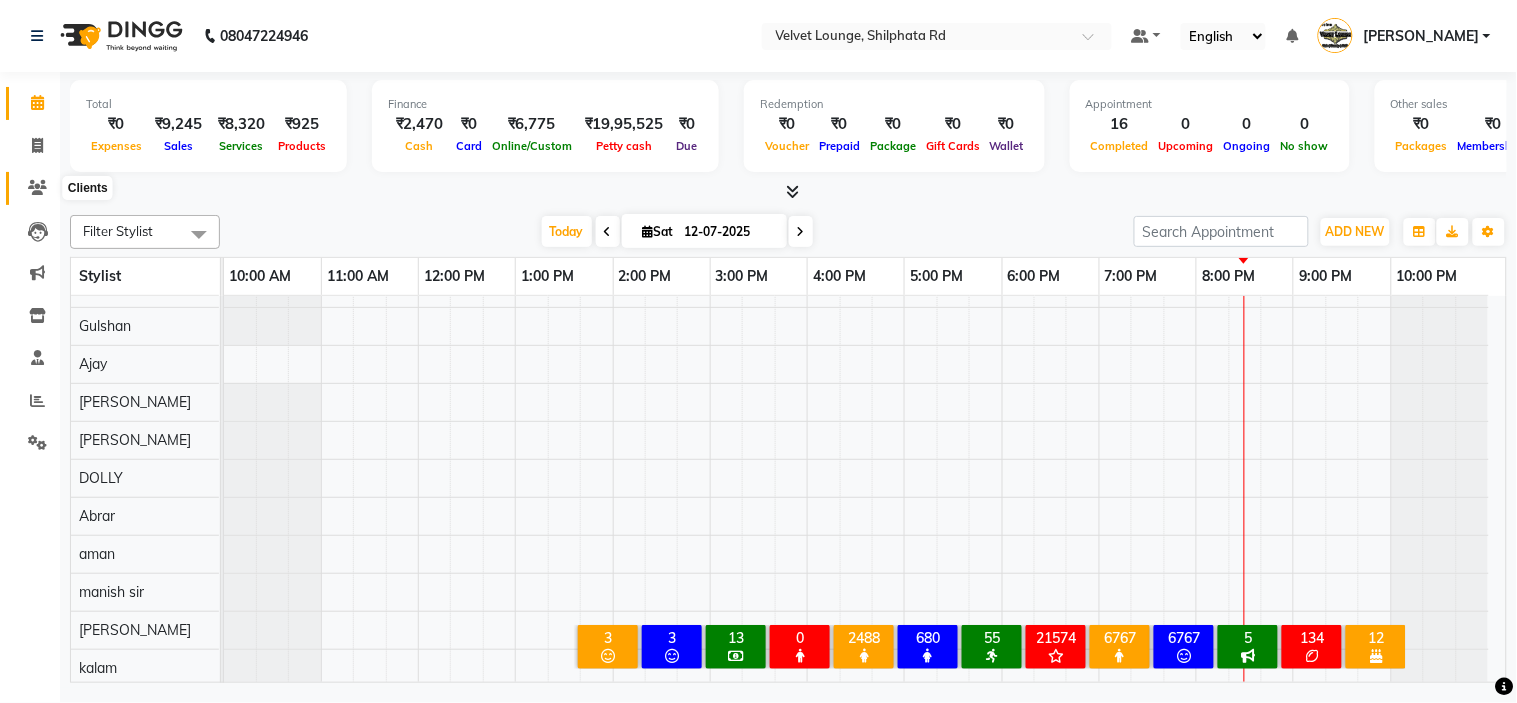 click 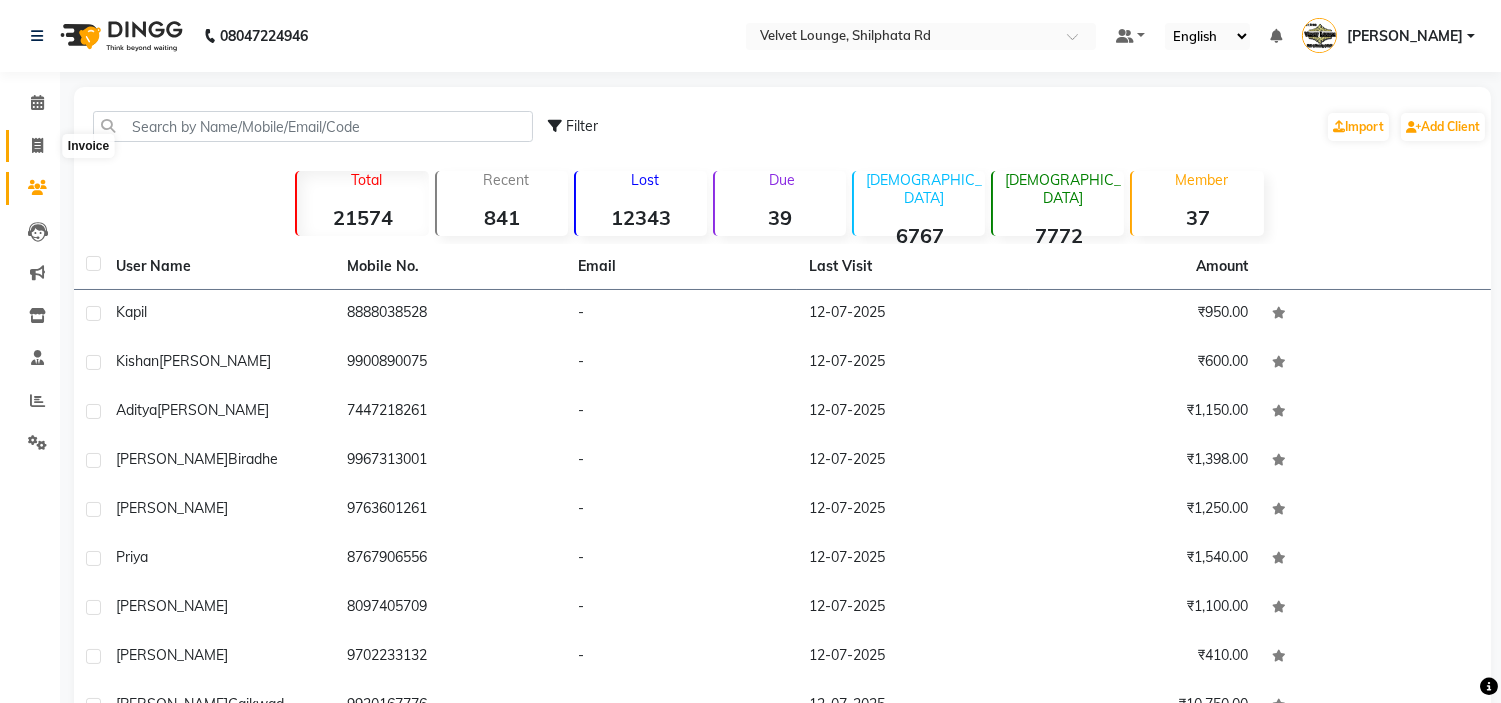 click 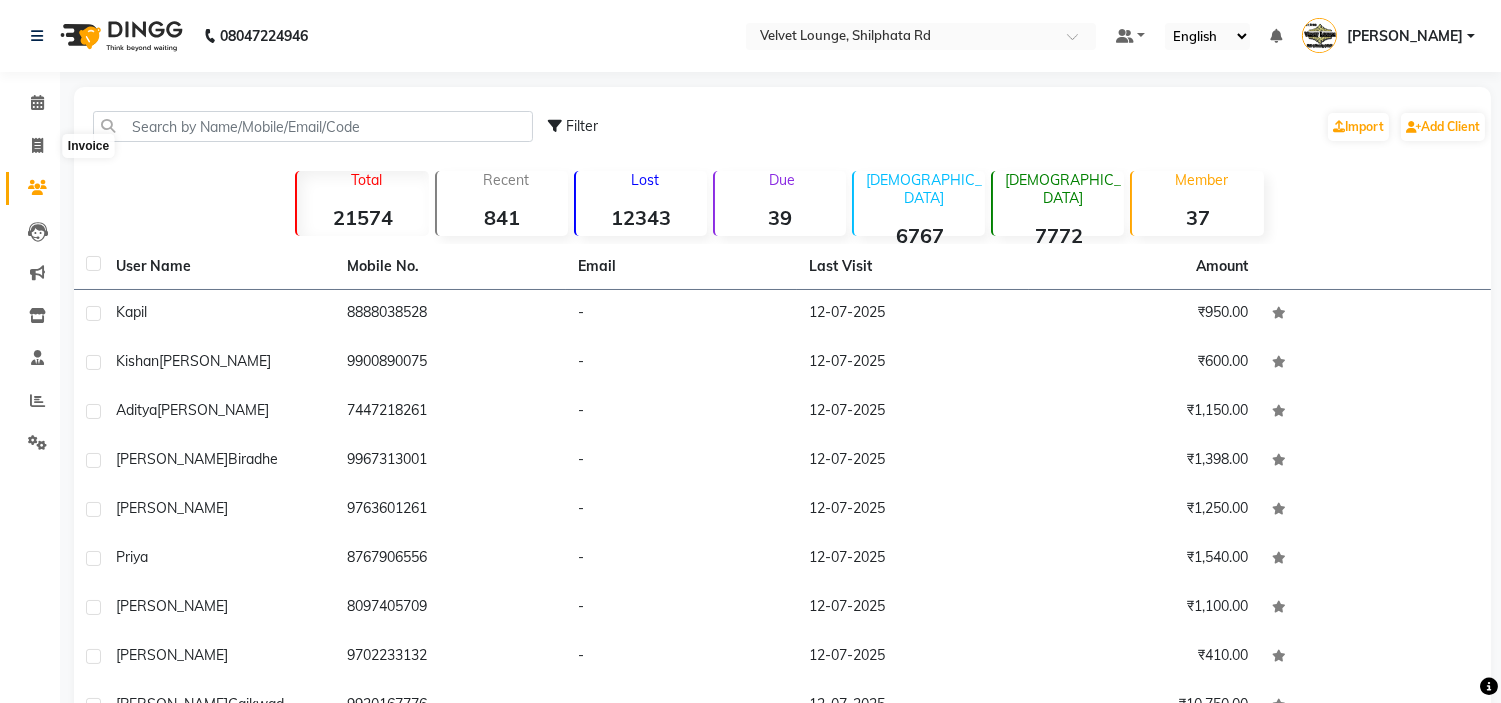 select on "122" 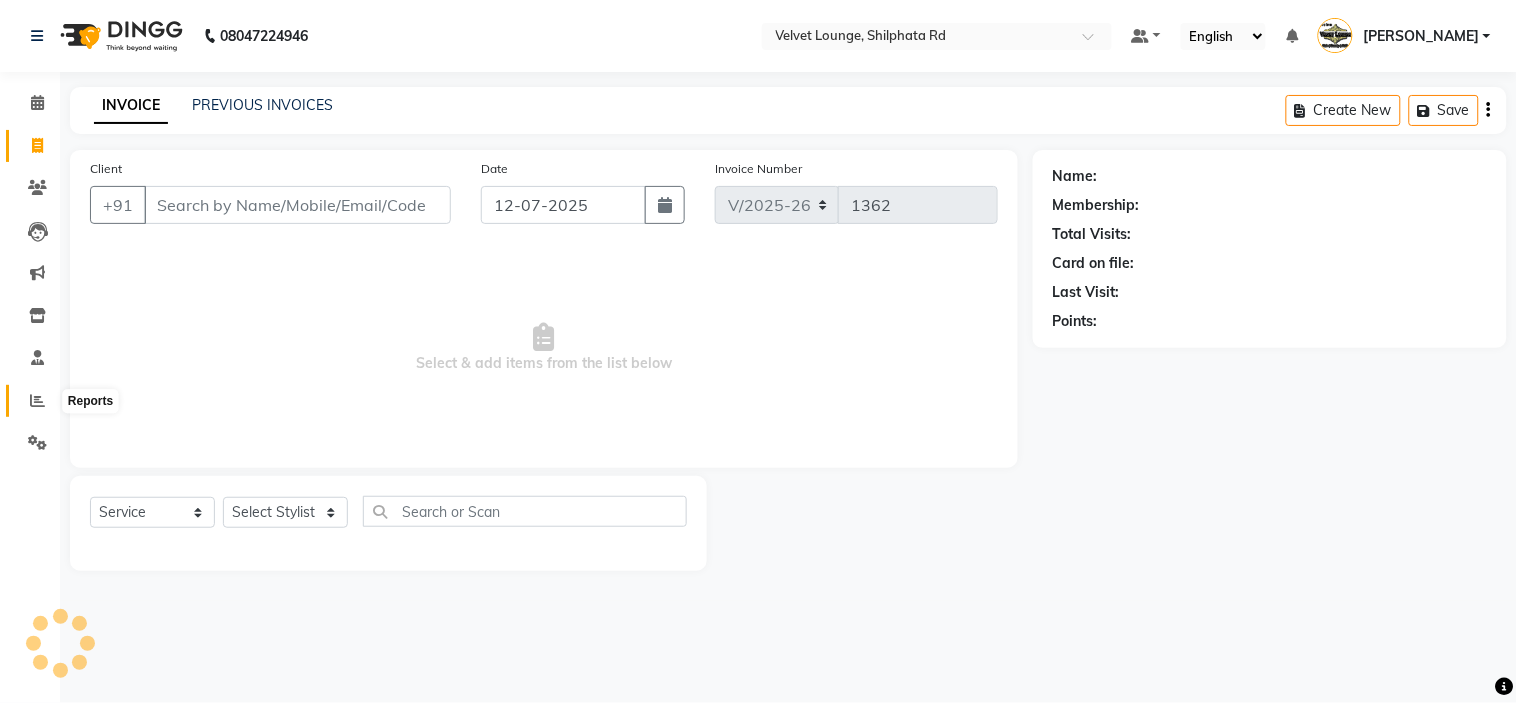 click 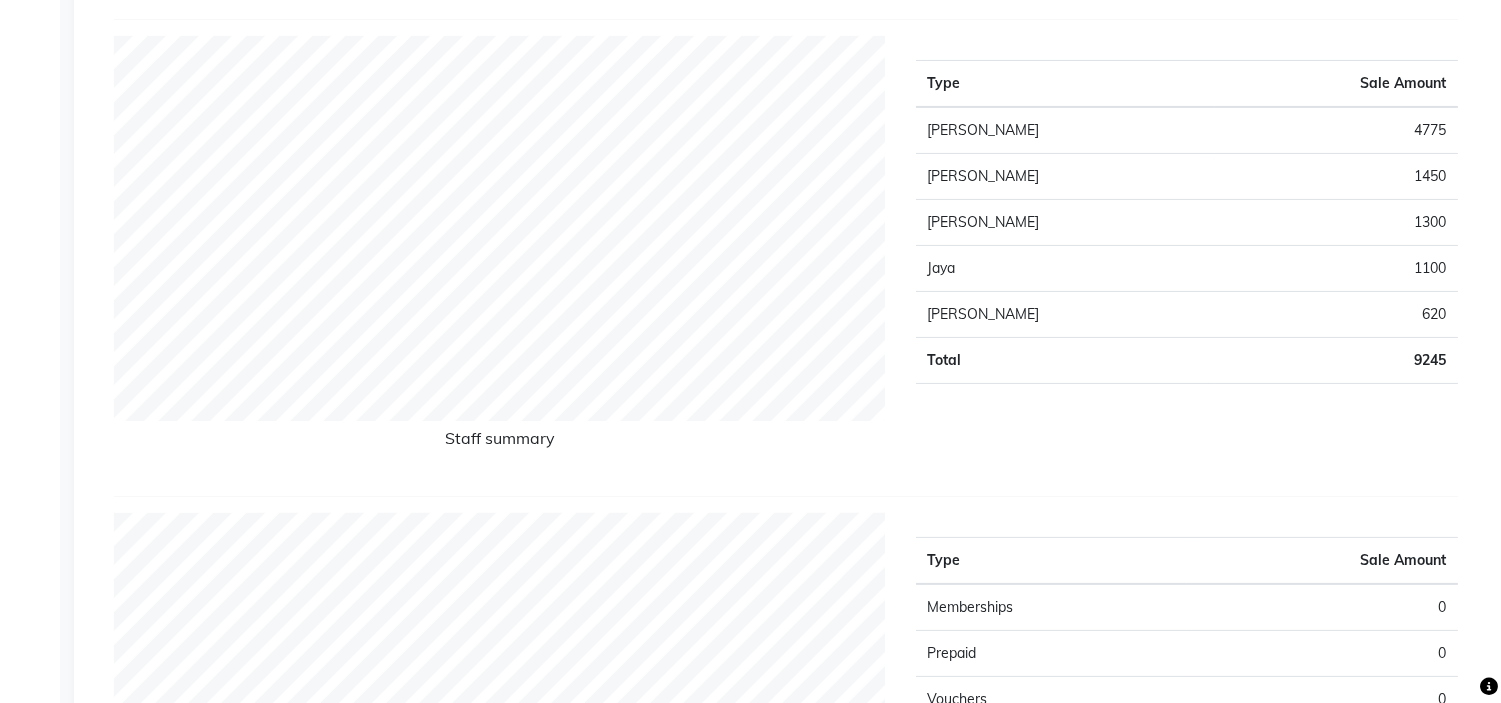 scroll, scrollTop: 784, scrollLeft: 0, axis: vertical 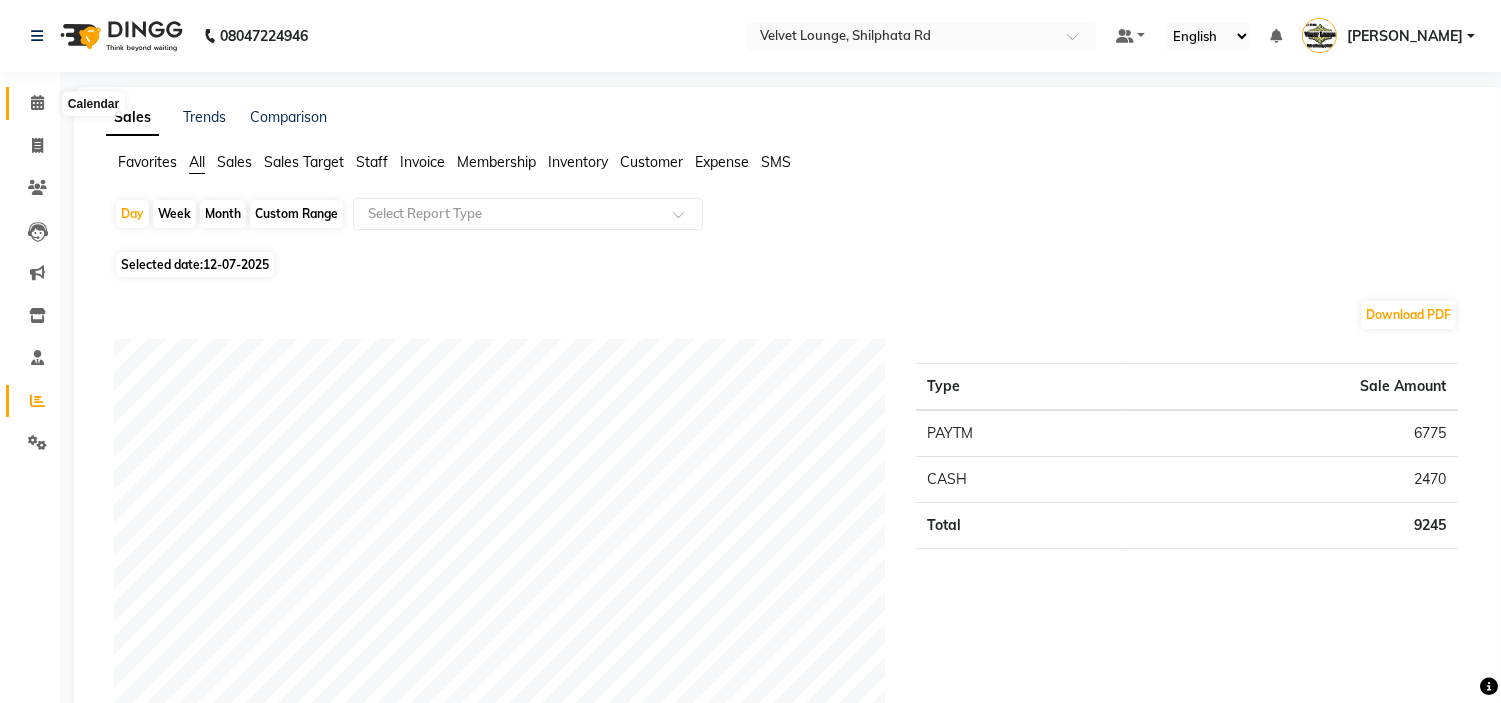 click 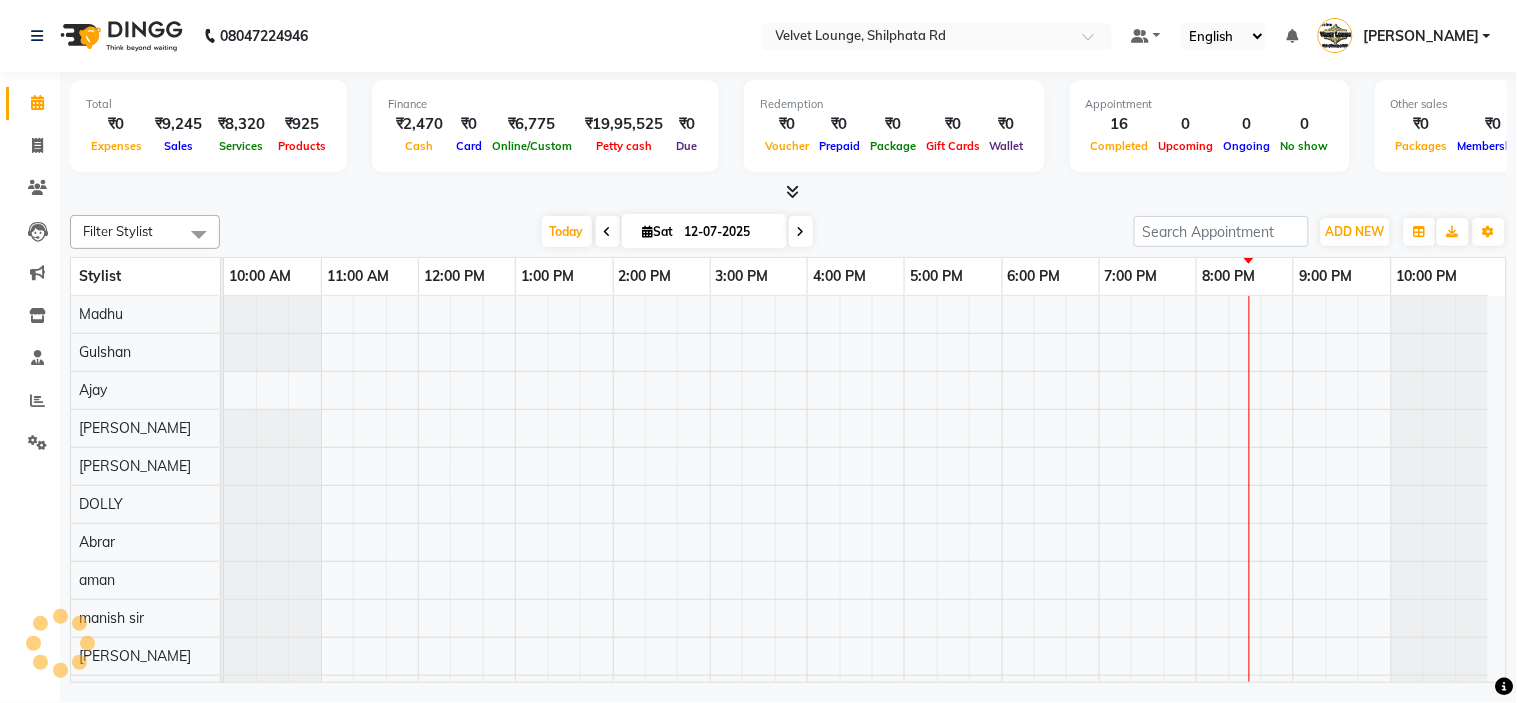 scroll, scrollTop: 26, scrollLeft: 0, axis: vertical 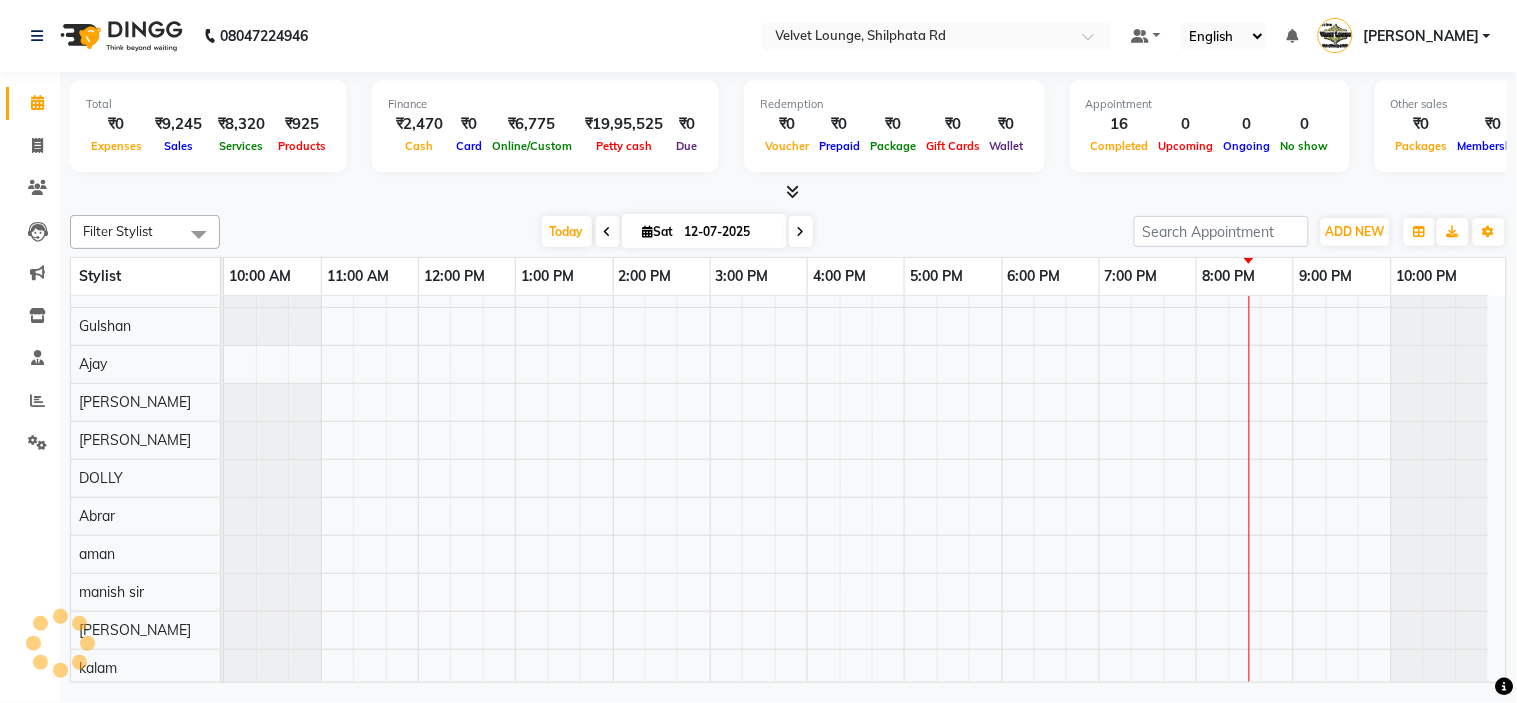 click on "Filter Stylist Select All  Mohmad Adnan Ansari aadil mohaMAD  aarif khan Abrar Ajay ajay jaishwal alam khan aman amit kumar  ANJALI SINGH Ashish singh ashwini palem  chandradeep DOLLY faizan siddique  fardeen shaikh Garima singh Gulshan jaya jyoti deepak chandaliya kalam karan  Madhu manish sir miraj khan mustakin neeta kumbhar neha tamatta pradnya rahul thakur RAZAK SALIM SAIKH rohit Rutuja SAHEER sahil khan SALMA SHAIKH salman mahomad imran  SAMEER KHAN sana santosh jaiswal saqib sayali shaddma  ansari shalu mehra shekhar bansode SHIVADURGA GANTAM shubham pal  shweta pandey varshita gurbani vishal shinde Today  Sat 12-07-2025 Toggle Dropdown Add Appointment Add Invoice Add Expense Add Attendance Add Client Toggle Dropdown Add Appointment Add Invoice Add Expense Add Attendance Add Client ADD NEW Toggle Dropdown Add Appointment Add Invoice Add Expense Add Attendance Add Client Filter Stylist Select All  Mohmad Adnan Ansari aadil mohaMAD  aarif khan Abrar Ajay ajay jaishwal alam khan aman amit kumar  DOLLY 75%" 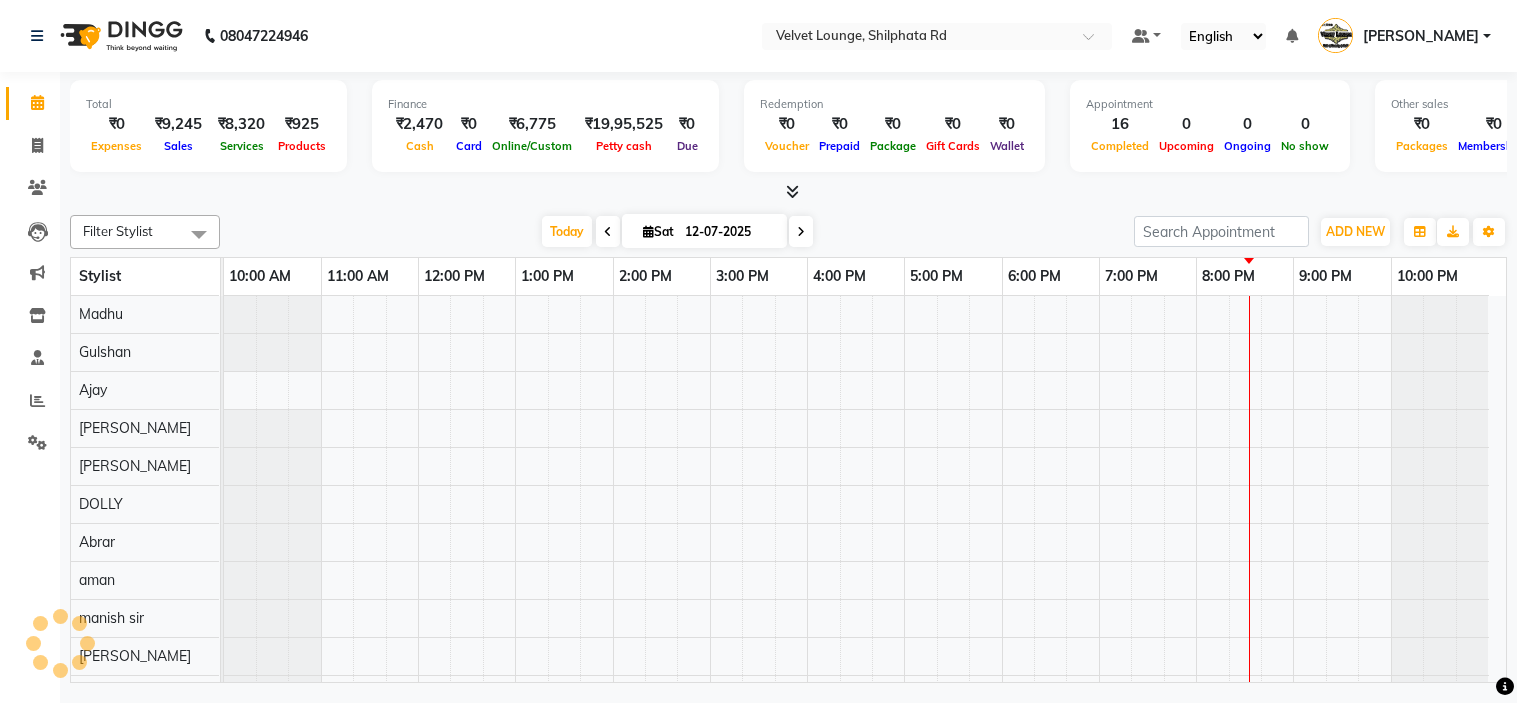 scroll, scrollTop: 0, scrollLeft: 0, axis: both 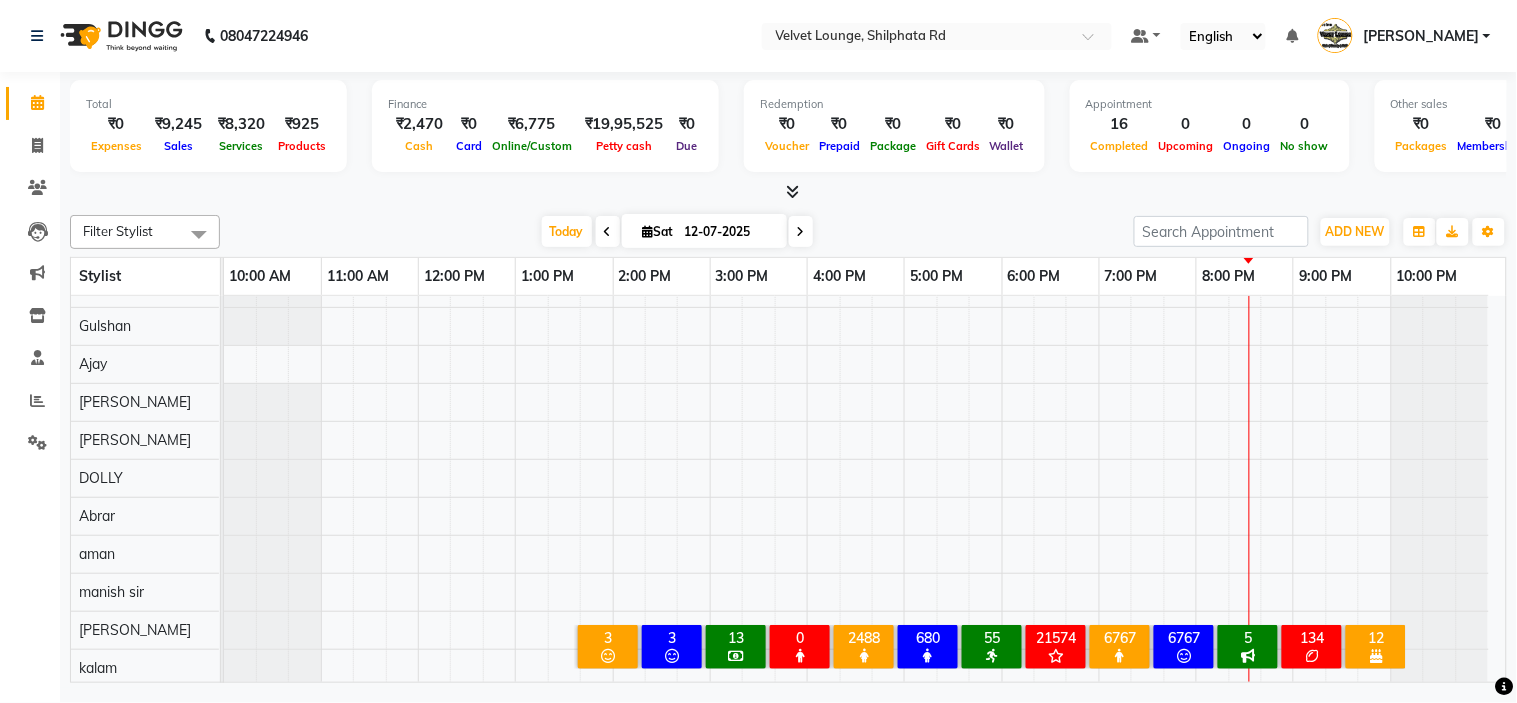 click on "Today  Sat 12-07-2025" at bounding box center [677, 232] 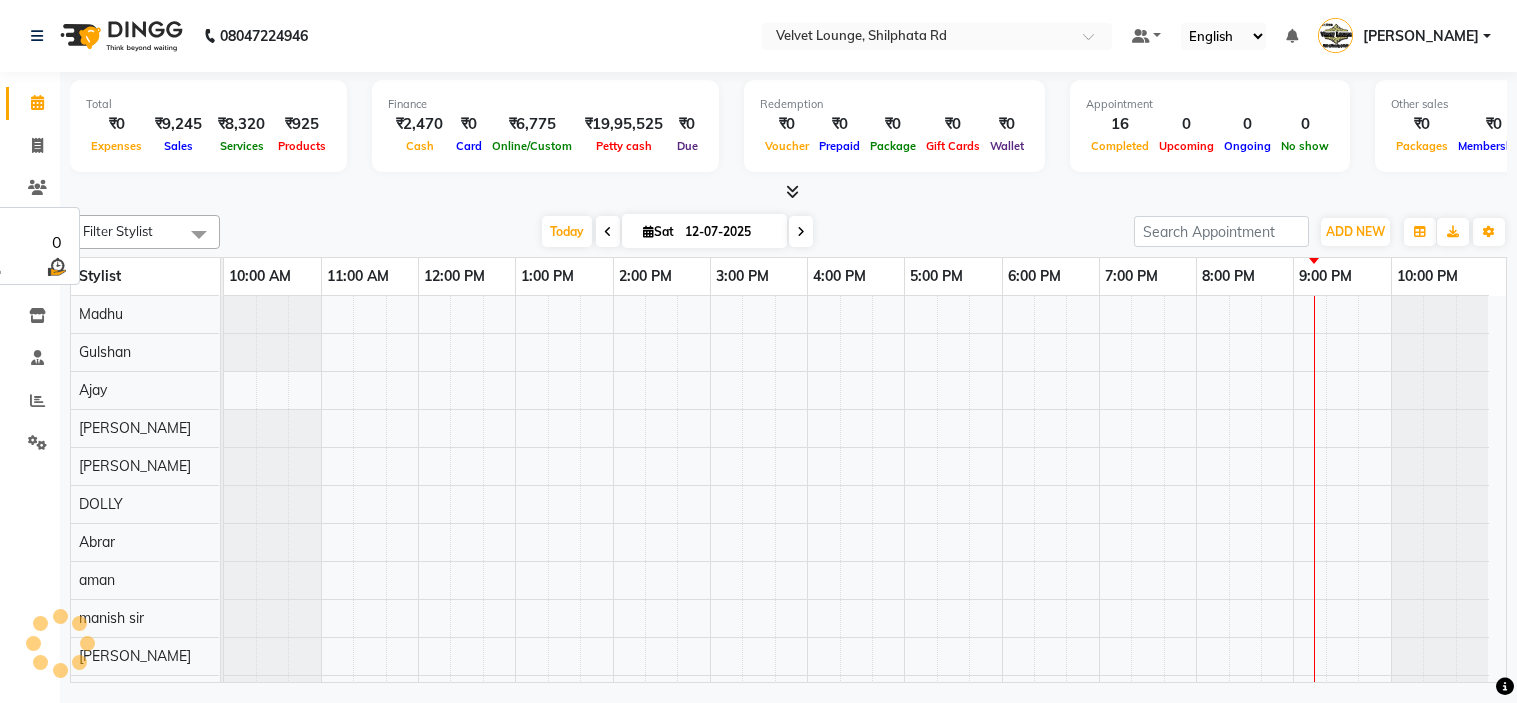 scroll, scrollTop: 0, scrollLeft: 0, axis: both 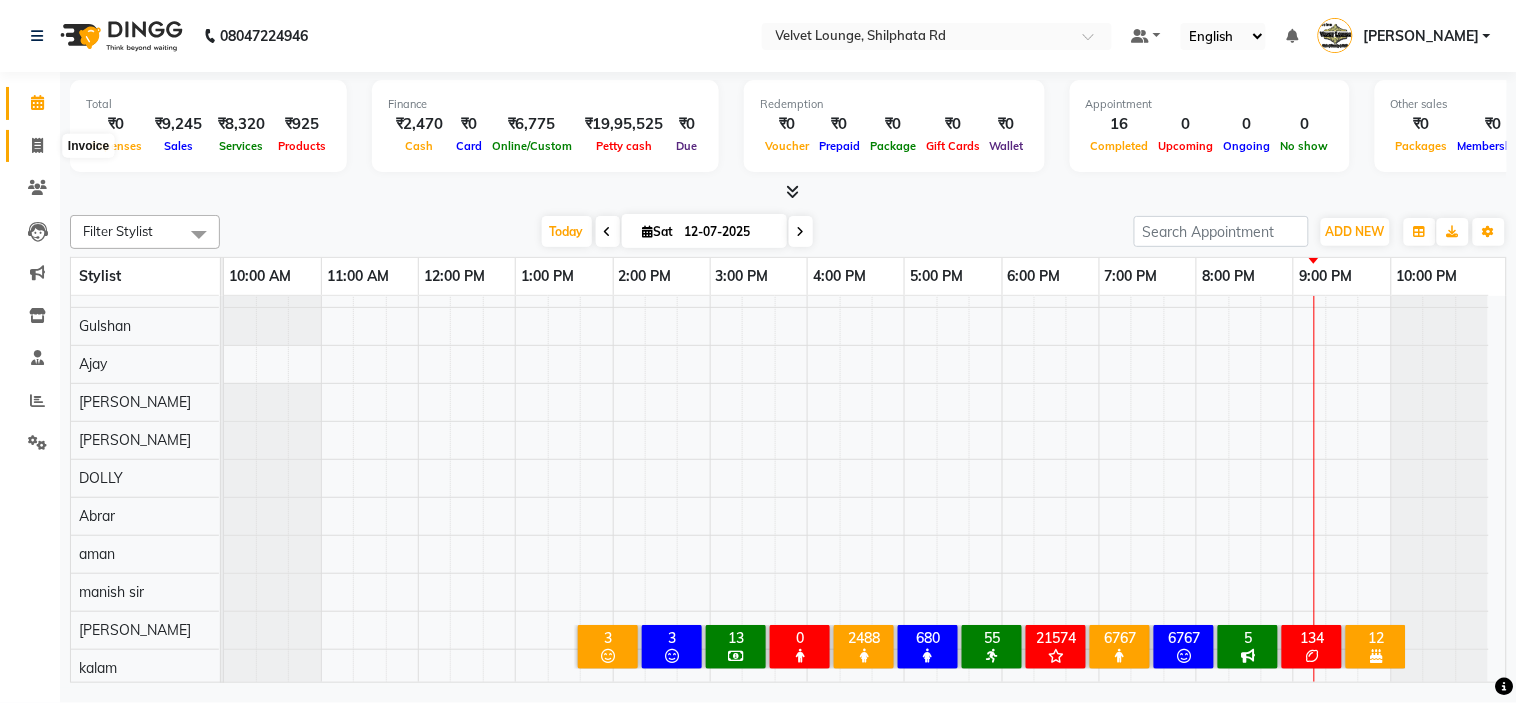 click 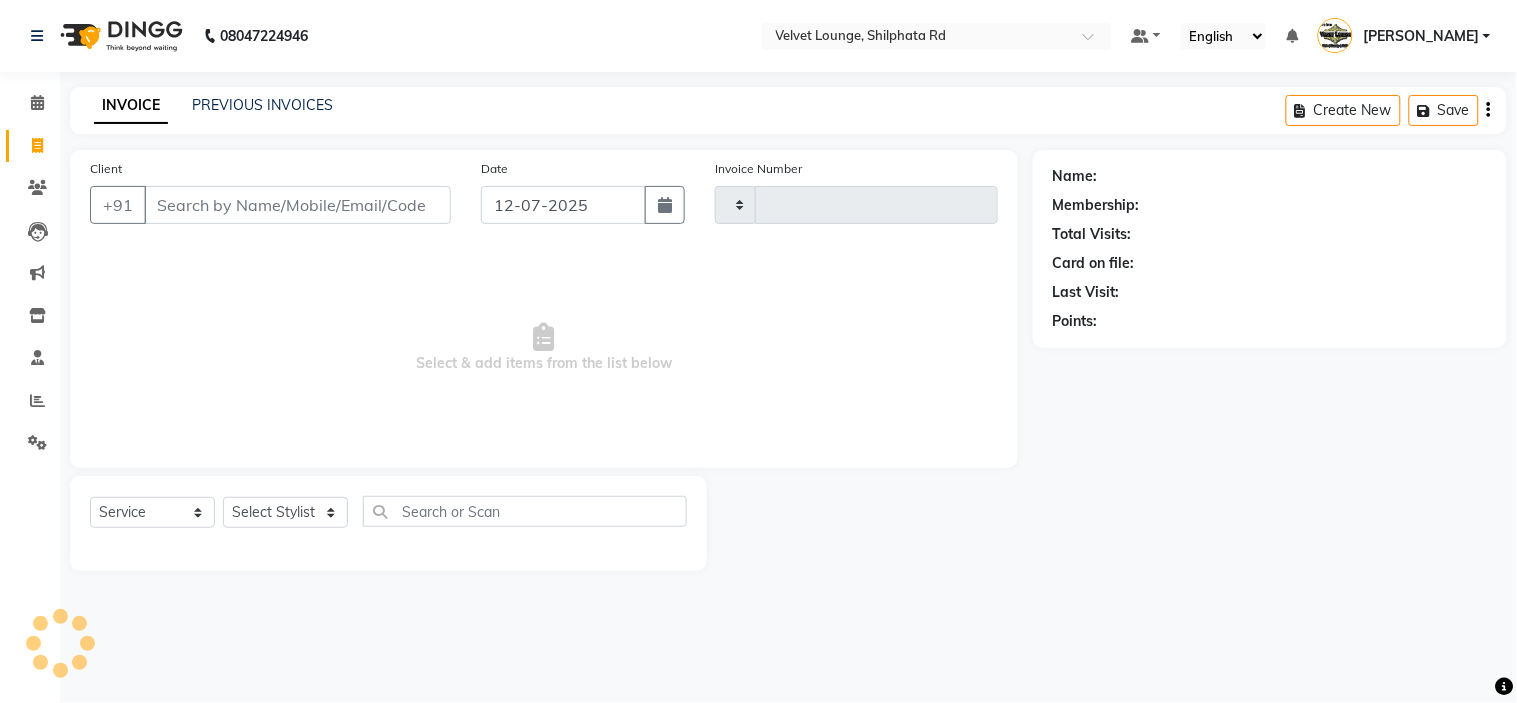 type on "1362" 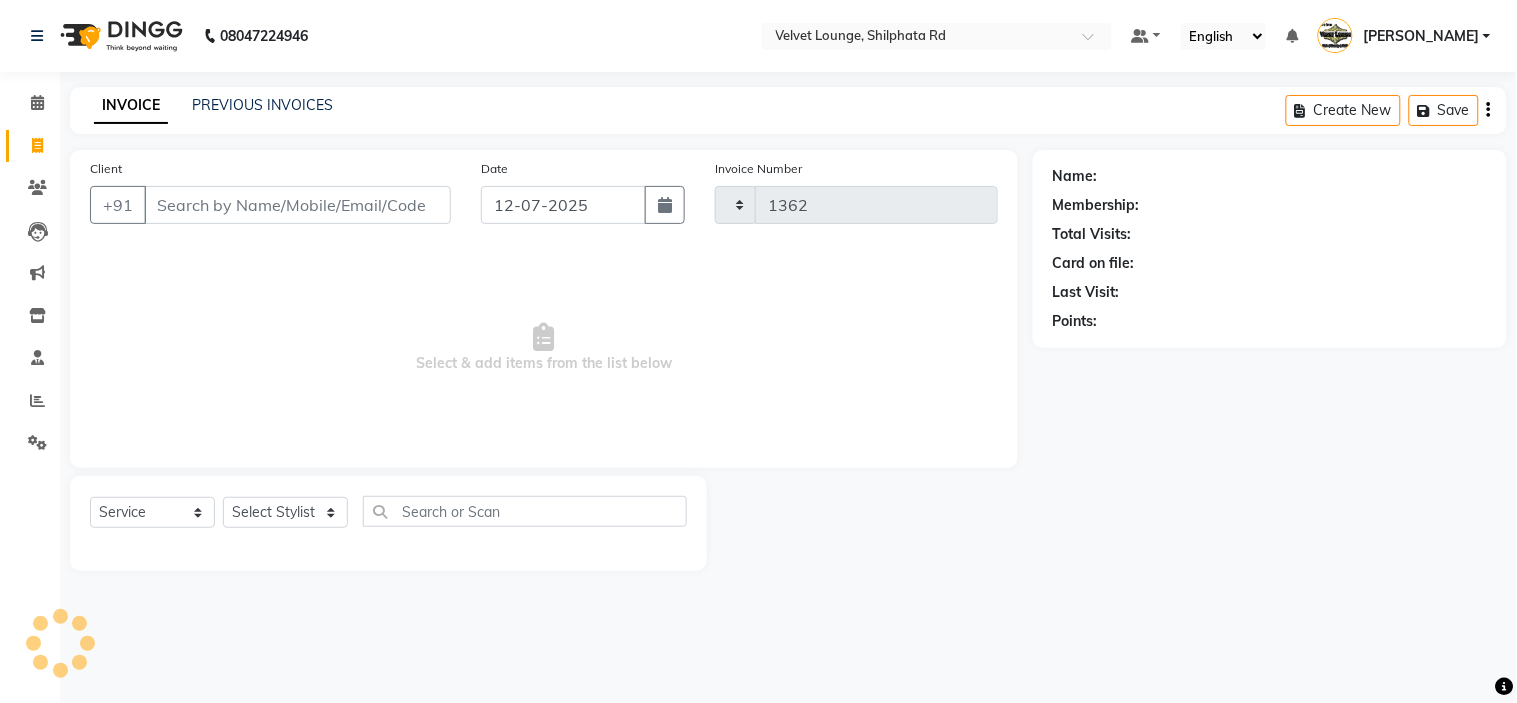 select on "122" 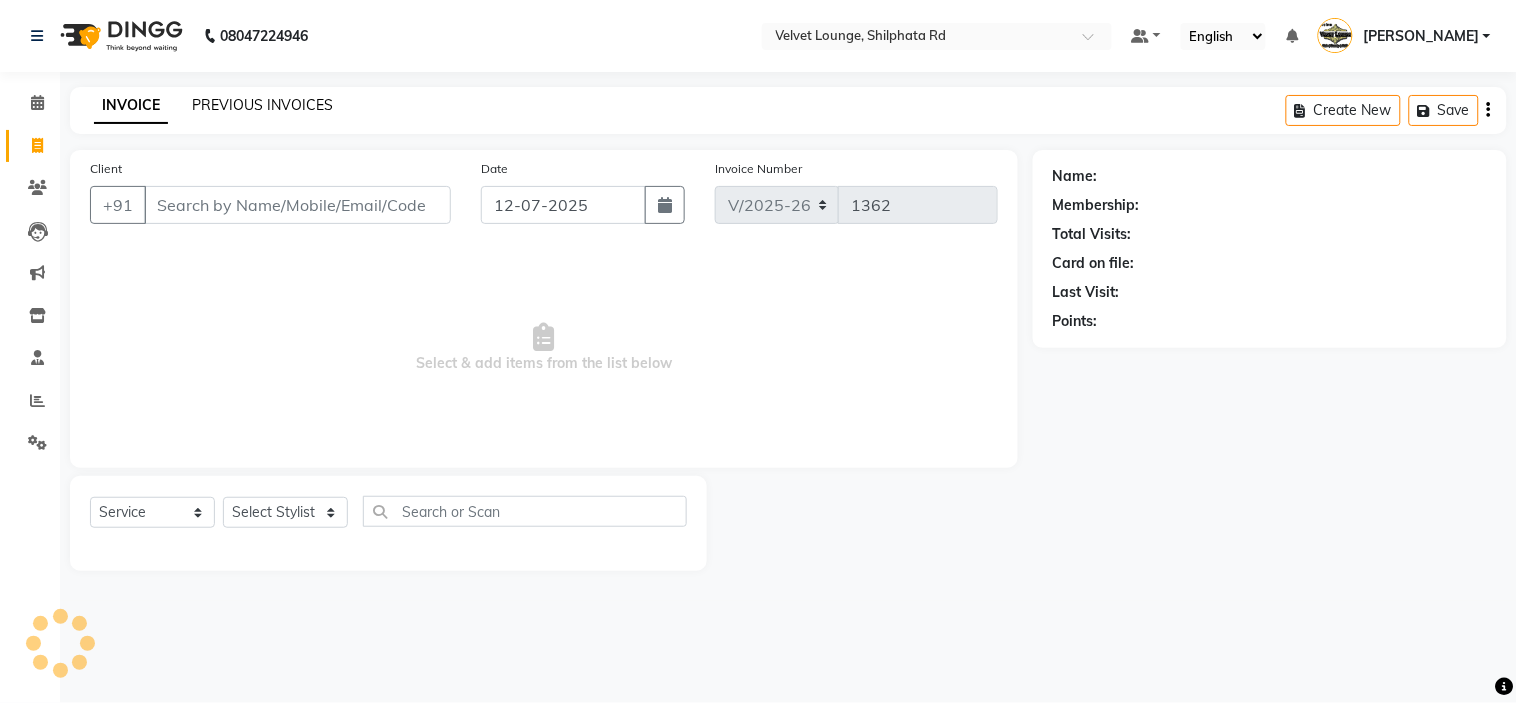 click on "PREVIOUS INVOICES" 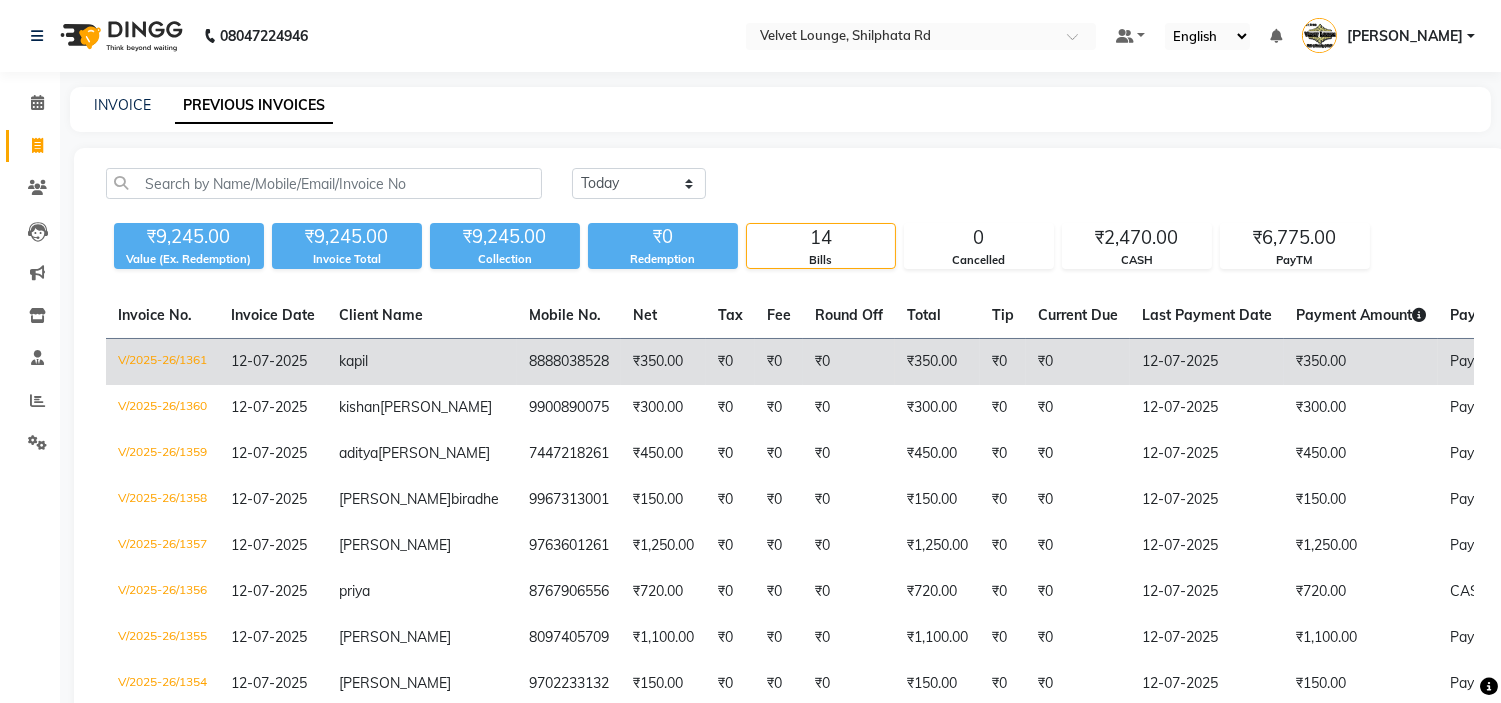 click on "12-07-2025" 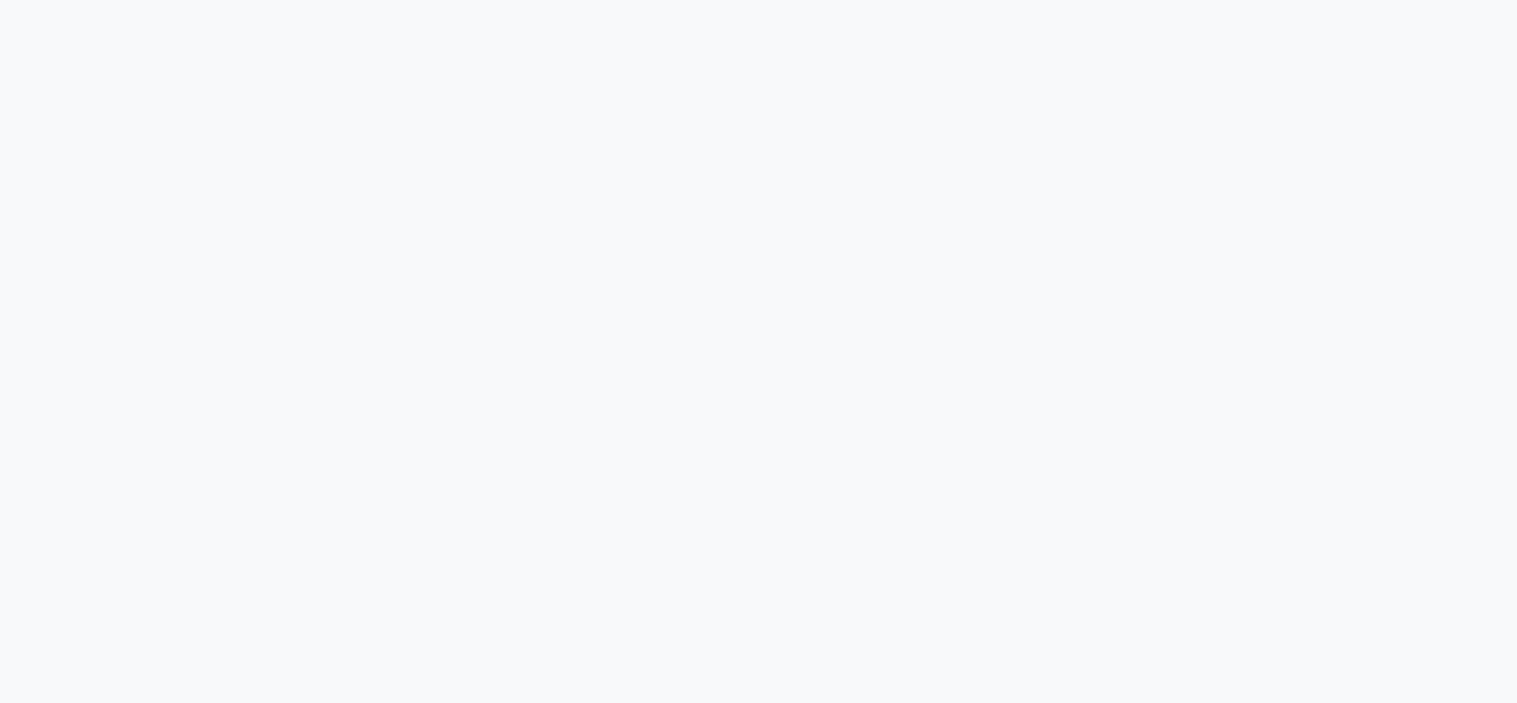 scroll, scrollTop: 0, scrollLeft: 0, axis: both 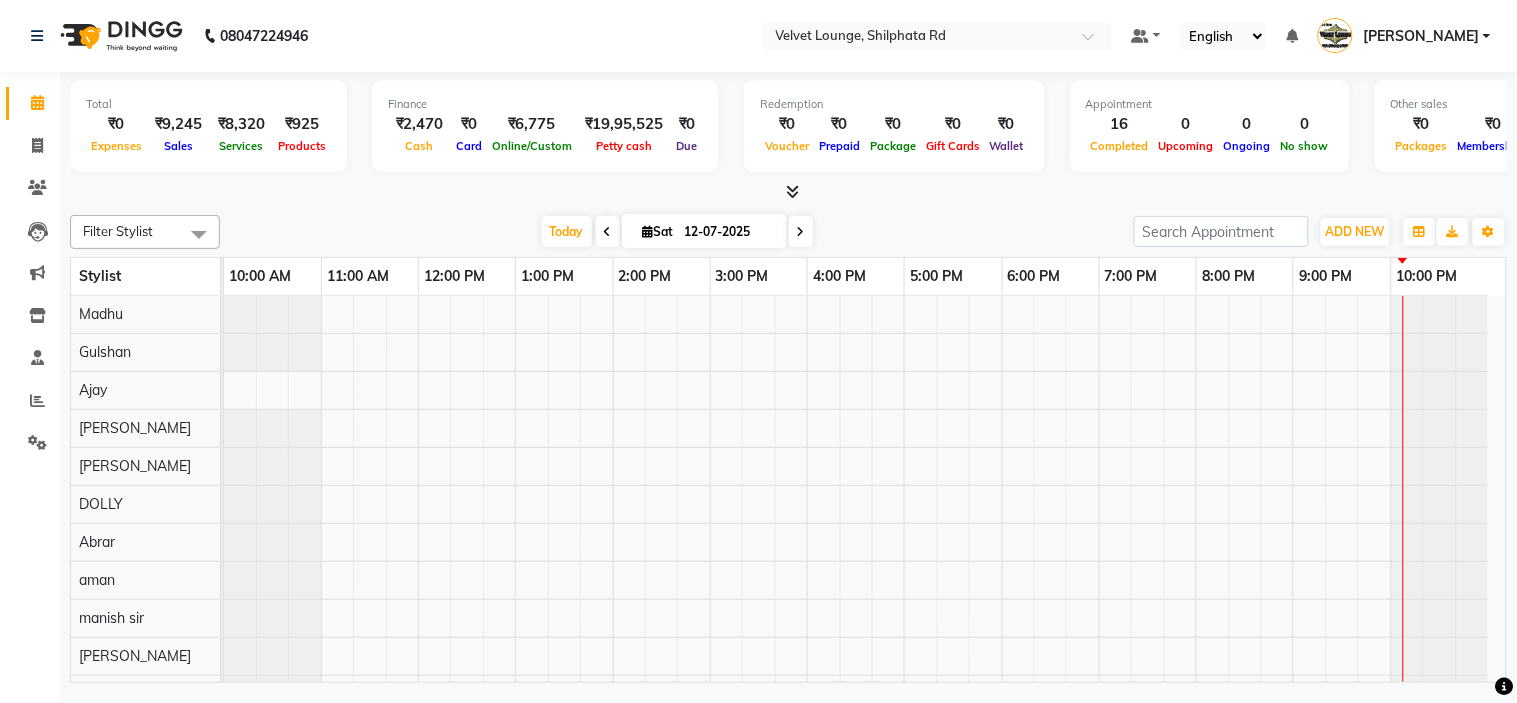 select on "en" 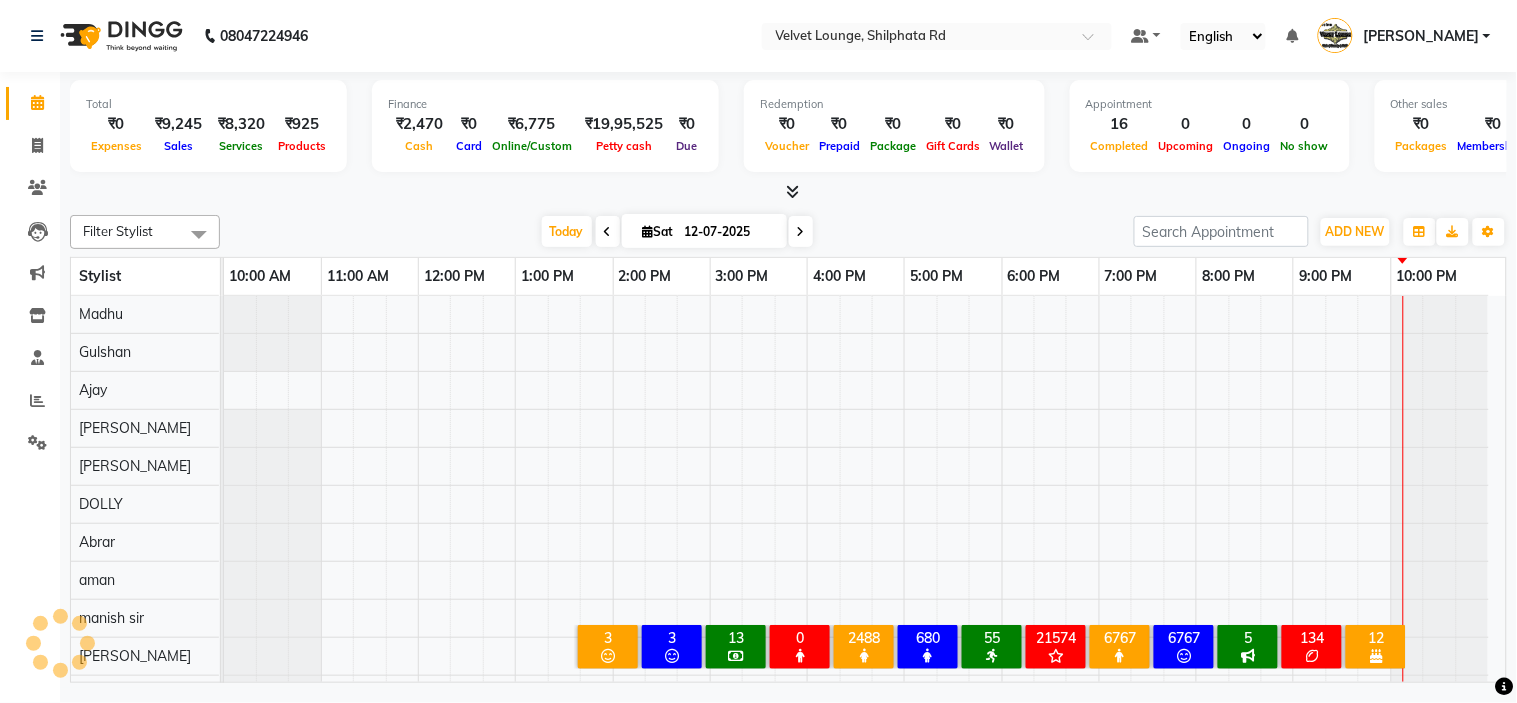 scroll, scrollTop: 26, scrollLeft: 0, axis: vertical 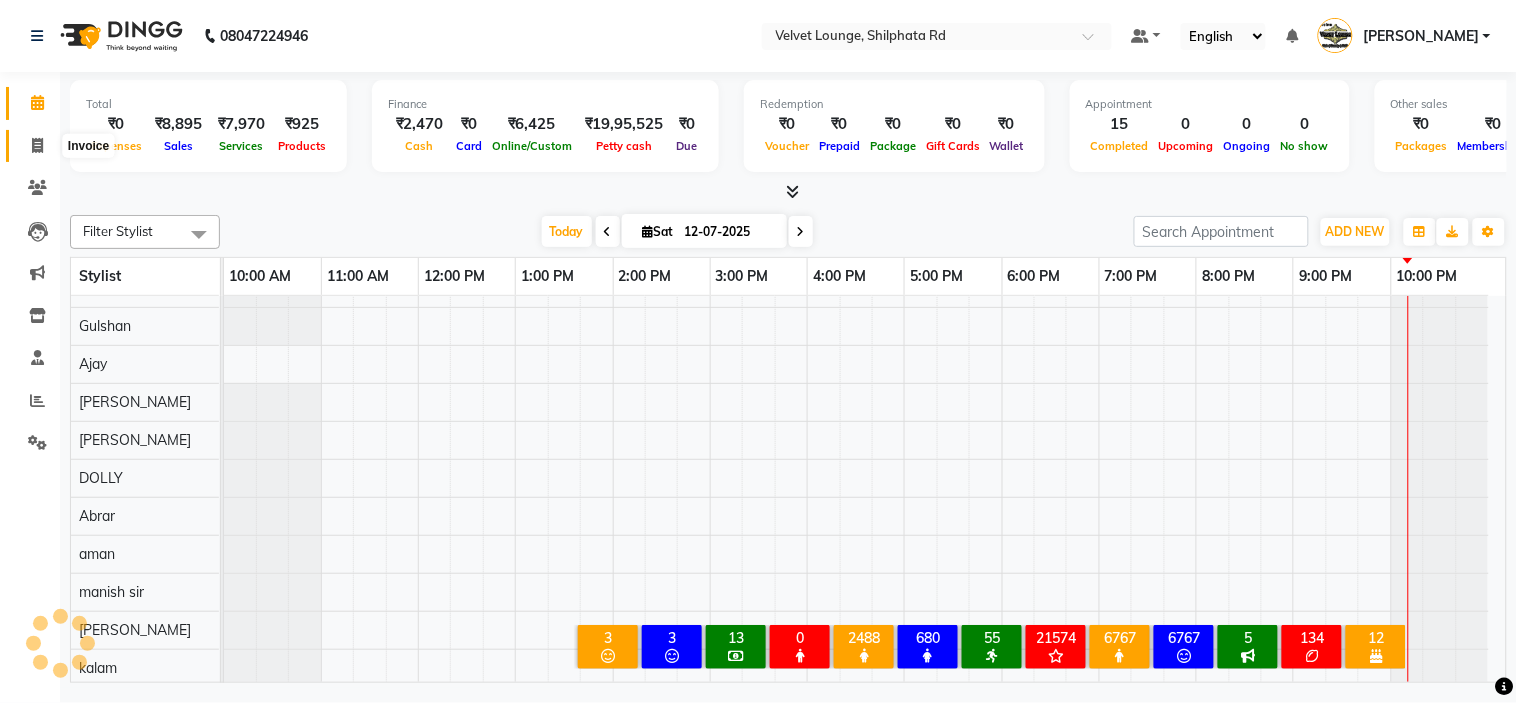 click 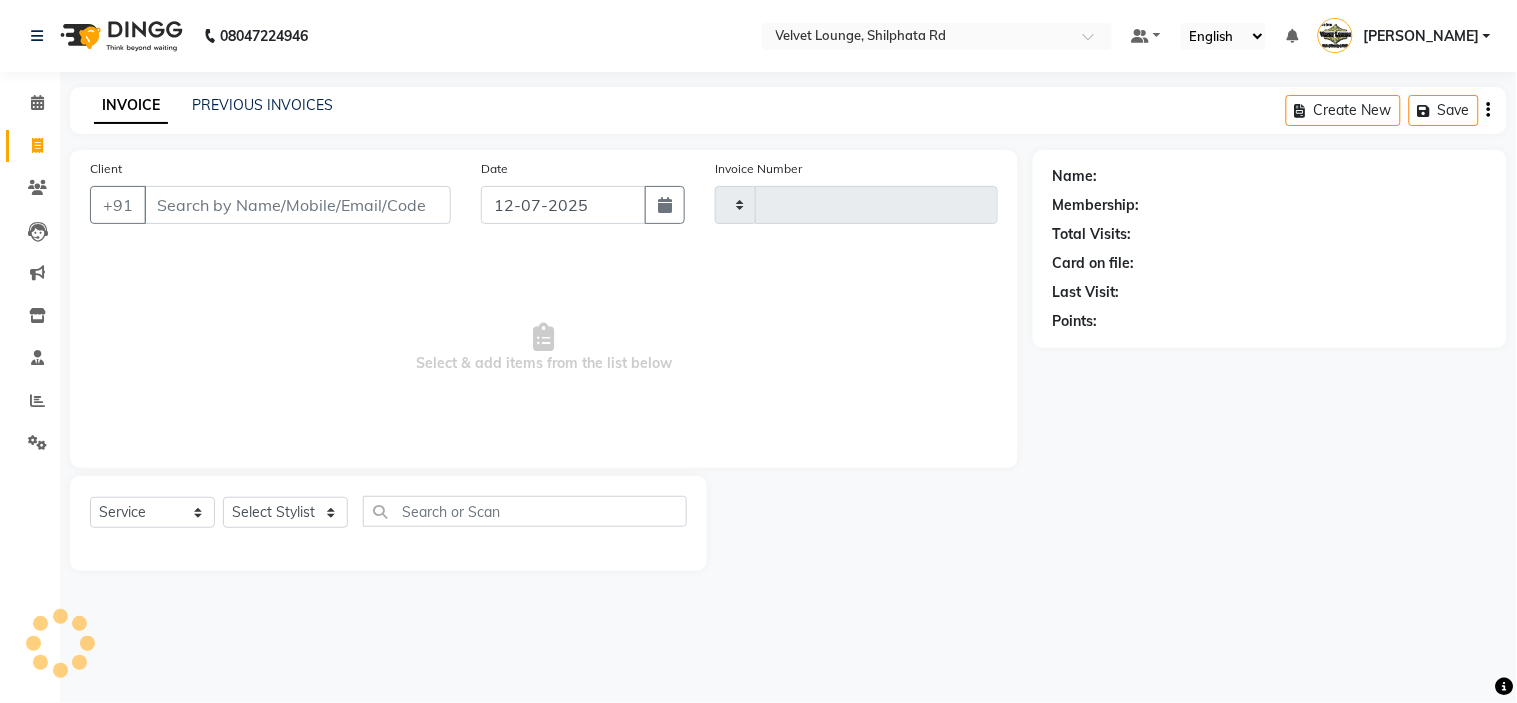 type on "1362" 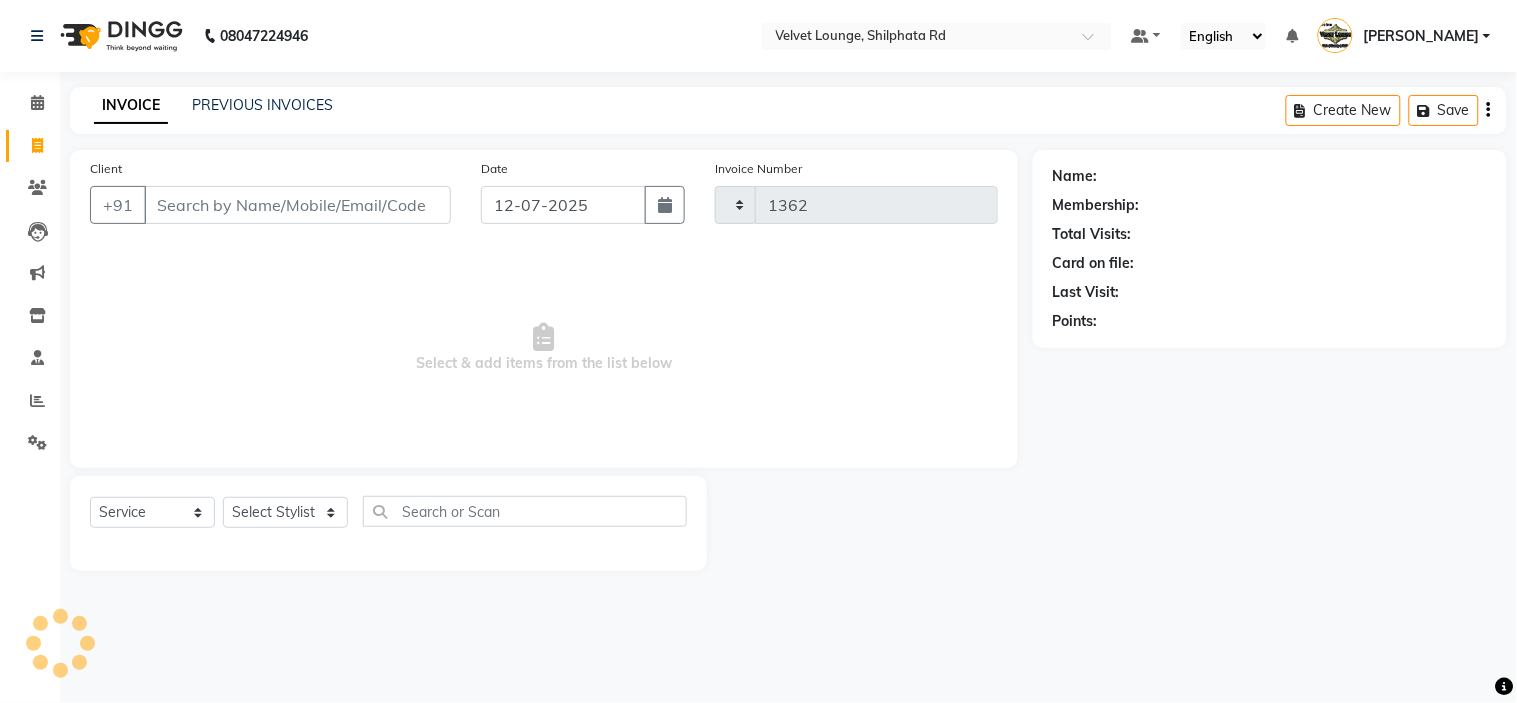 select on "122" 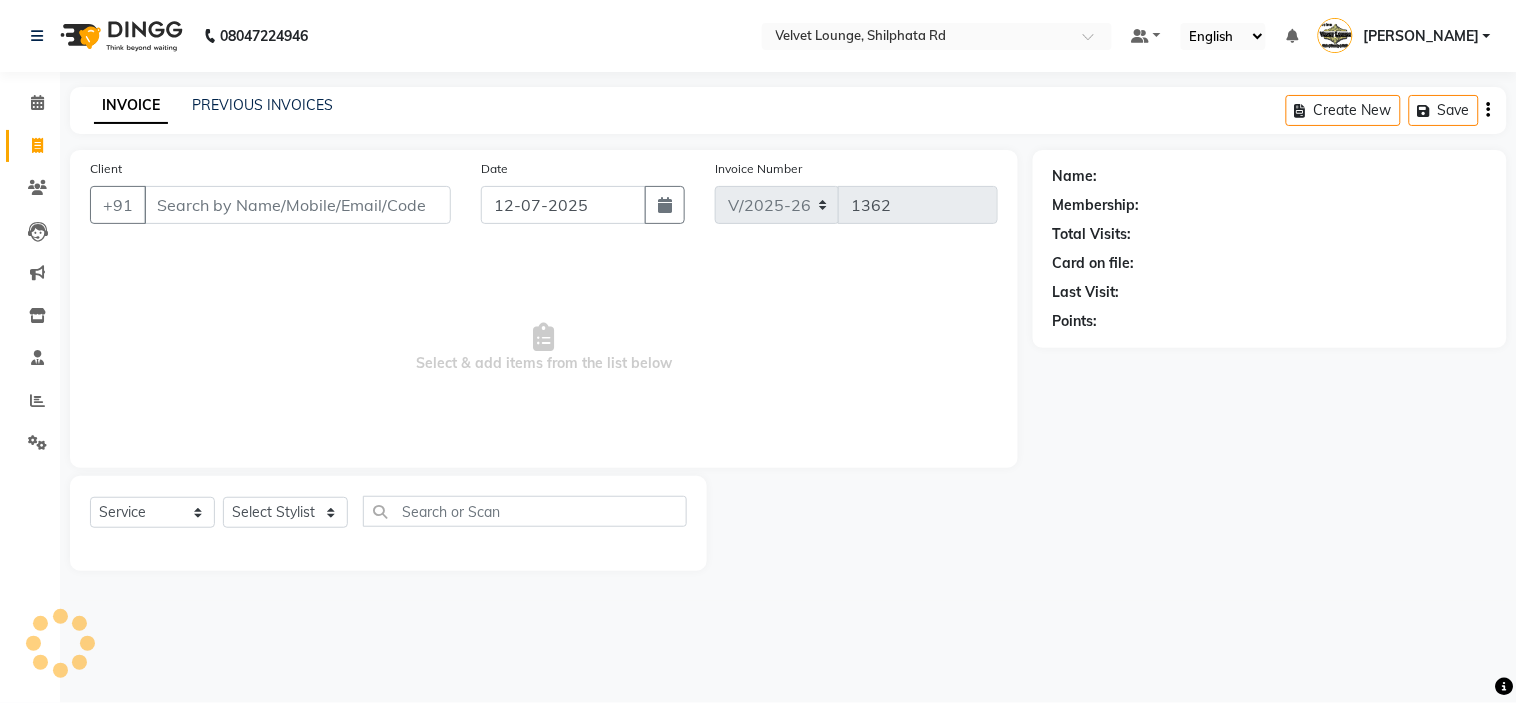 click on "Client" at bounding box center (297, 205) 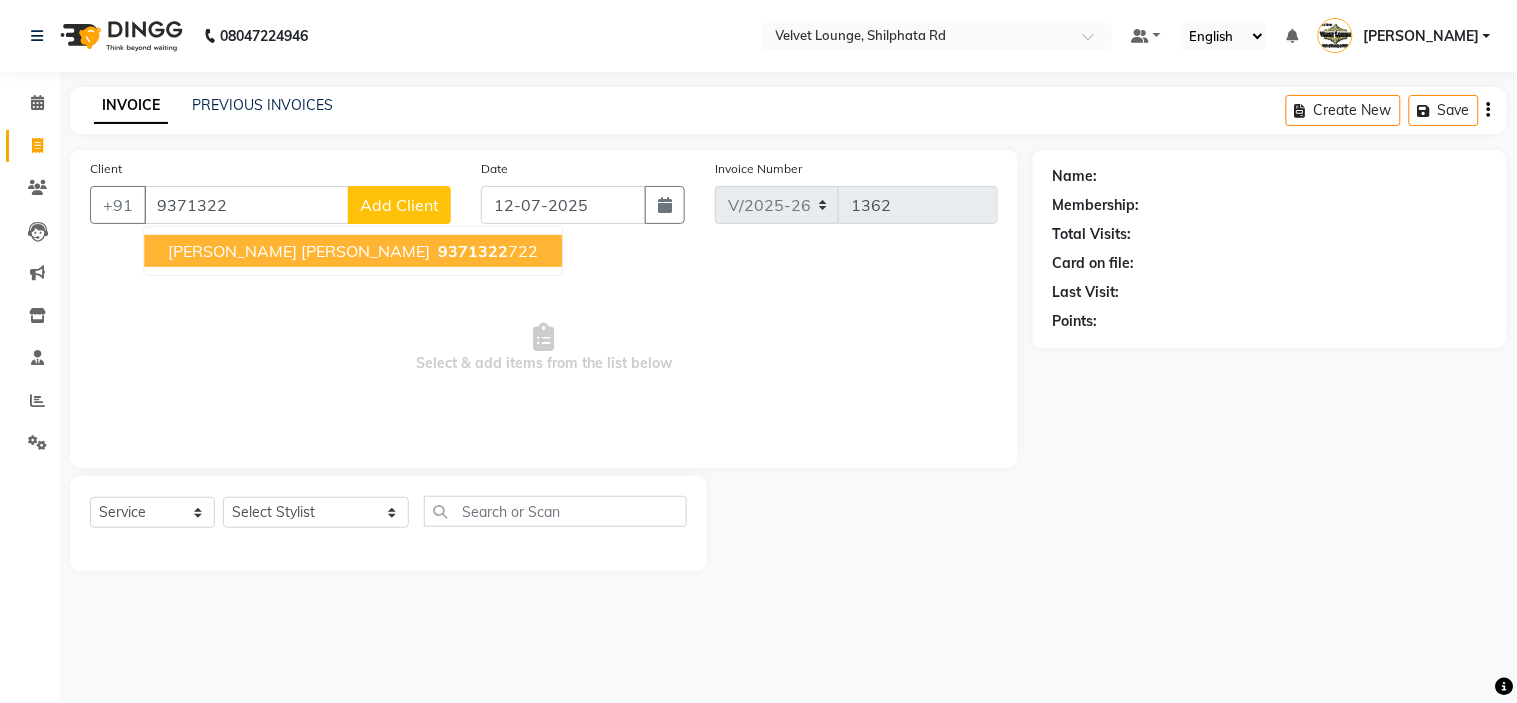 click on "9371322" at bounding box center (473, 251) 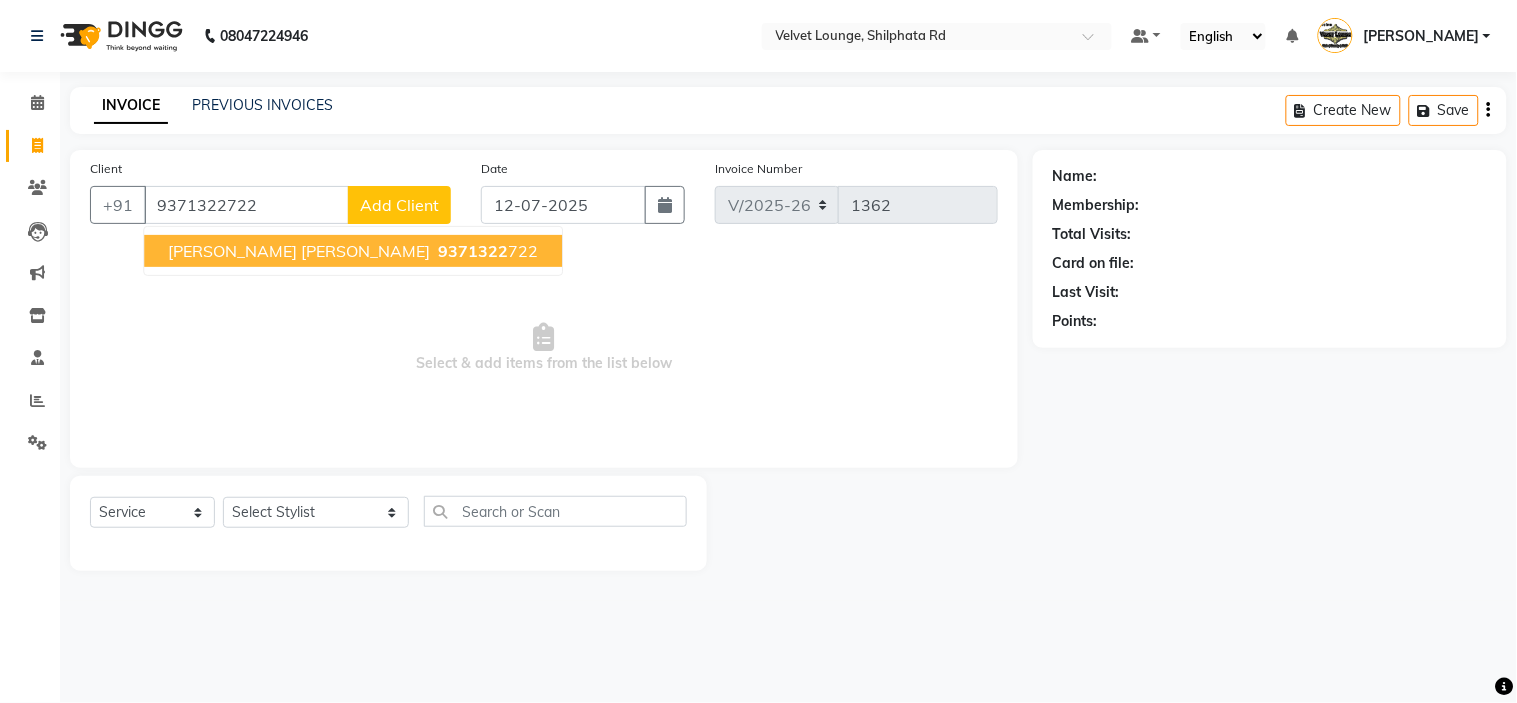 type on "9371322722" 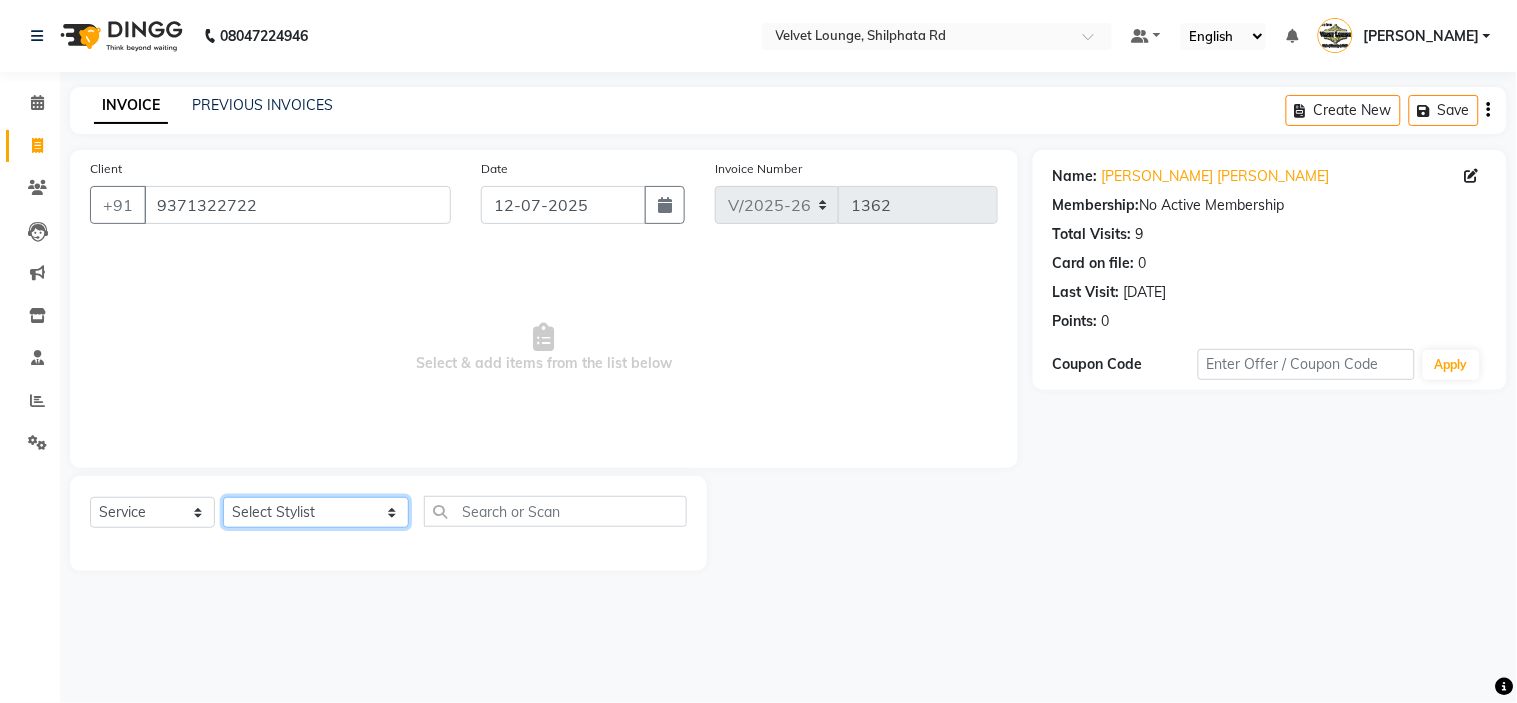 click on "Select Stylist [PERSON_NAME]  [PERSON_NAME] [PERSON_NAME] [PERSON_NAME] [PERSON_NAME] [PERSON_NAME] [PERSON_NAME]  [PERSON_NAME] [PERSON_NAME] ashwini palem  [PERSON_NAME] [PERSON_NAME]  [PERSON_NAME] [PERSON_NAME] Gulshan [PERSON_NAME] [PERSON_NAME] kalam [PERSON_NAME] [PERSON_NAME] sir miraj [PERSON_NAME] [PERSON_NAME] [PERSON_NAME] [PERSON_NAME] neha tamatta [PERSON_NAME] [PERSON_NAME] [PERSON_NAME] [PERSON_NAME] [PERSON_NAME] [PERSON_NAME] [PERSON_NAME] [PERSON_NAME]  [PERSON_NAME] [PERSON_NAME] sana [PERSON_NAME] [PERSON_NAME]  [PERSON_NAME] [PERSON_NAME] [PERSON_NAME] [DEMOGRAPHIC_DATA][PERSON_NAME] [PERSON_NAME]  [PERSON_NAME] [PERSON_NAME] gurbani [PERSON_NAME]" 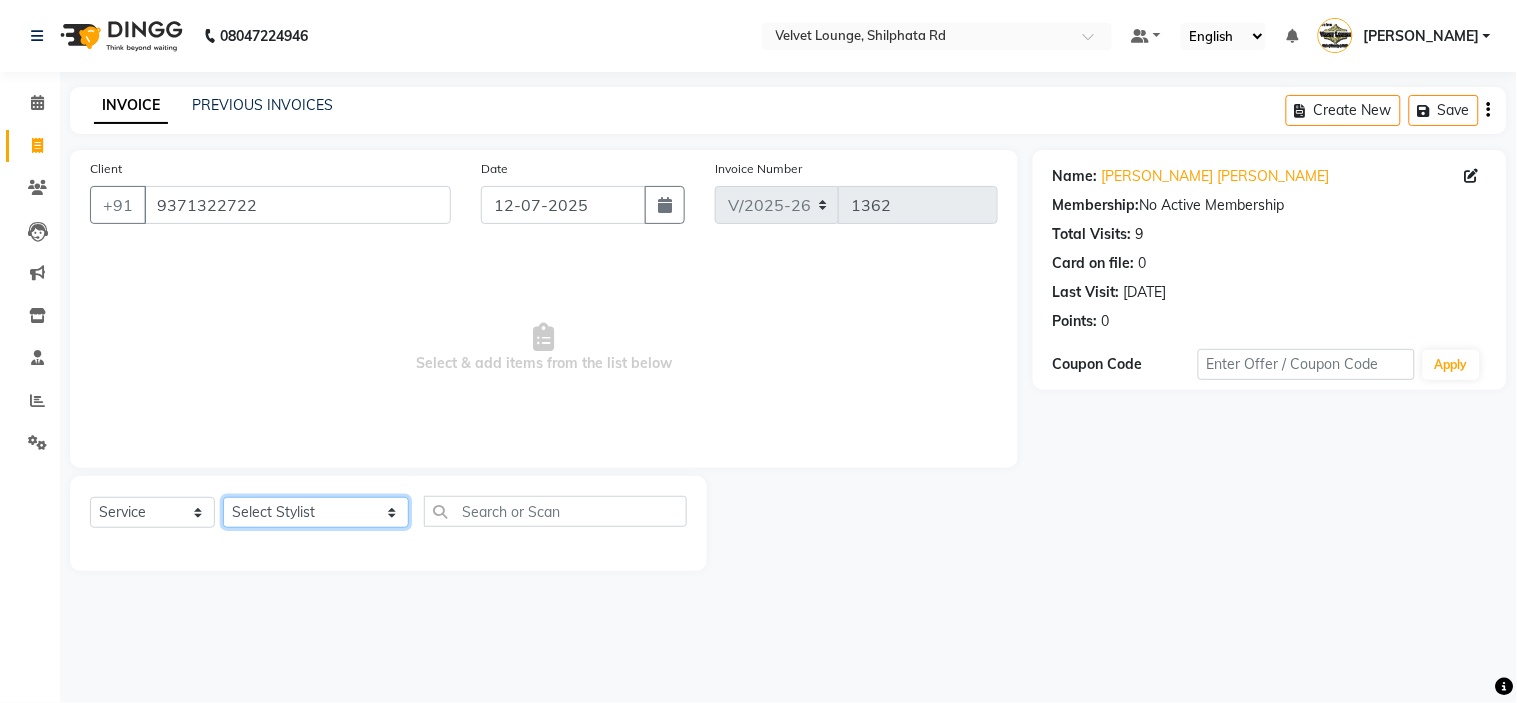 select on "83314" 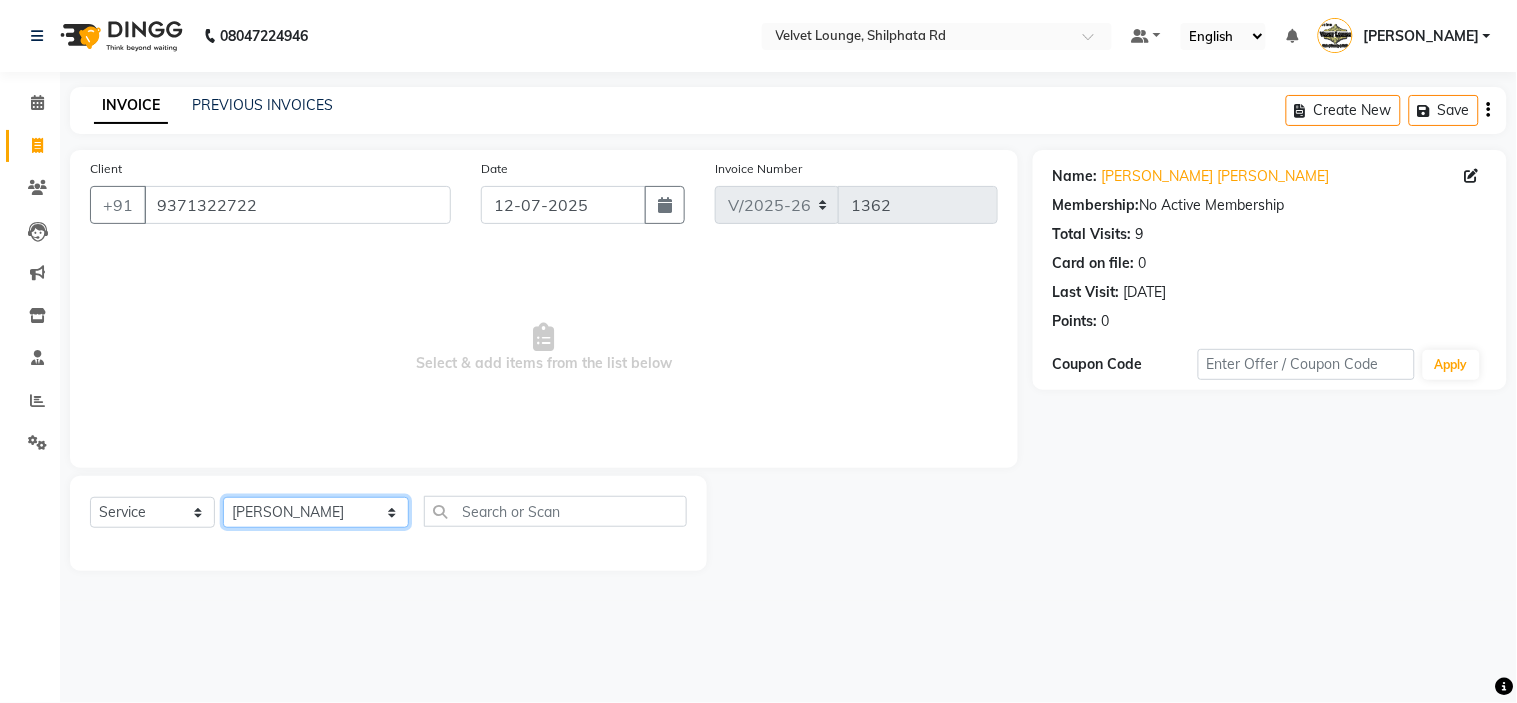click on "Select Stylist [PERSON_NAME]  [PERSON_NAME] [PERSON_NAME] [PERSON_NAME] [PERSON_NAME] [PERSON_NAME] [PERSON_NAME]  [PERSON_NAME] [PERSON_NAME] ashwini palem  [PERSON_NAME] [PERSON_NAME]  [PERSON_NAME] [PERSON_NAME] Gulshan [PERSON_NAME] [PERSON_NAME] kalam [PERSON_NAME] [PERSON_NAME] sir miraj [PERSON_NAME] [PERSON_NAME] [PERSON_NAME] [PERSON_NAME] neha tamatta [PERSON_NAME] [PERSON_NAME] [PERSON_NAME] [PERSON_NAME] [PERSON_NAME] [PERSON_NAME] [PERSON_NAME] [PERSON_NAME]  [PERSON_NAME] [PERSON_NAME] sana [PERSON_NAME] [PERSON_NAME]  [PERSON_NAME] [PERSON_NAME] [PERSON_NAME] [DEMOGRAPHIC_DATA][PERSON_NAME] [PERSON_NAME]  [PERSON_NAME] [PERSON_NAME] gurbani [PERSON_NAME]" 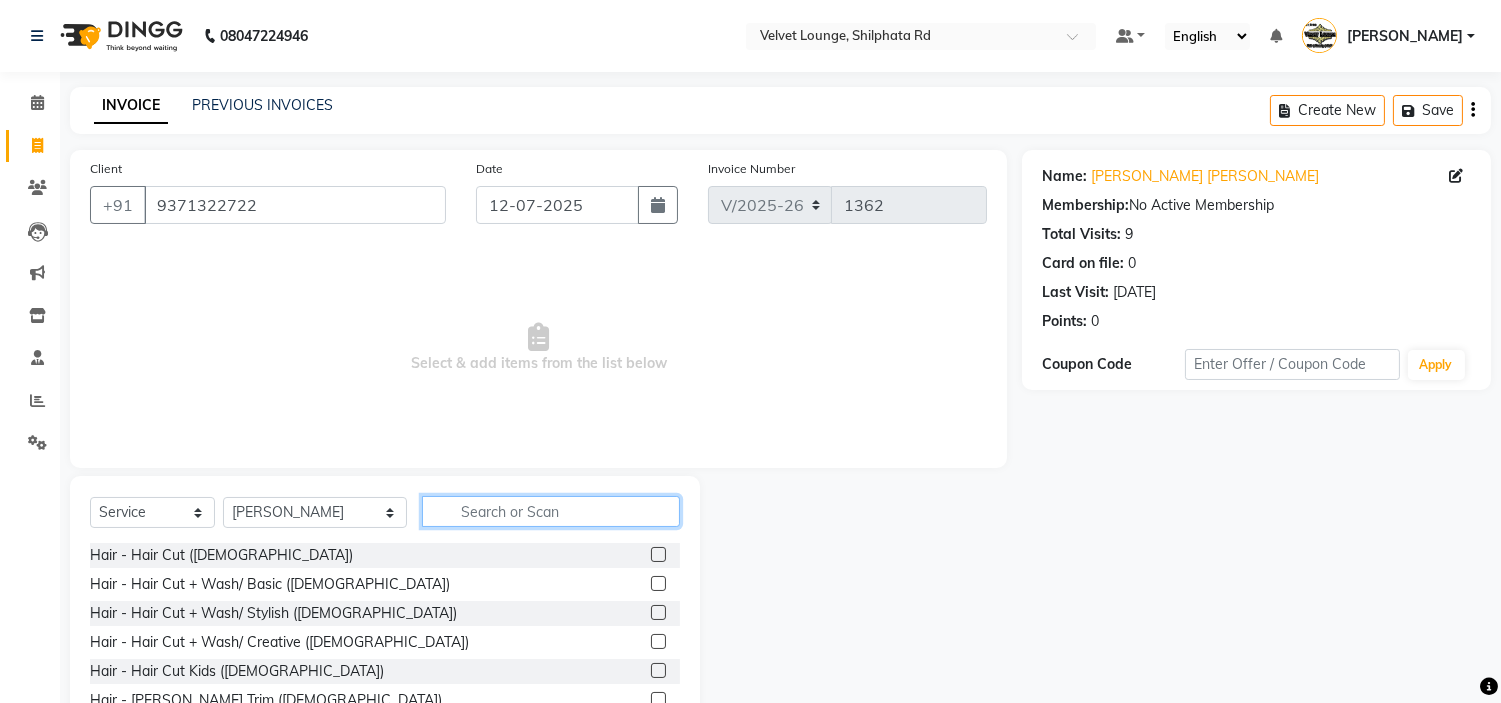 click 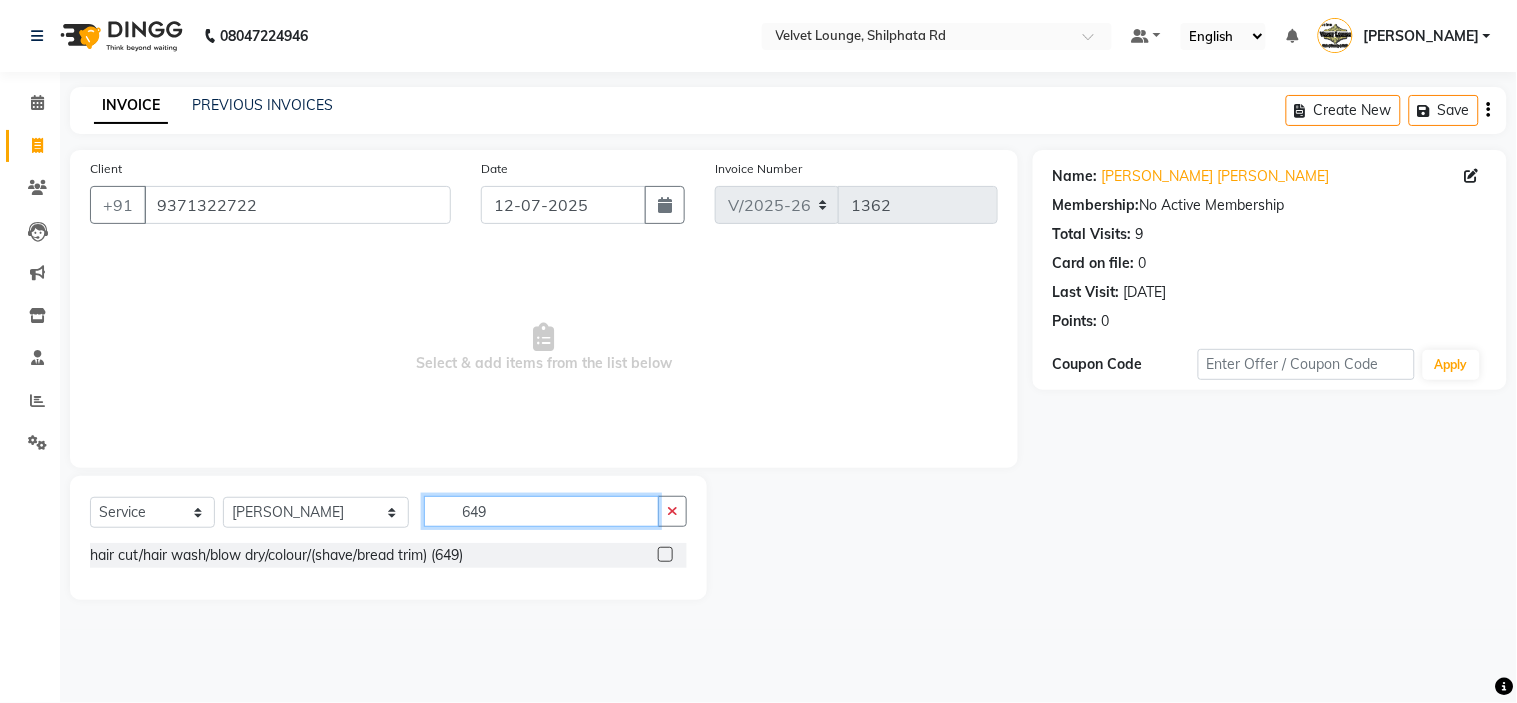 type on "649" 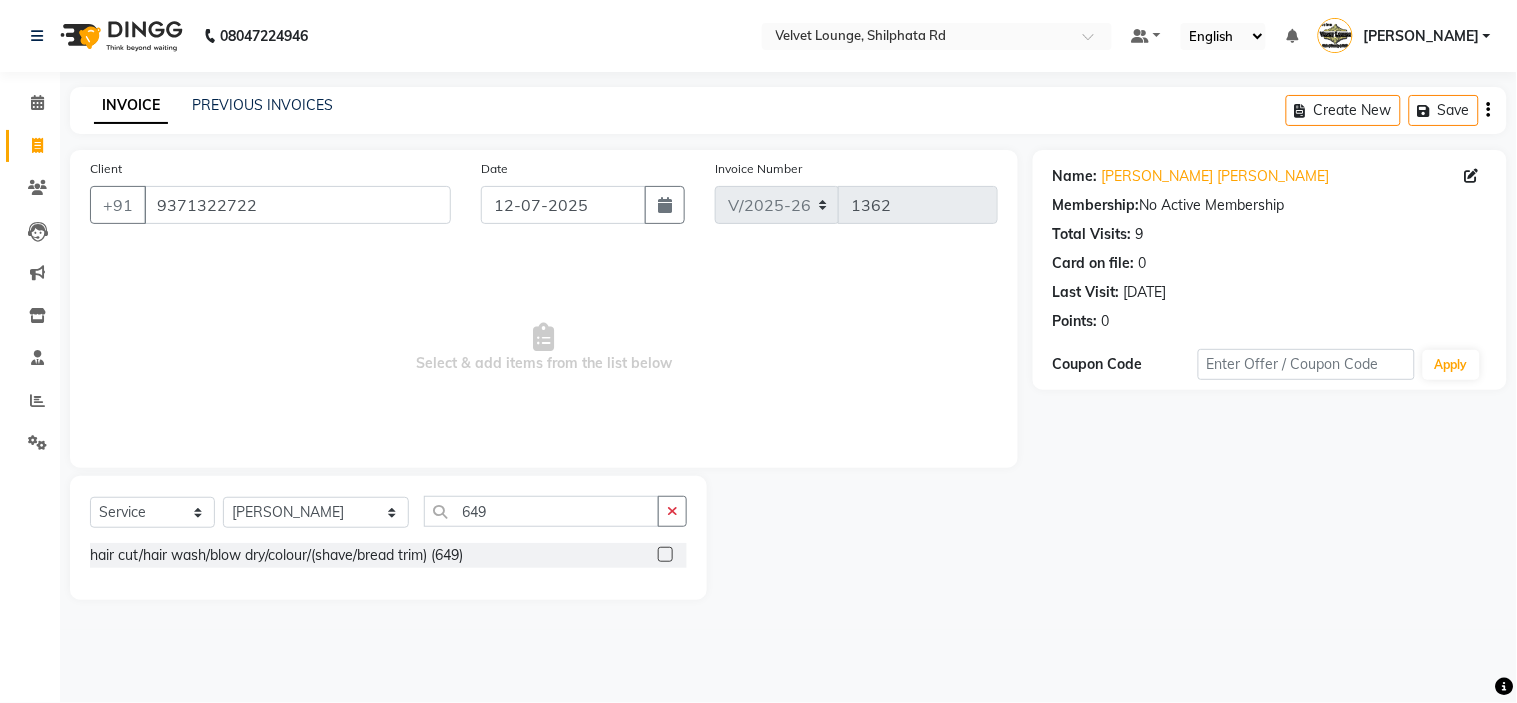 click 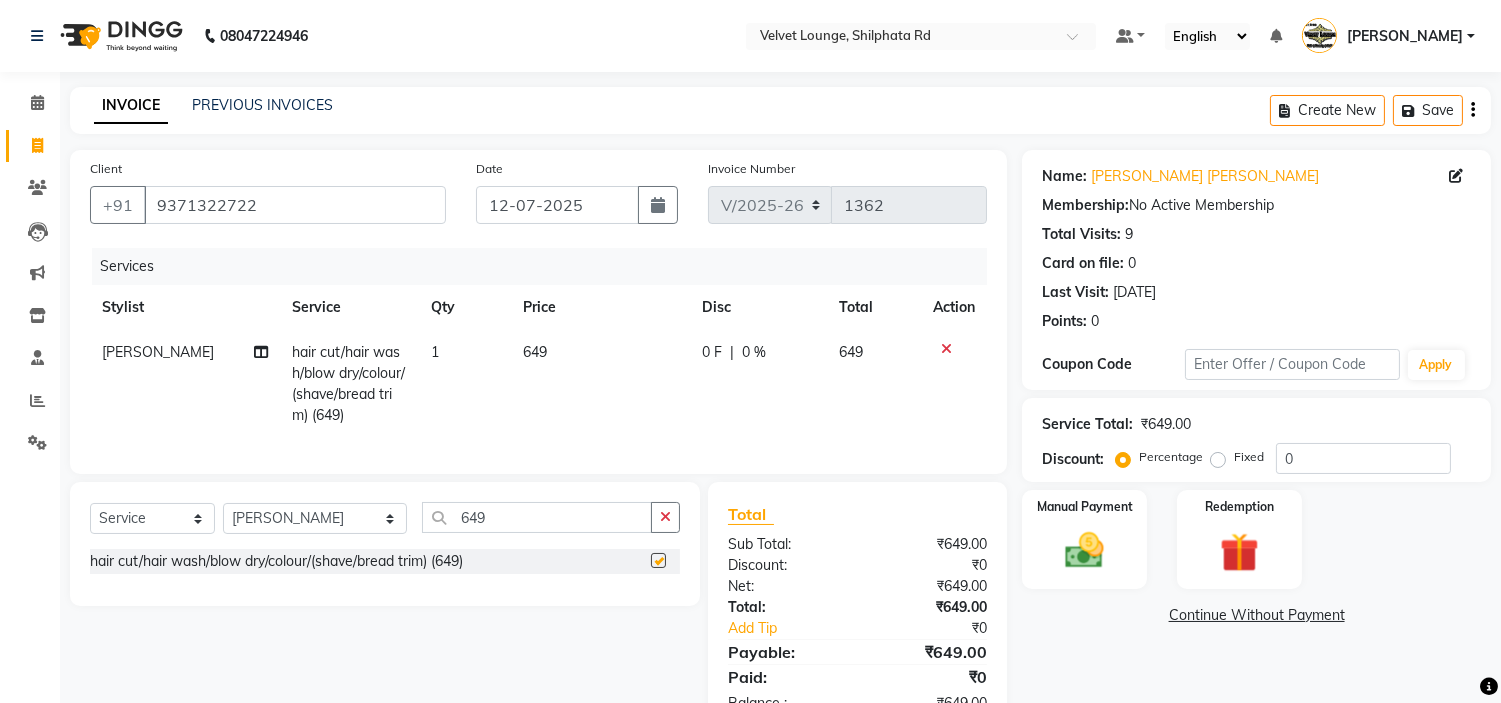 checkbox on "false" 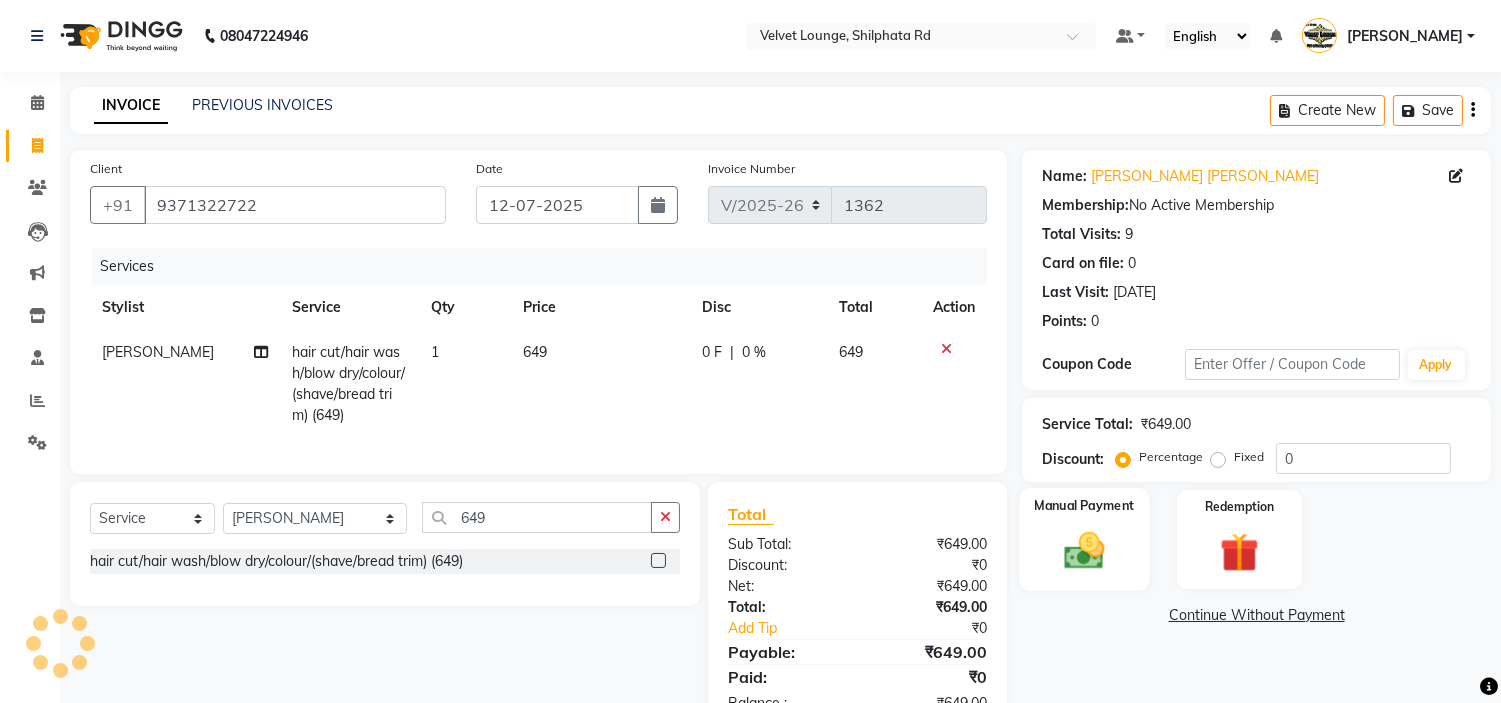 click 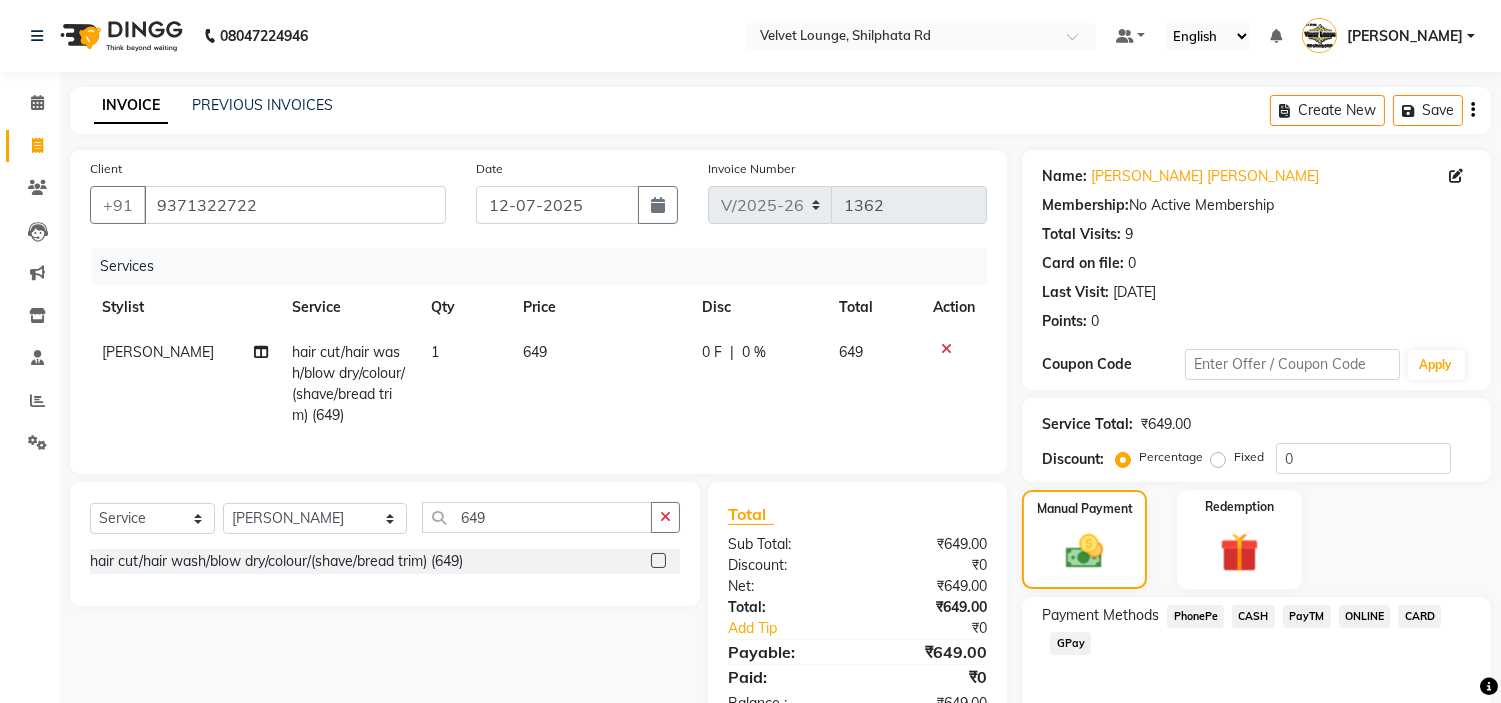 click on "CASH" 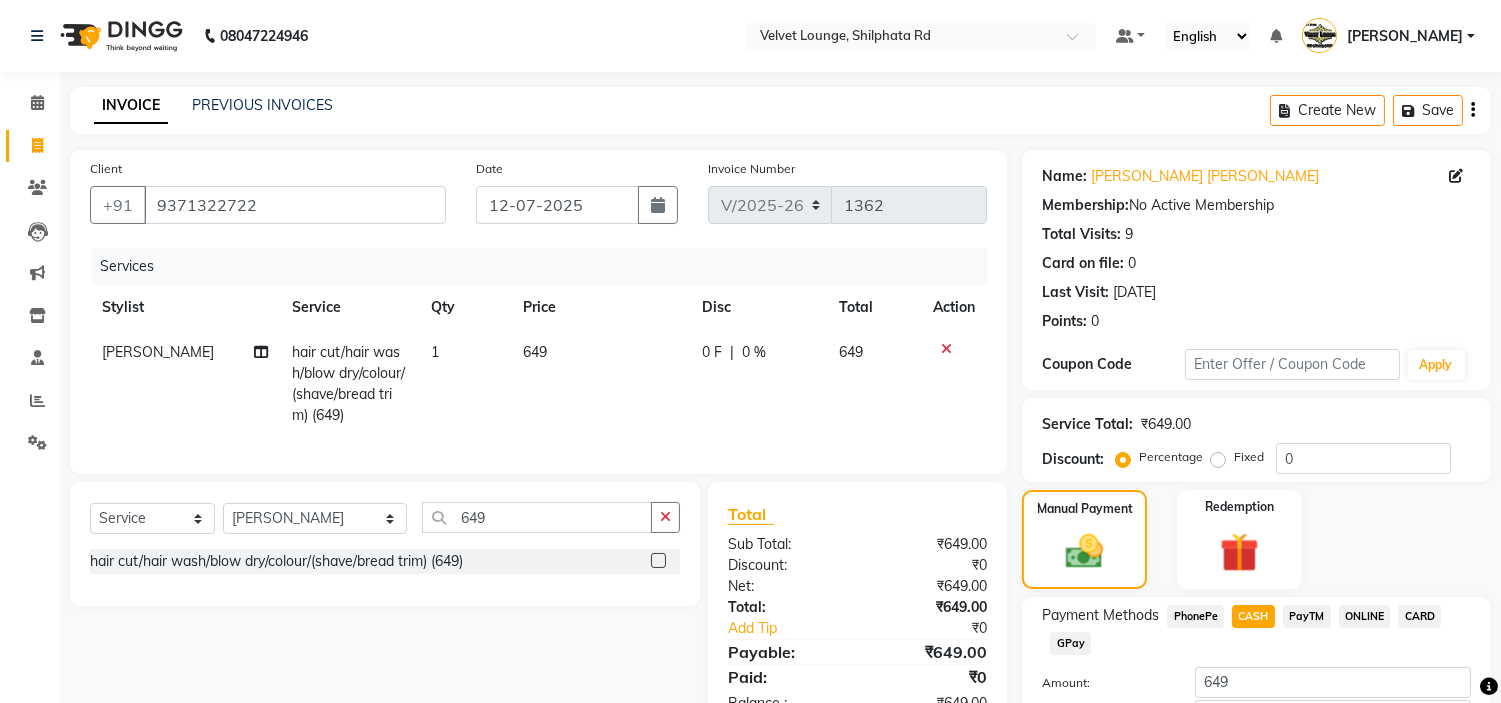 scroll, scrollTop: 141, scrollLeft: 0, axis: vertical 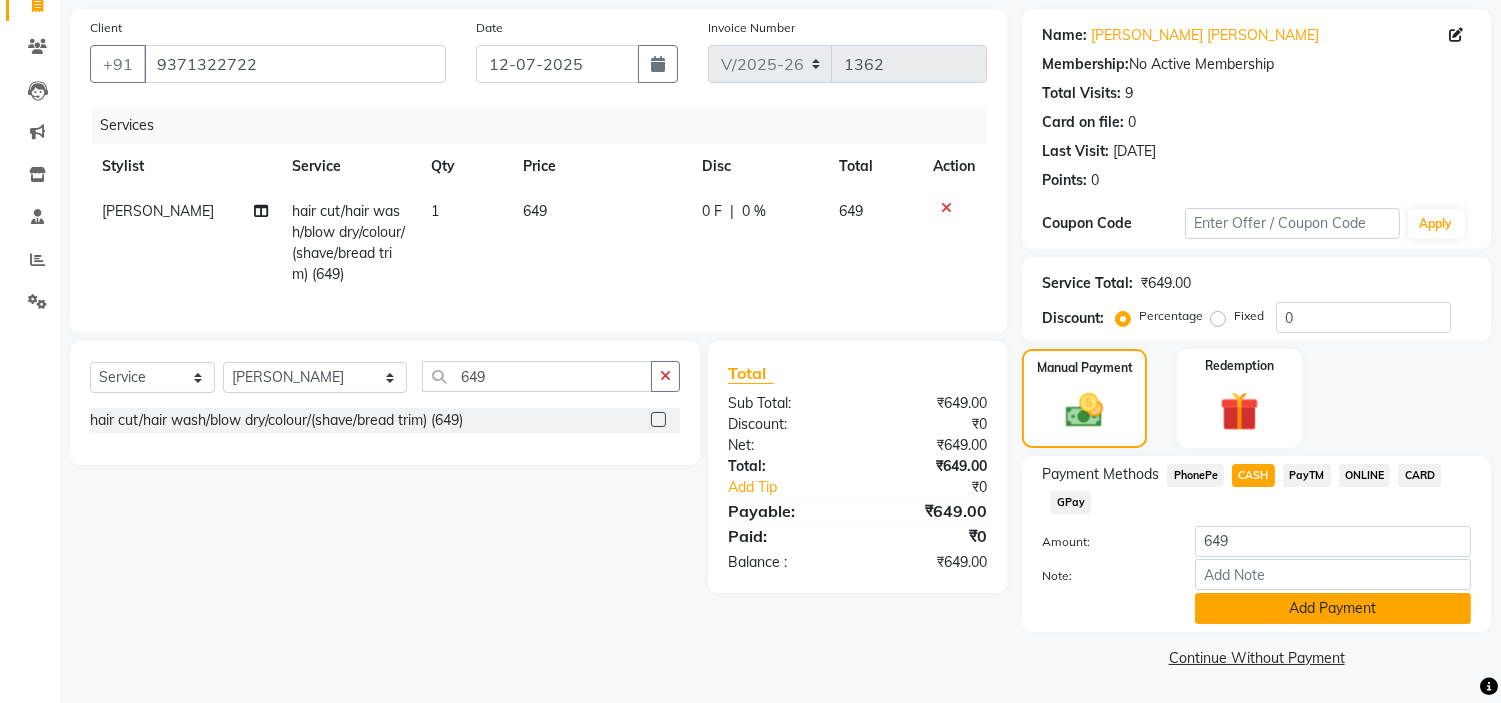 click on "Add Payment" 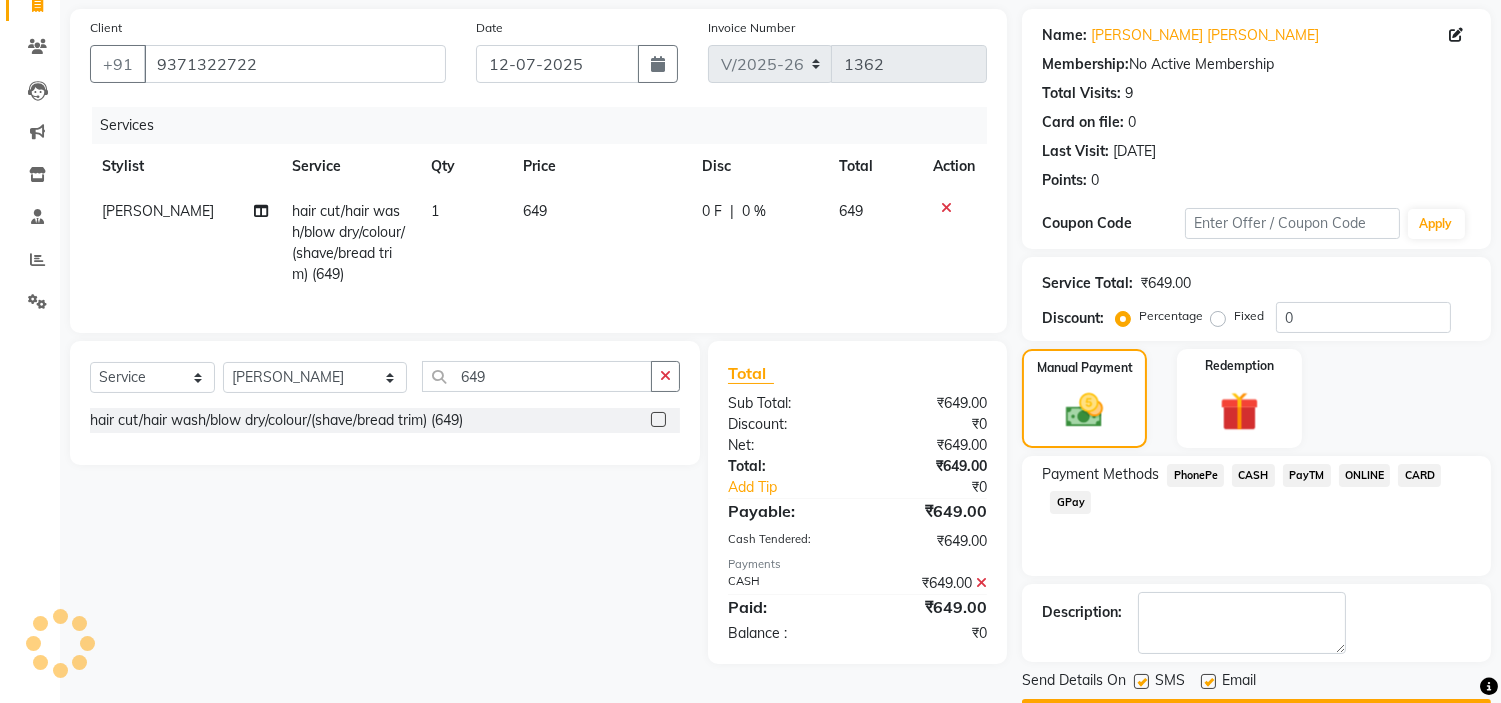 scroll, scrollTop: 196, scrollLeft: 0, axis: vertical 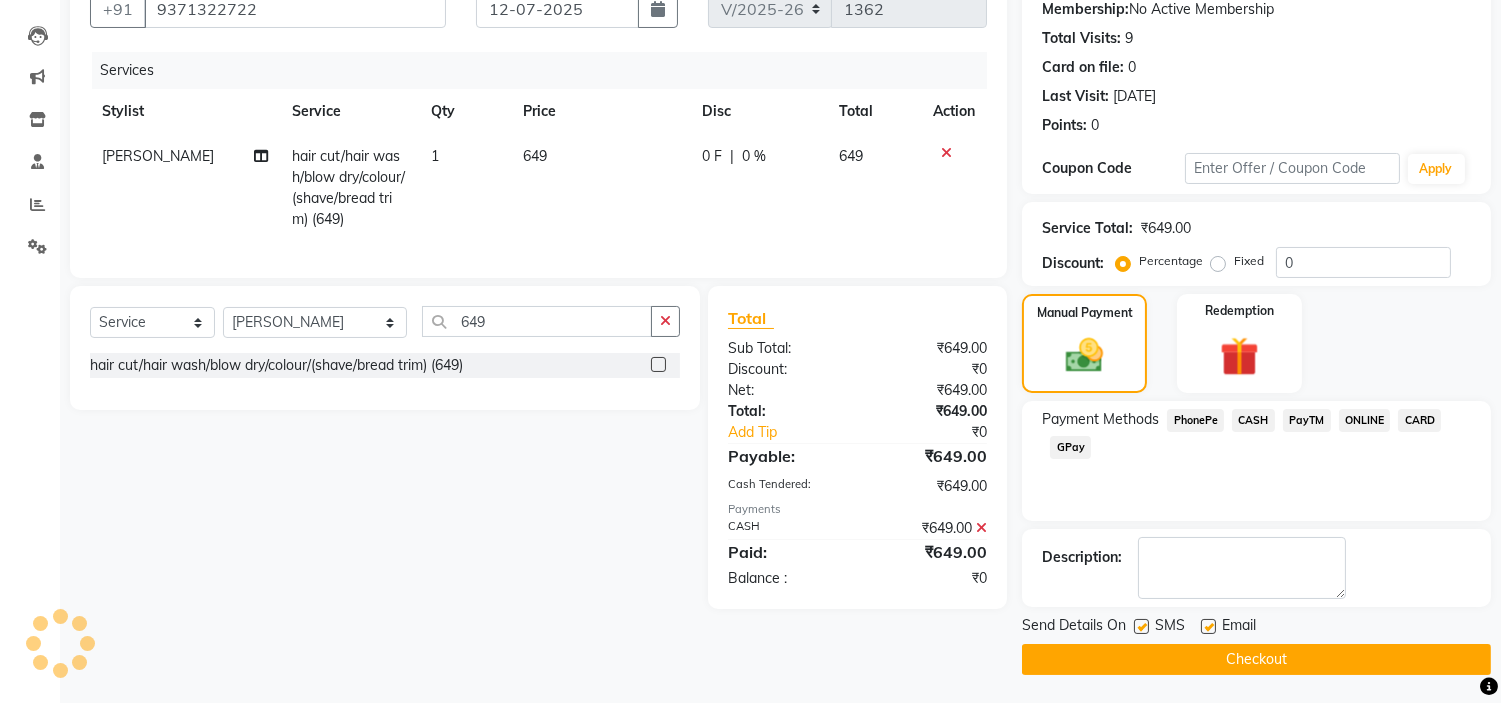 click on "Checkout" 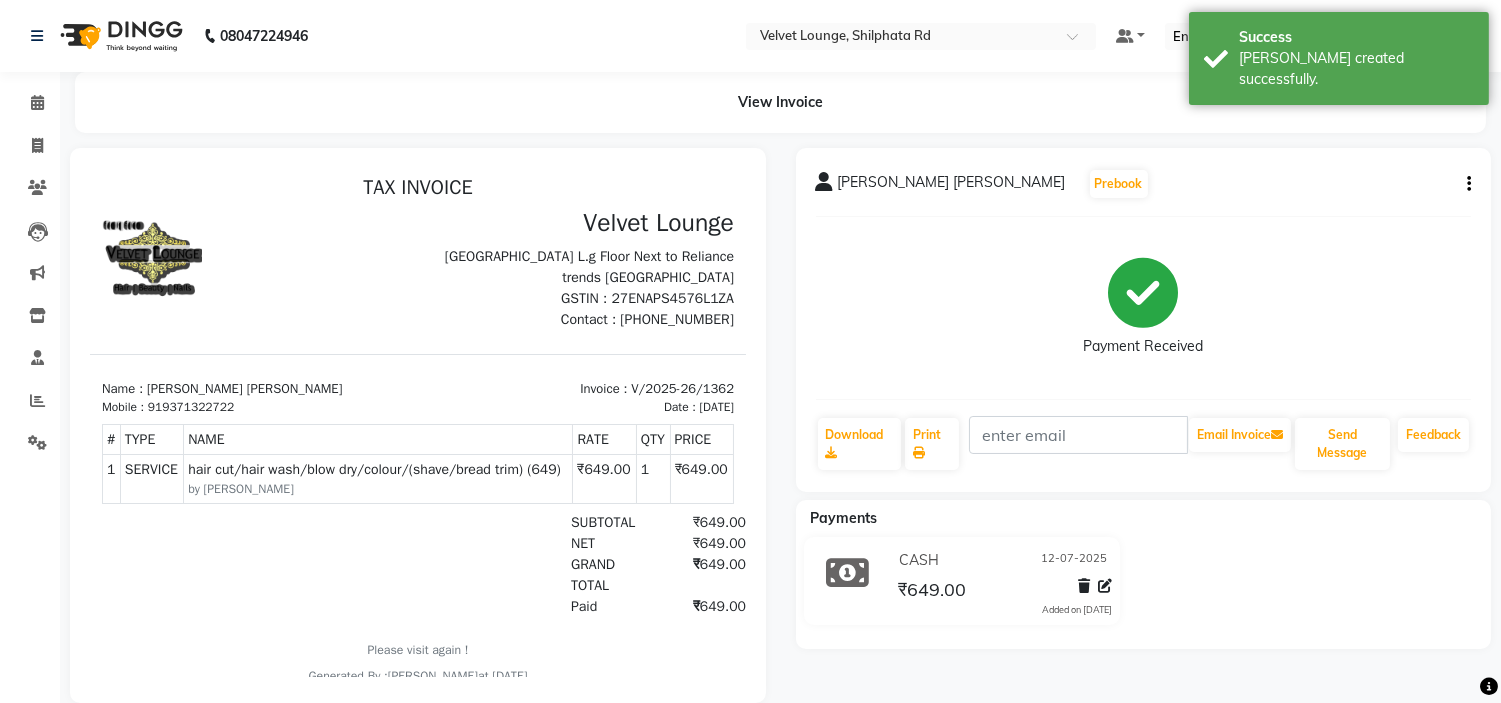 scroll, scrollTop: 0, scrollLeft: 0, axis: both 